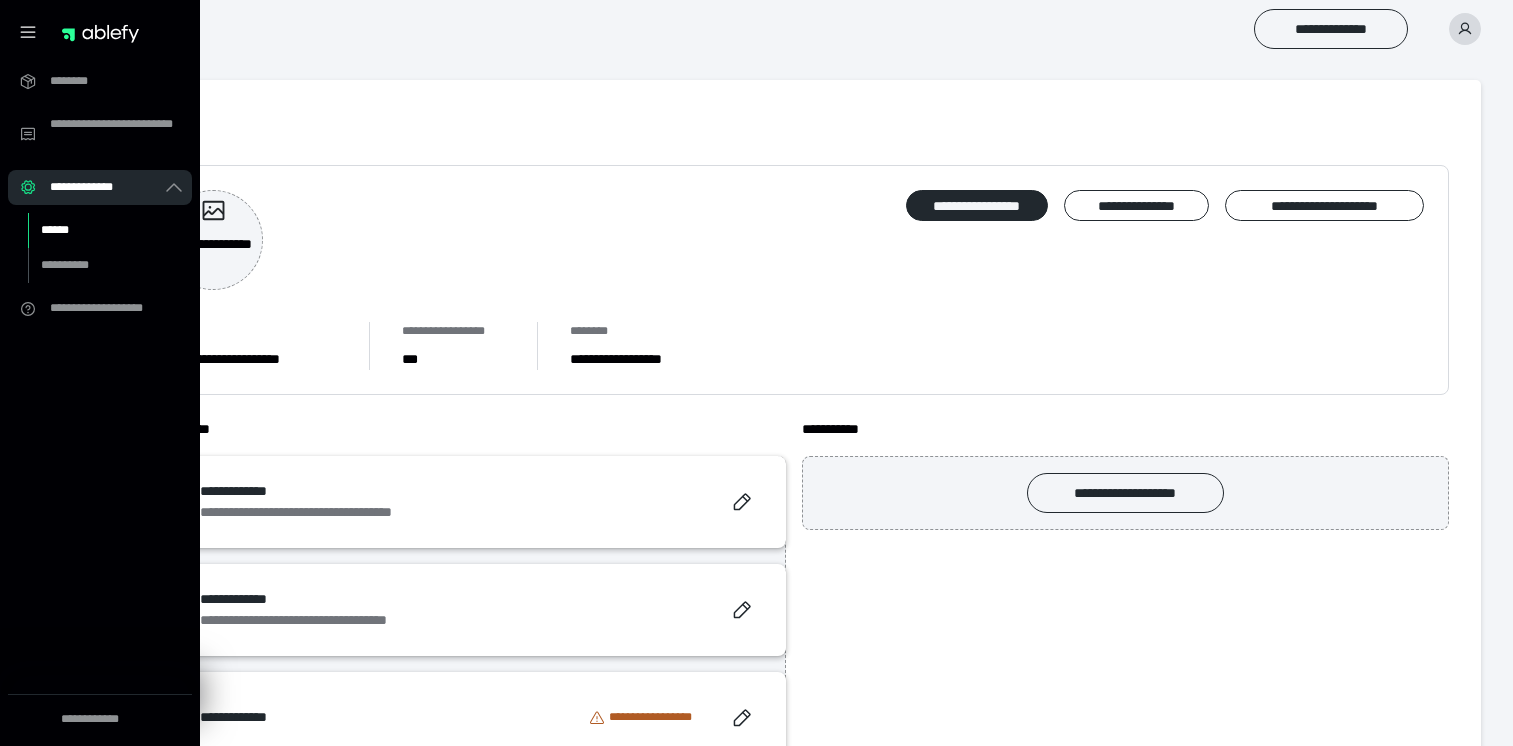 scroll, scrollTop: 69, scrollLeft: 0, axis: vertical 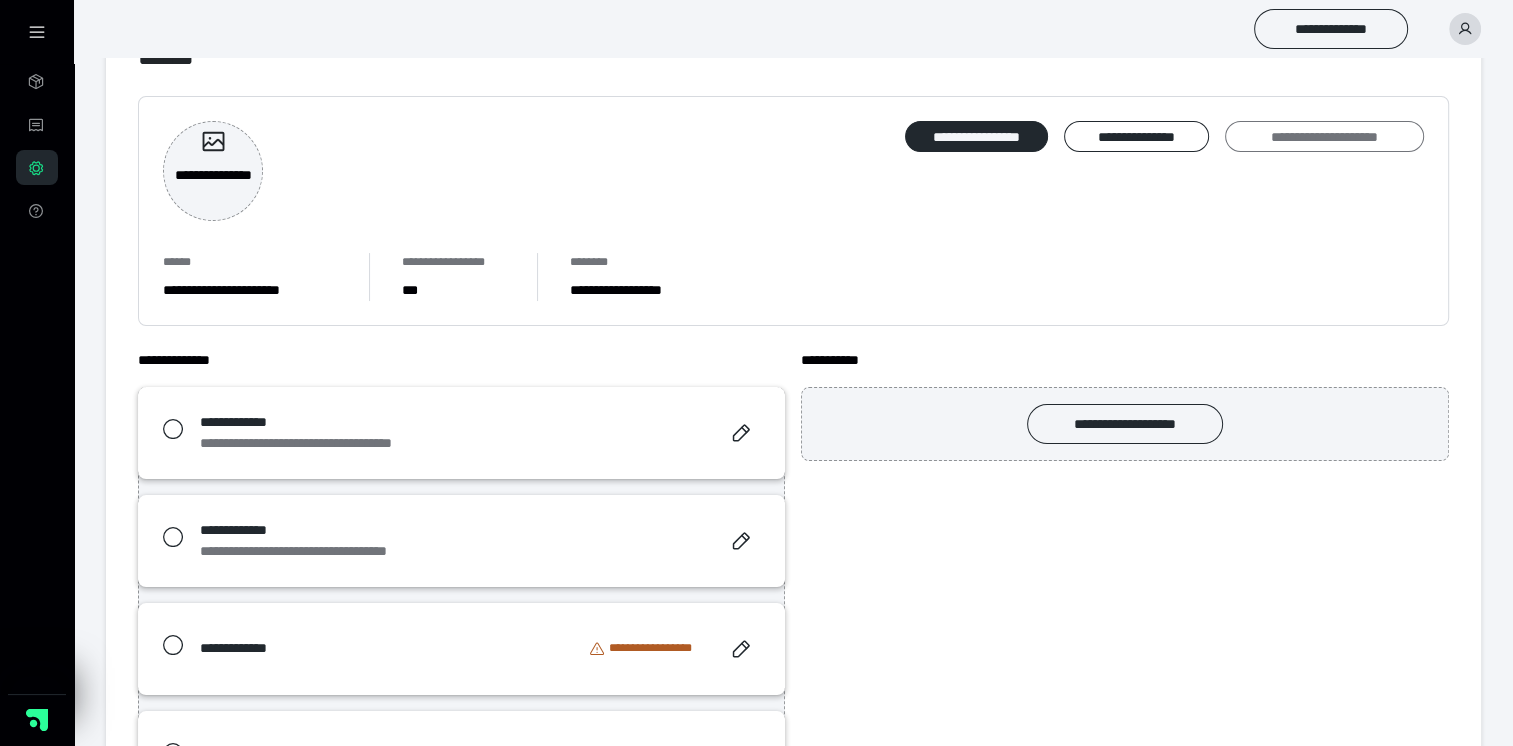 click on "**********" at bounding box center (1324, 137) 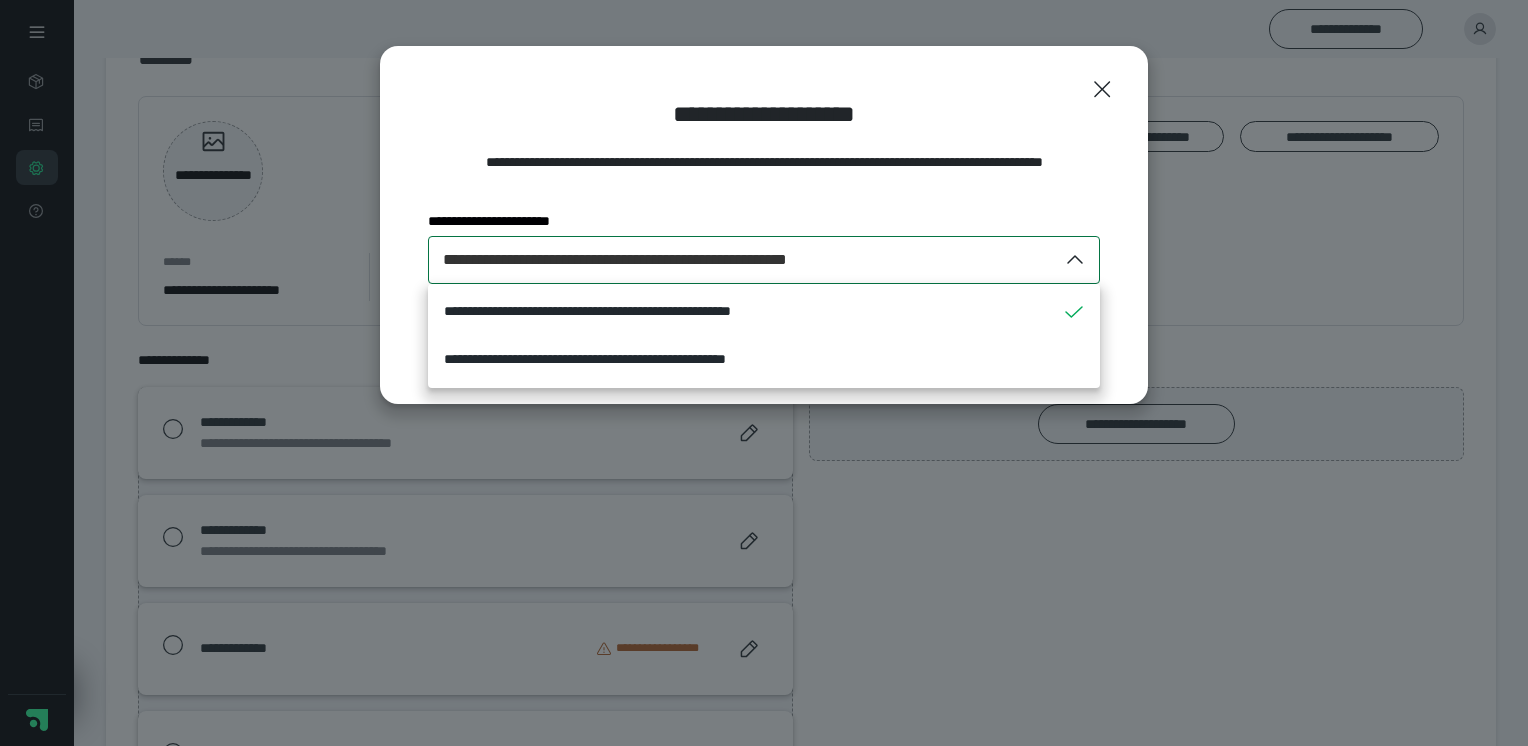 click on "**********" at bounding box center [764, 312] 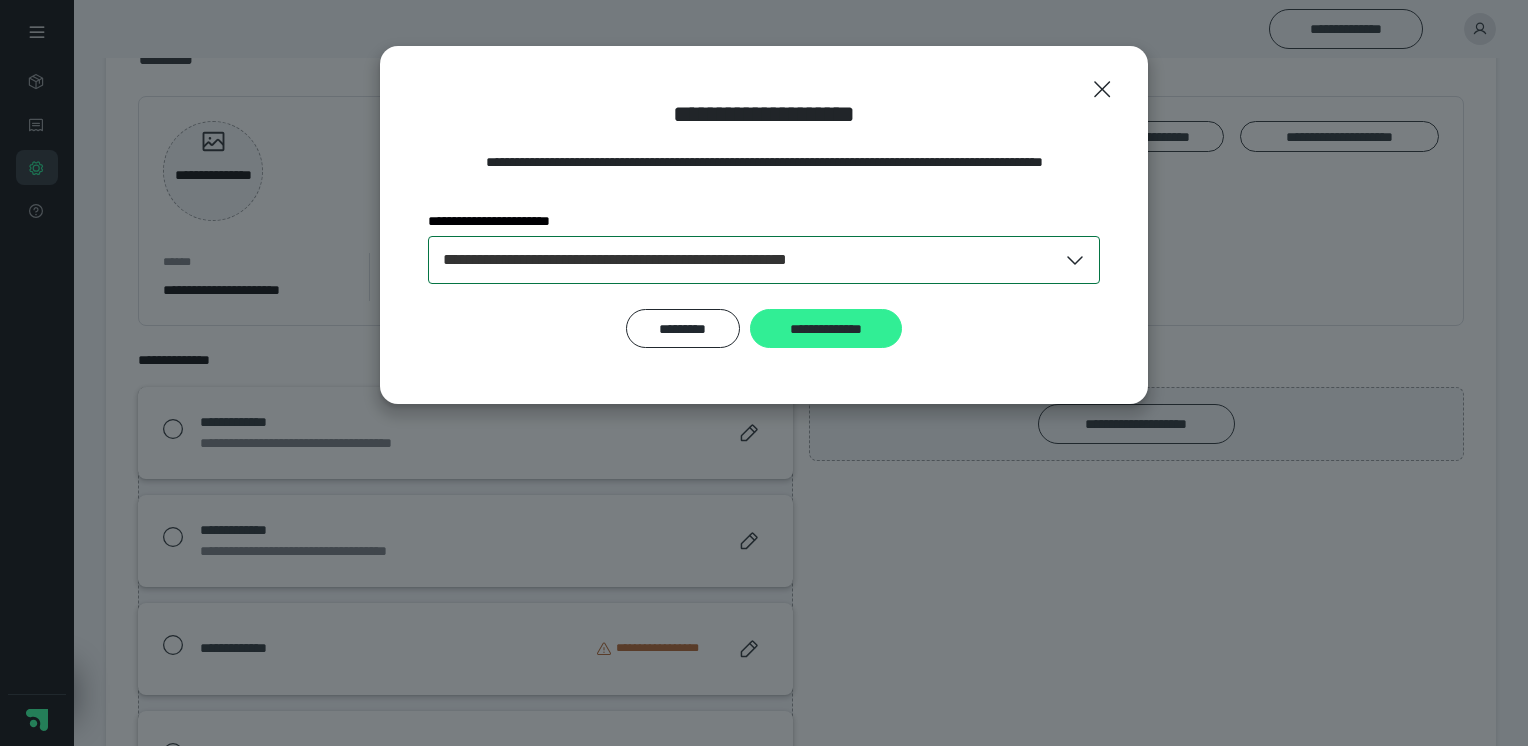 click on "**********" at bounding box center (826, 329) 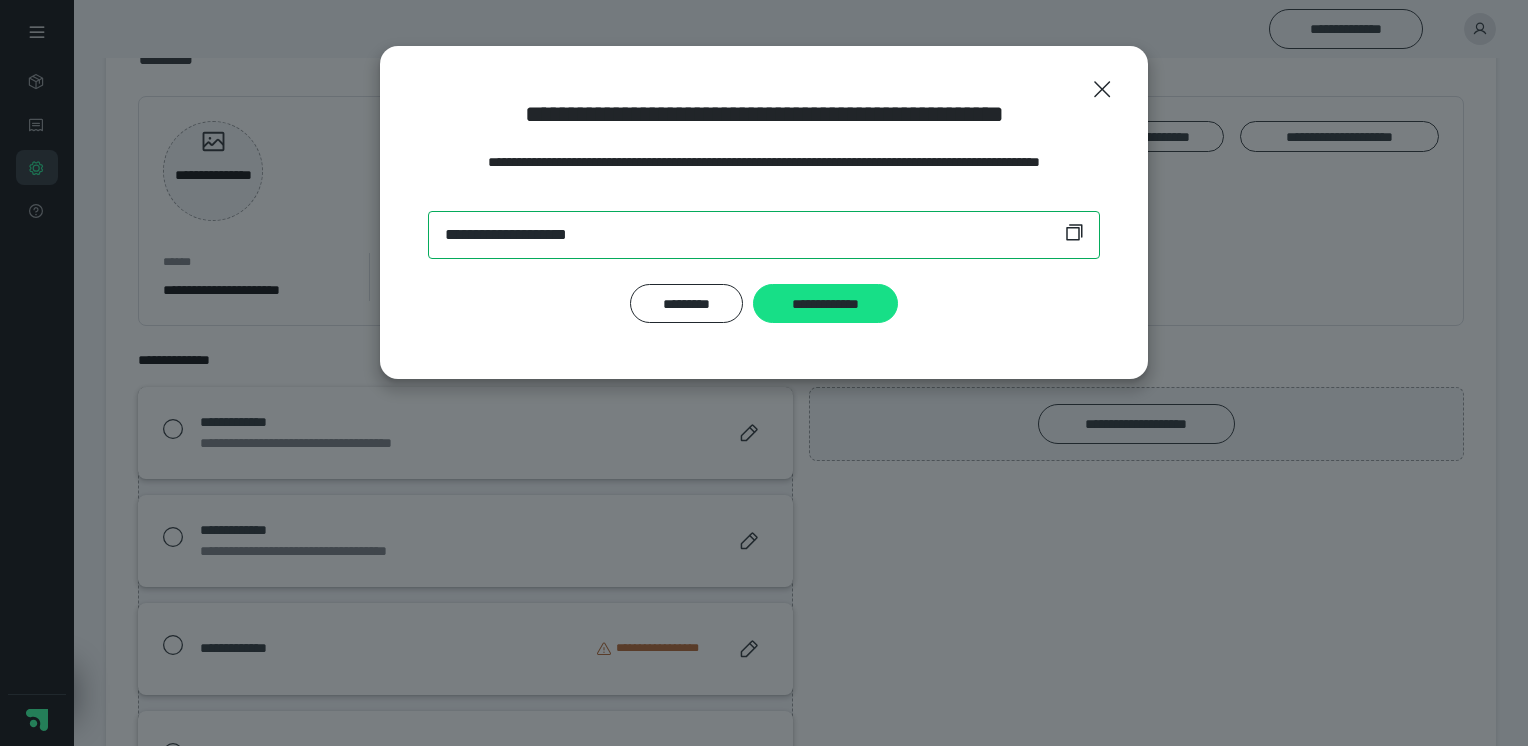 drag, startPoint x: 445, startPoint y: 229, endPoint x: 705, endPoint y: 230, distance: 260.00192 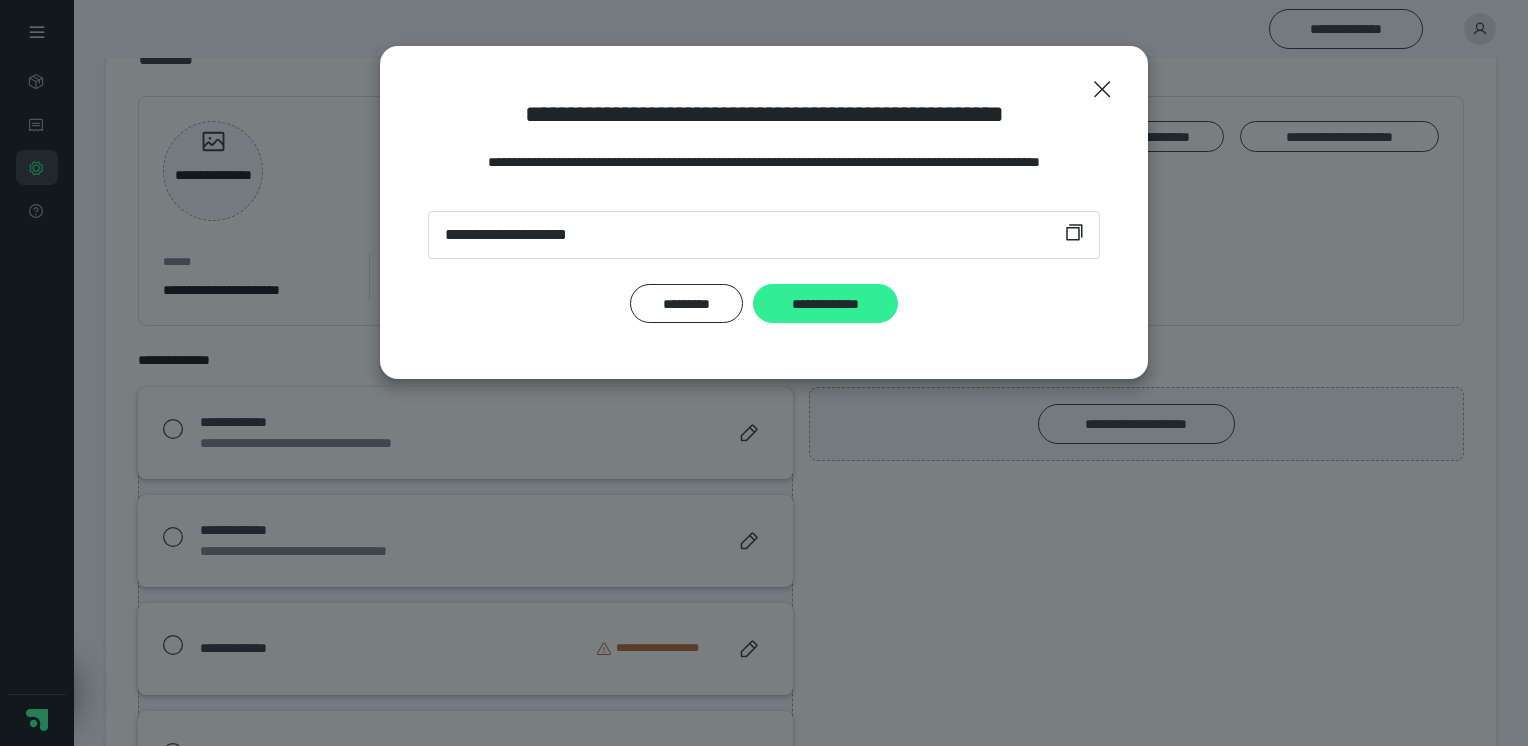 click on "**********" at bounding box center [825, 304] 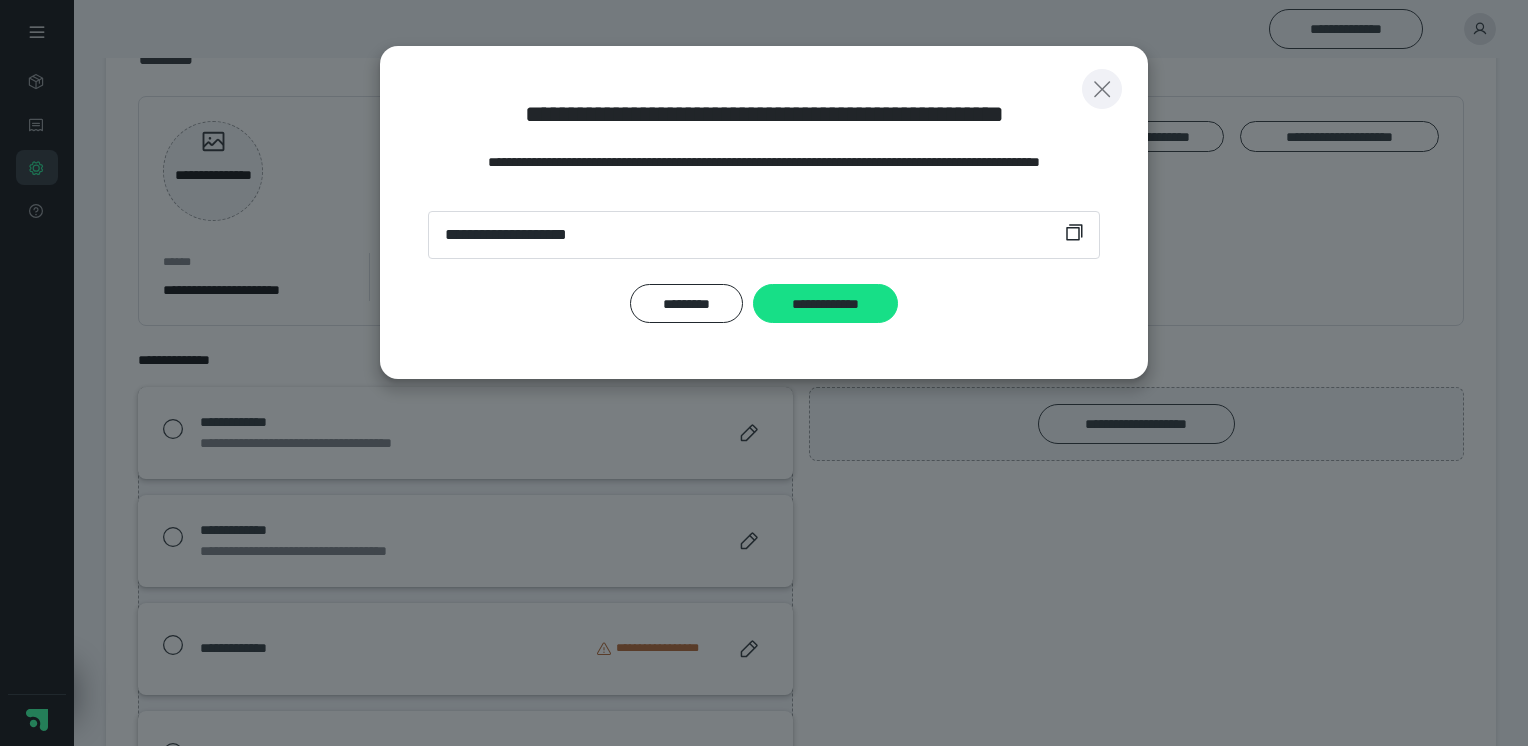 click 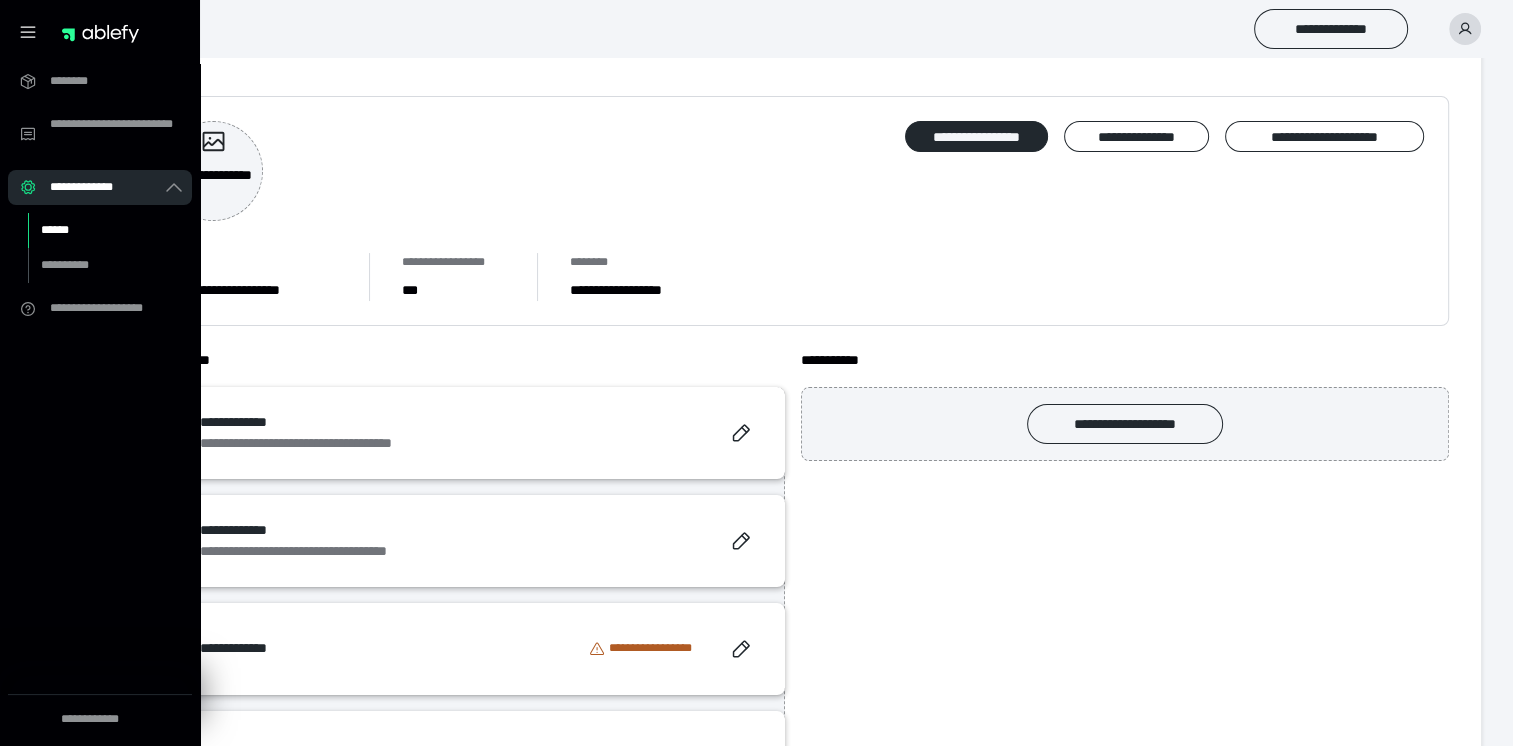 scroll, scrollTop: 0, scrollLeft: 0, axis: both 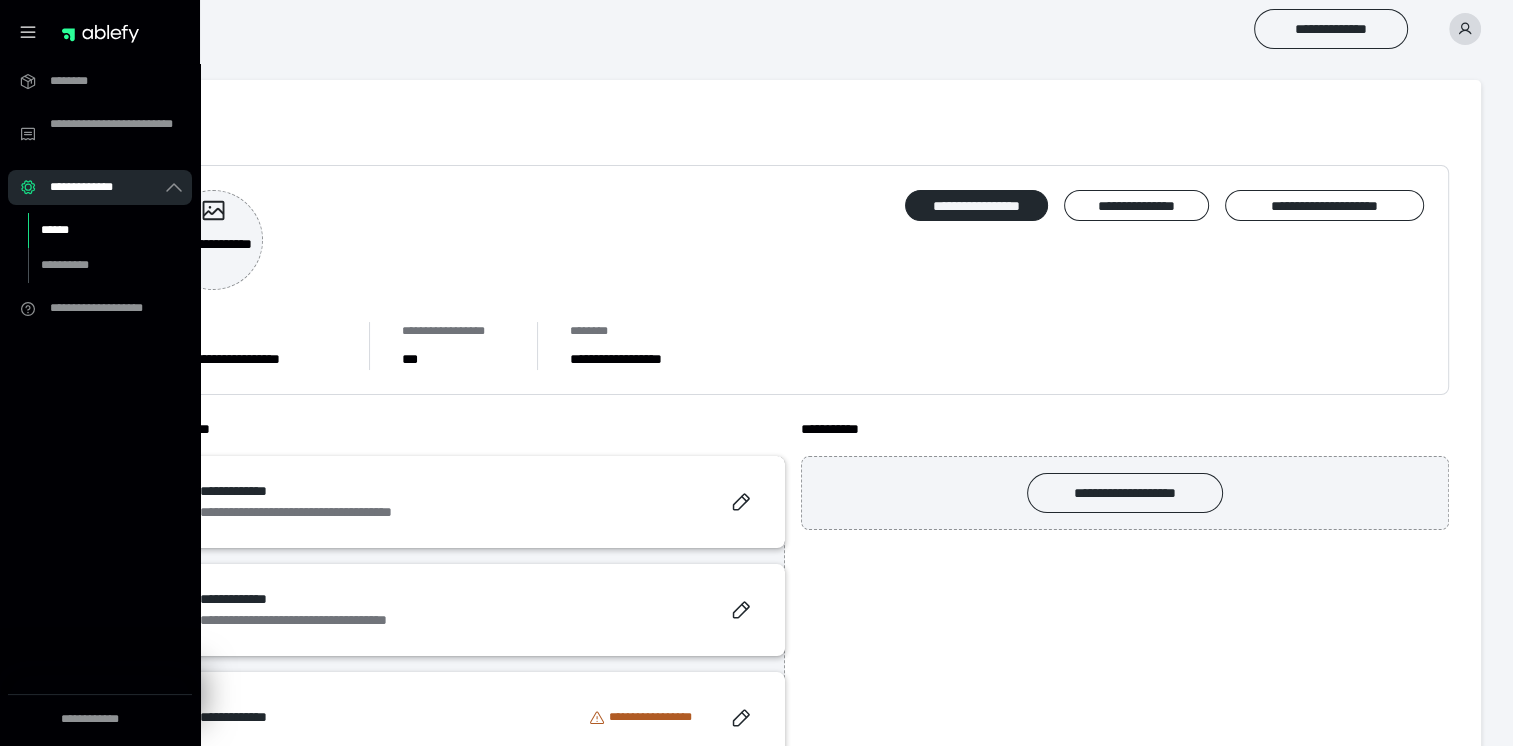 click on "**********" at bounding box center [793, 280] 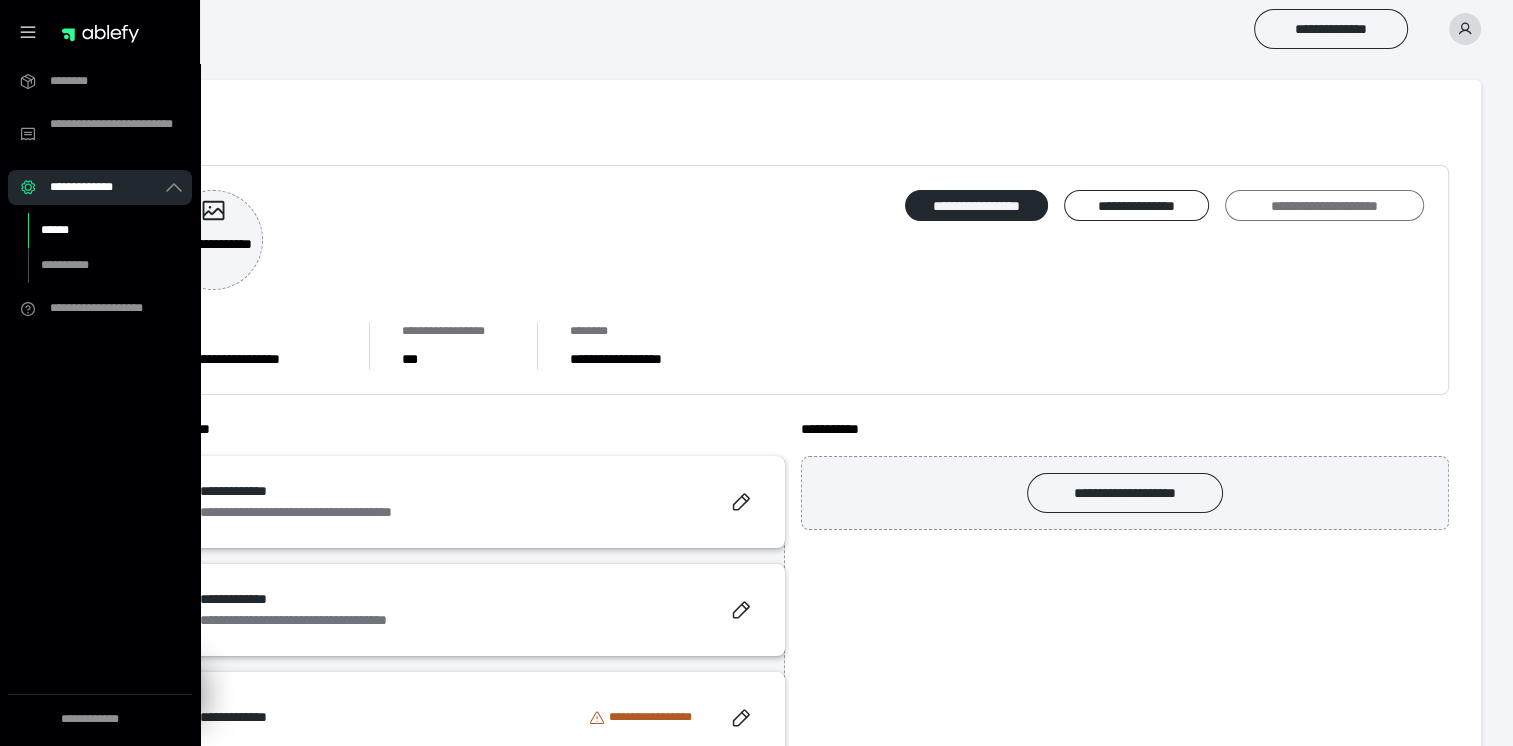 click on "**********" at bounding box center [1324, 206] 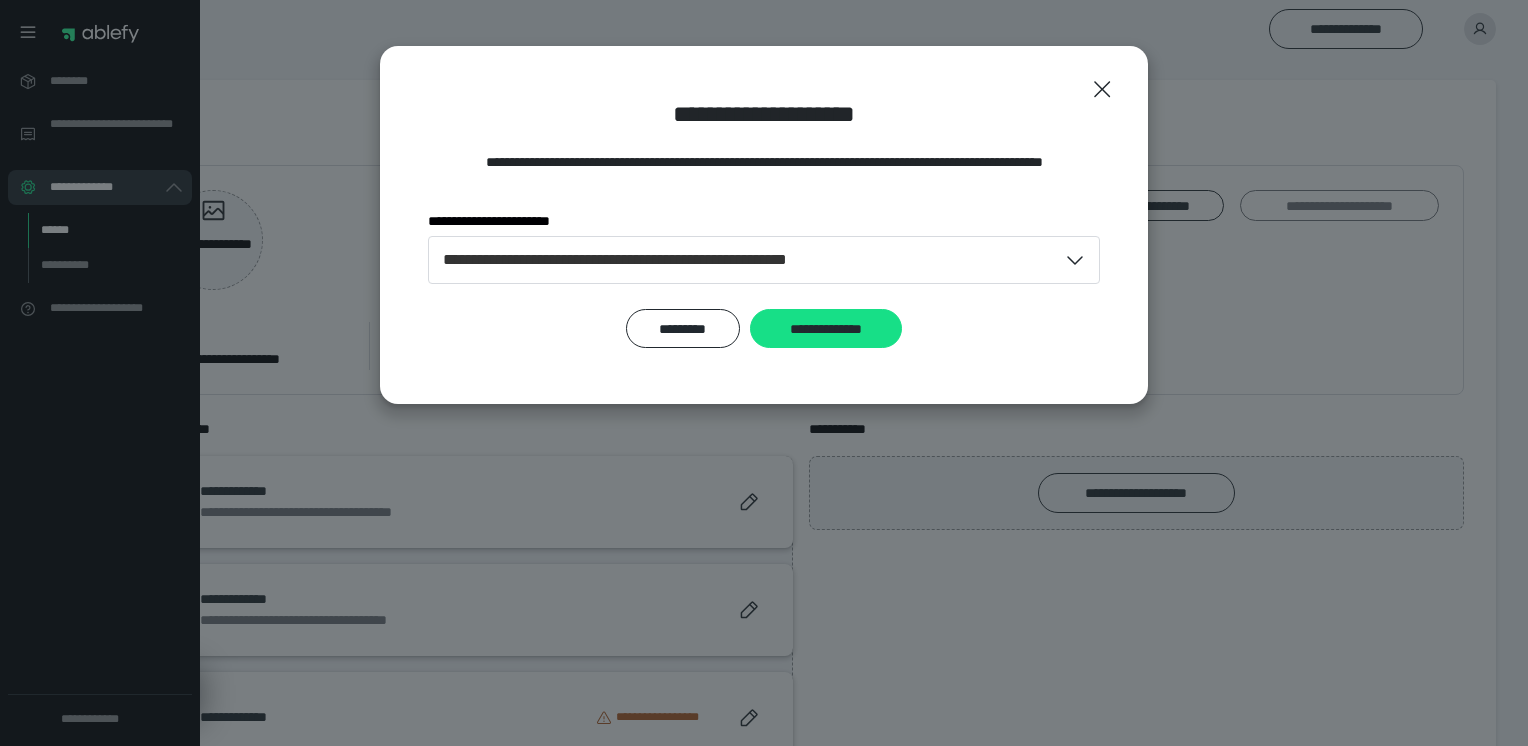 click on "**********" at bounding box center (764, 373) 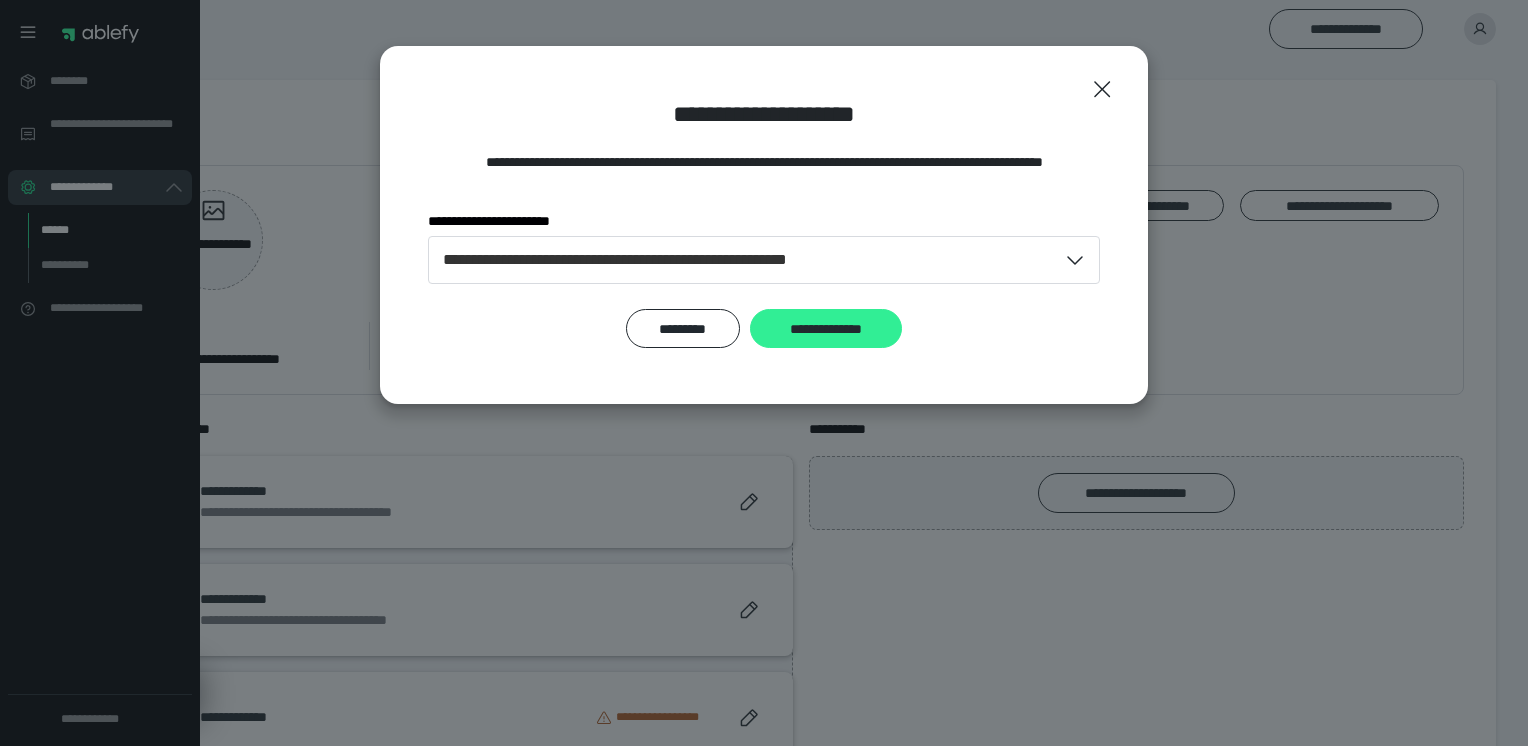 click on "**********" at bounding box center (826, 329) 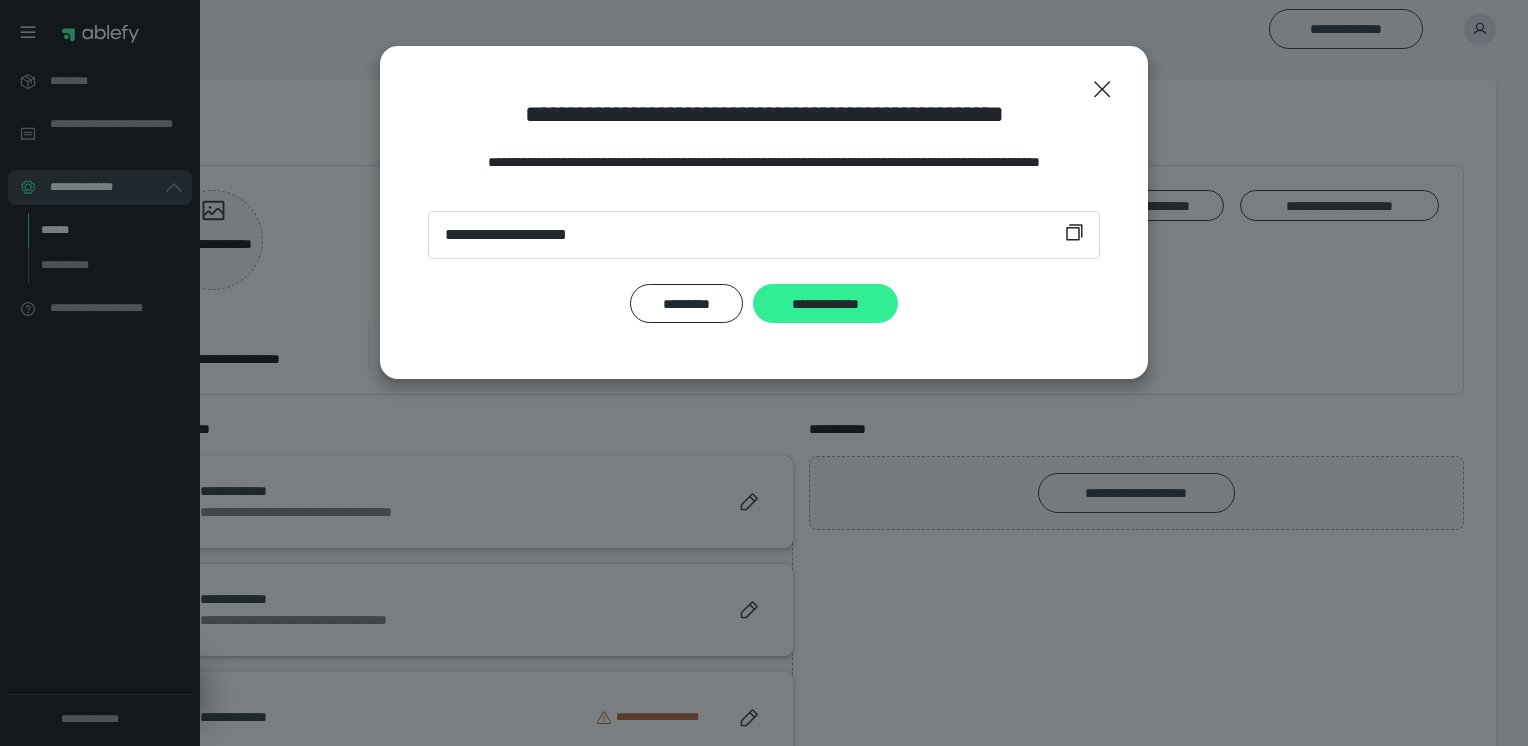 click on "**********" at bounding box center [825, 304] 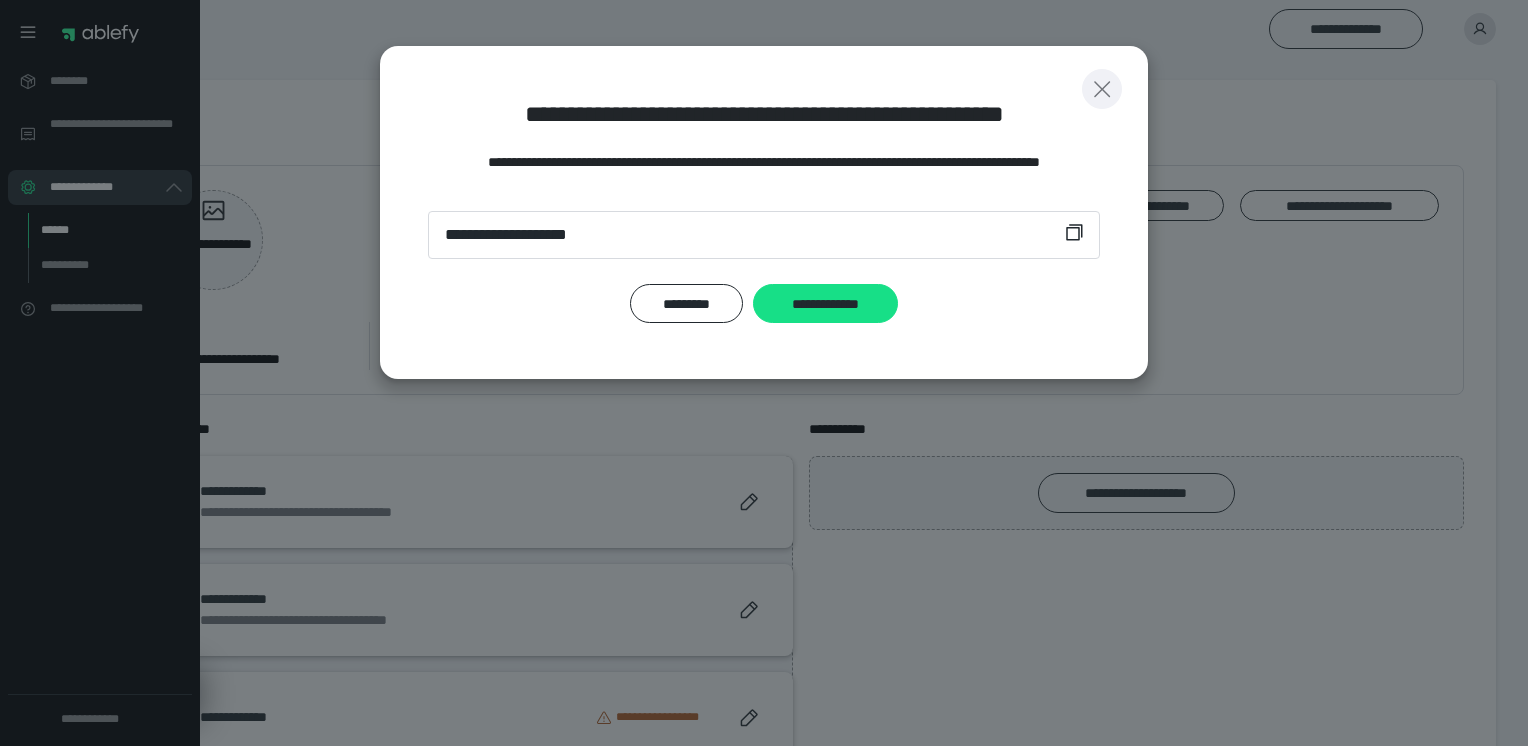 click 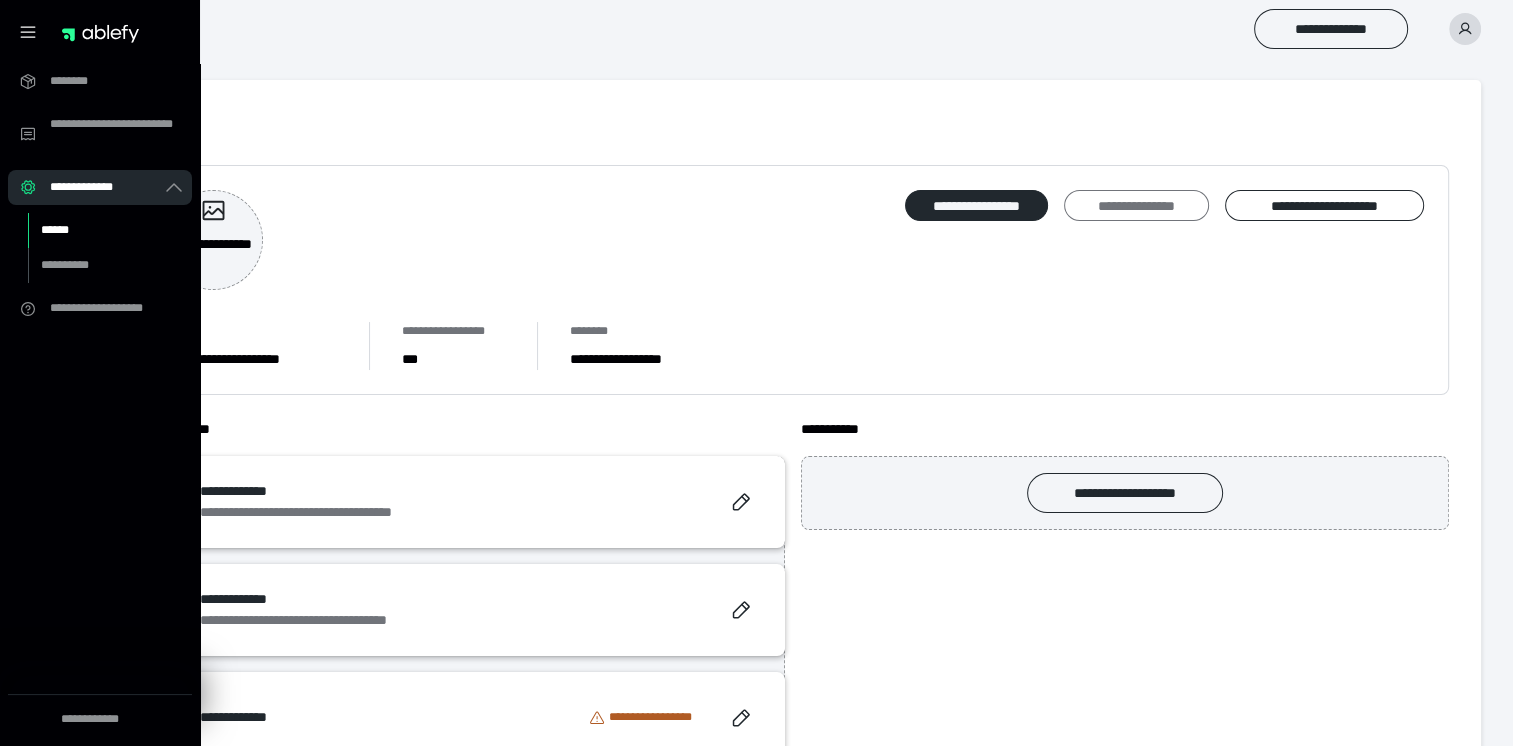 click on "**********" at bounding box center (1136, 206) 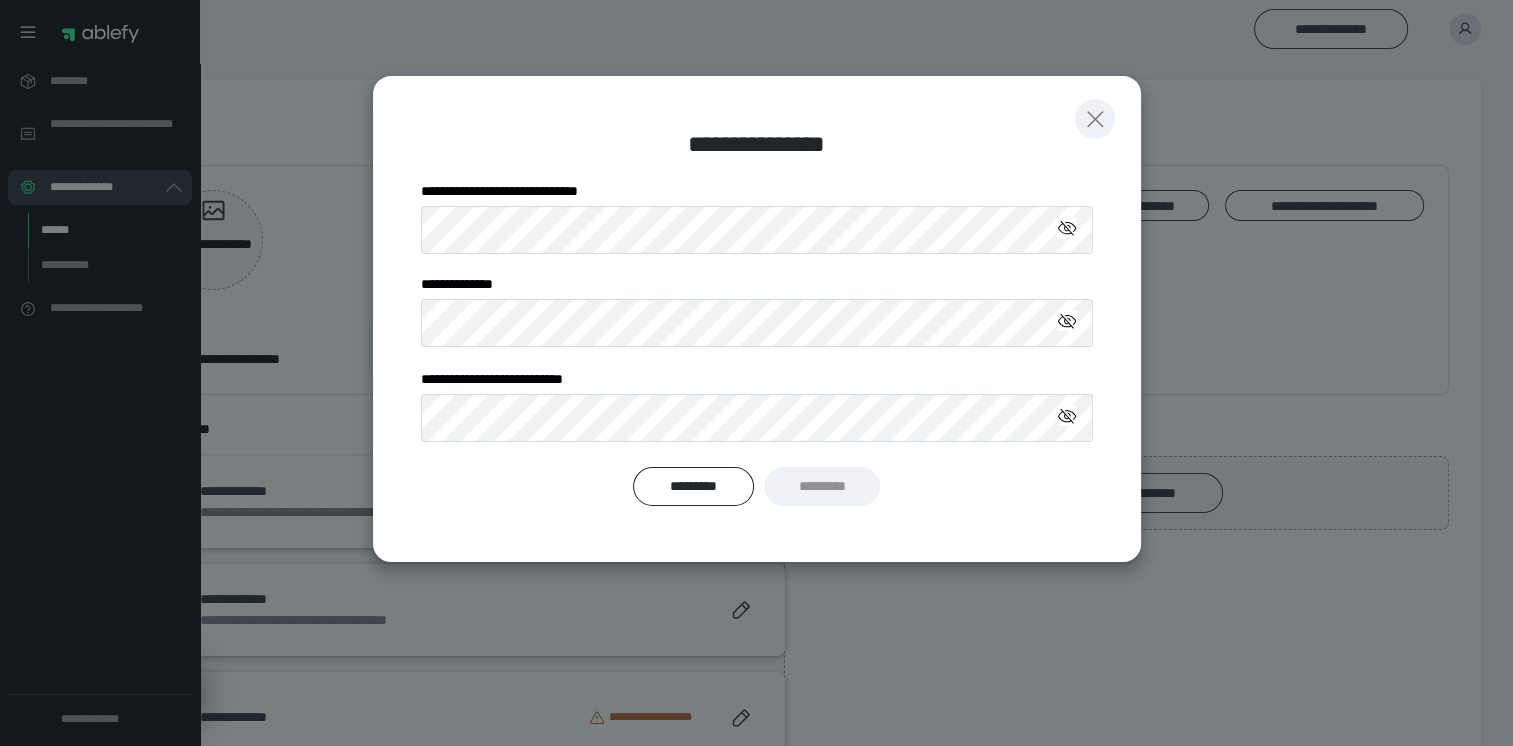 click 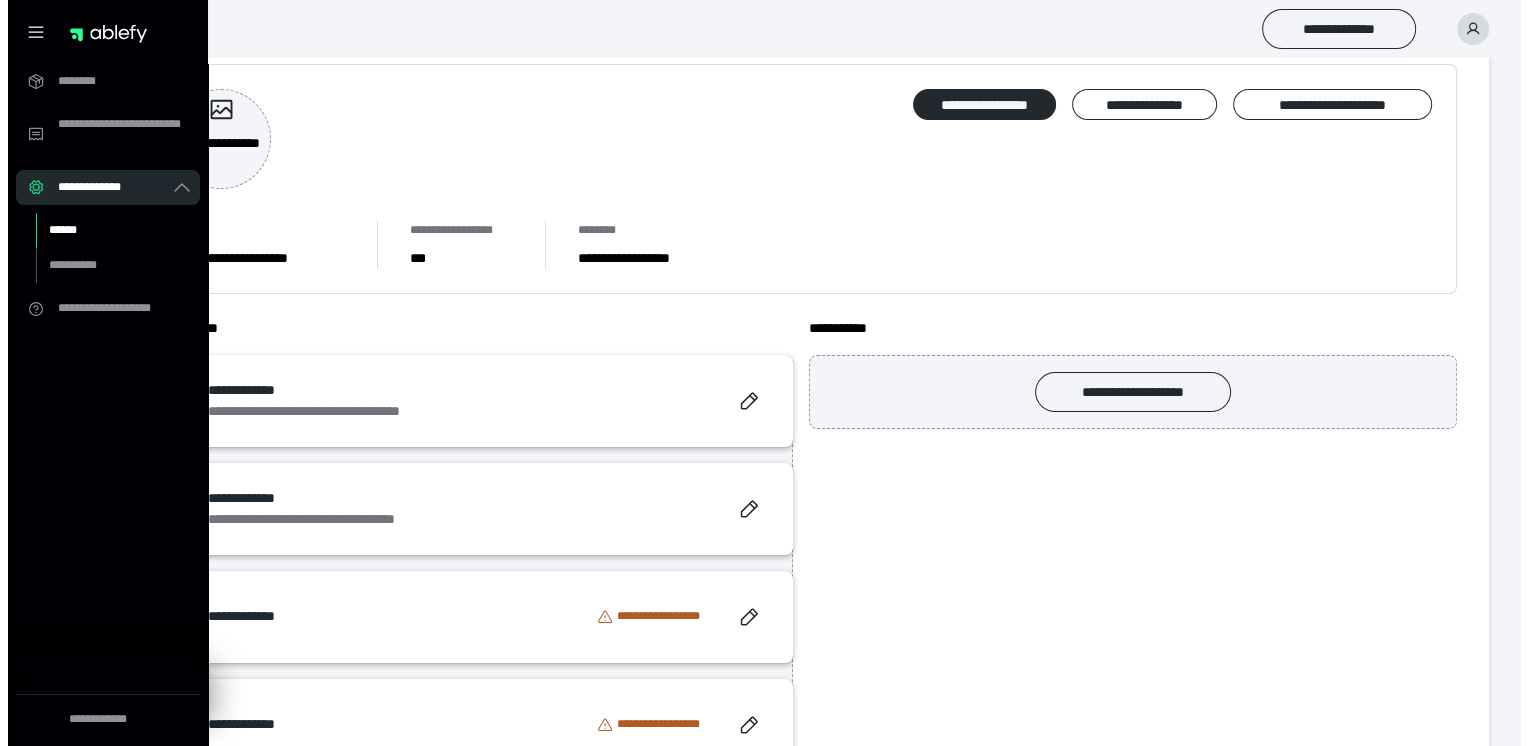 scroll, scrollTop: 0, scrollLeft: 0, axis: both 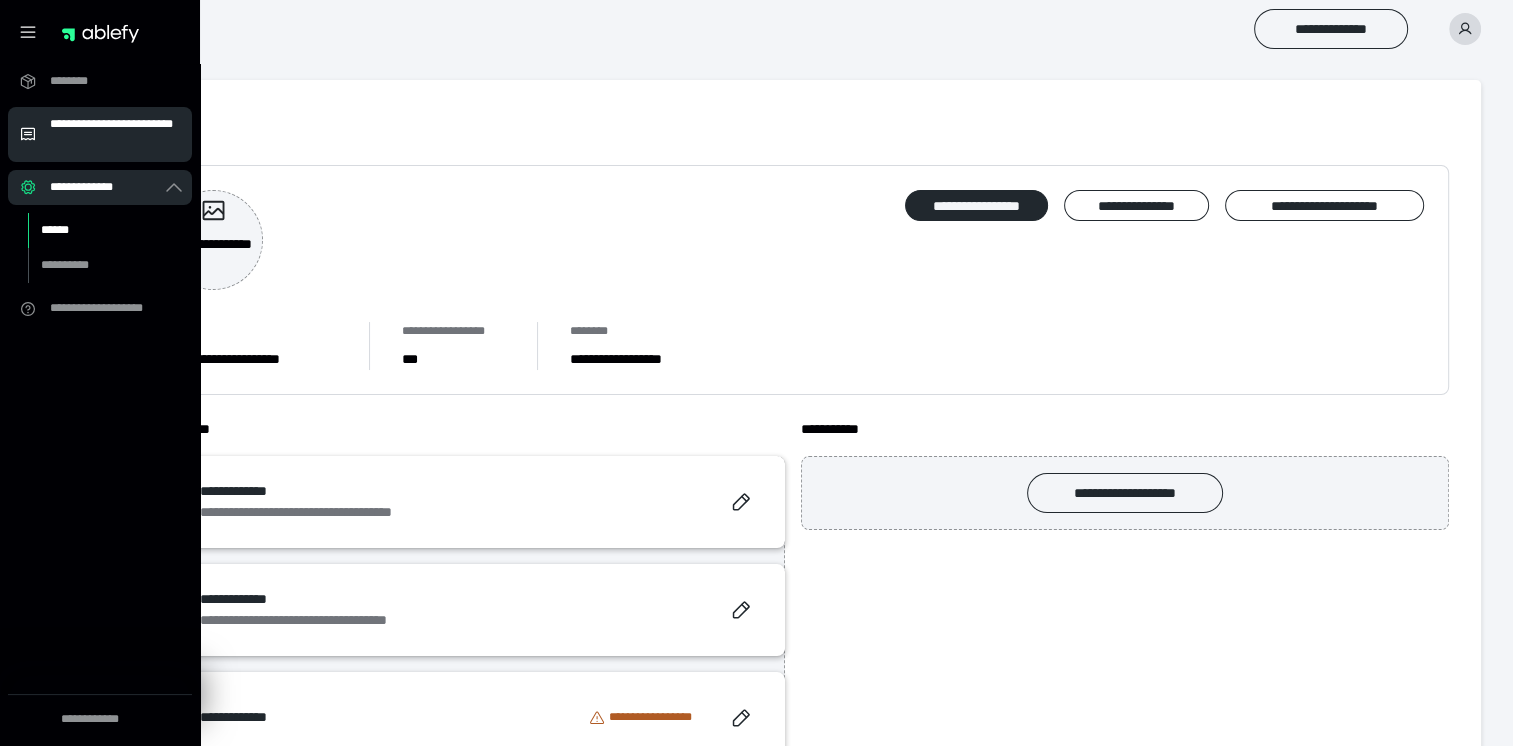 click on "**********" at bounding box center [115, 134] 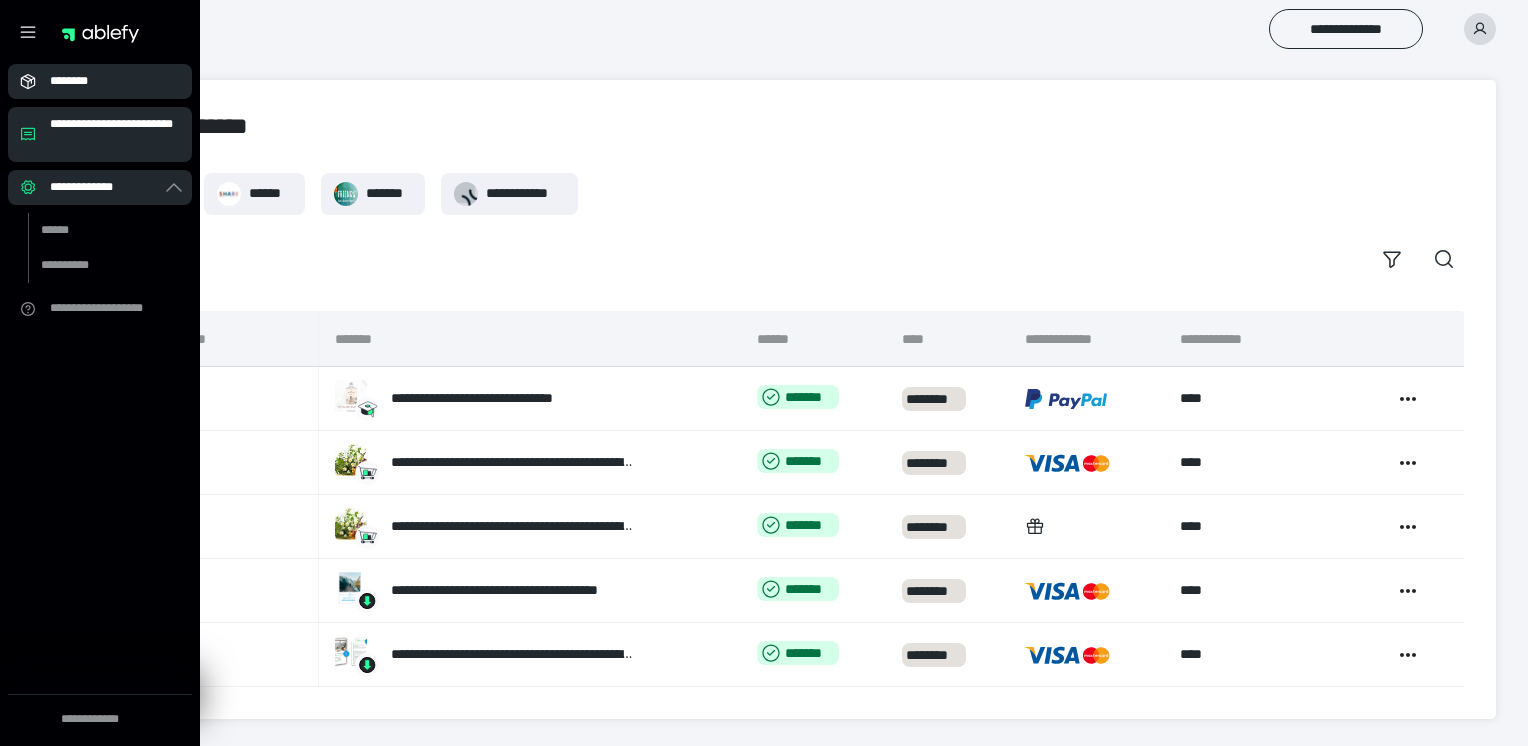 click 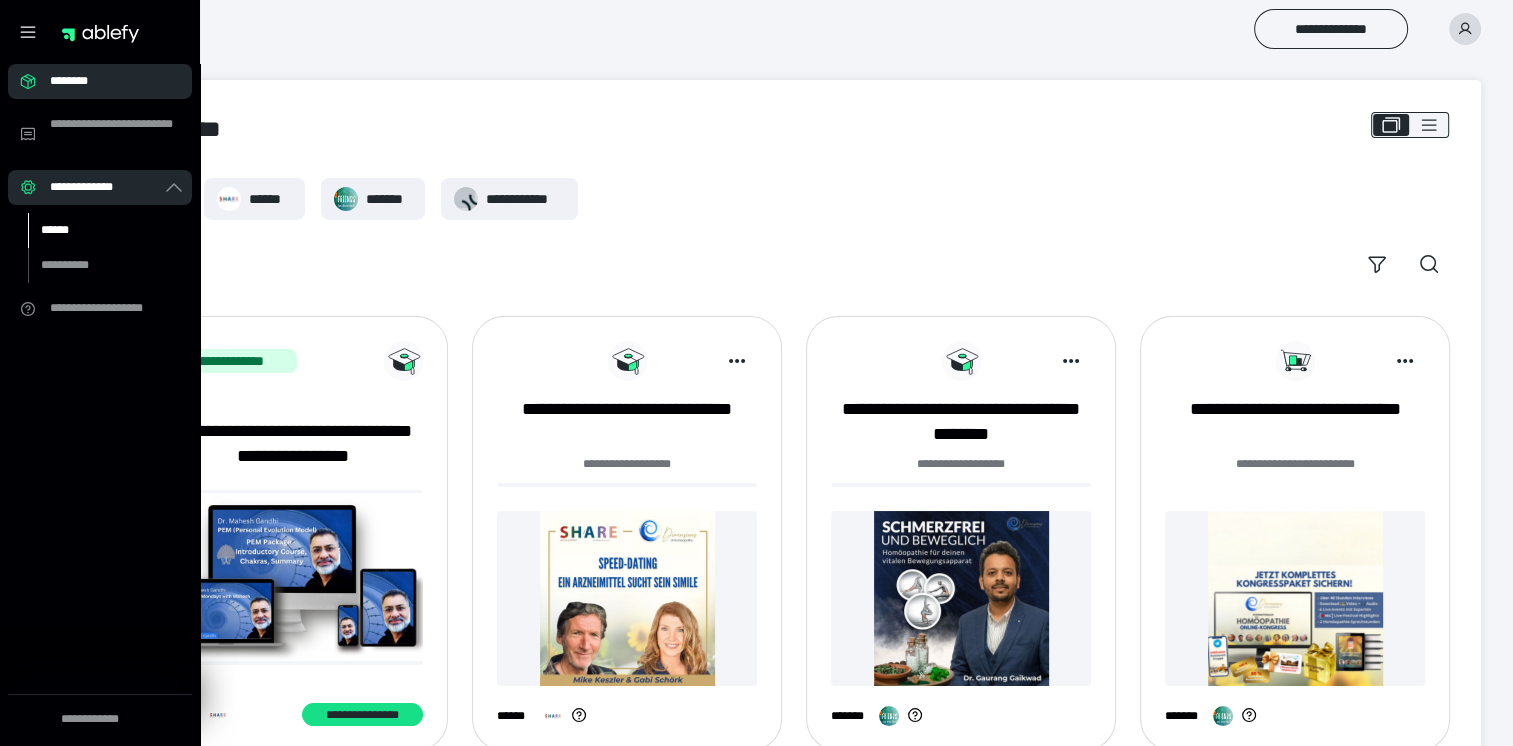 click on "******" at bounding box center (97, 230) 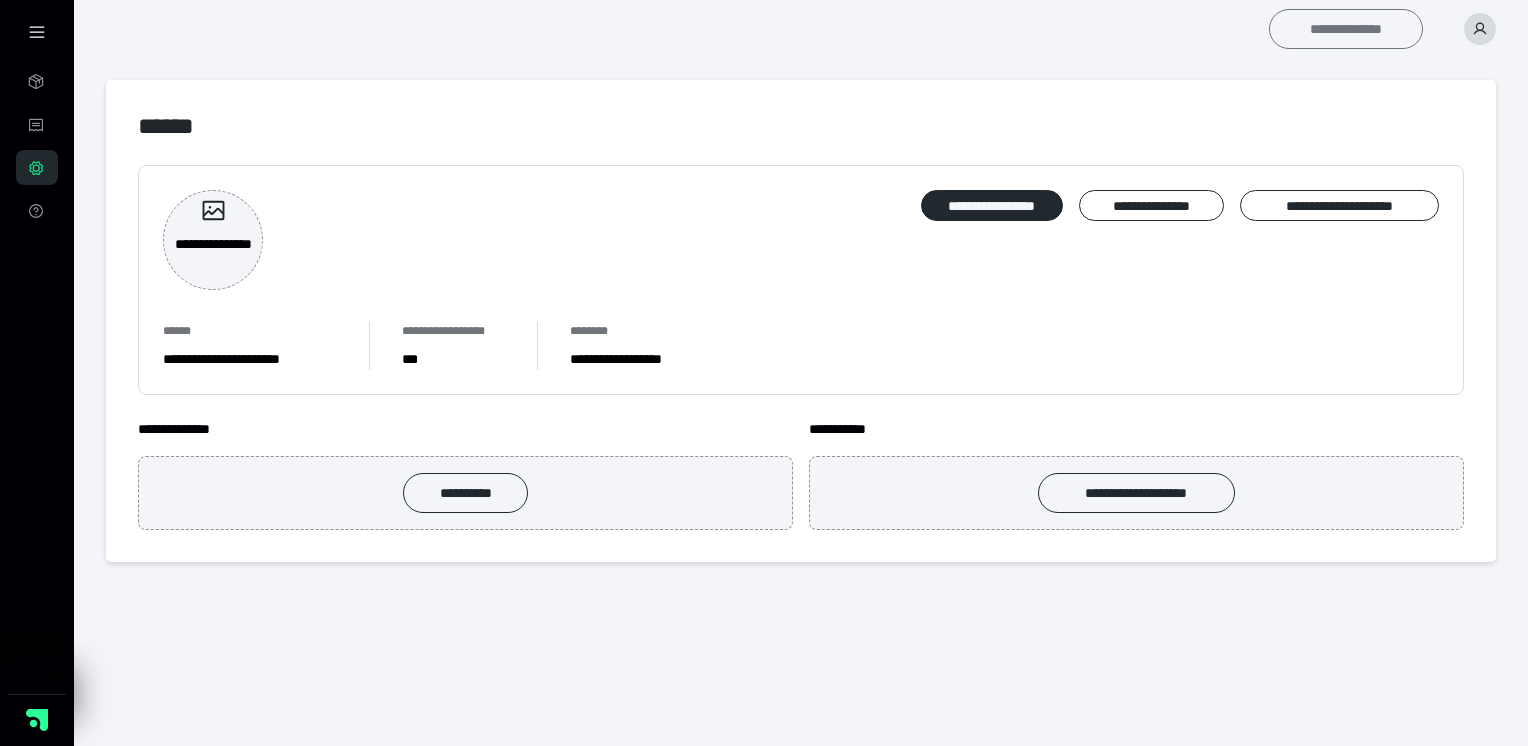 click on "**********" at bounding box center [1346, 29] 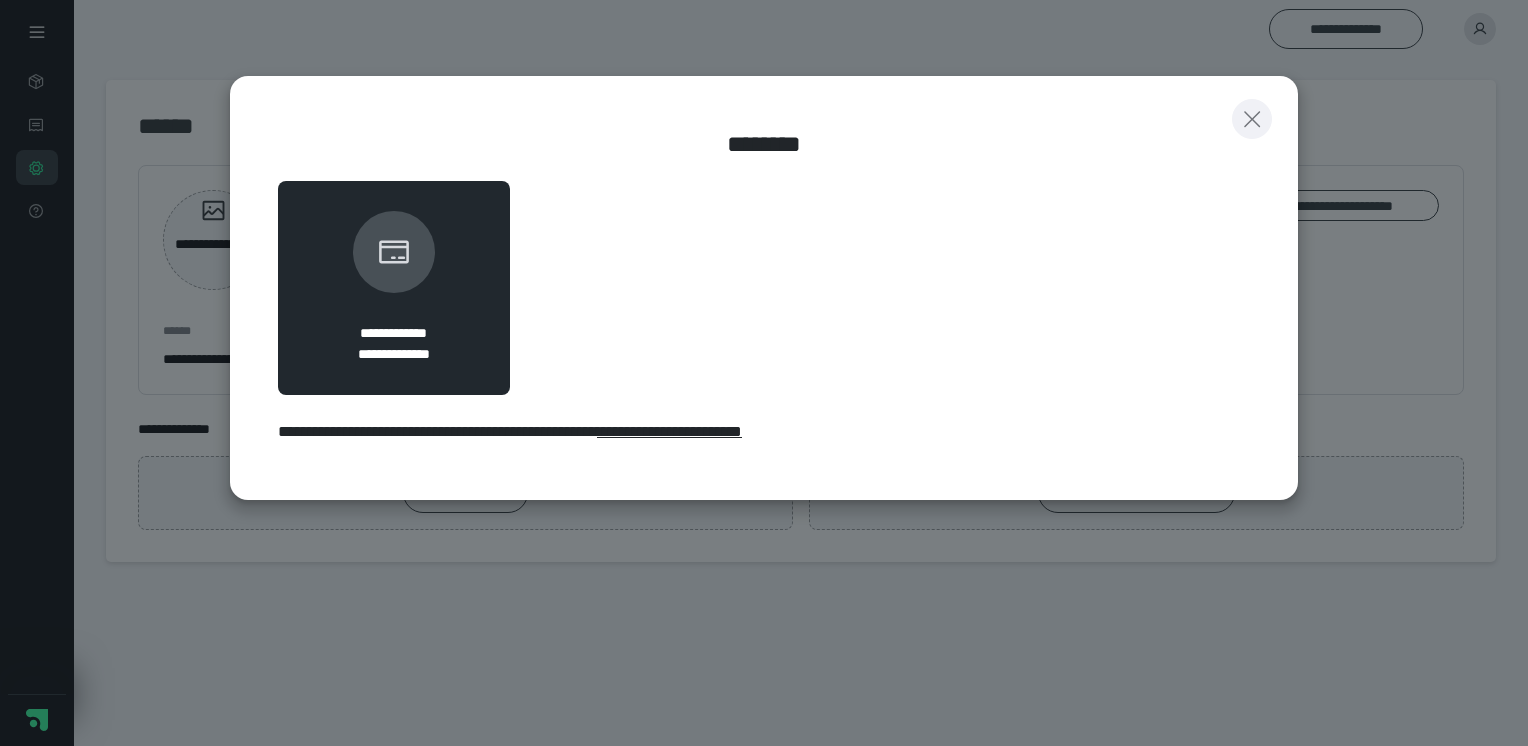 click 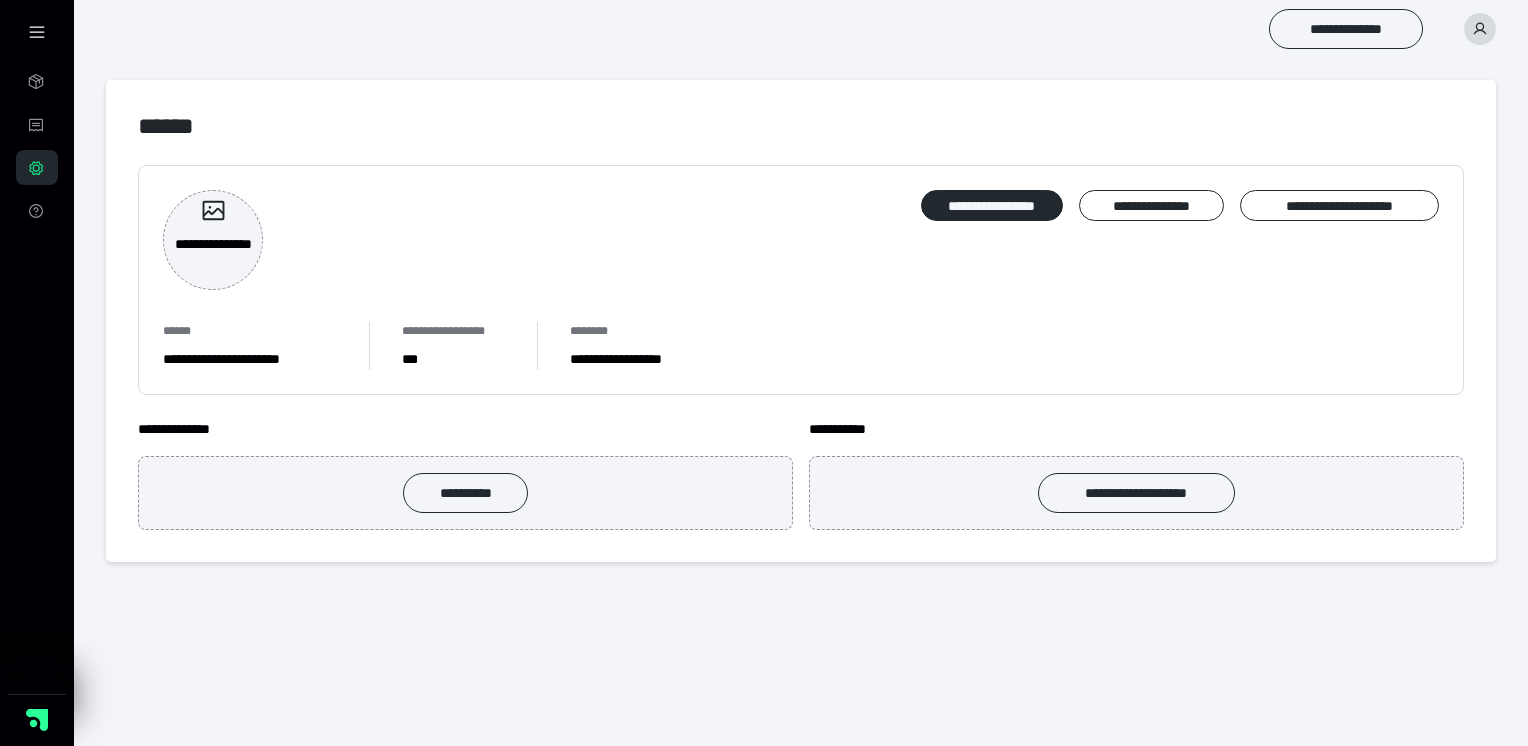 click 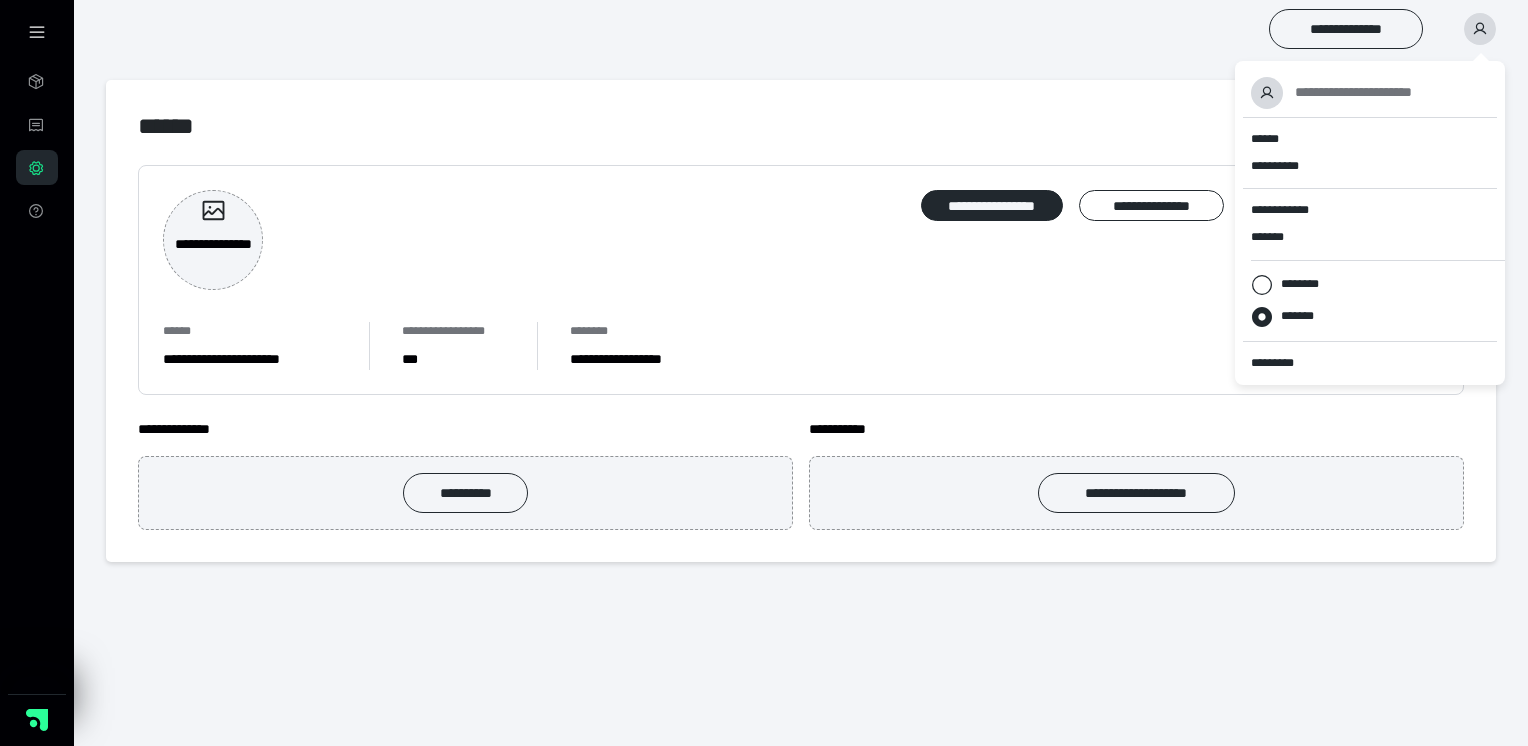 click on "******" at bounding box center [801, 126] 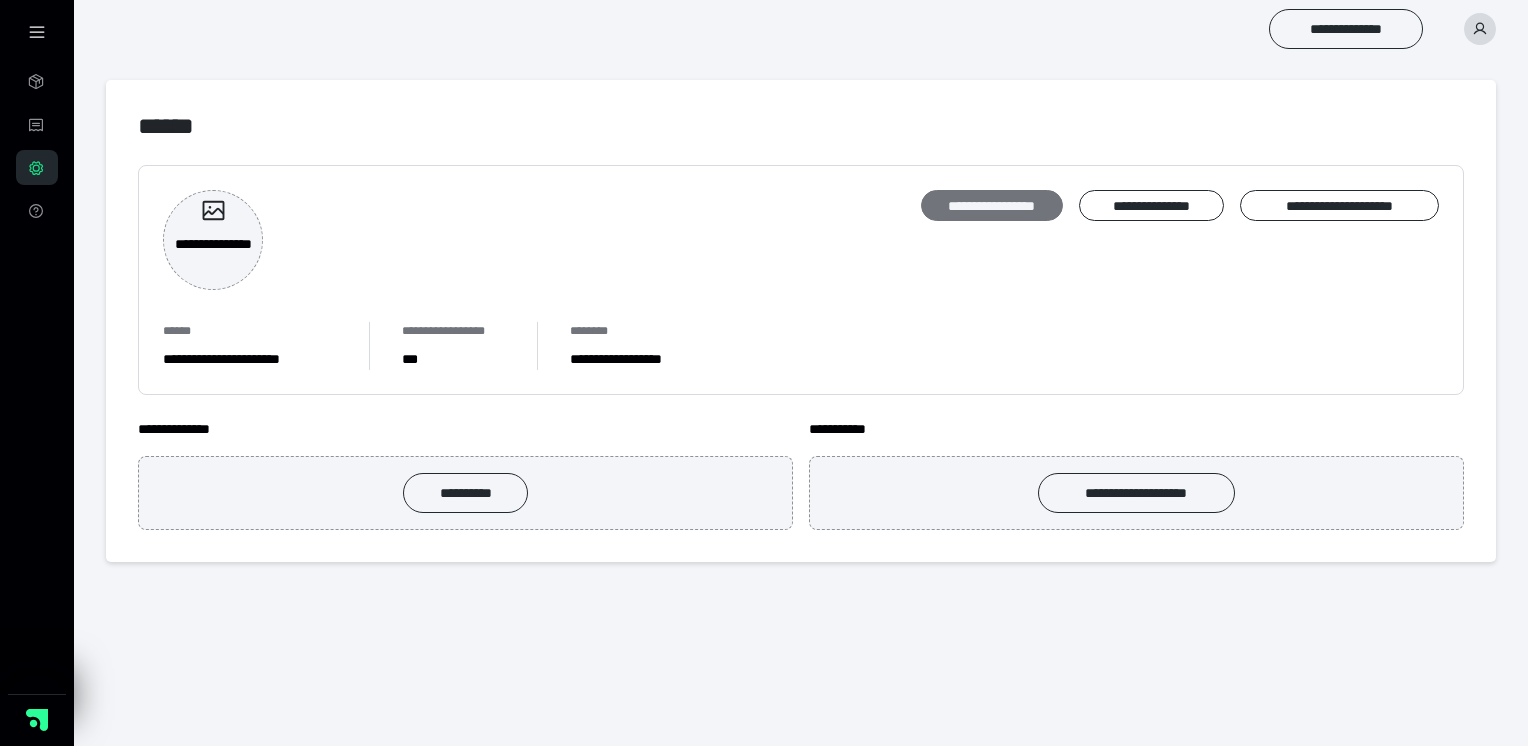 click on "**********" at bounding box center (992, 206) 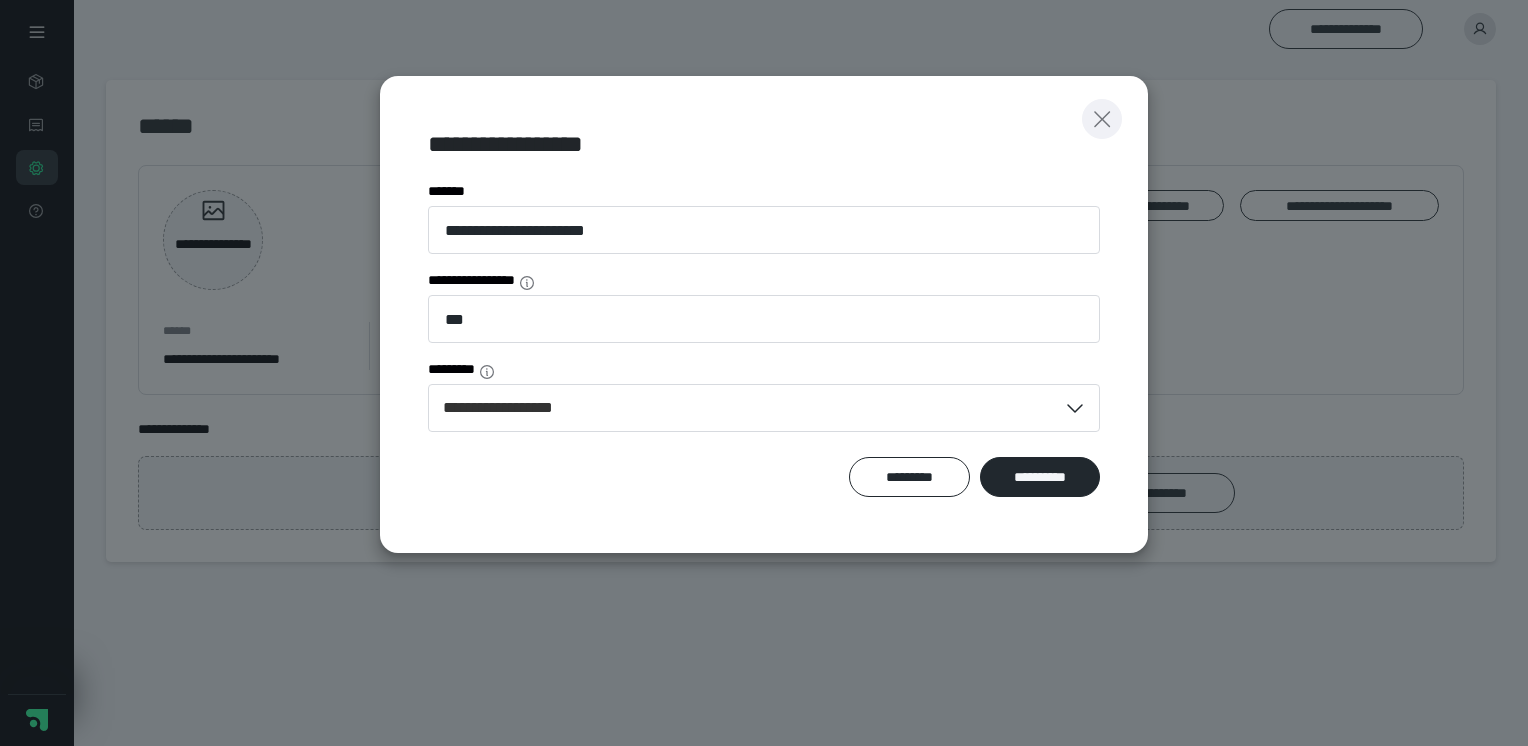 click 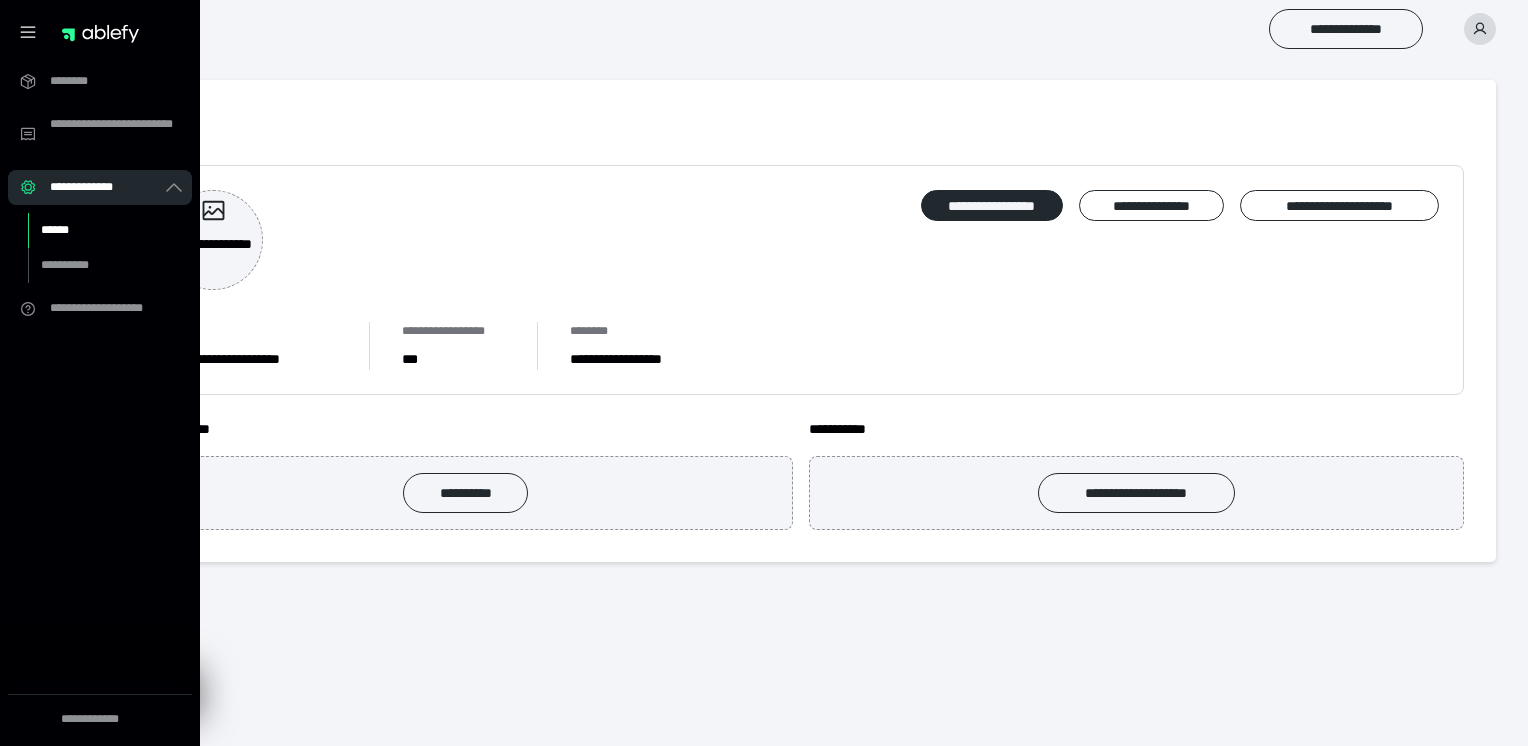 drag, startPoint x: 582, startPoint y: 220, endPoint x: 293, endPoint y: 203, distance: 289.49957 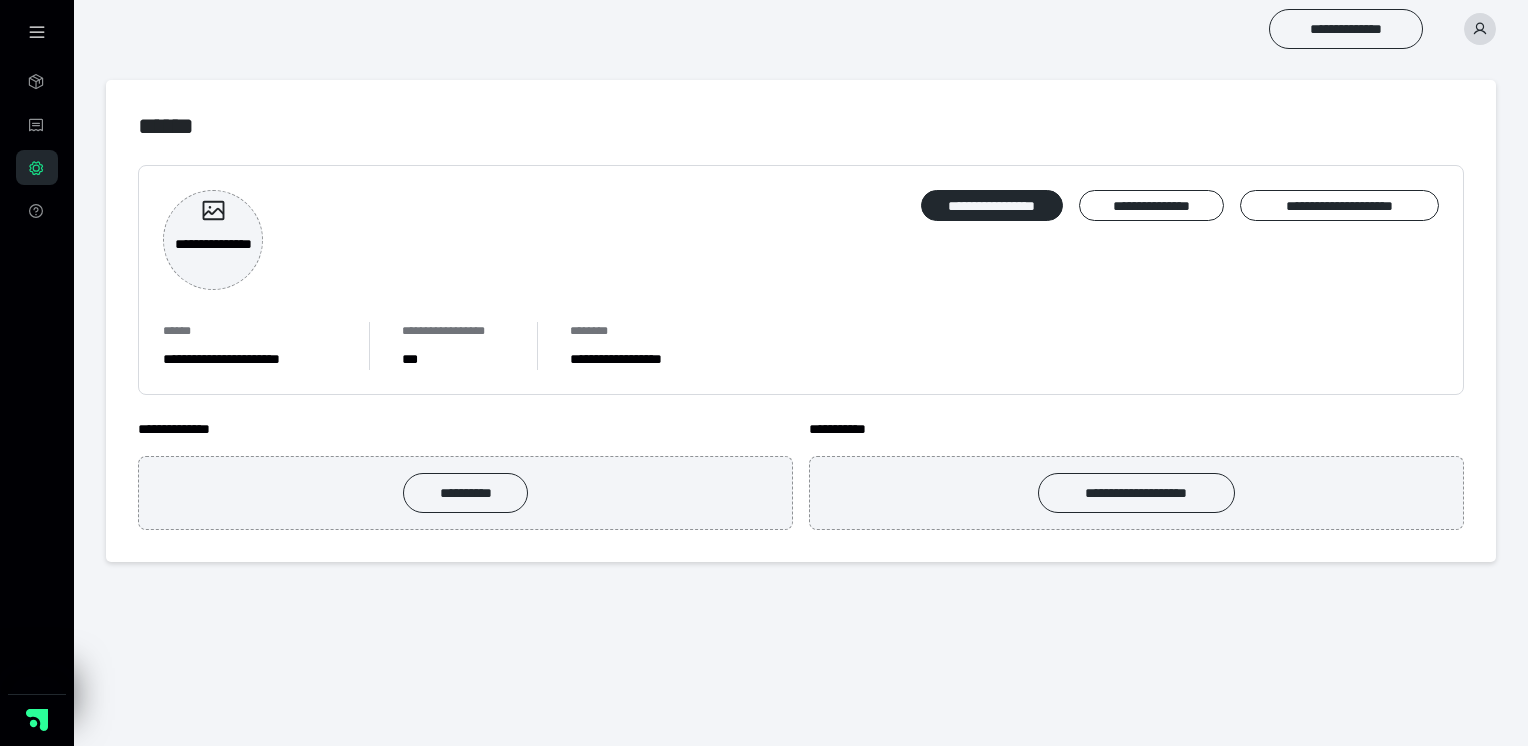 click 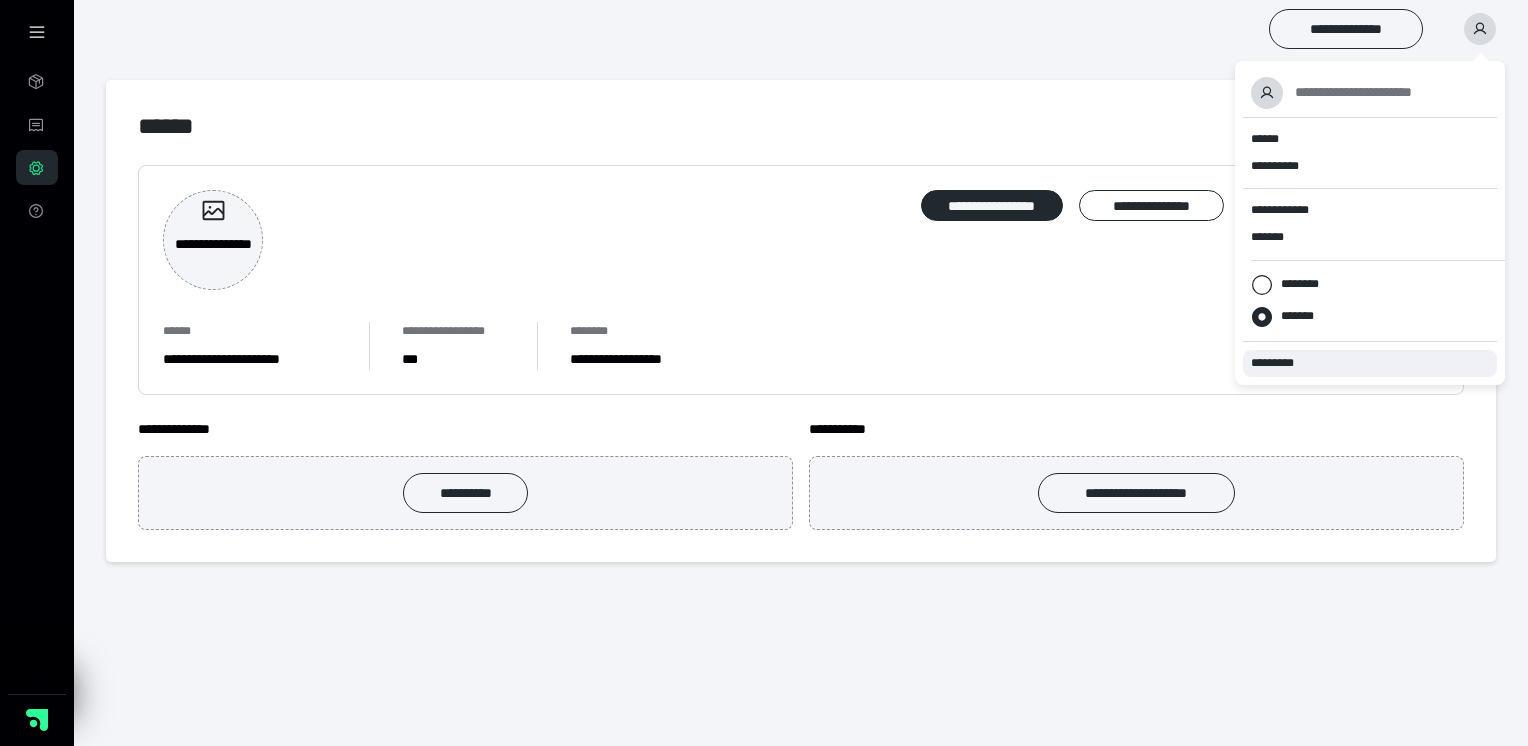 click on "*********" at bounding box center (1281, 363) 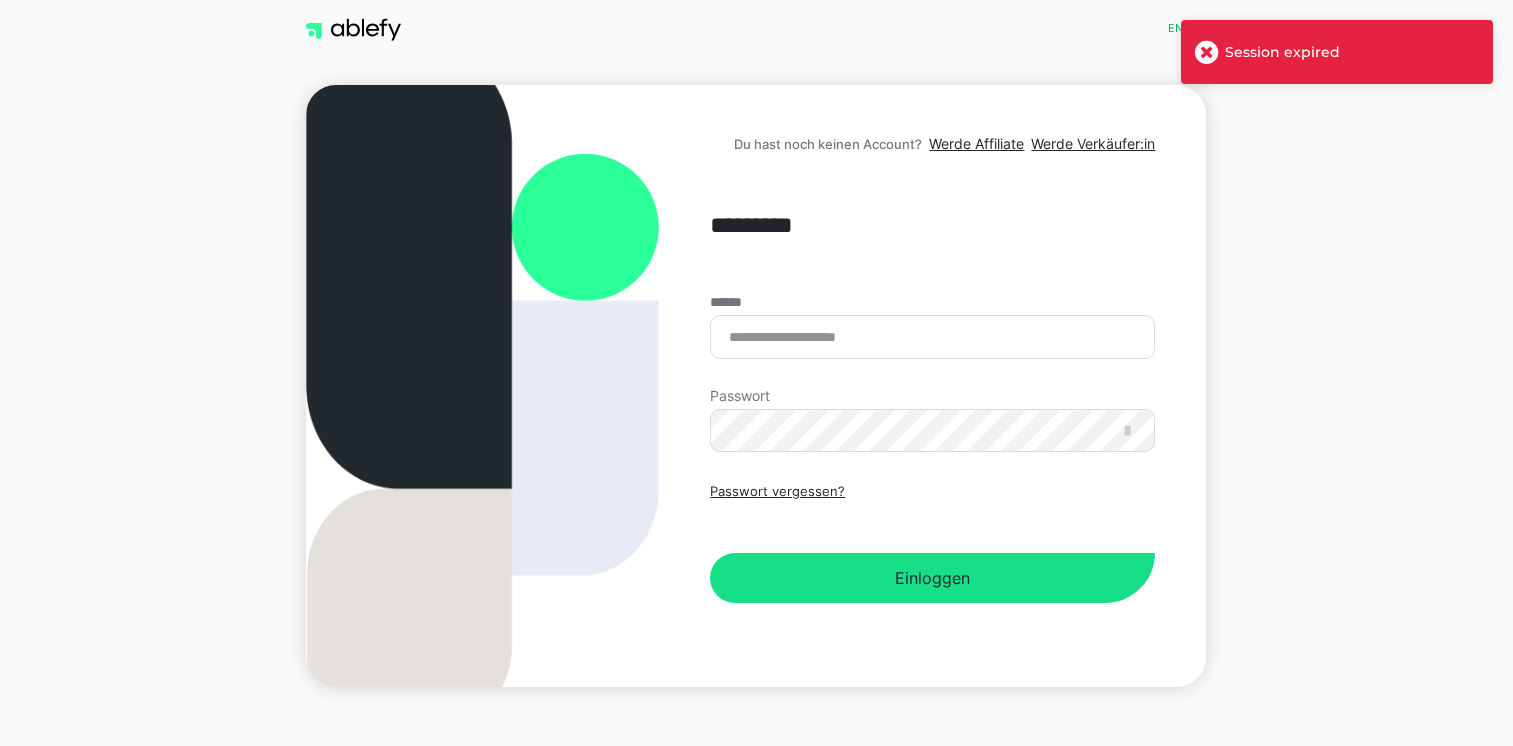 scroll, scrollTop: 0, scrollLeft: 0, axis: both 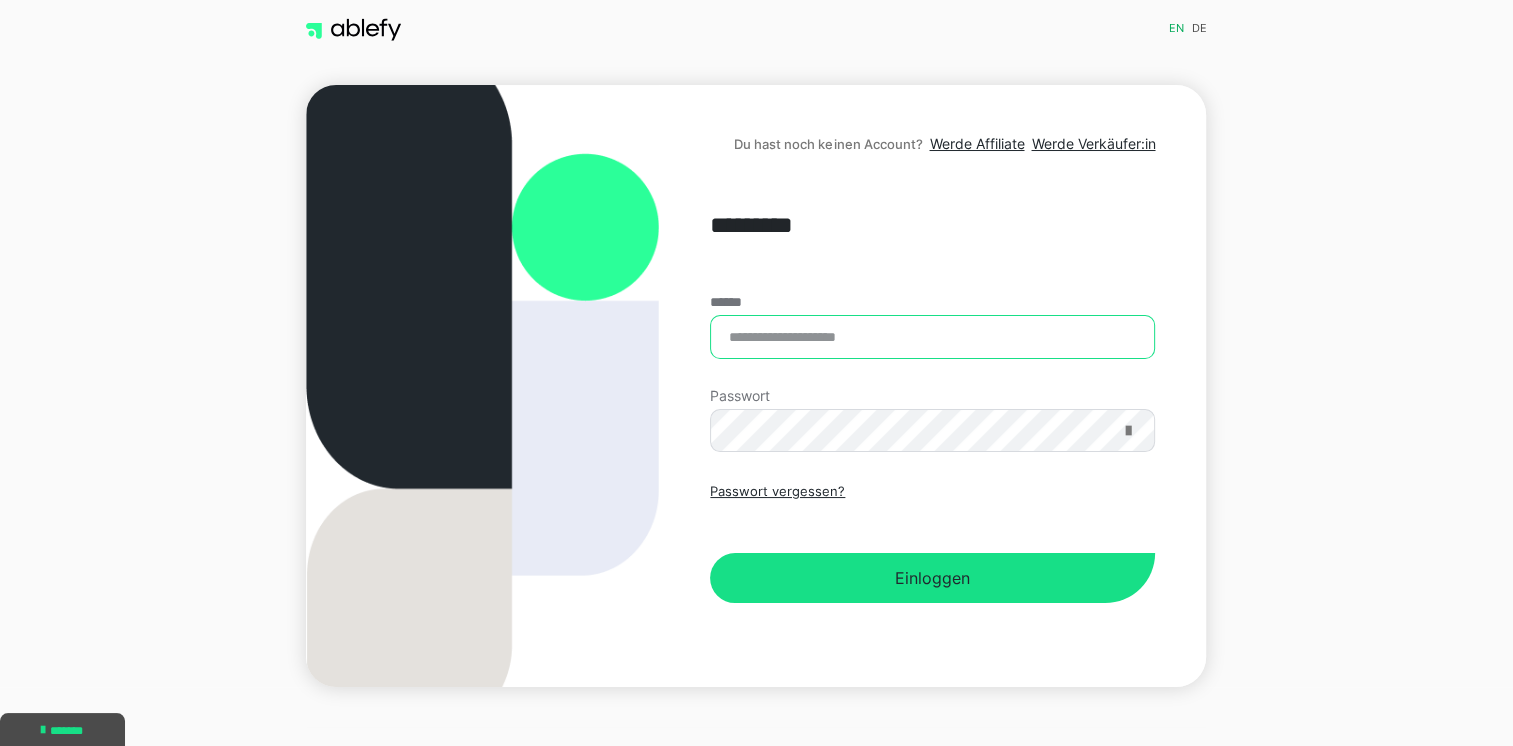 type on "**********" 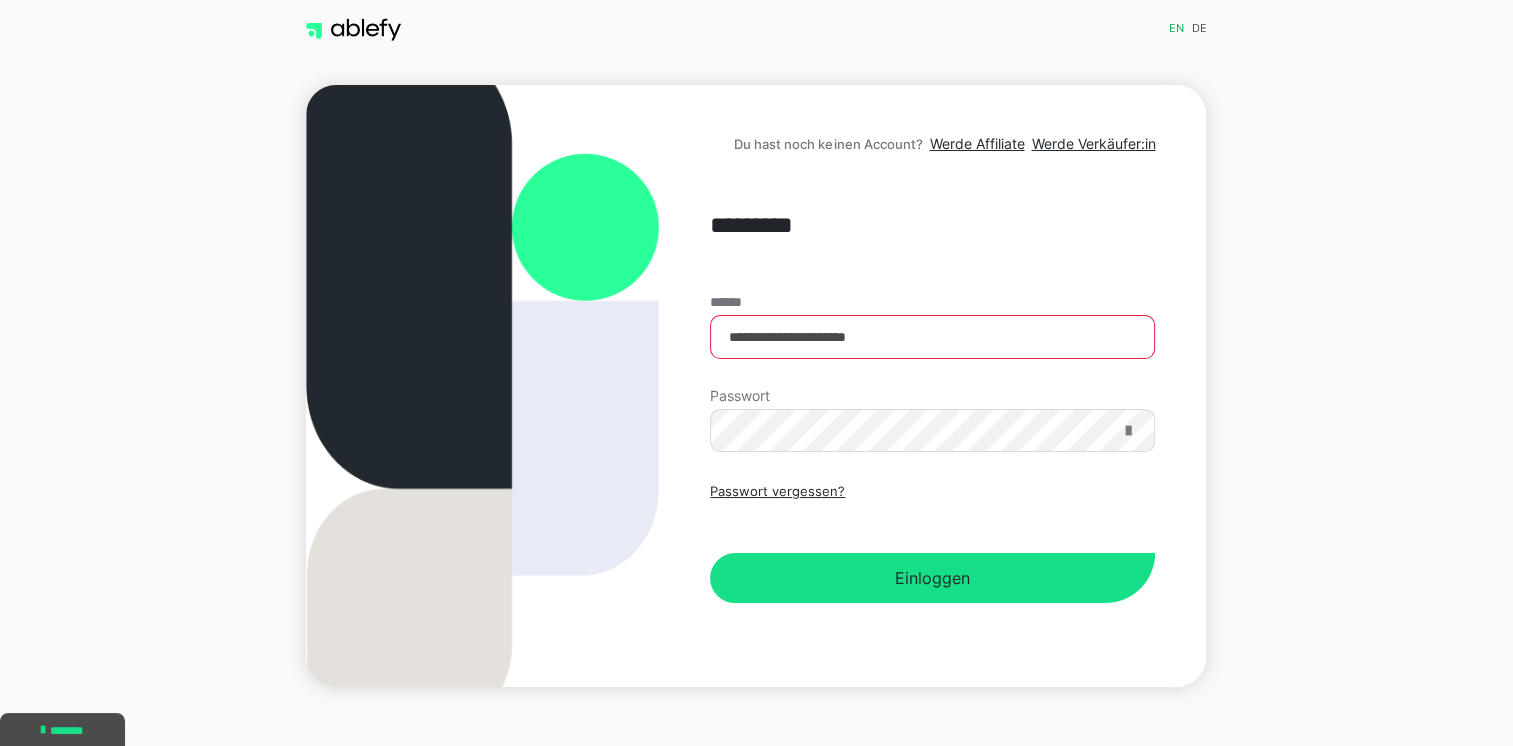 click at bounding box center [1127, 431] 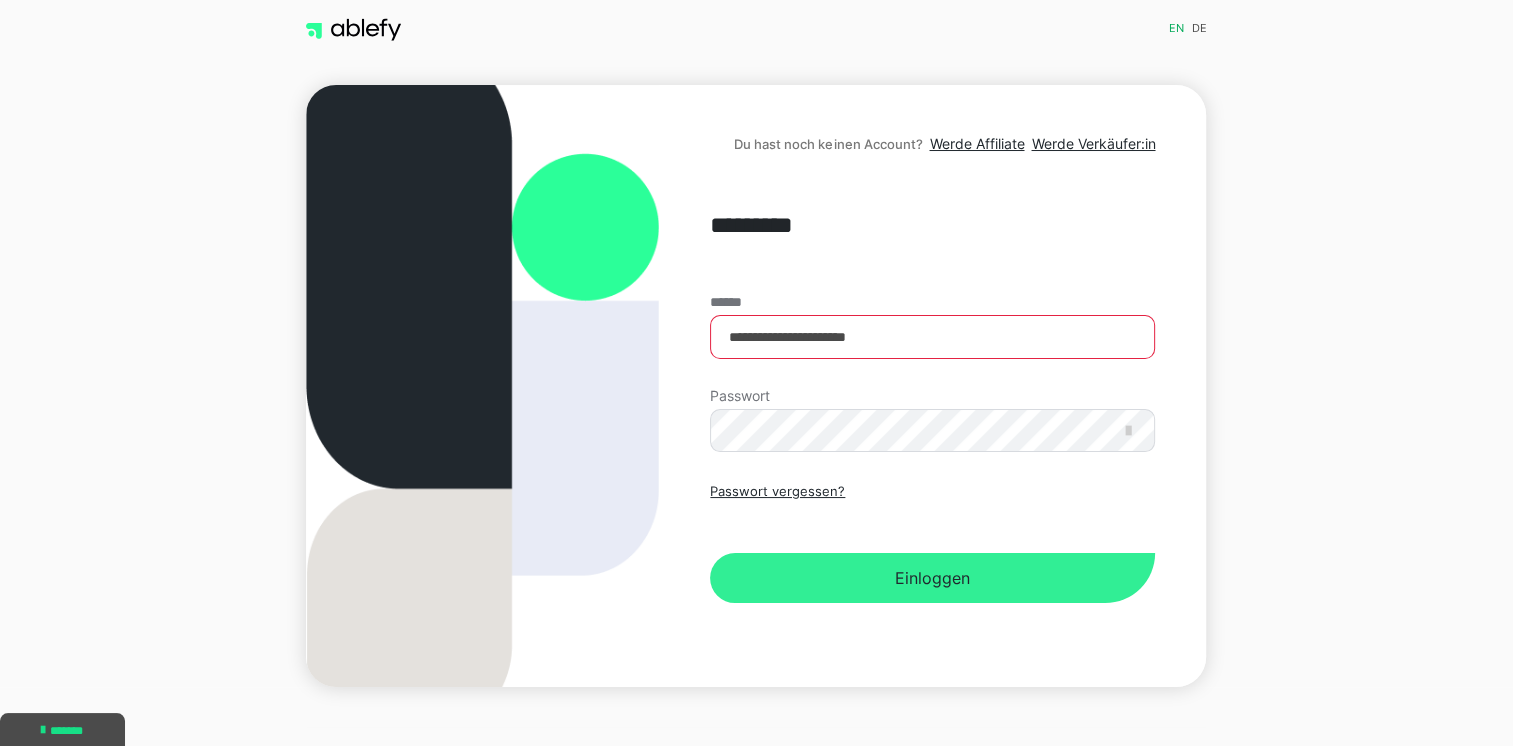 click on "Einloggen" at bounding box center [932, 578] 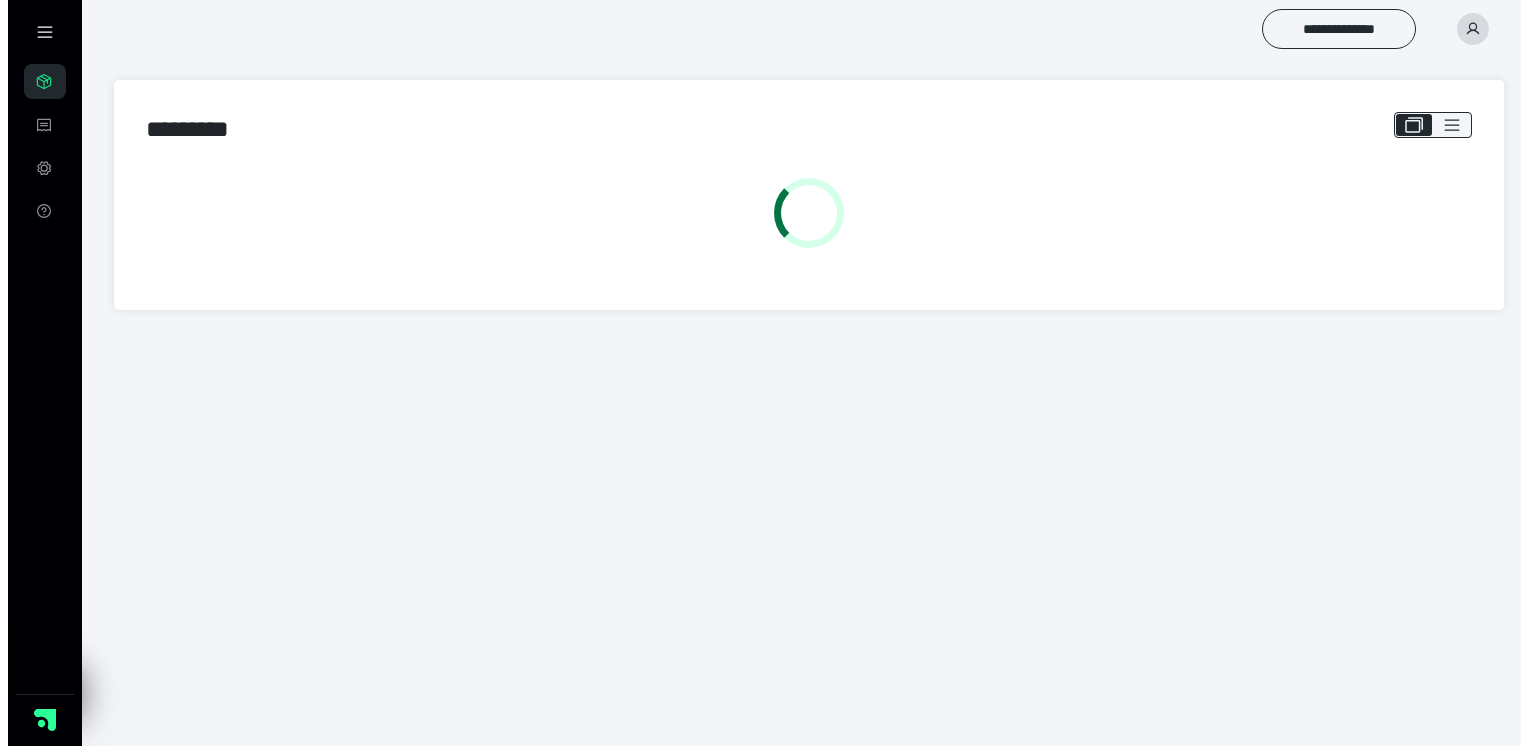 scroll, scrollTop: 0, scrollLeft: 0, axis: both 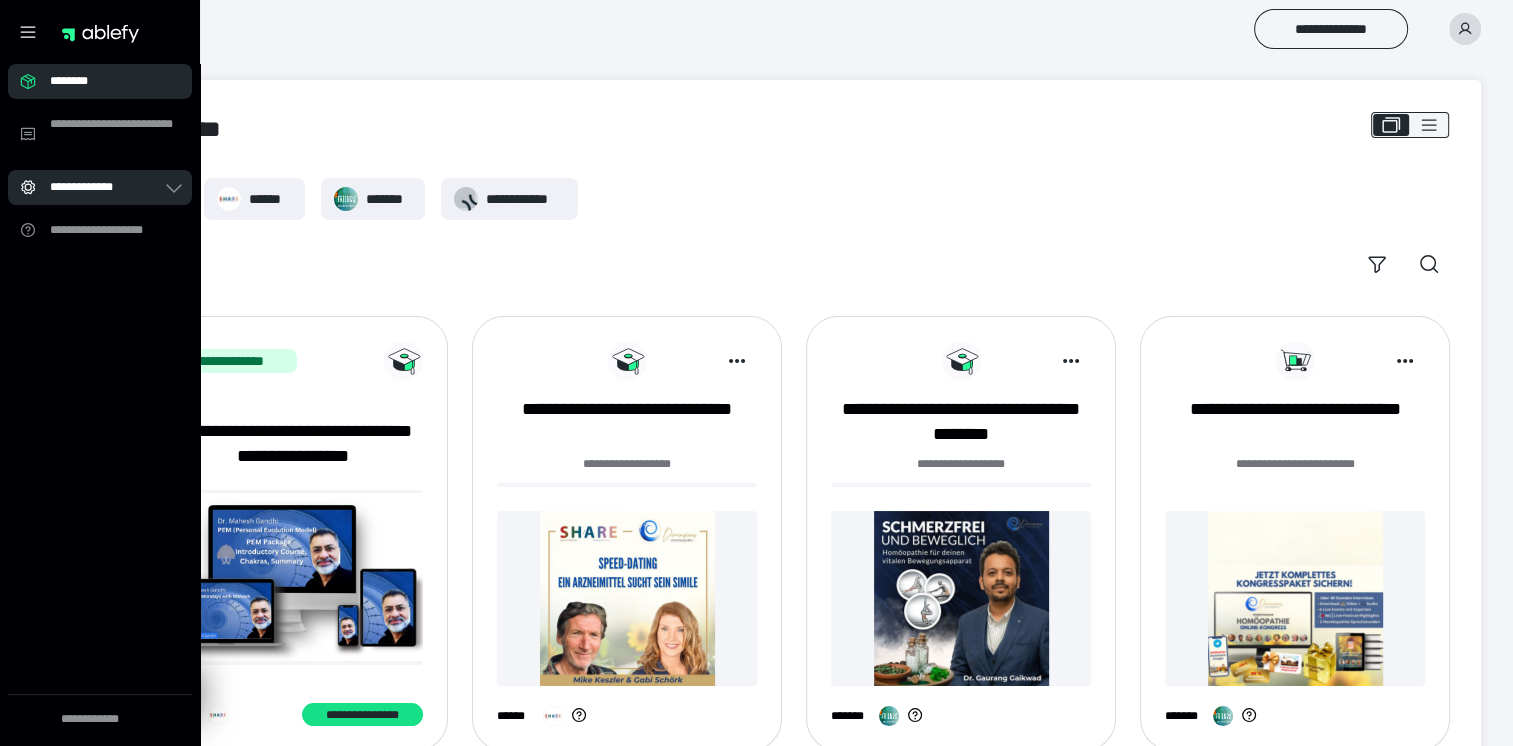 click on "**********" at bounding box center (106, 187) 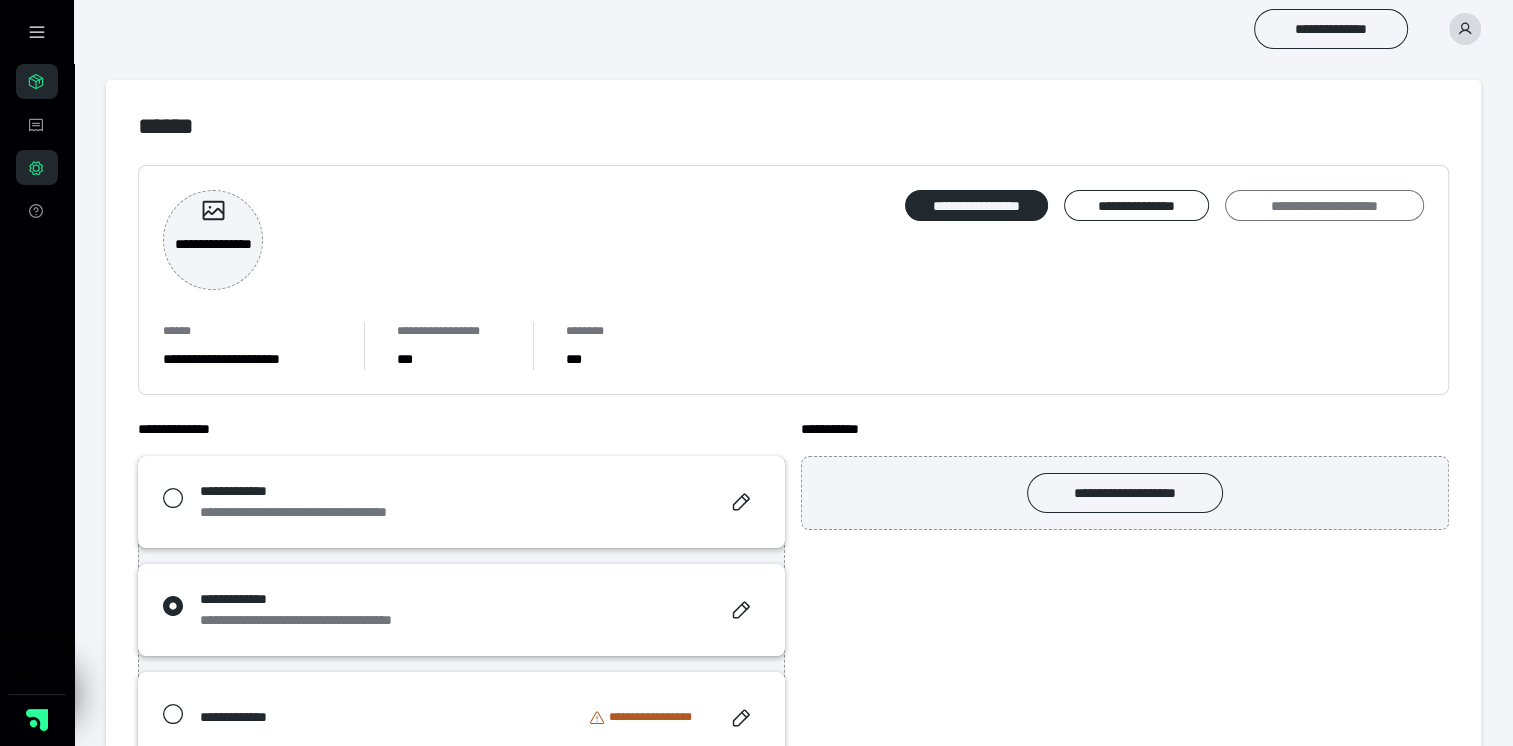 click on "**********" at bounding box center [1324, 206] 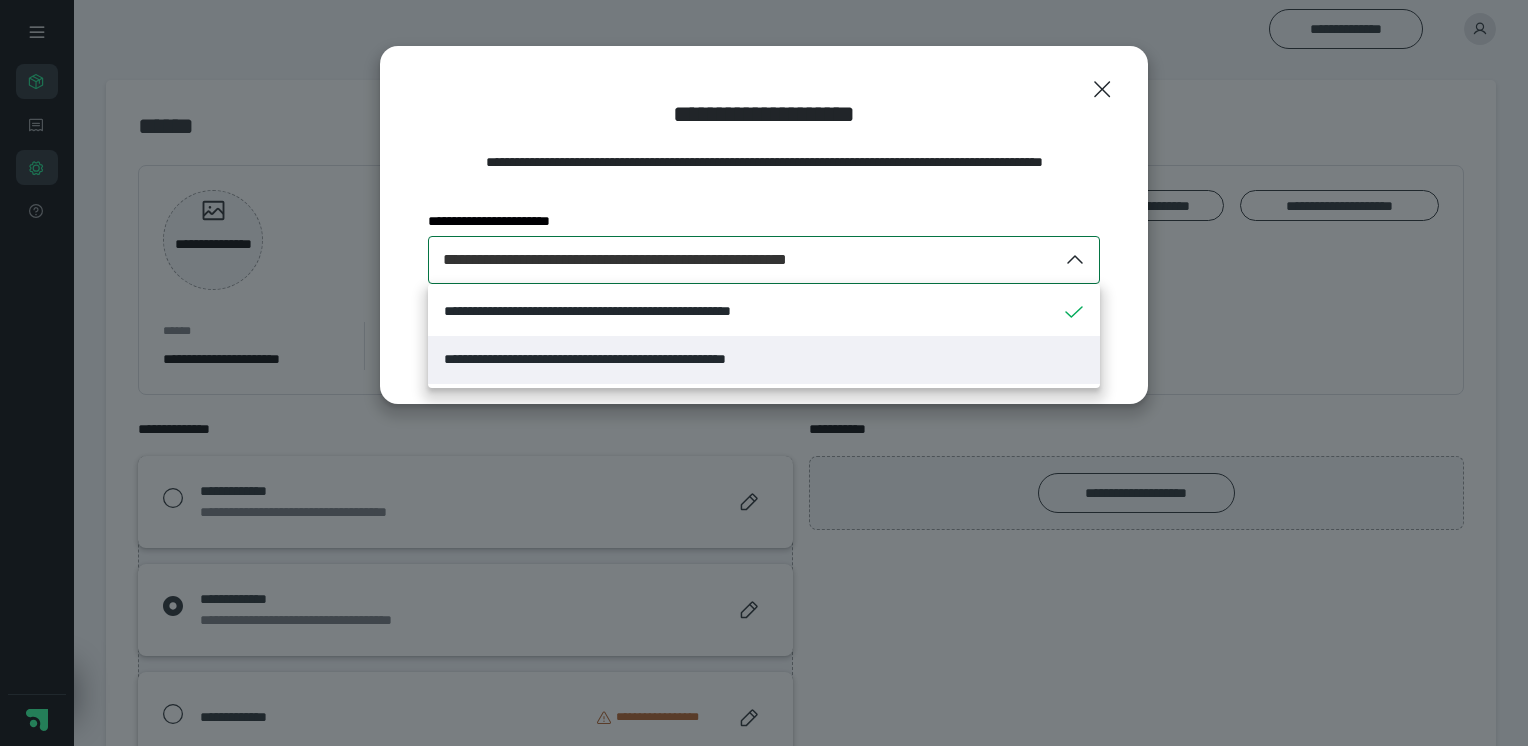 click on "**********" at bounding box center (644, 359) 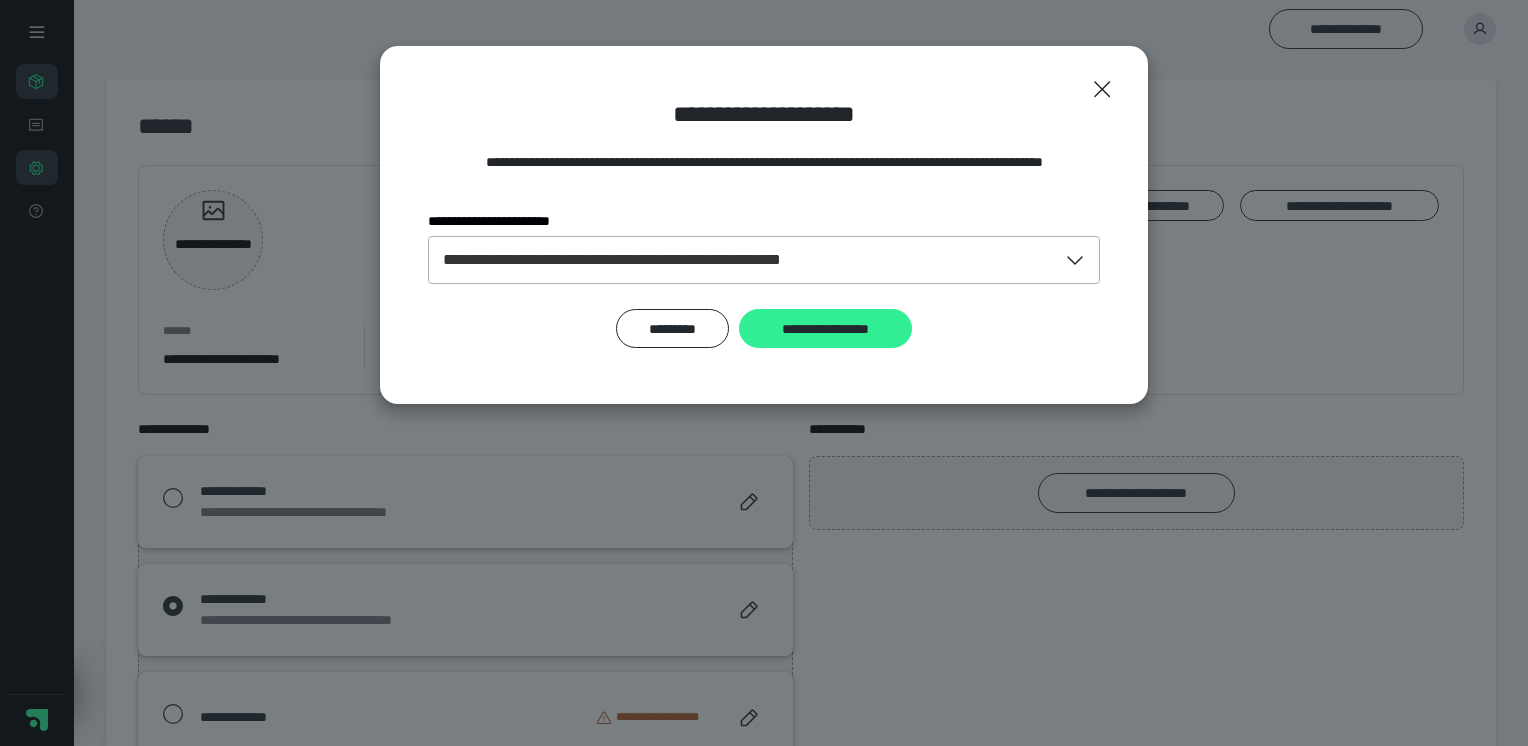 click on "**********" at bounding box center (825, 329) 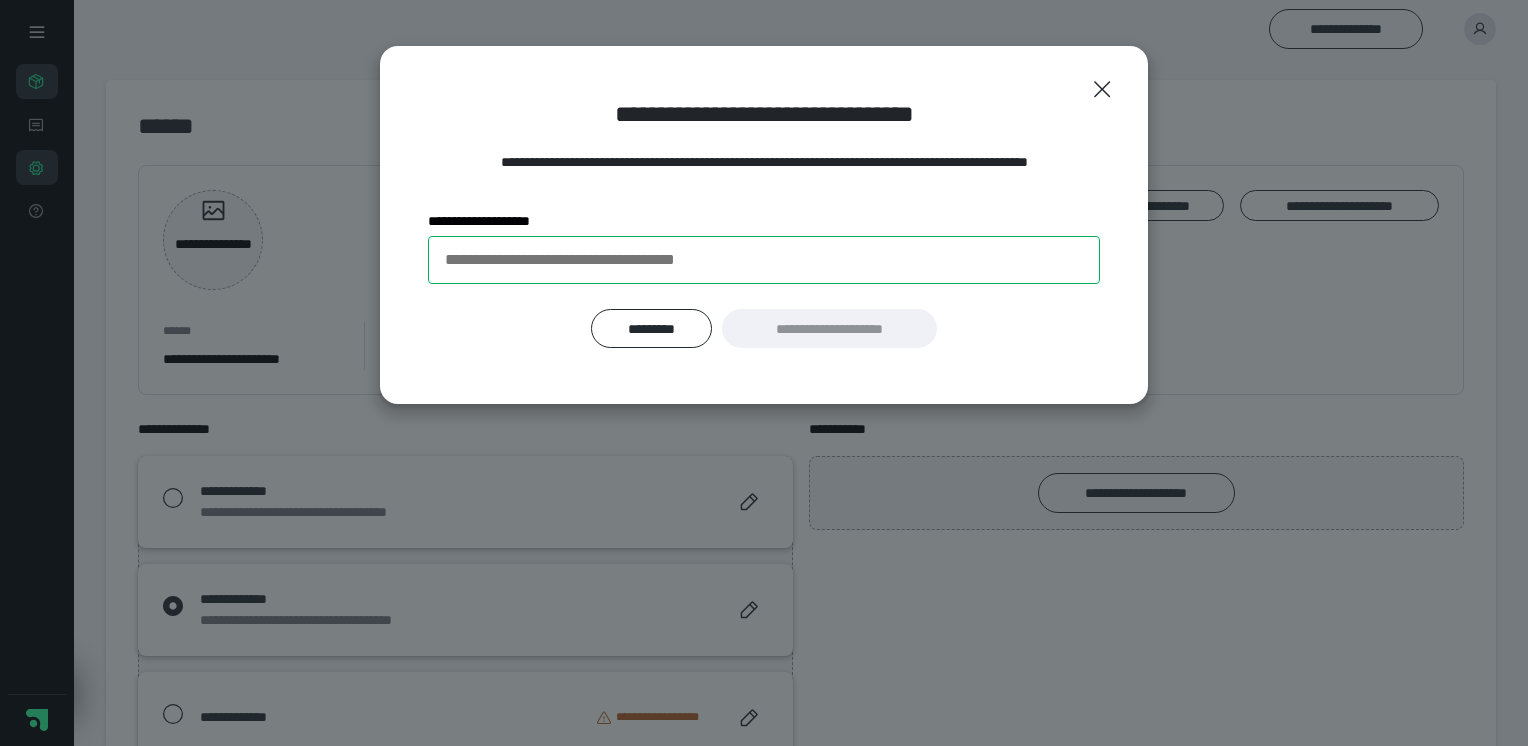 click on "**********" at bounding box center [764, 260] 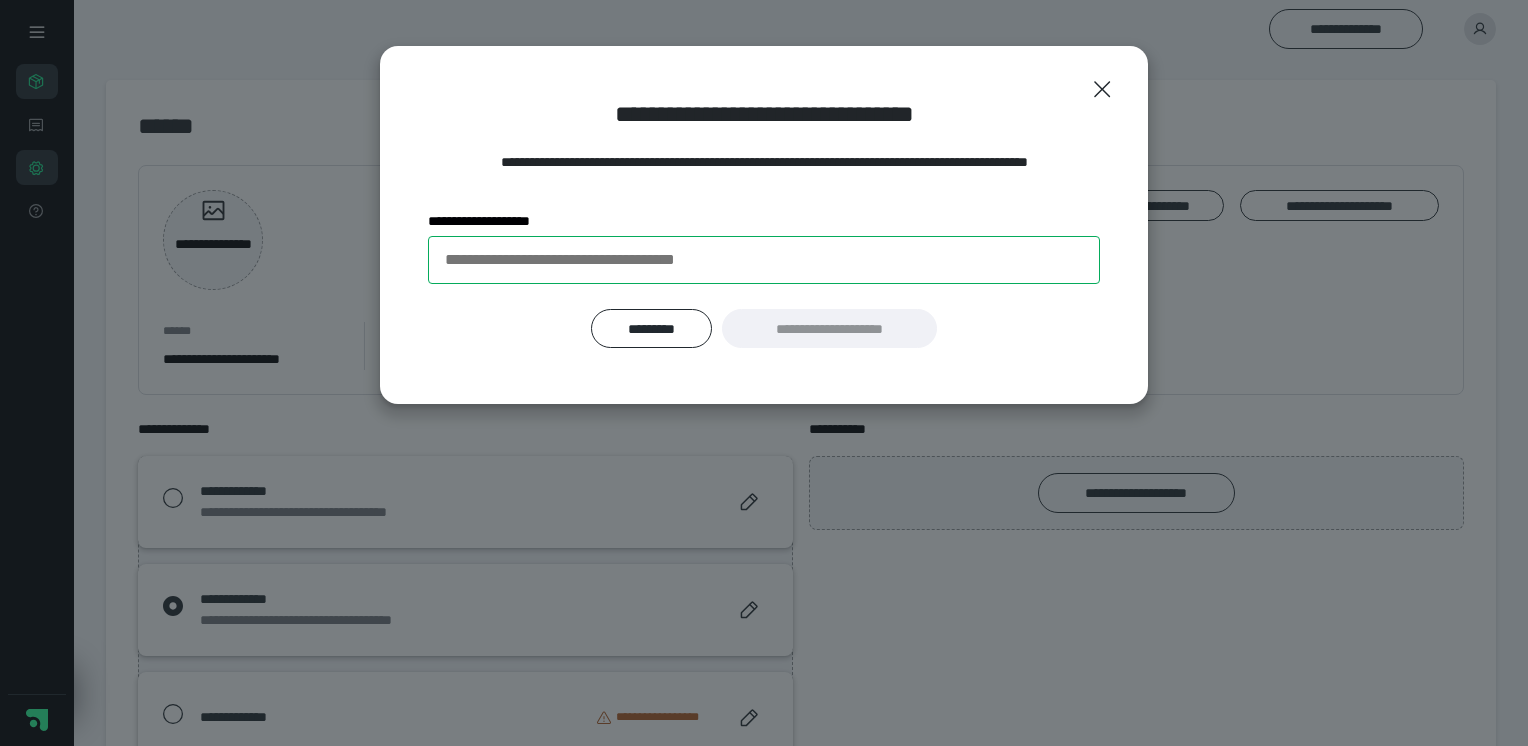 paste on "**********" 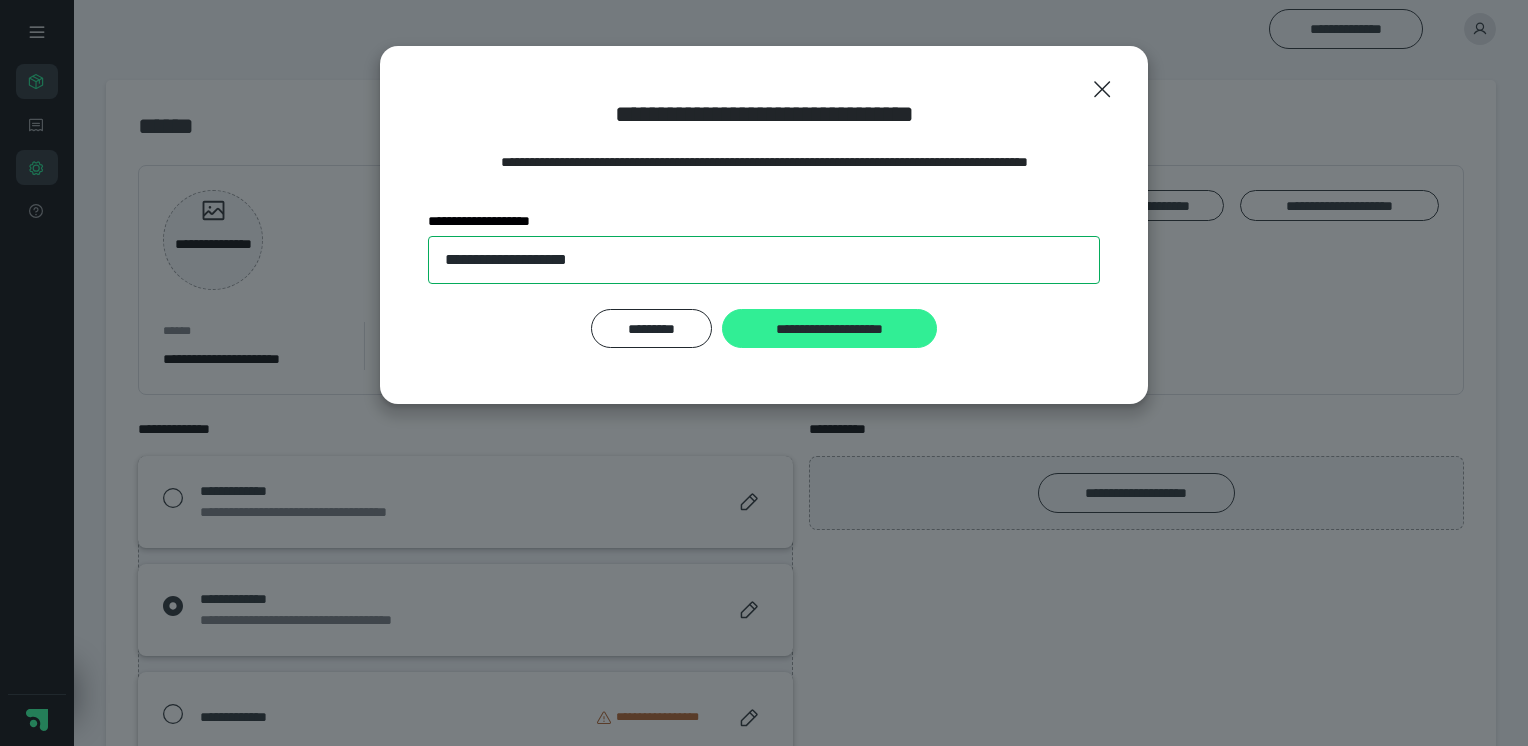 type on "**********" 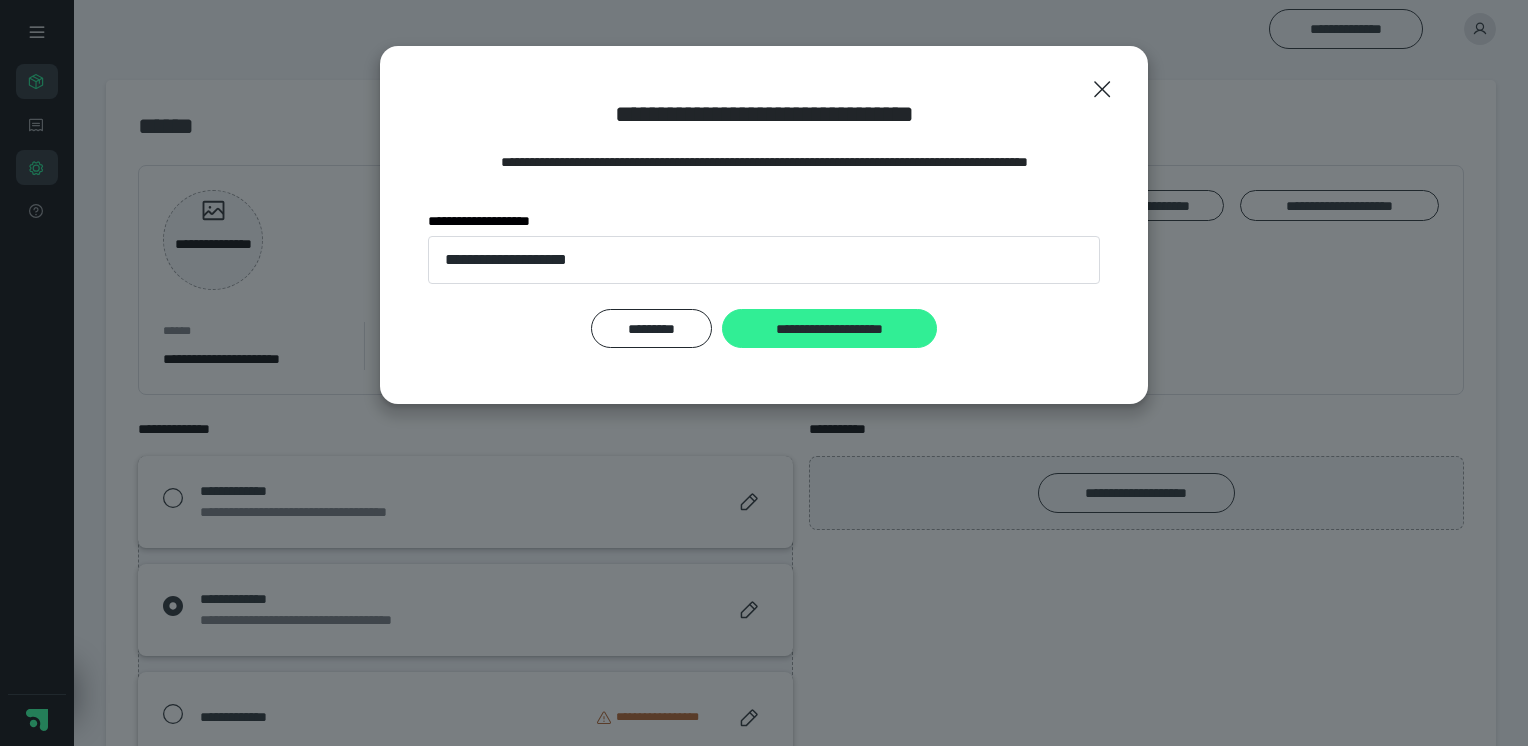 click on "**********" at bounding box center [829, 329] 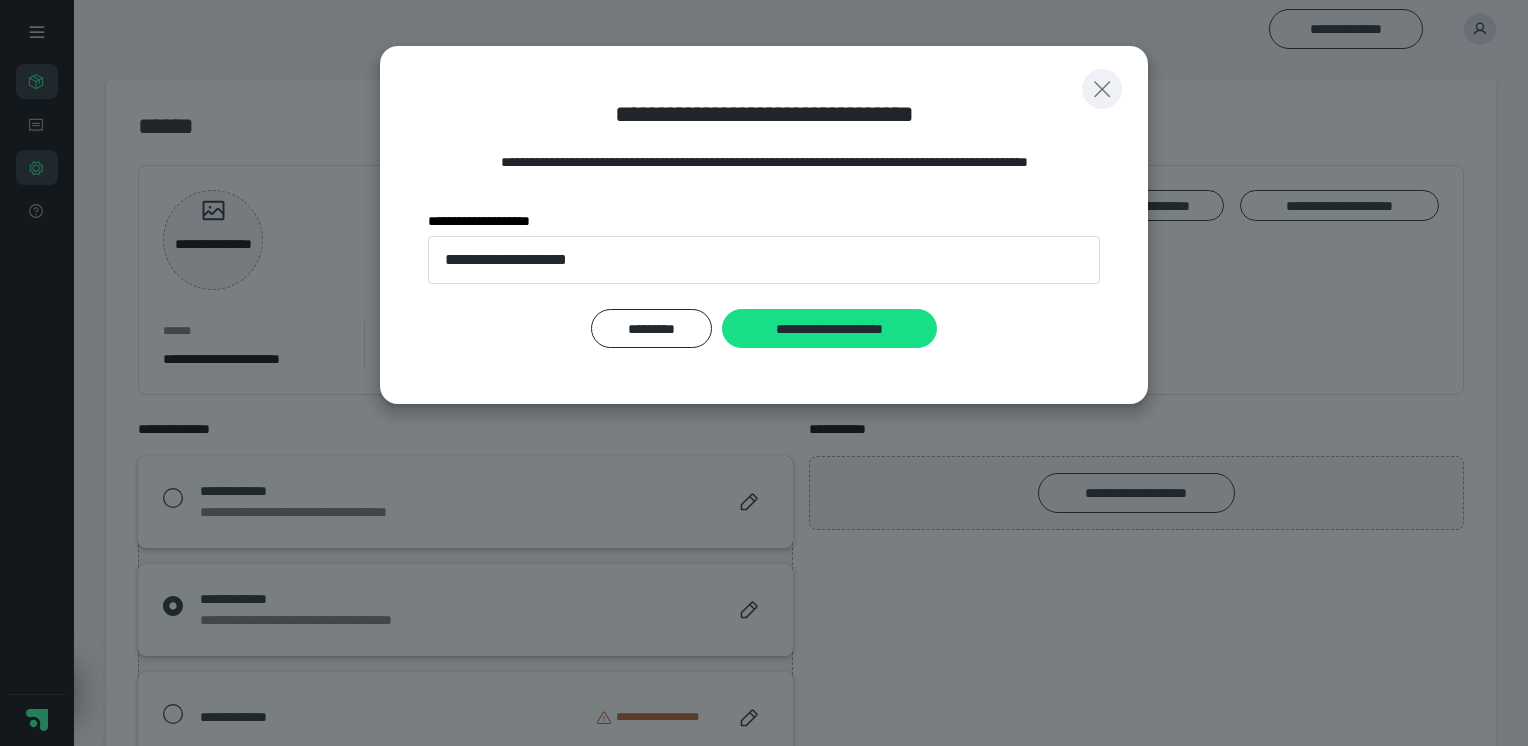 click 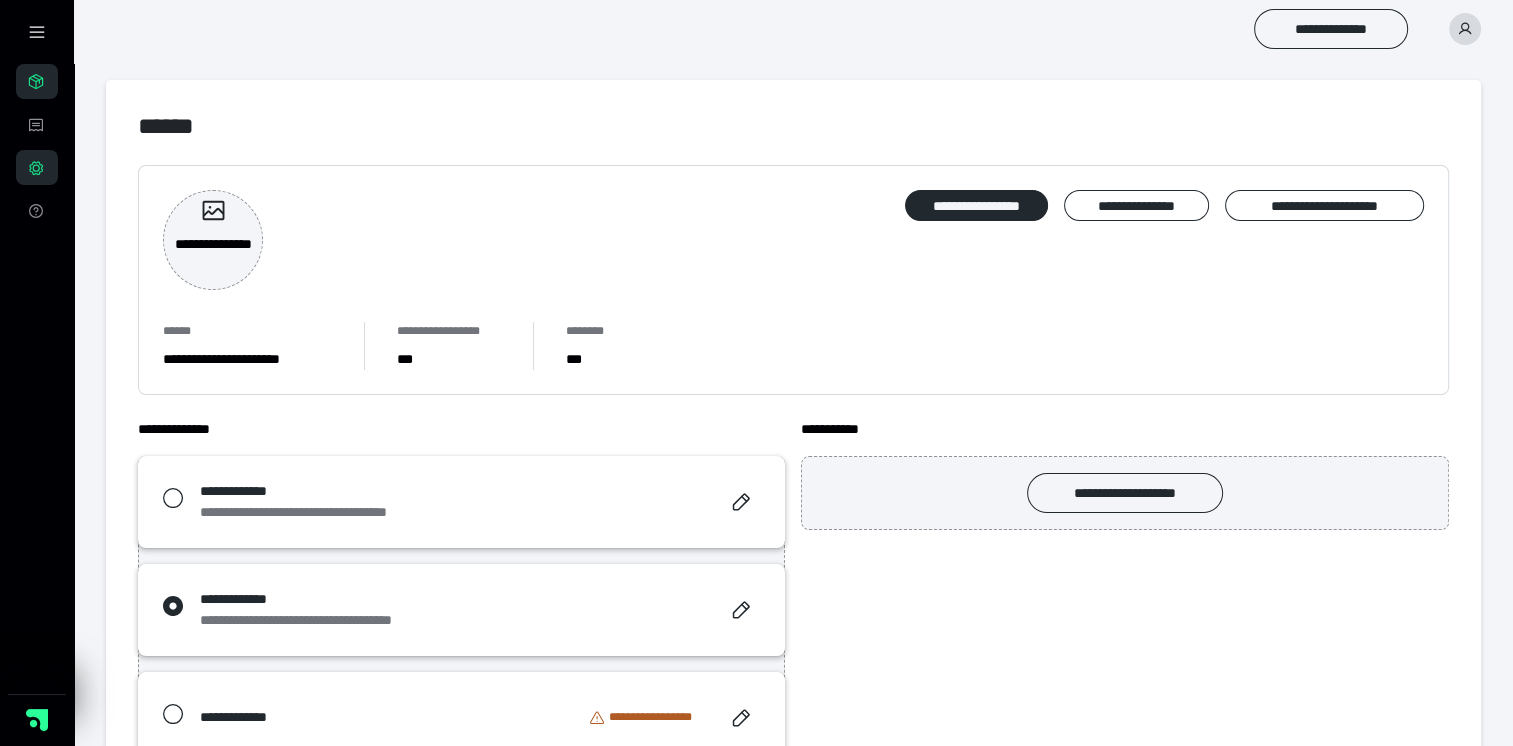 click 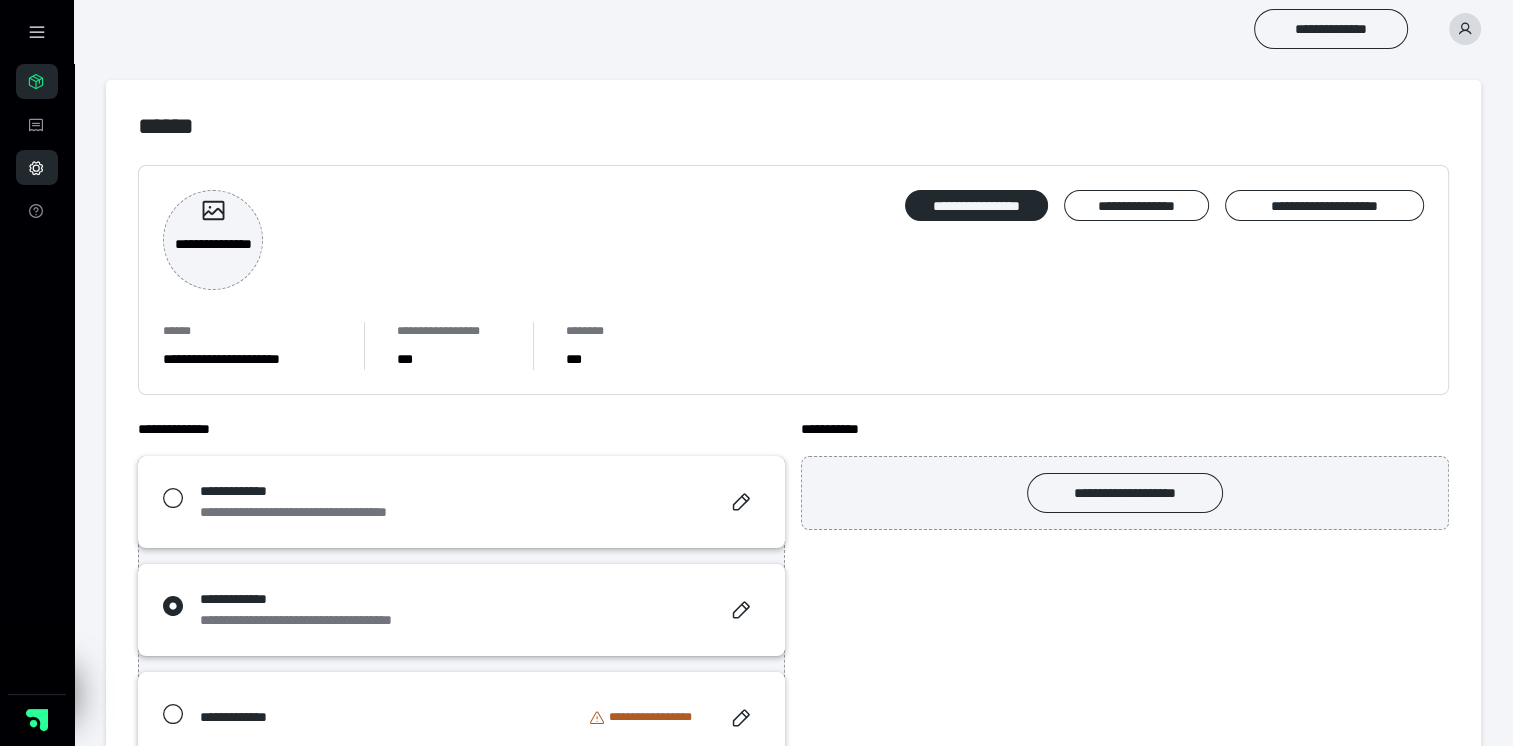 click on "**********" at bounding box center [37, 167] 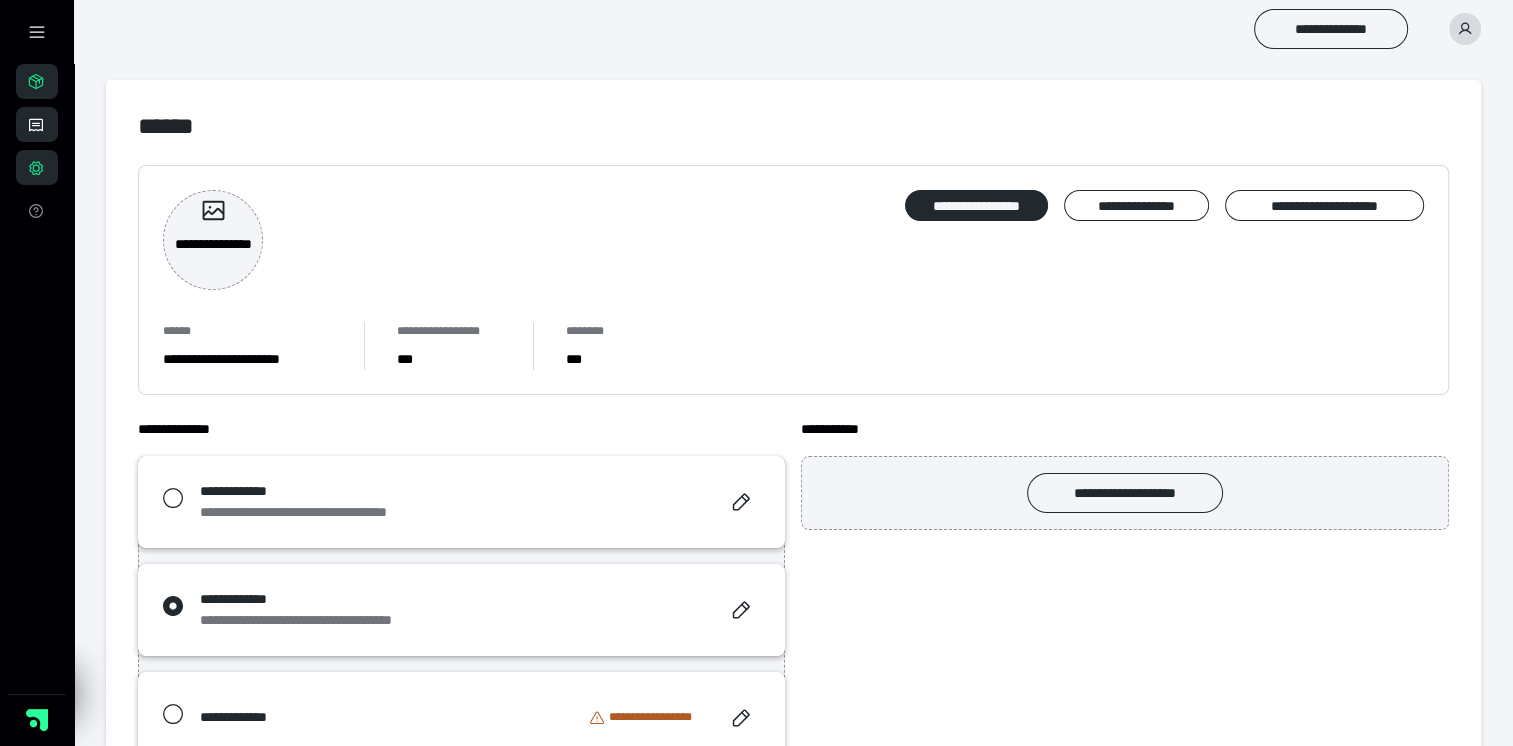 click 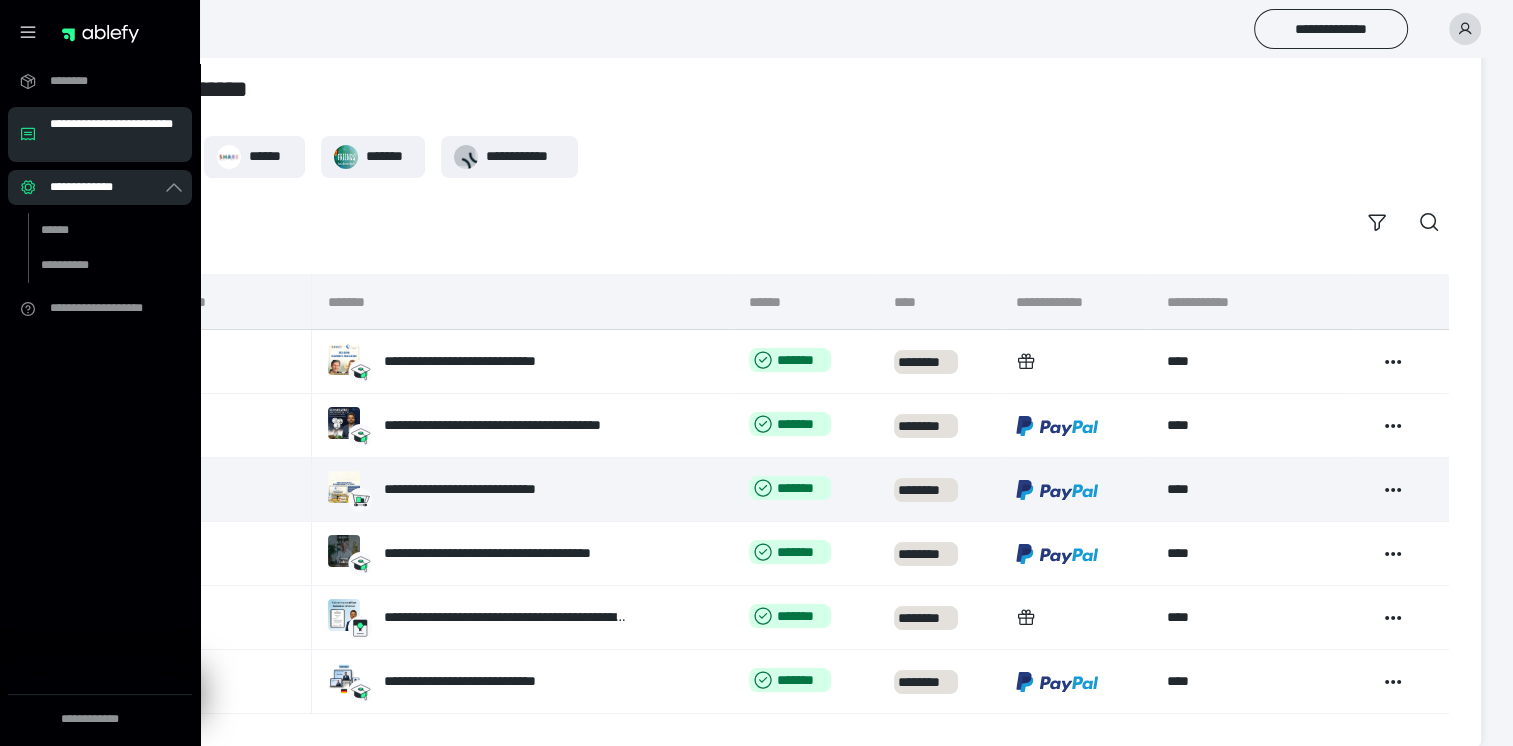 scroll, scrollTop: 60, scrollLeft: 0, axis: vertical 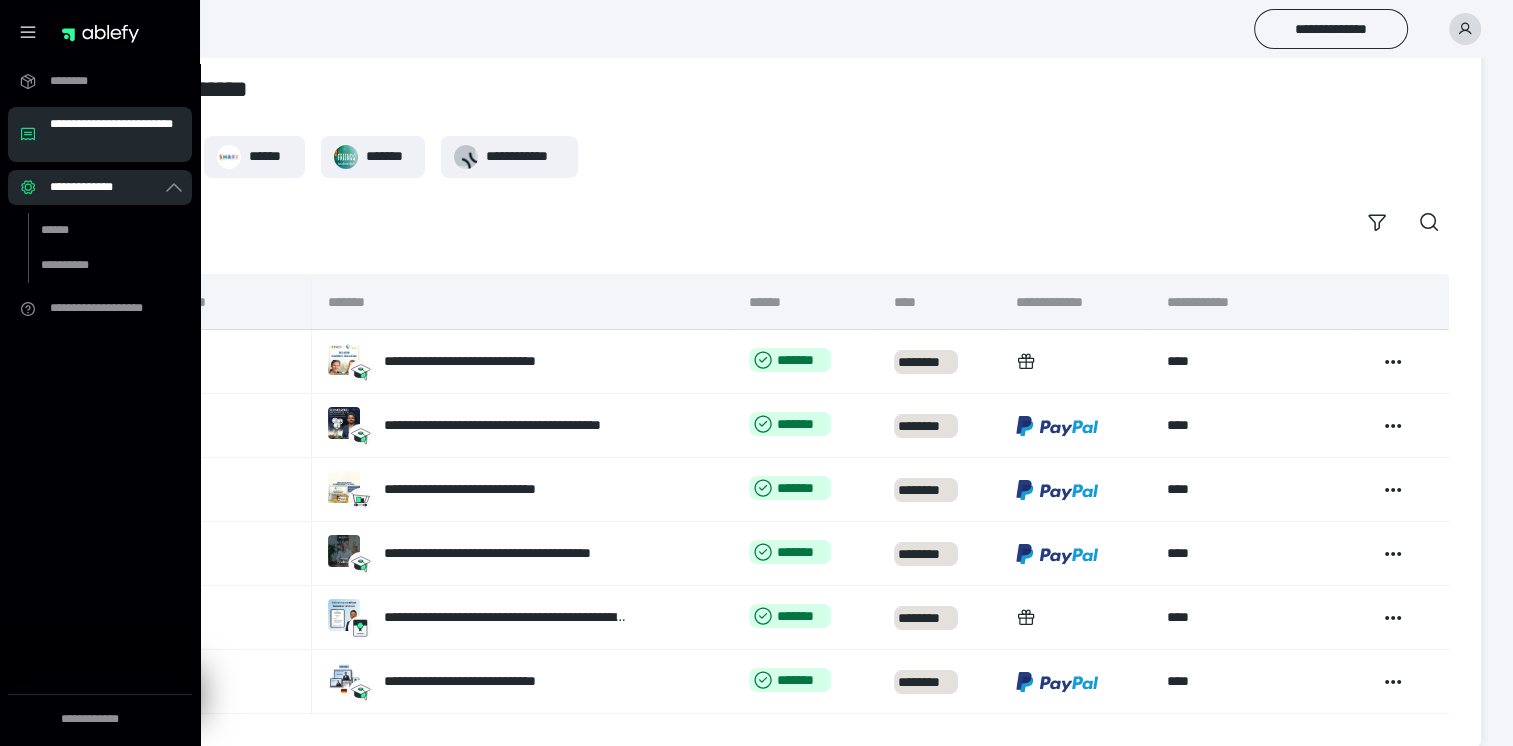 click at bounding box center (1465, 29) 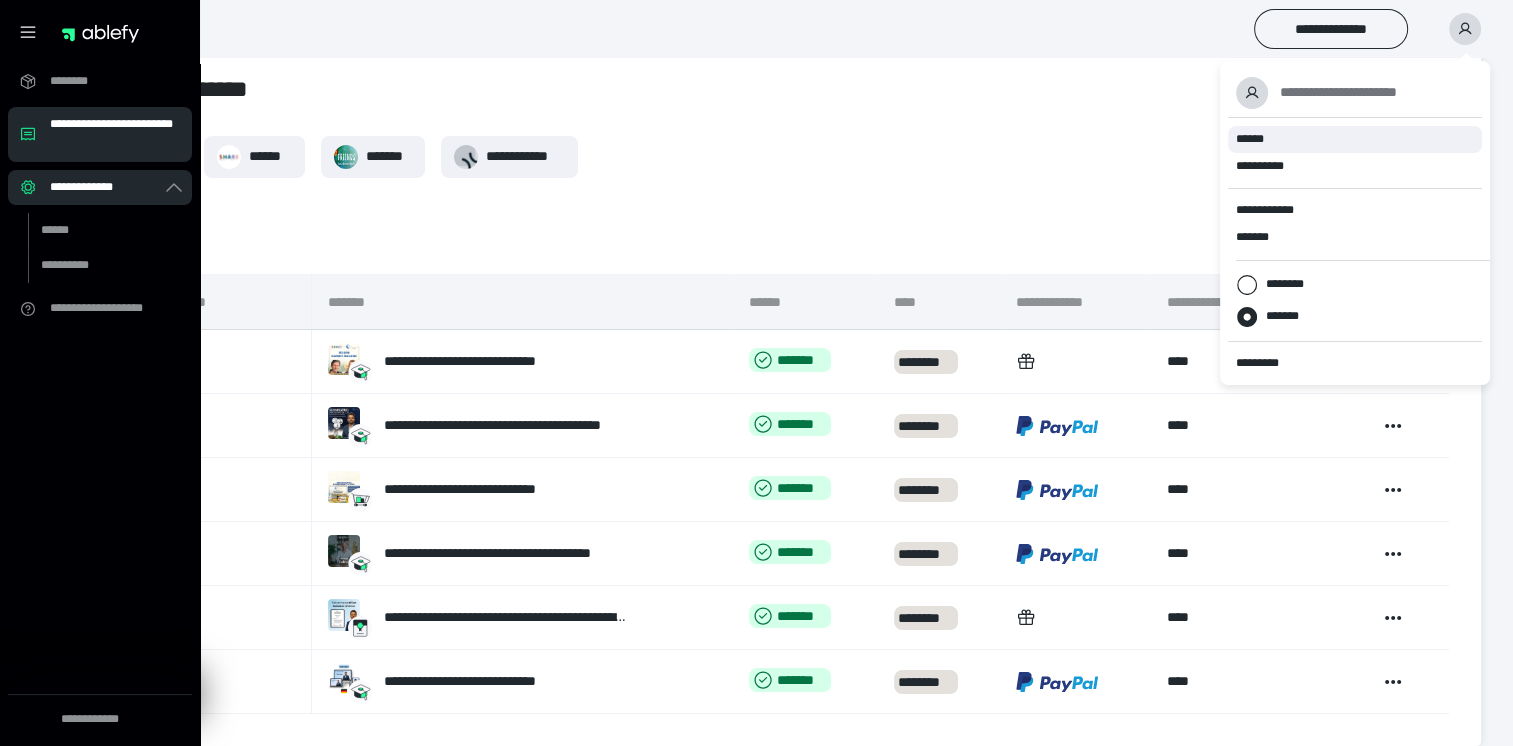 click on "******" at bounding box center [1355, 139] 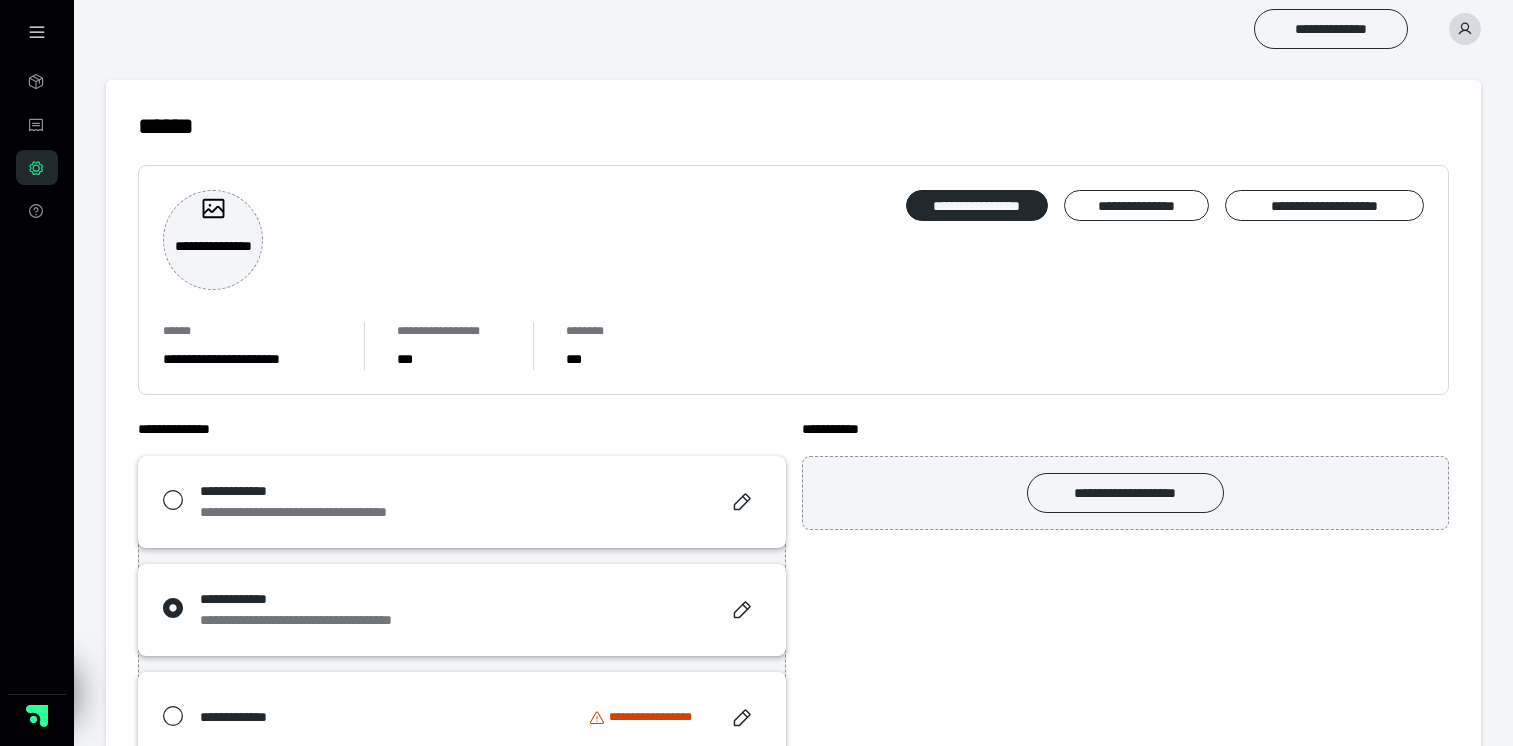 scroll, scrollTop: 0, scrollLeft: 0, axis: both 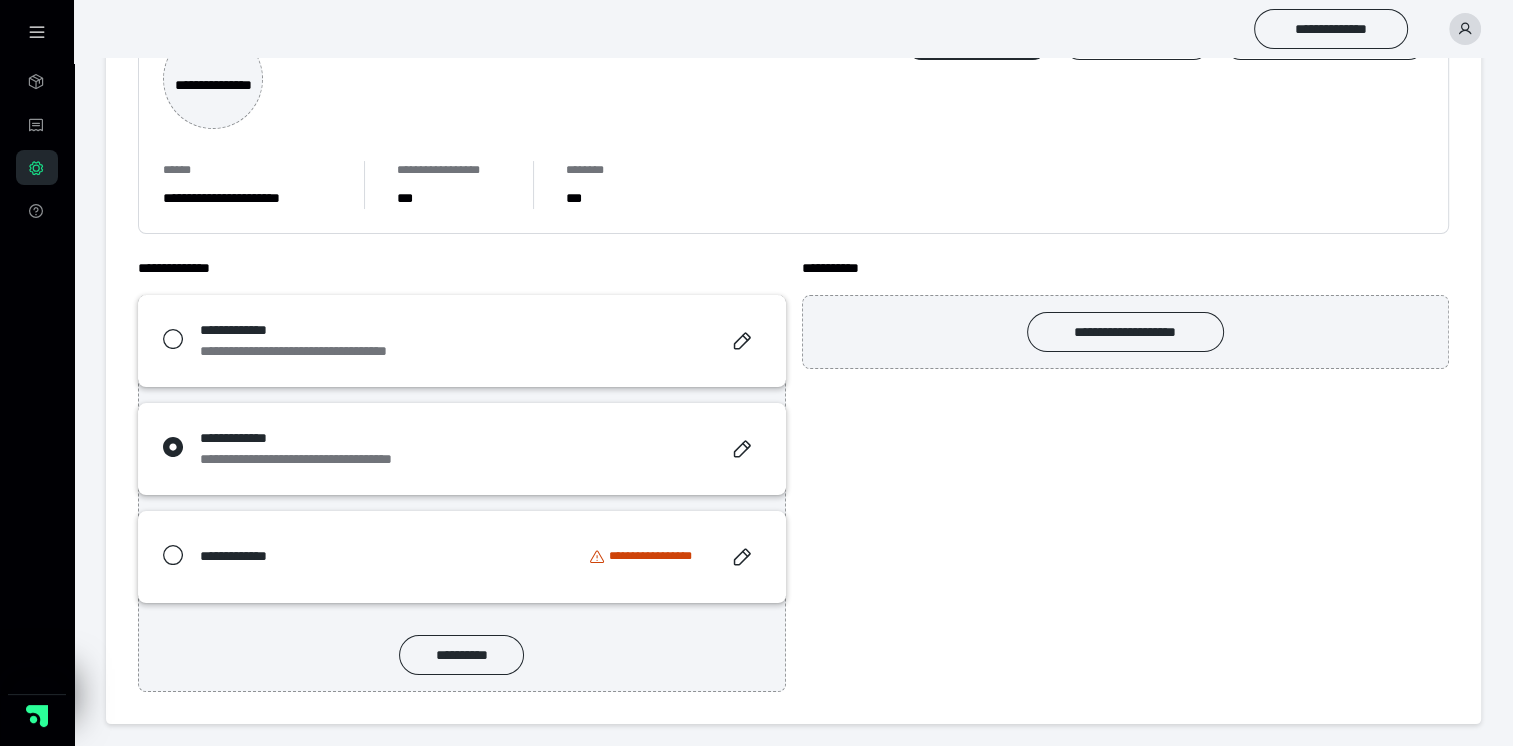 click at bounding box center [177, 339] 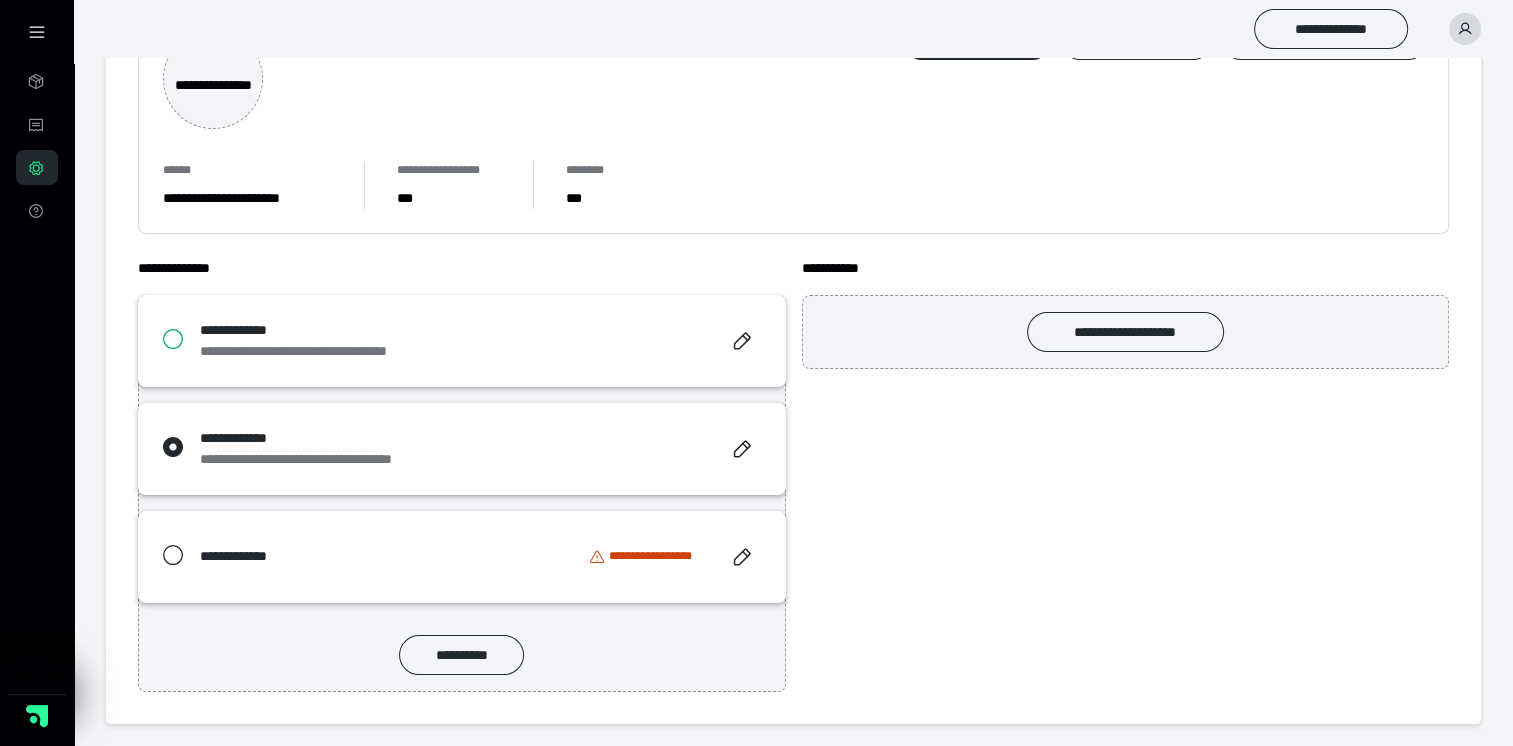 click at bounding box center [167, 341] 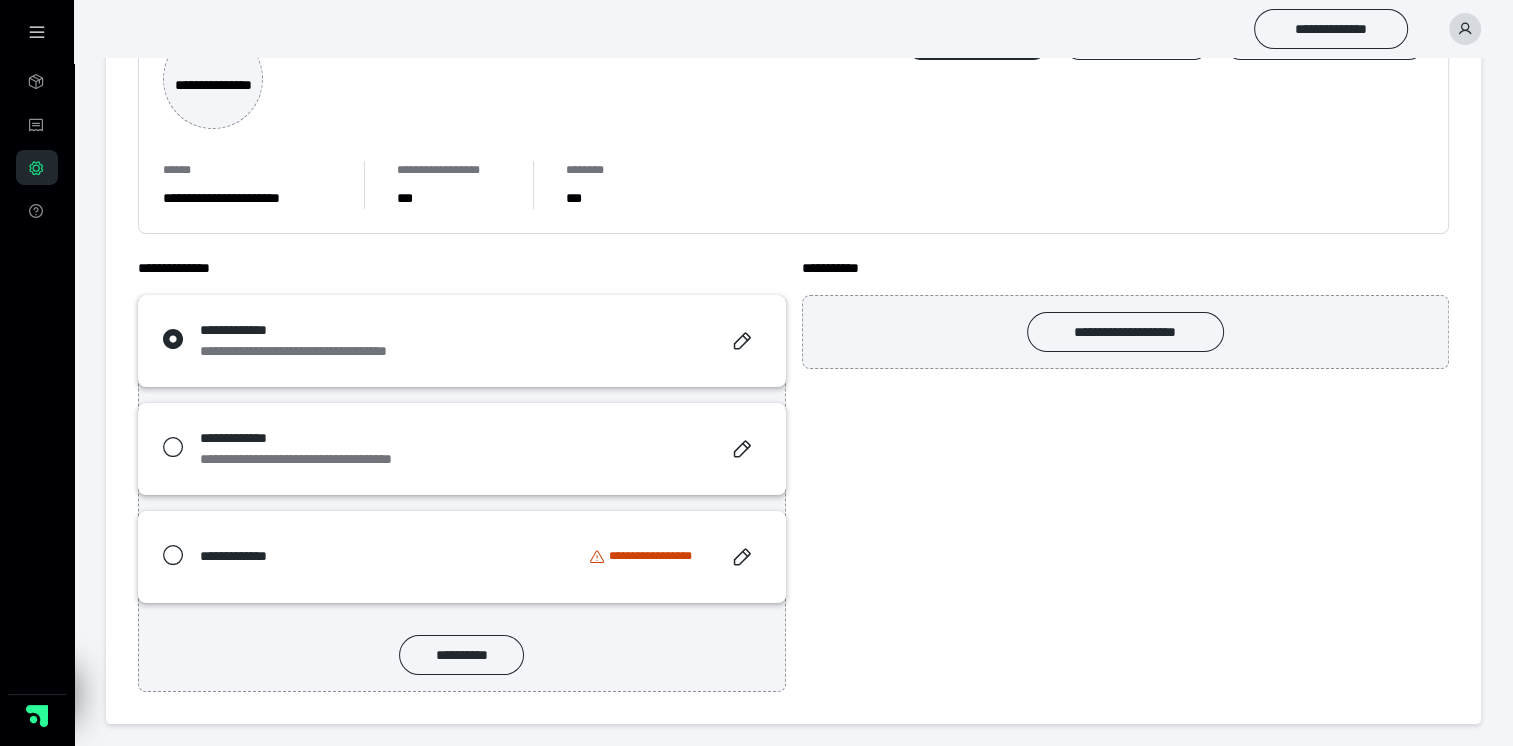 click on "**********" at bounding box center (315, 449) 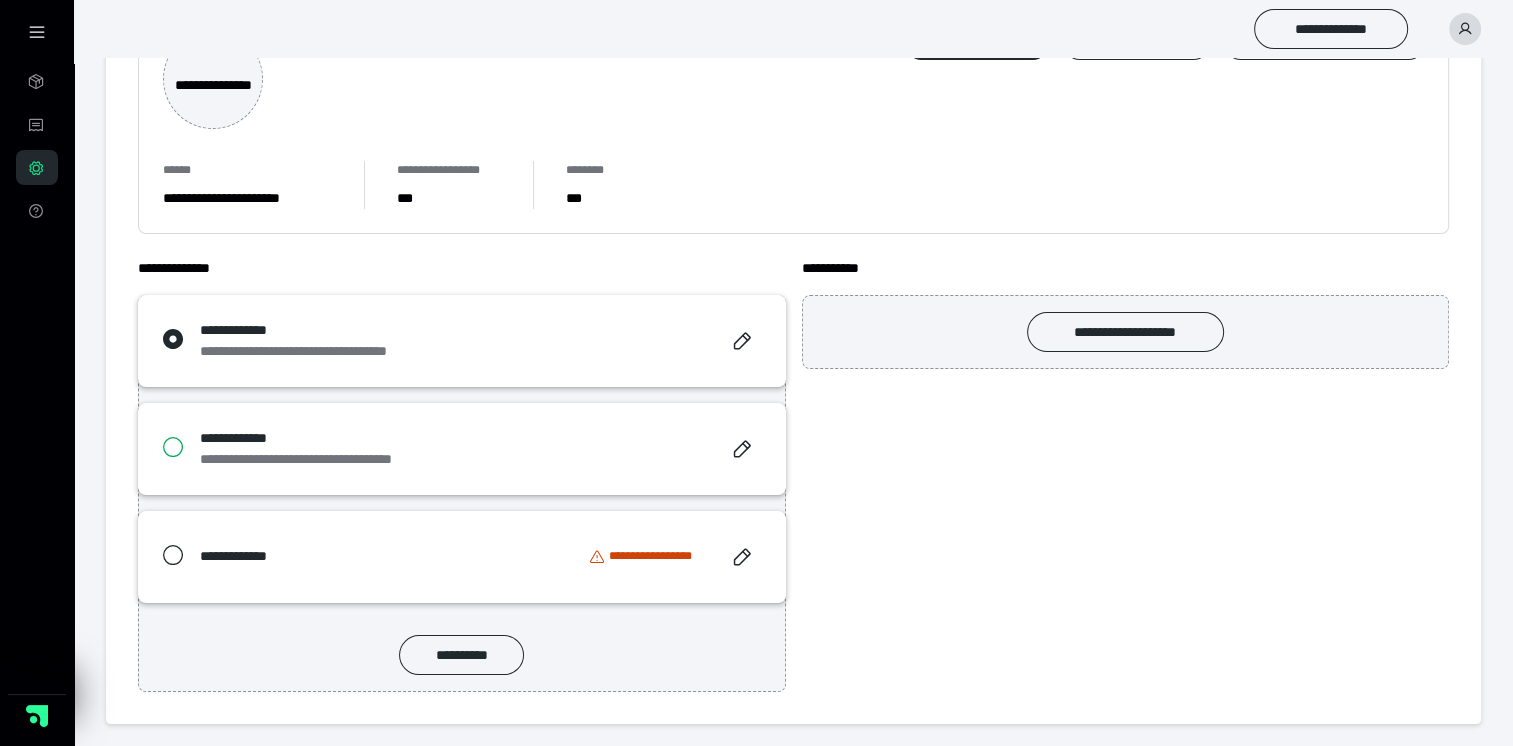 click at bounding box center (167, 449) 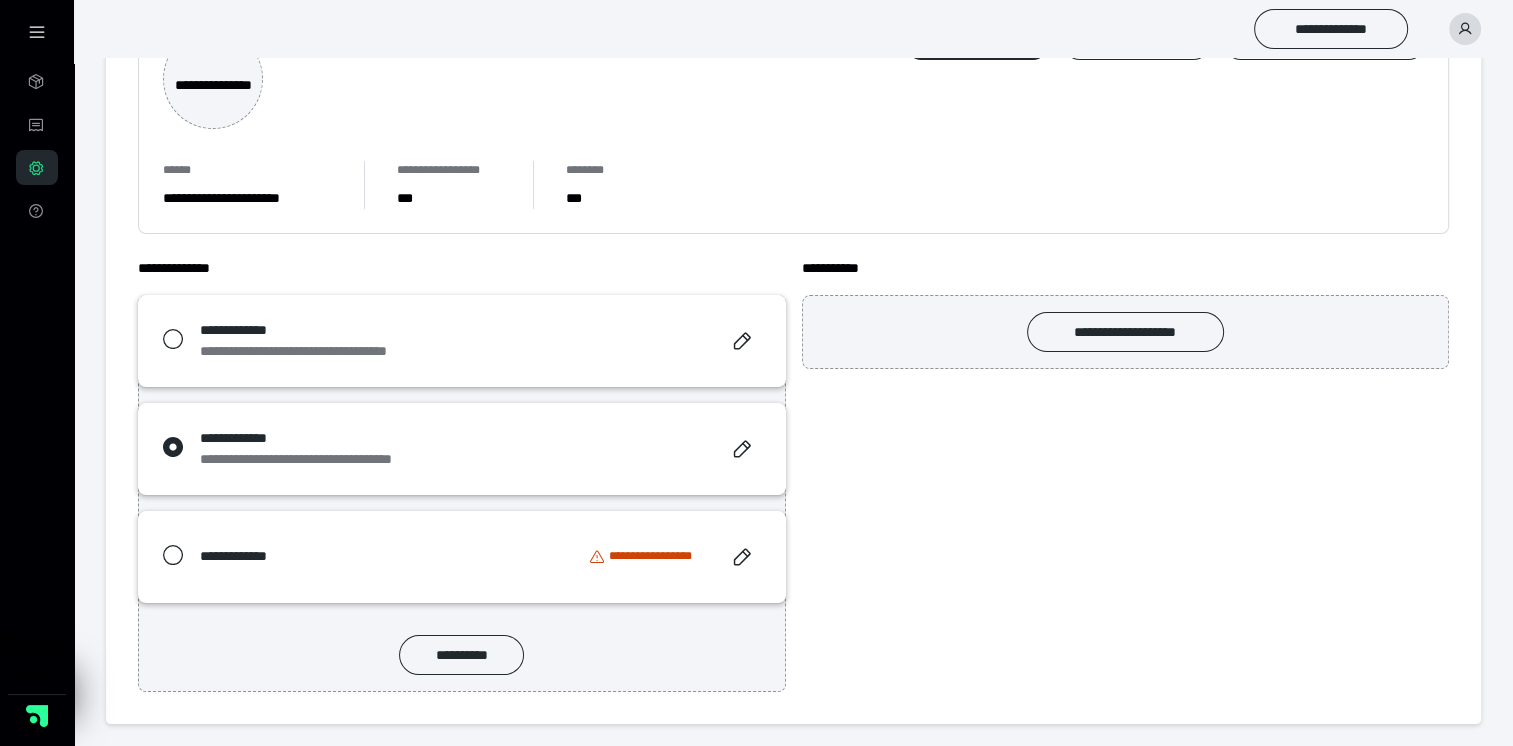 drag, startPoint x: 148, startPoint y: 552, endPoint x: 220, endPoint y: 538, distance: 73.34848 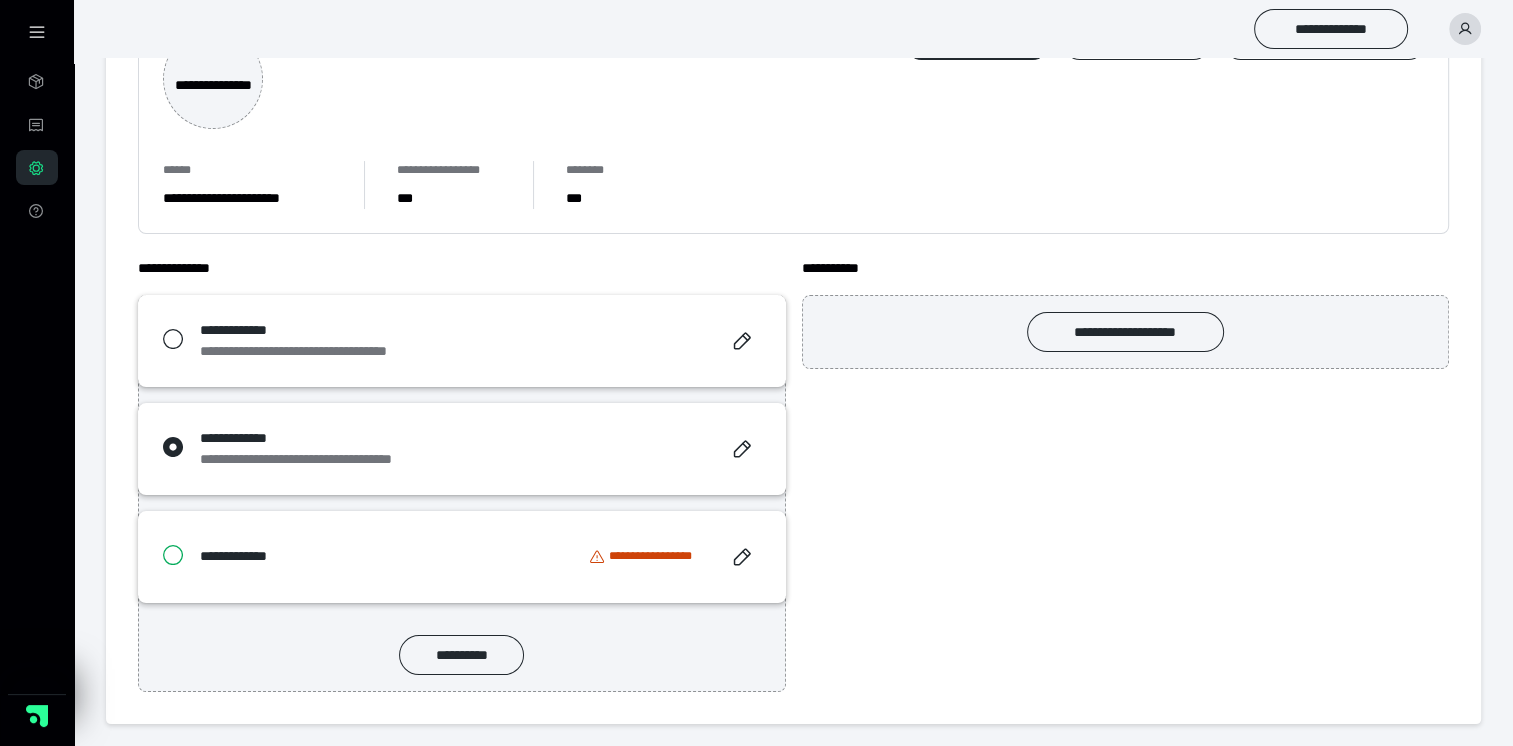 click at bounding box center [167, 557] 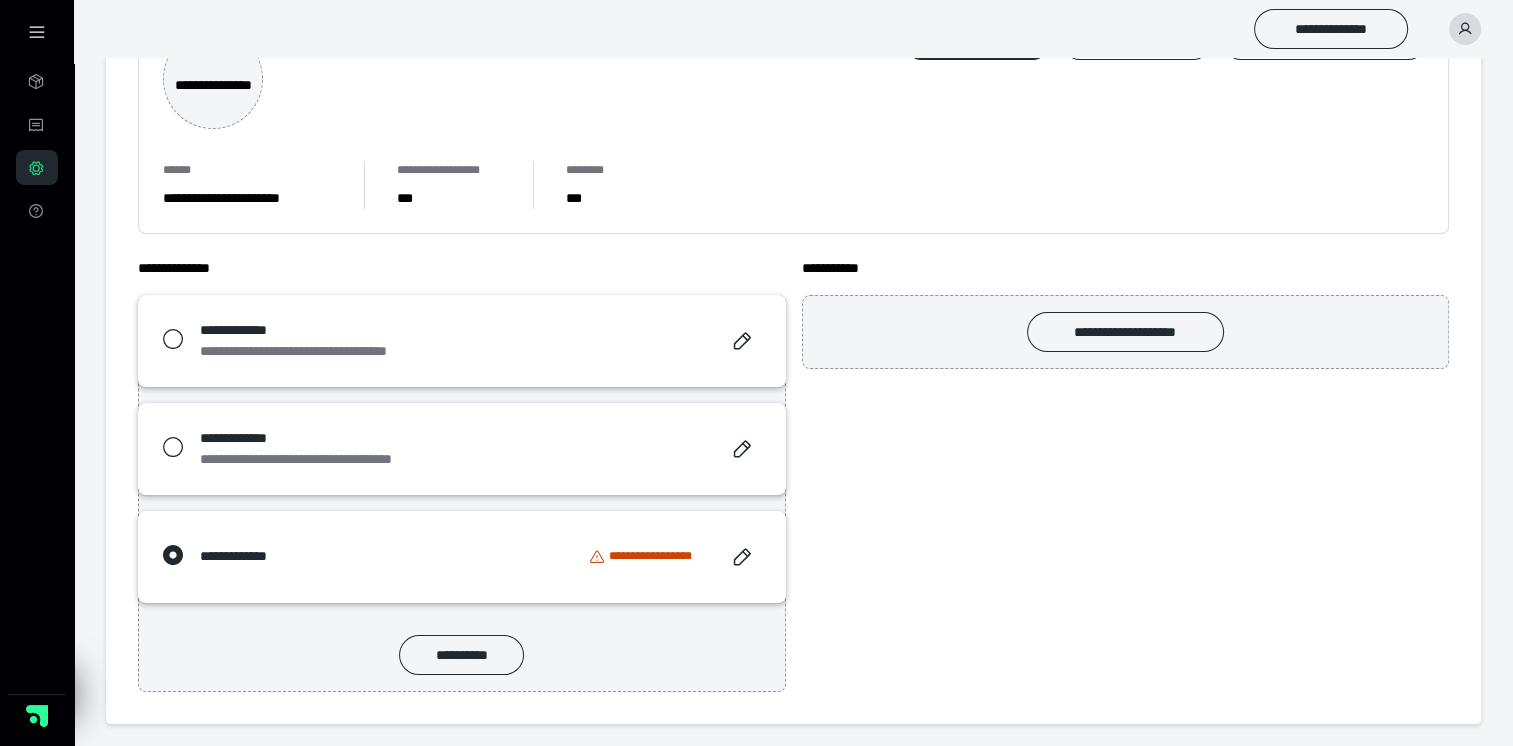 click on "**********" at bounding box center (657, 556) 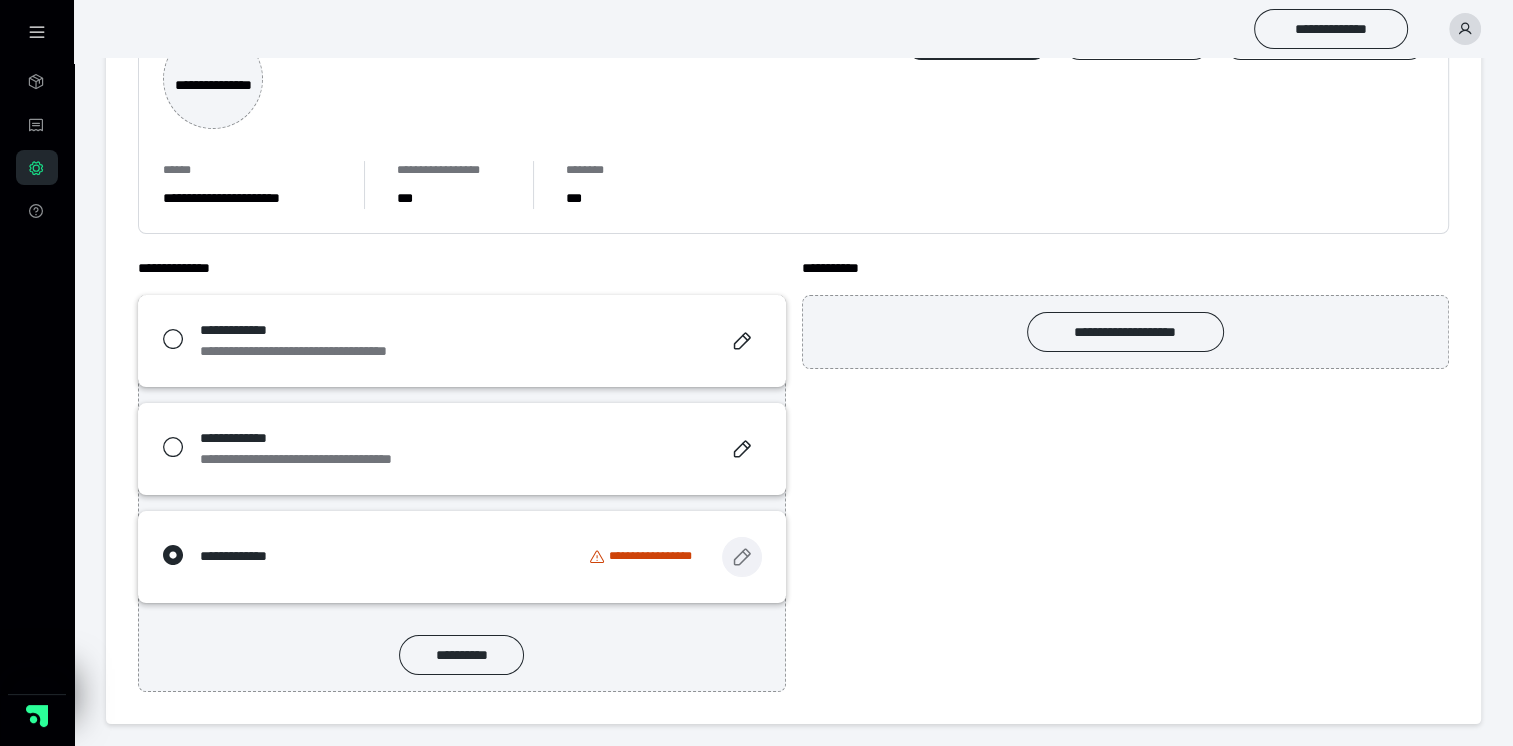 click at bounding box center (742, 557) 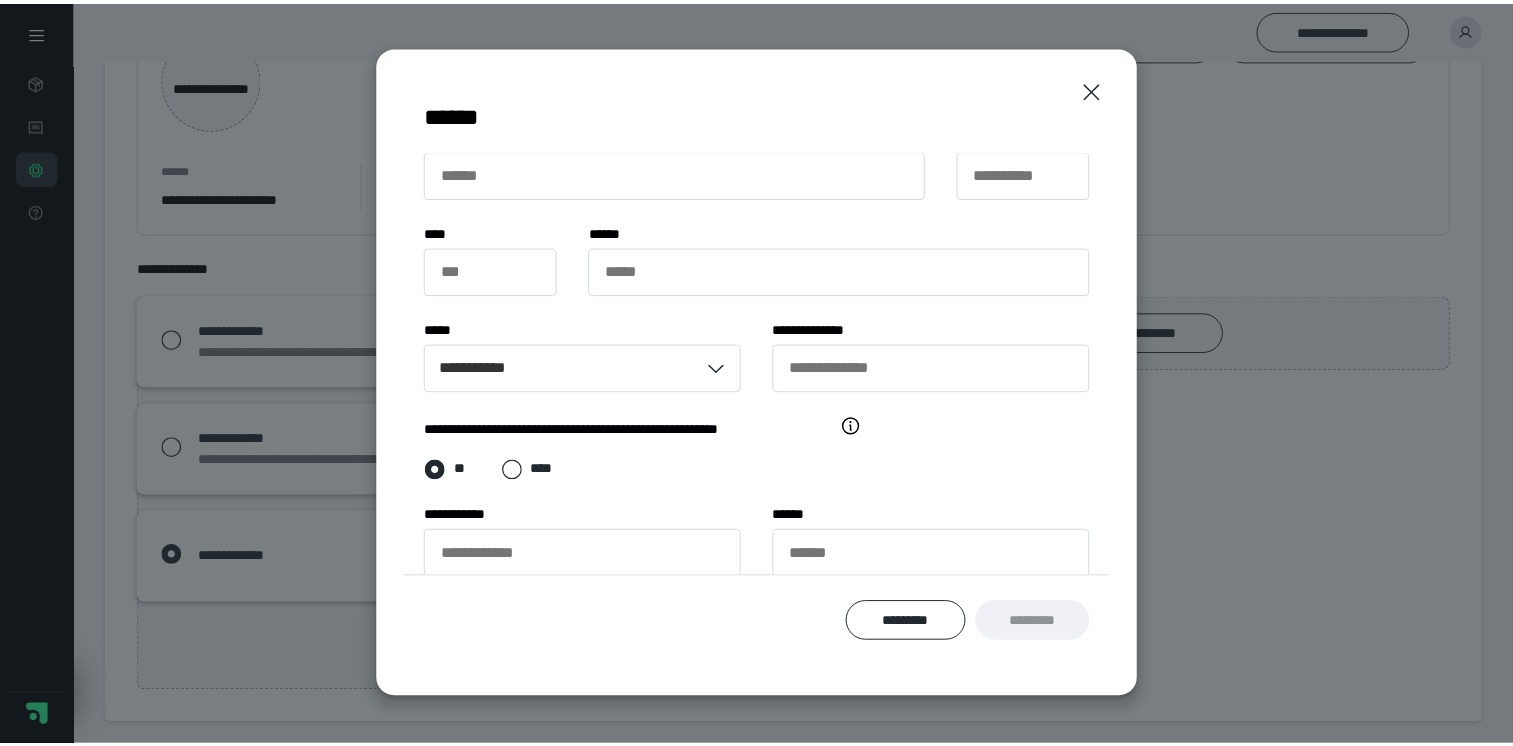 scroll, scrollTop: 20, scrollLeft: 0, axis: vertical 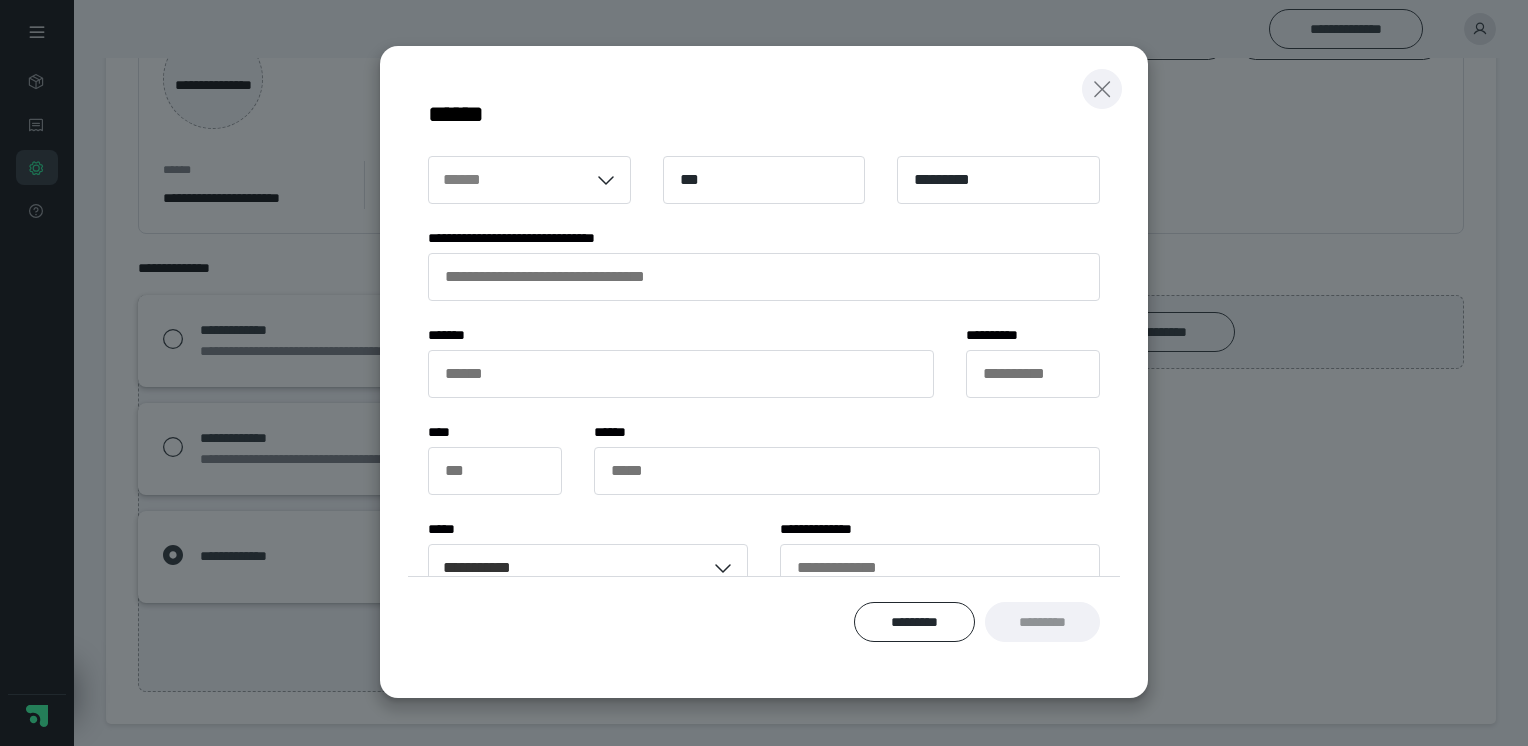 click 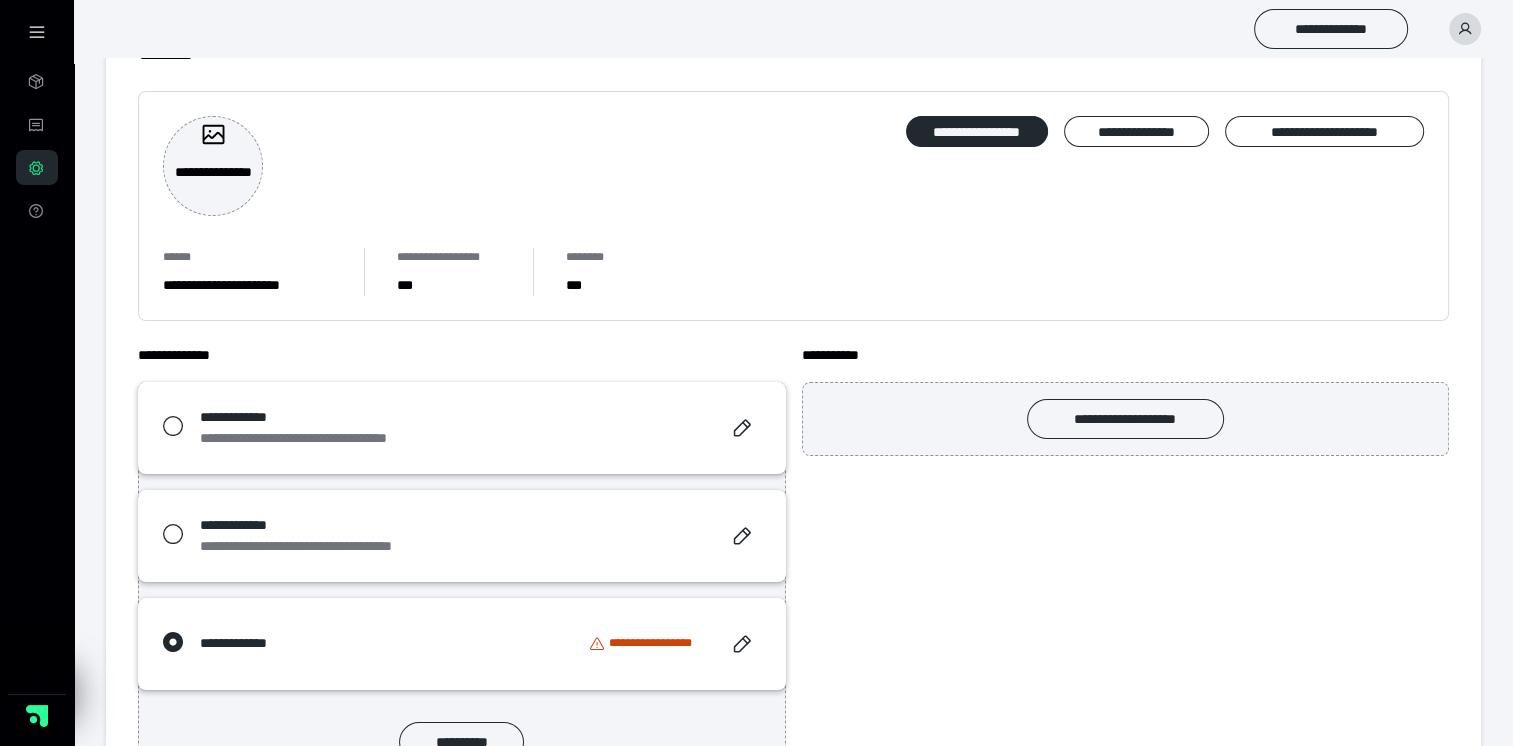 scroll, scrollTop: 0, scrollLeft: 0, axis: both 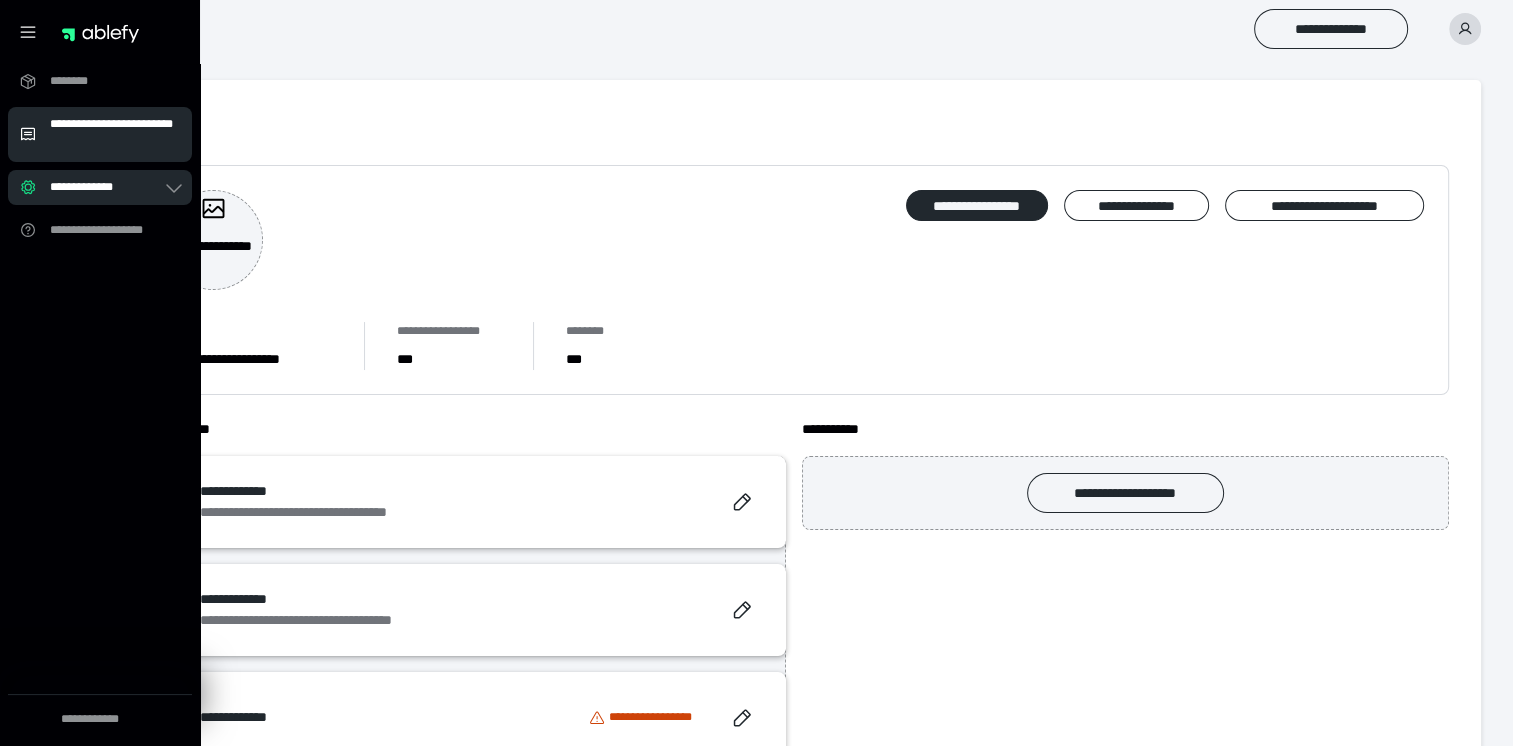 click on "**********" at bounding box center [115, 134] 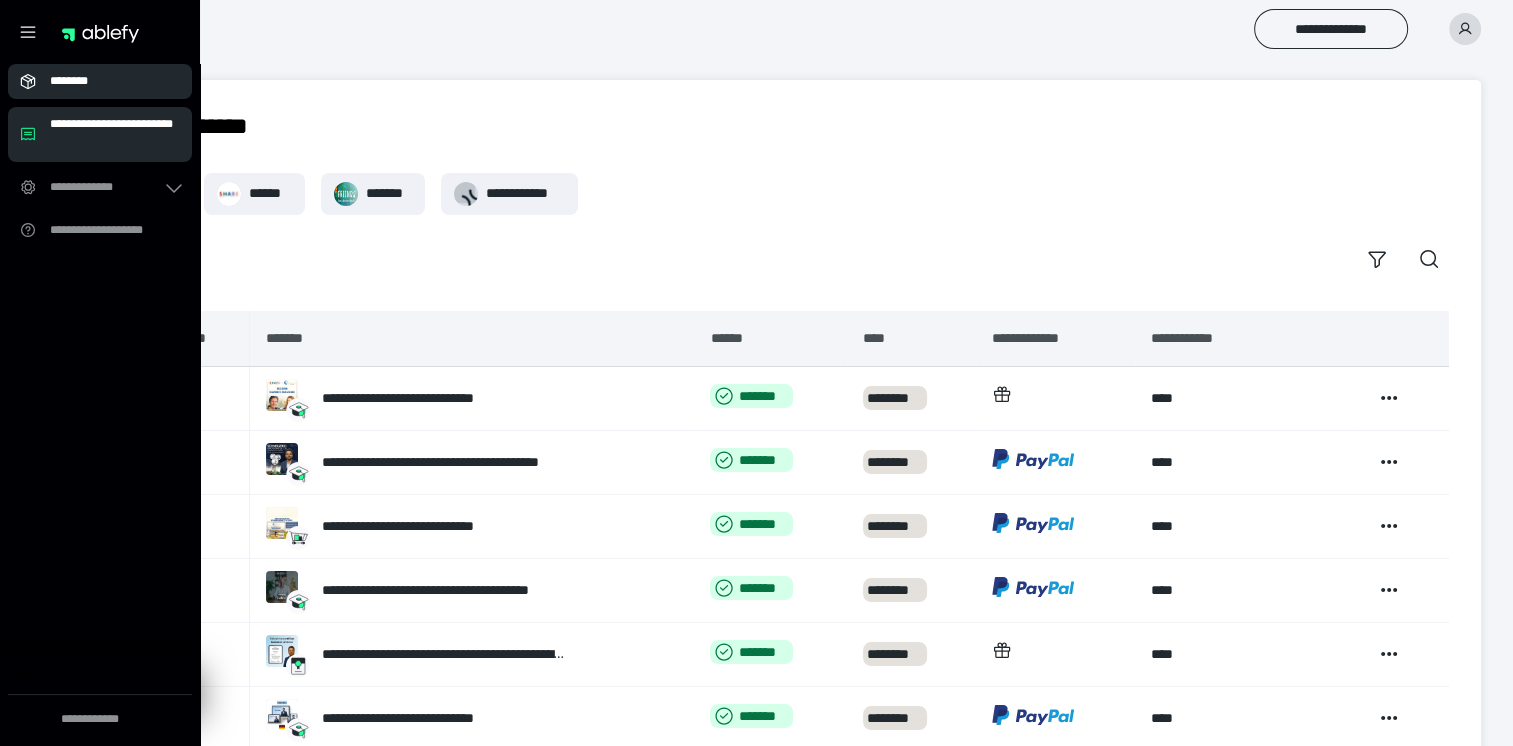 click on "********" at bounding box center (106, 81) 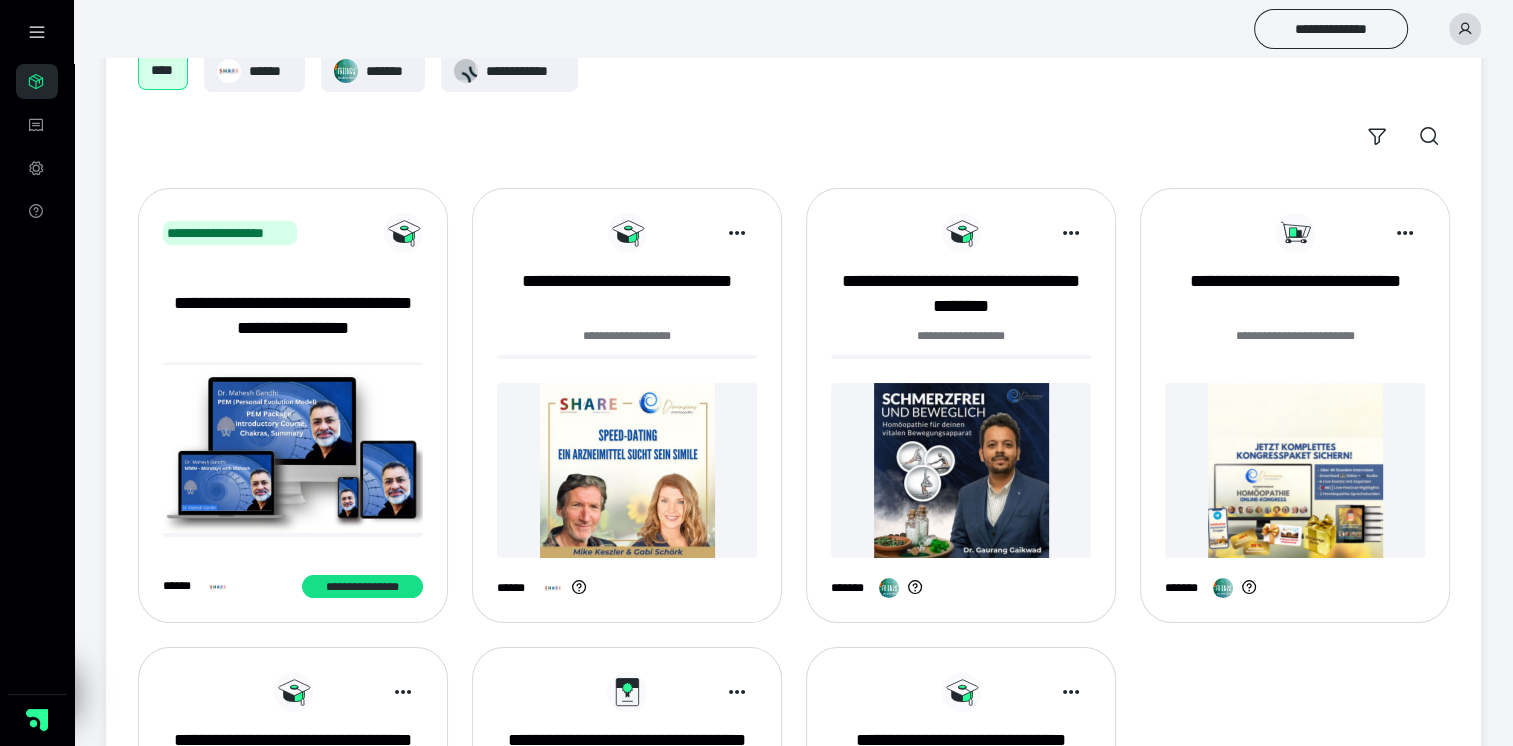 scroll, scrollTop: 119, scrollLeft: 0, axis: vertical 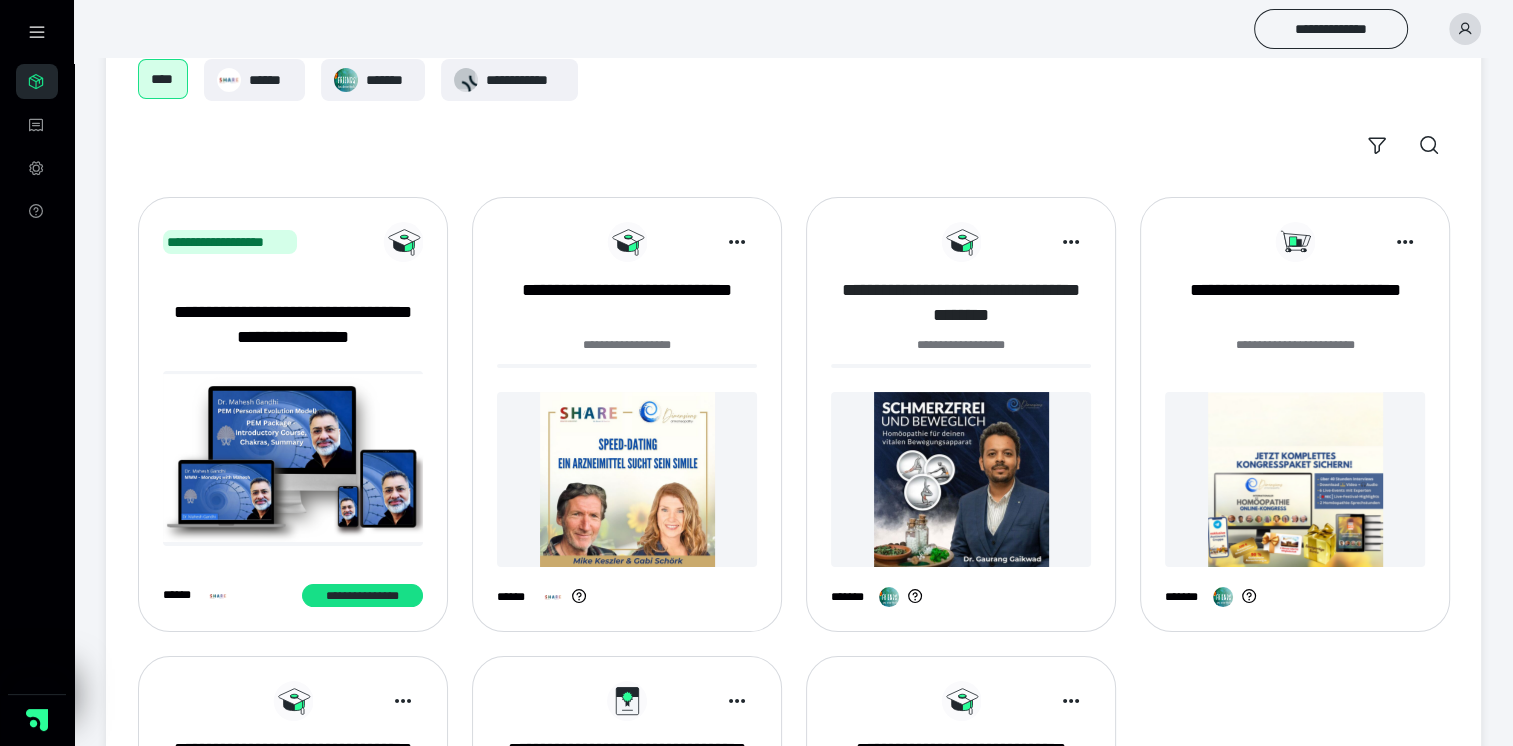 click on "**********" at bounding box center (961, 303) 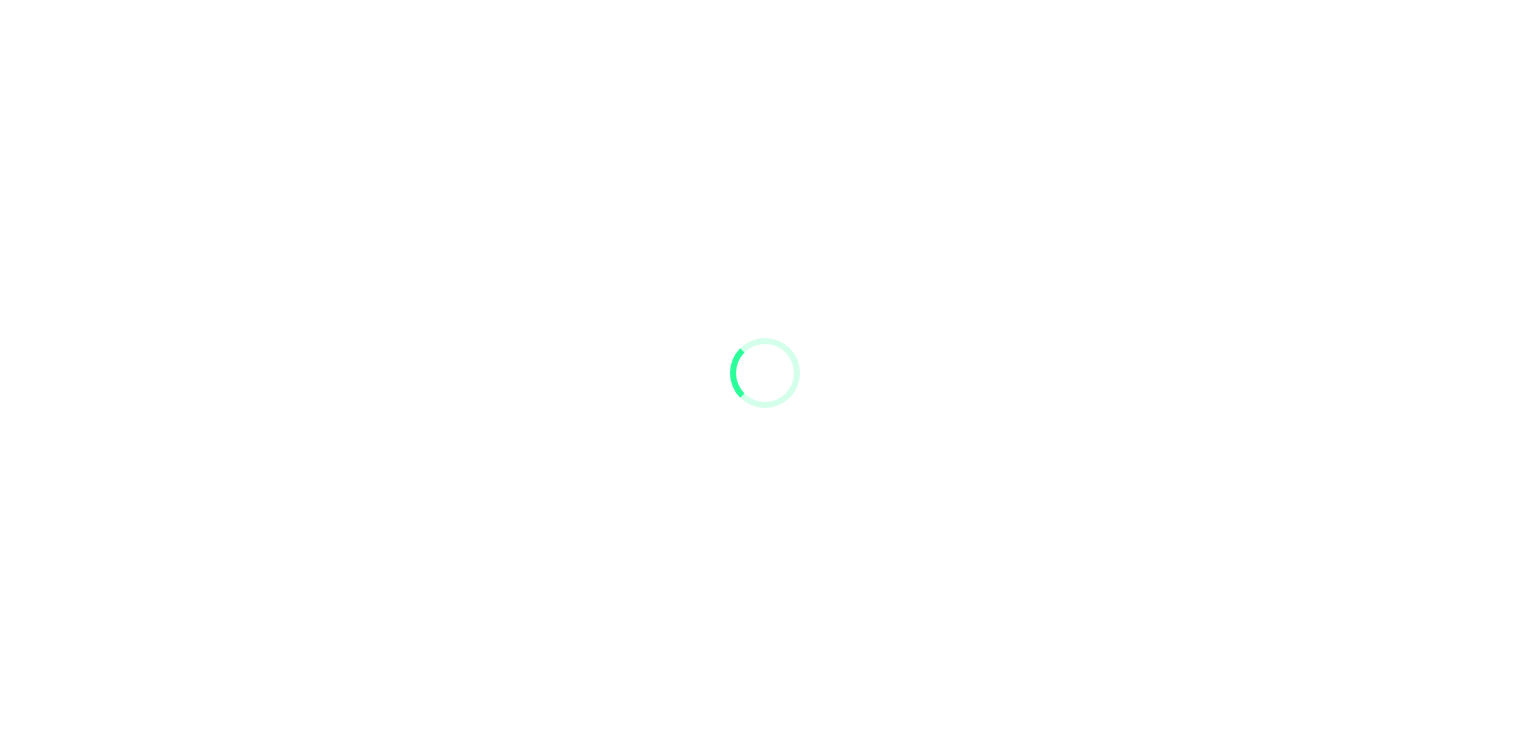 scroll, scrollTop: 0, scrollLeft: 0, axis: both 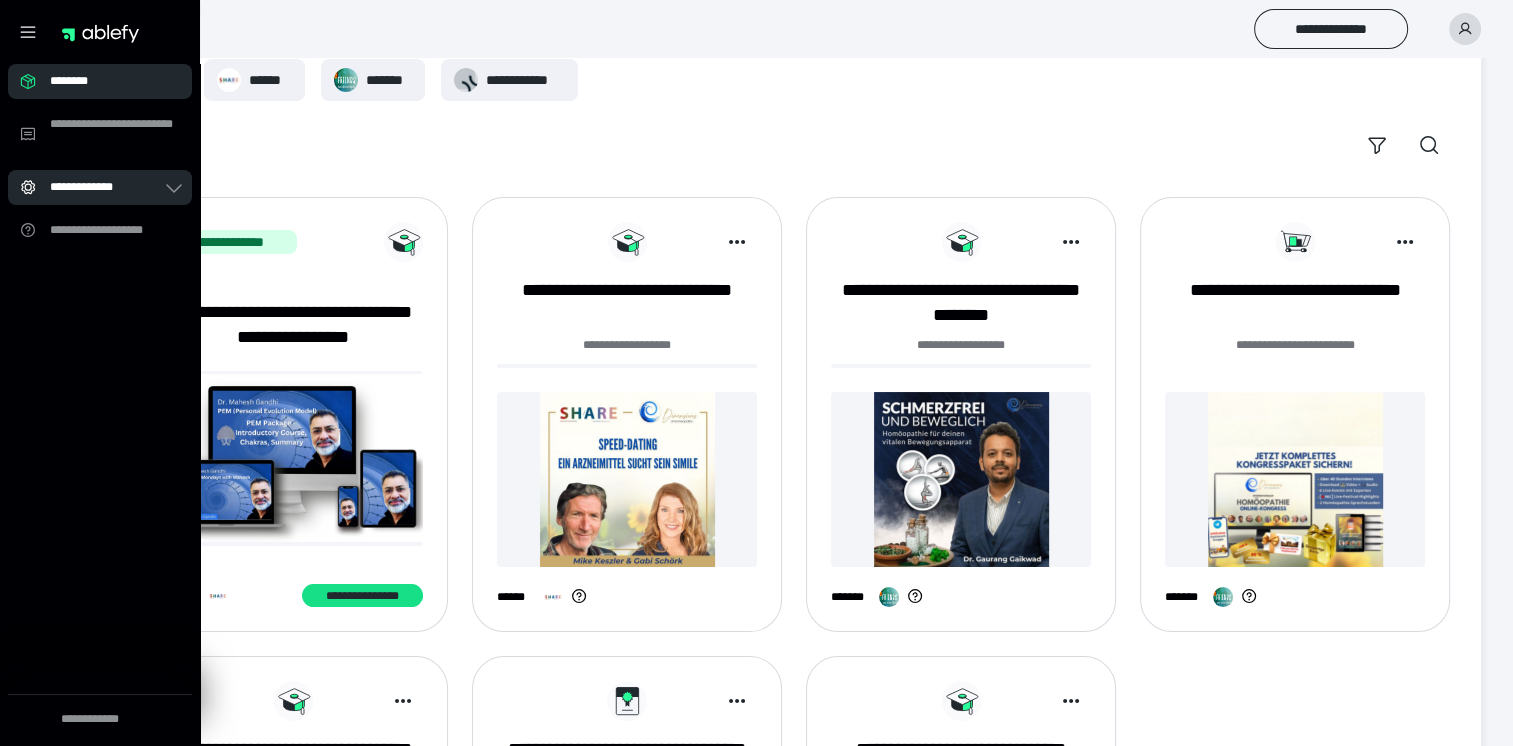 click on "**********" at bounding box center [106, 187] 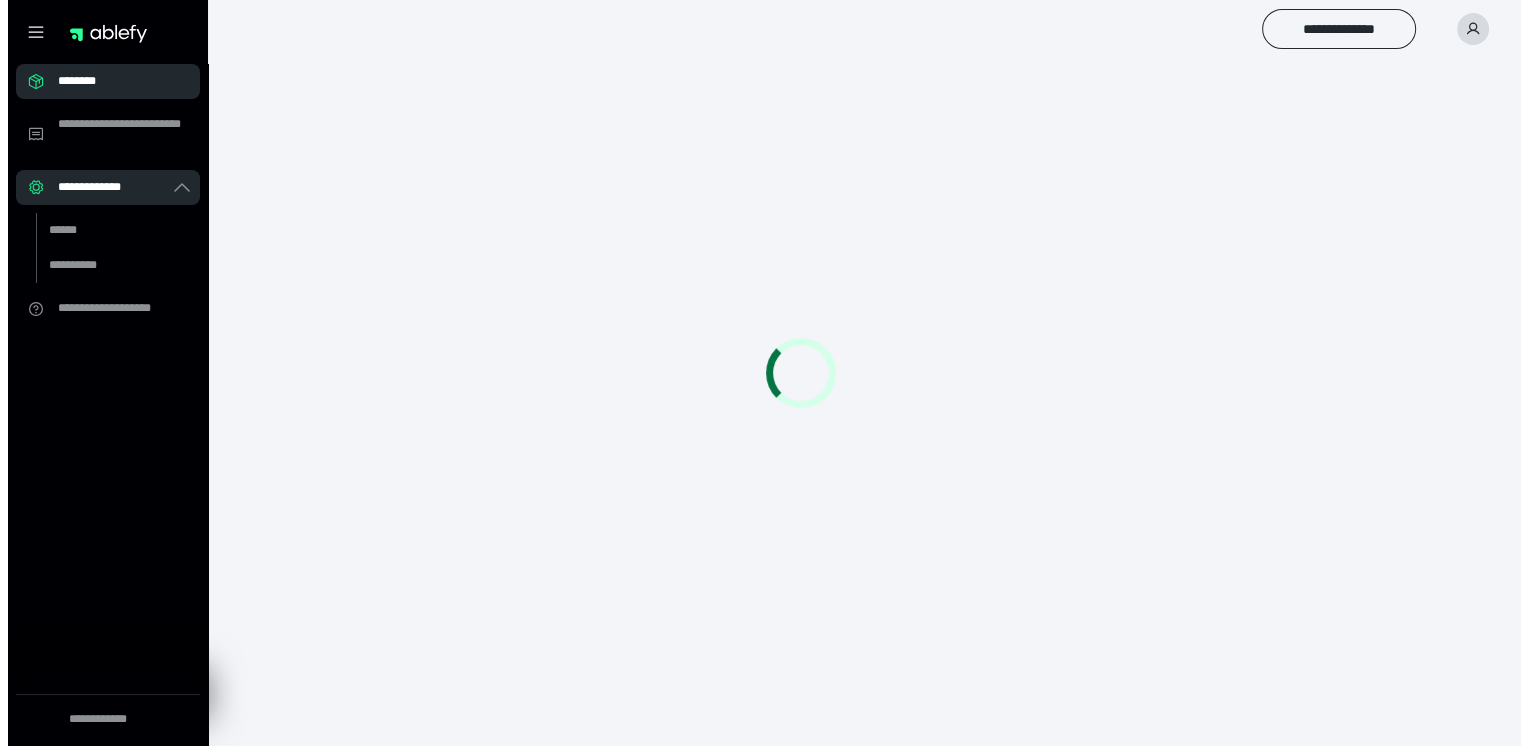 scroll, scrollTop: 0, scrollLeft: 0, axis: both 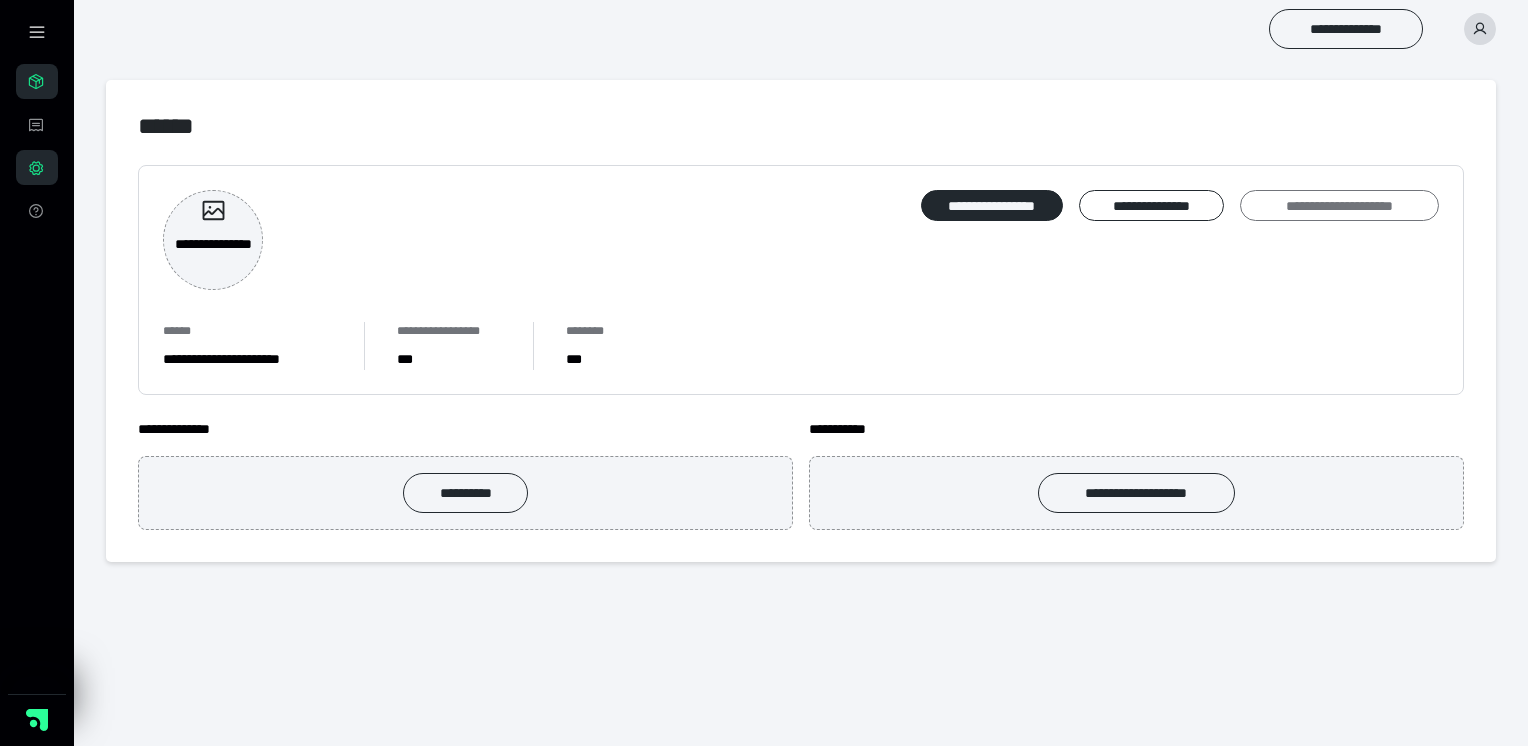 click on "**********" at bounding box center (1339, 206) 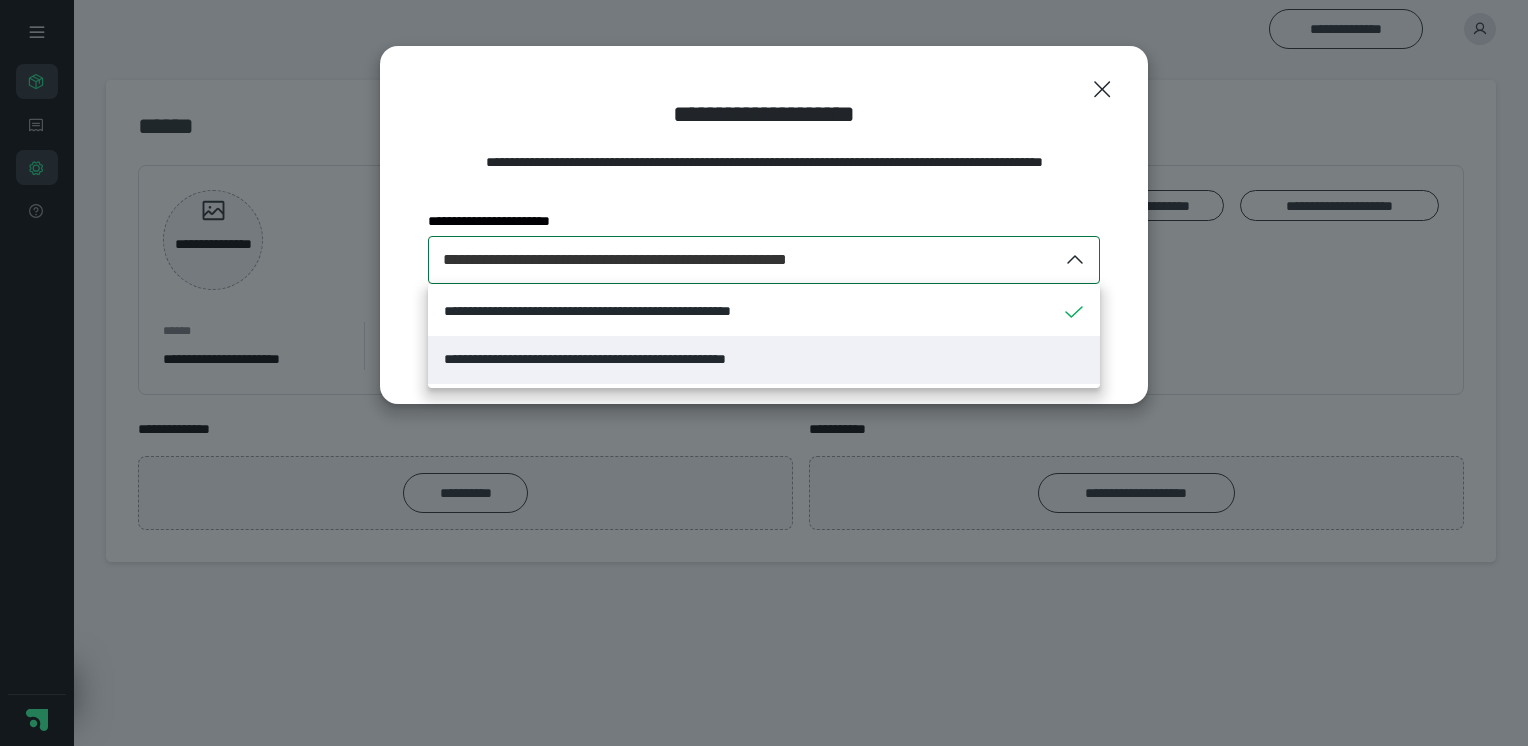 click on "**********" at bounding box center [644, 359] 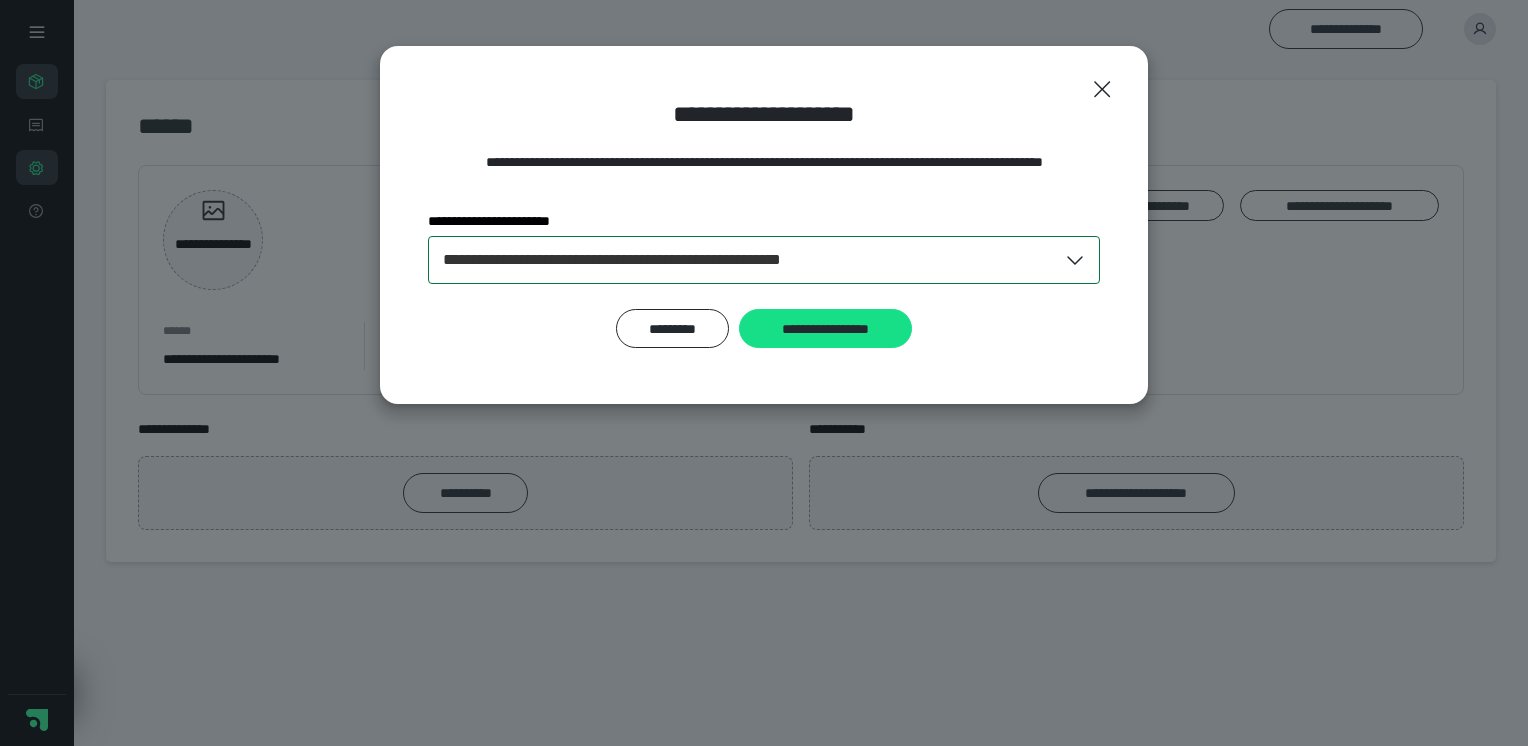 click on "**********" at bounding box center [671, 260] 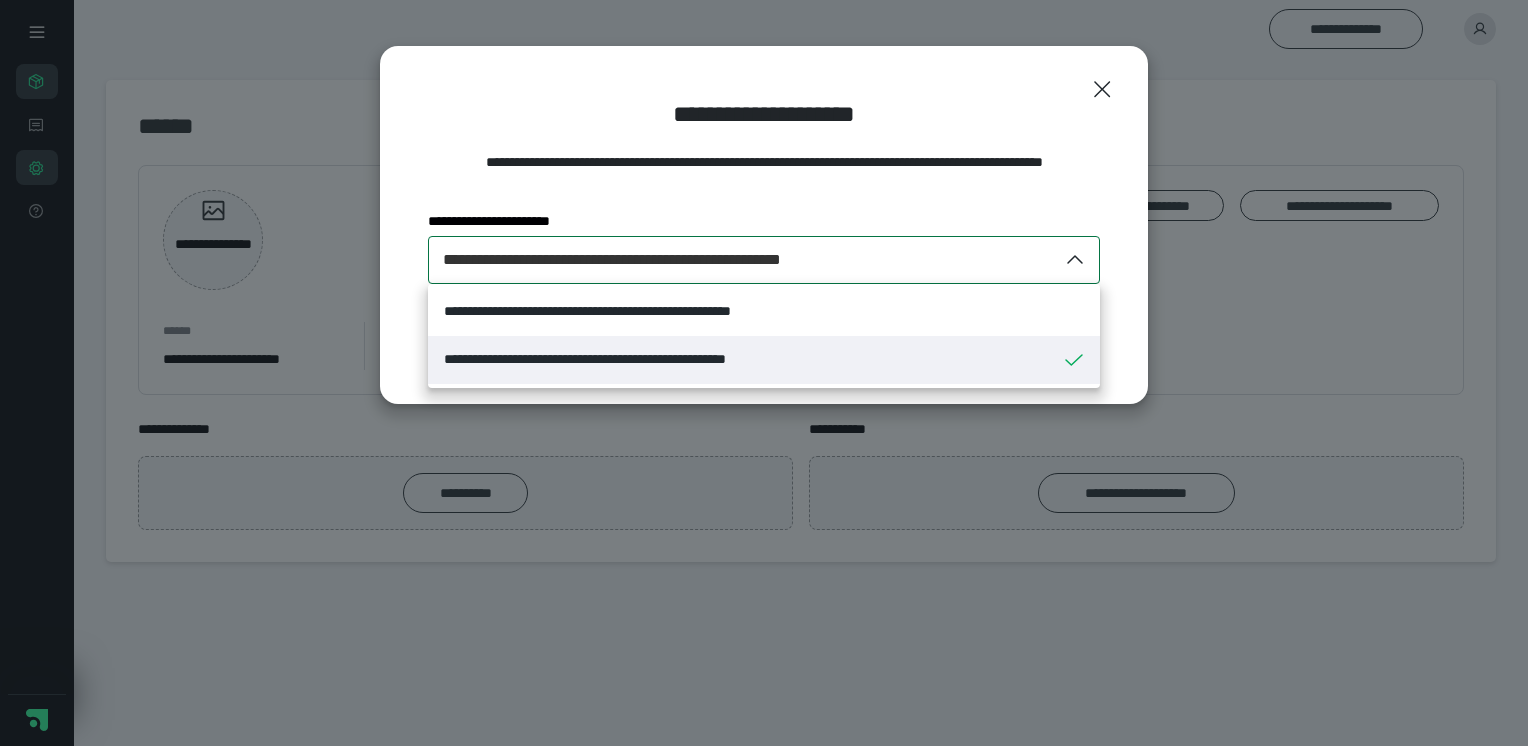 click on "**********" at bounding box center [764, 360] 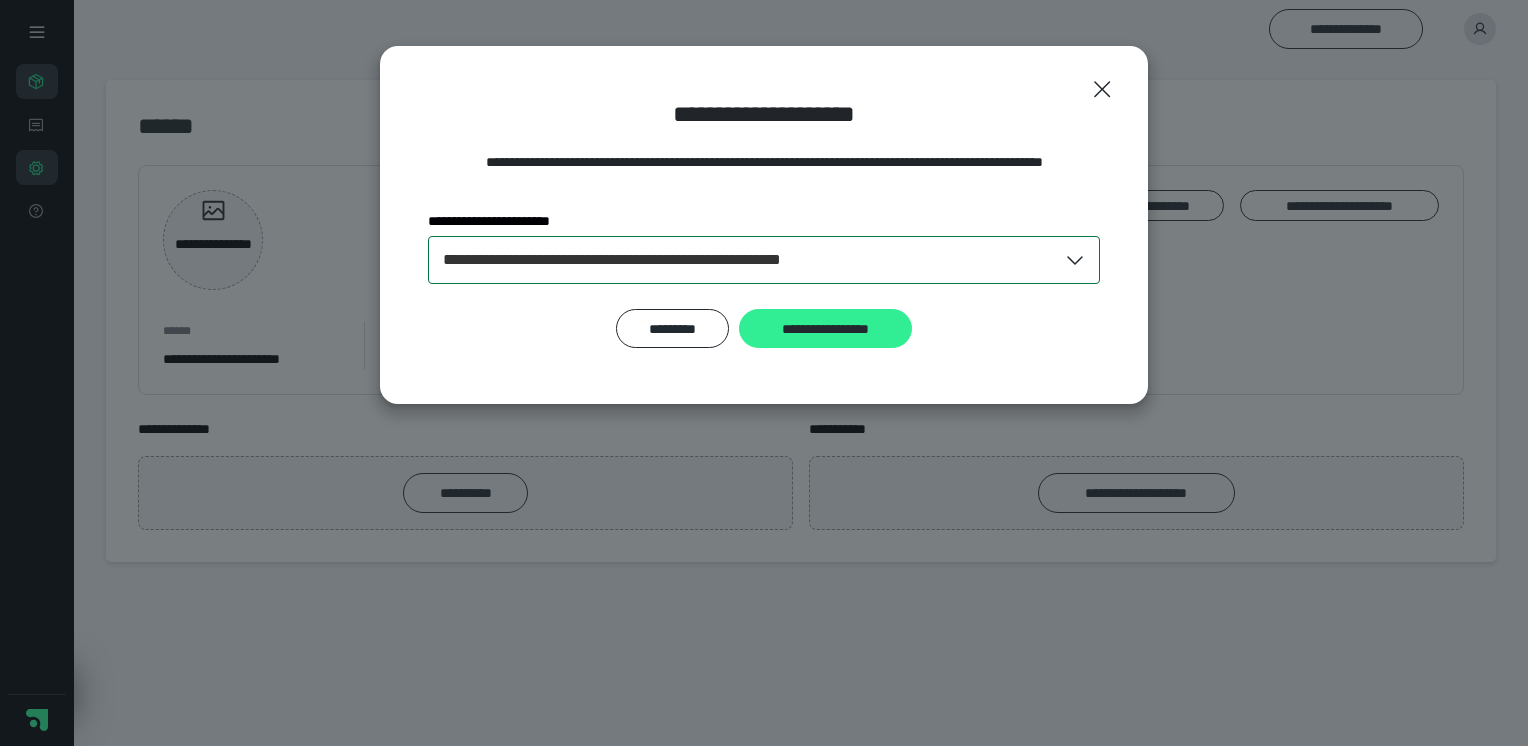 click on "**********" at bounding box center [825, 329] 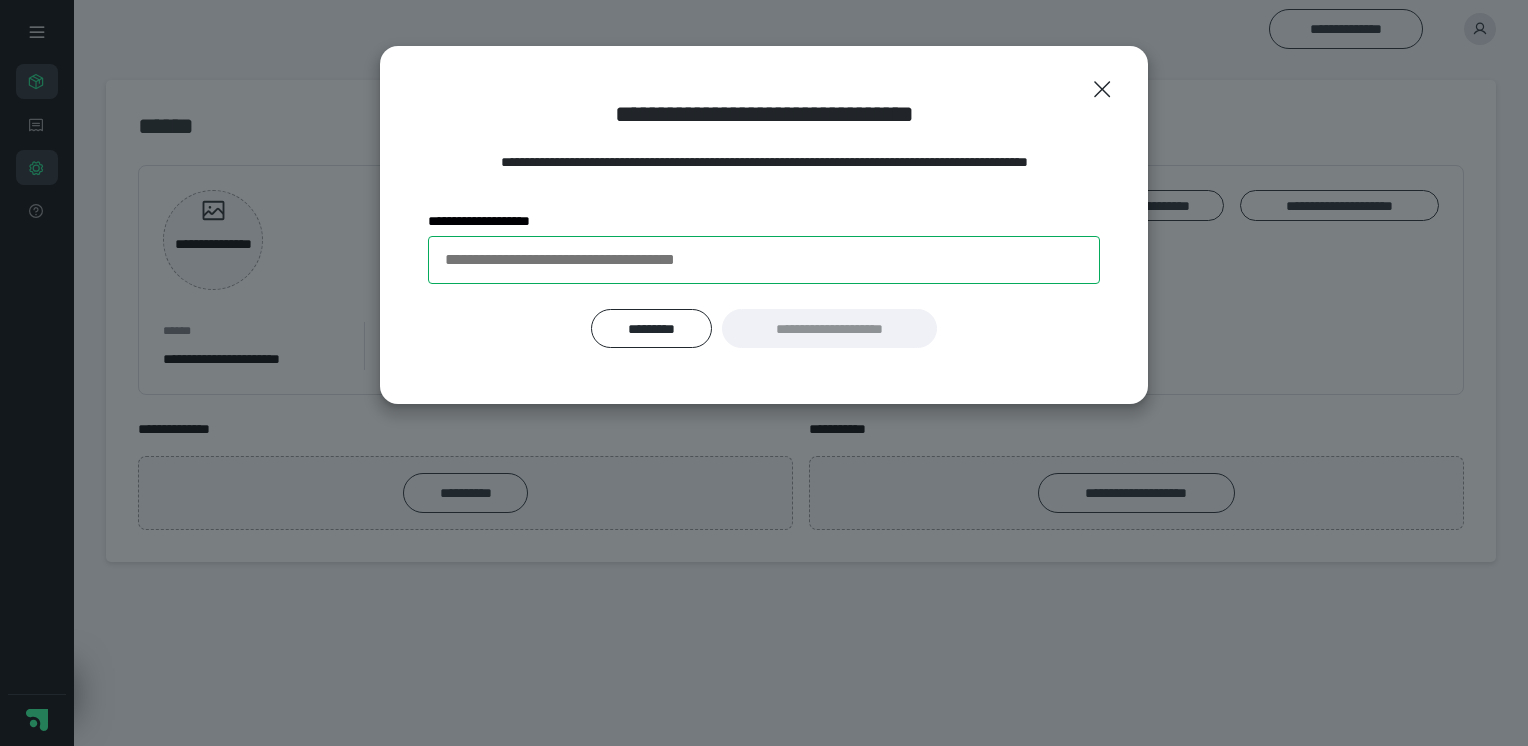 click on "**********" at bounding box center (764, 260) 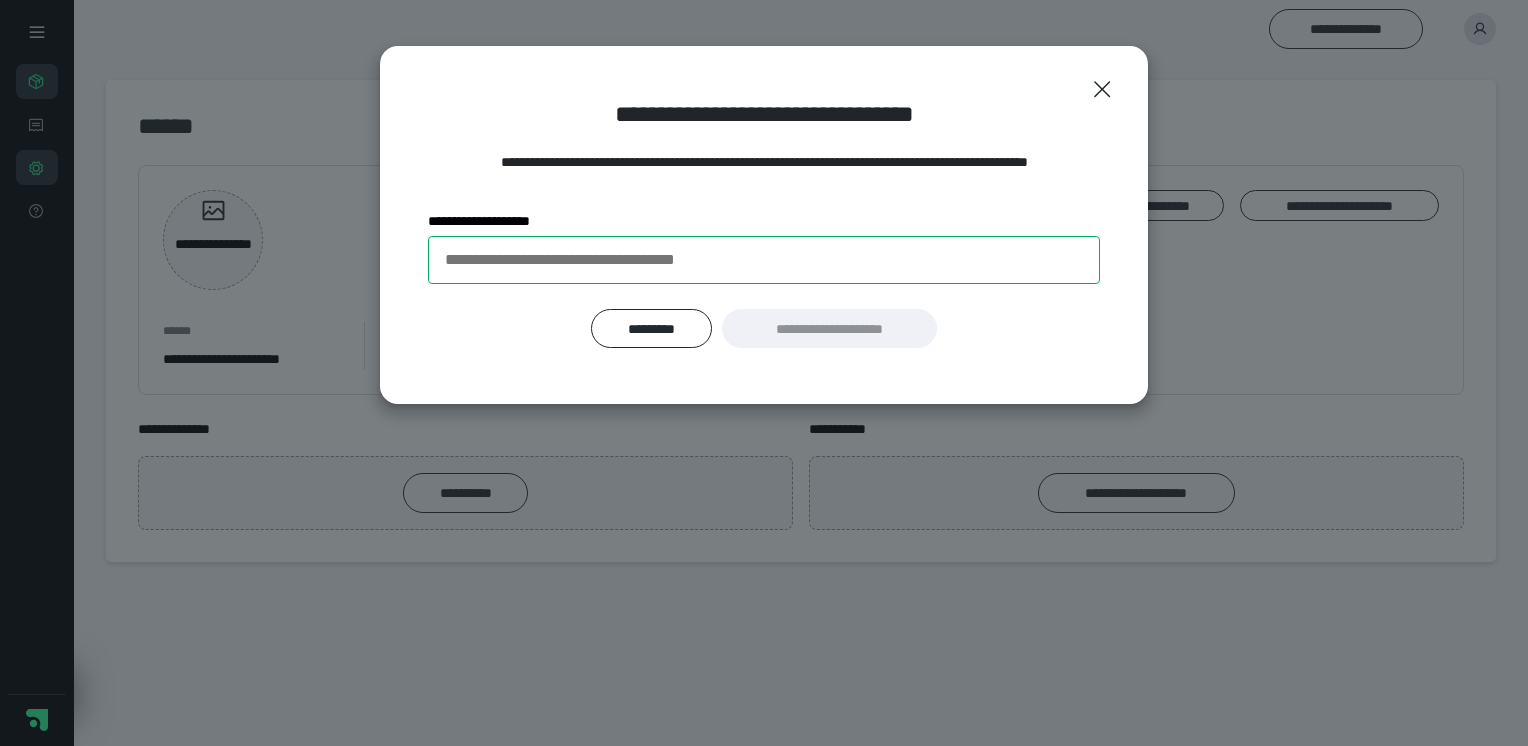 paste on "**********" 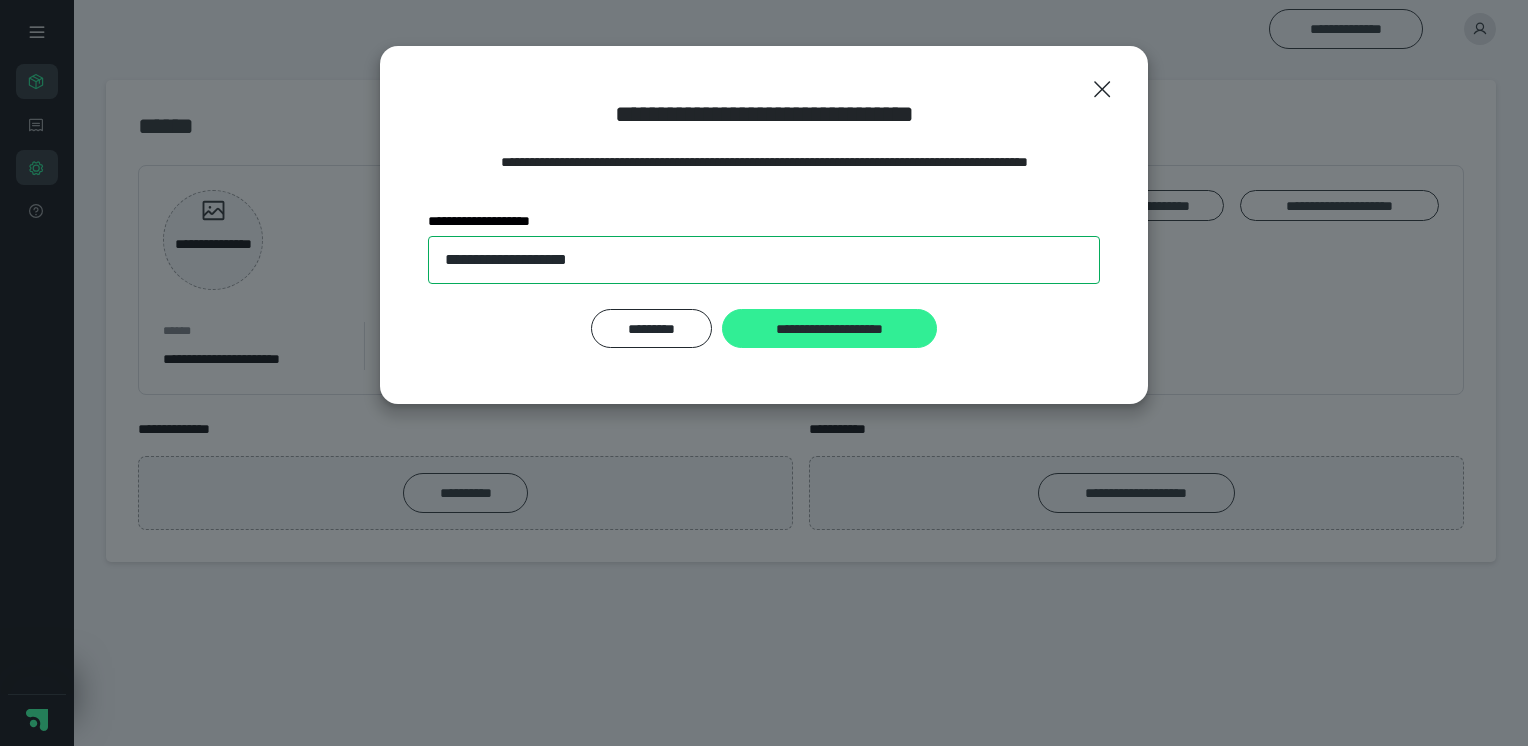 type on "**********" 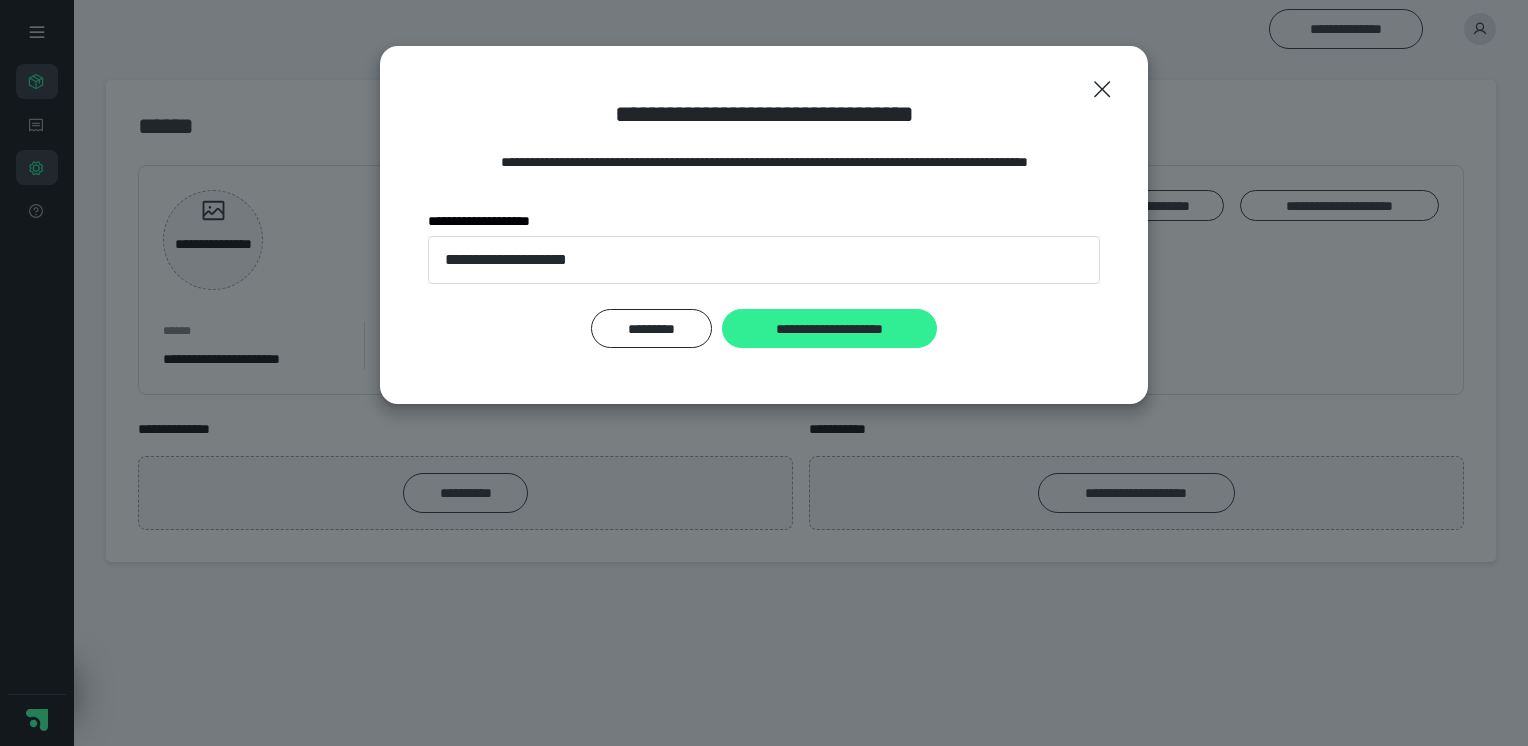 click on "**********" at bounding box center [829, 329] 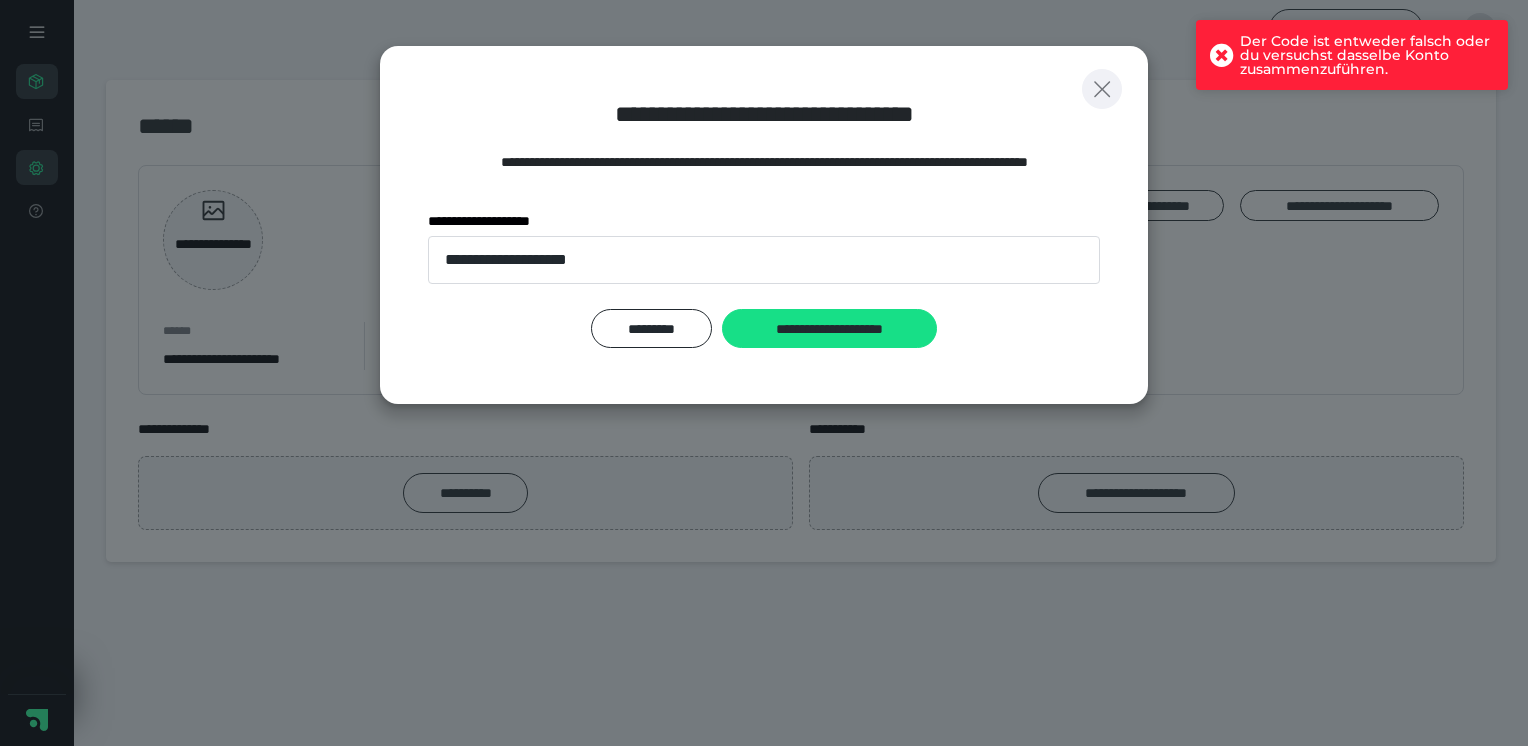 click 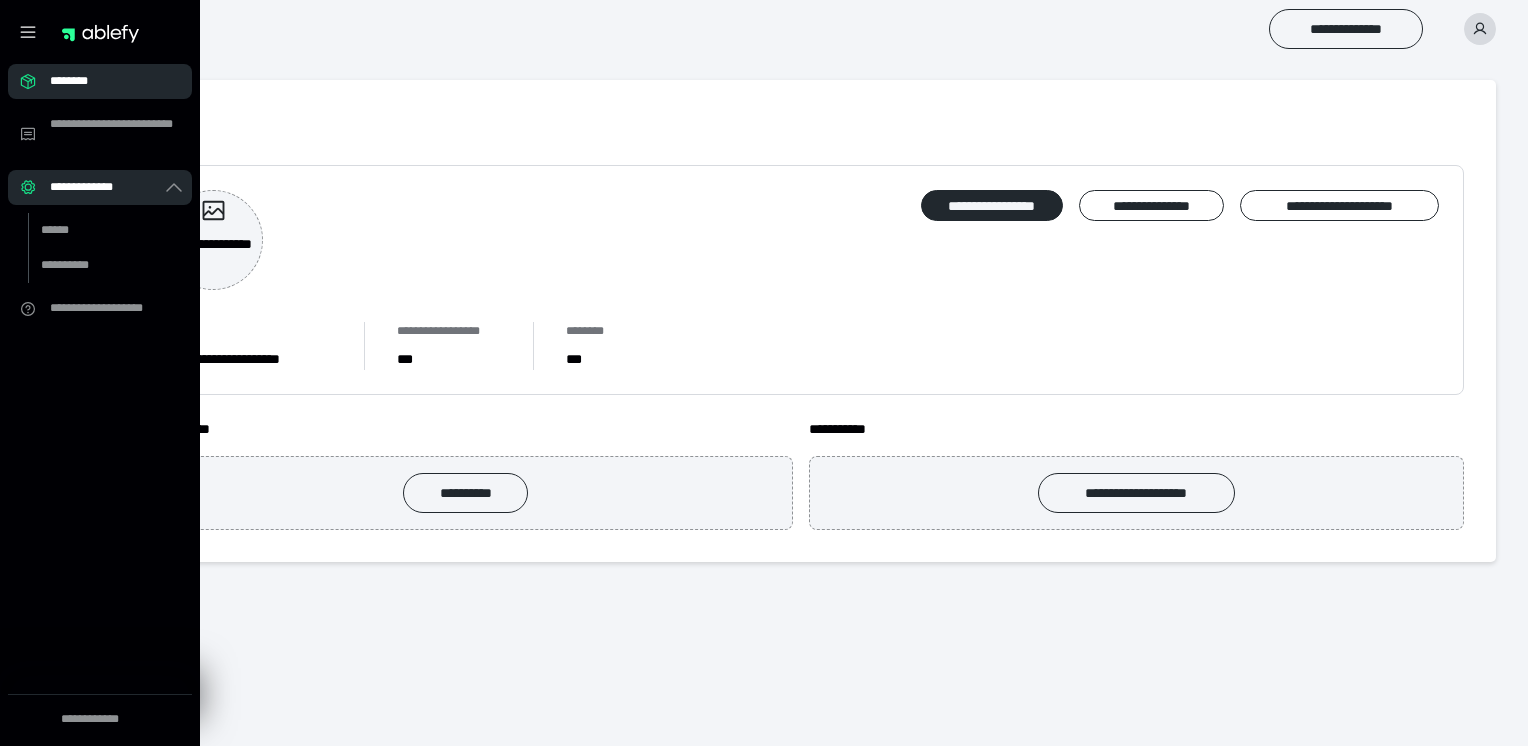 click 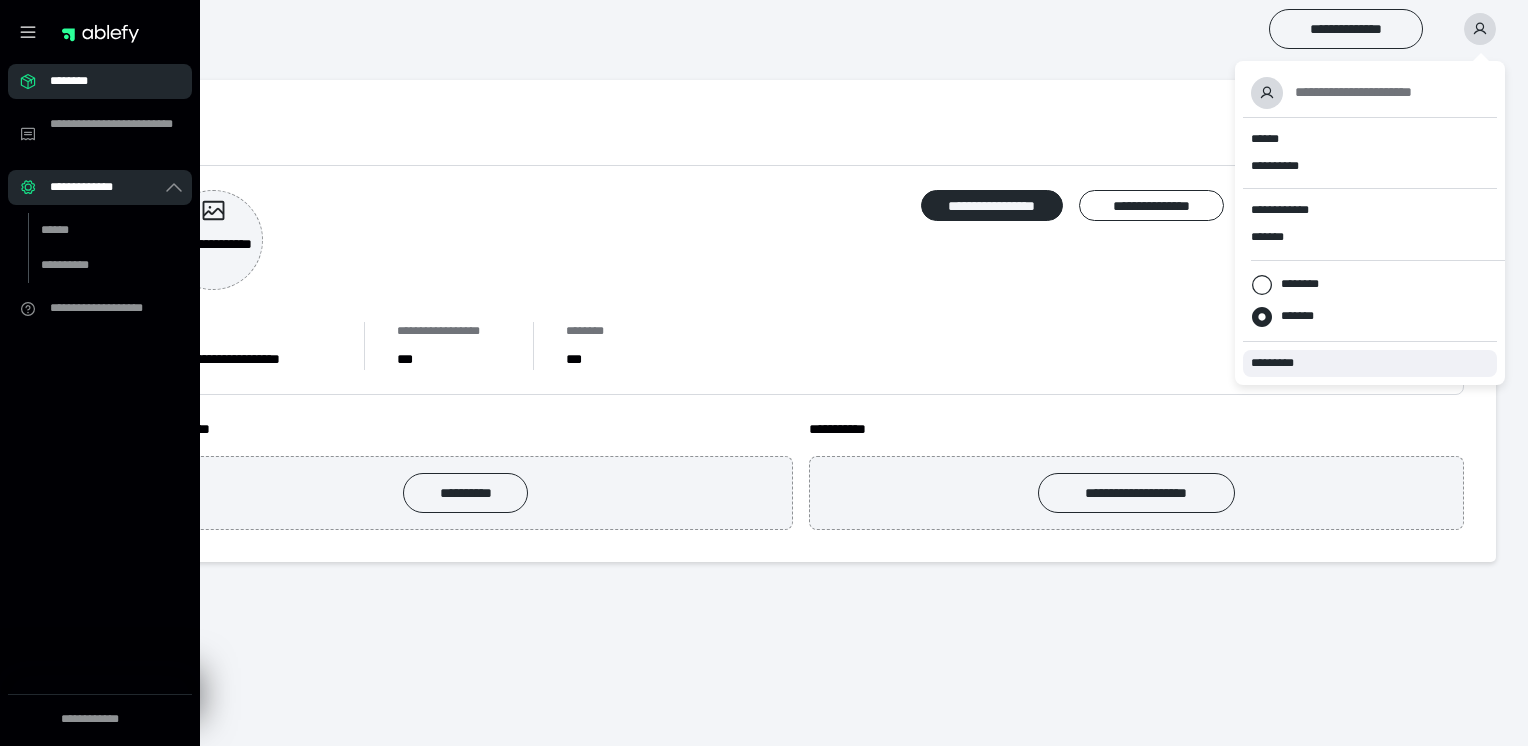 click on "*********" at bounding box center [1281, 363] 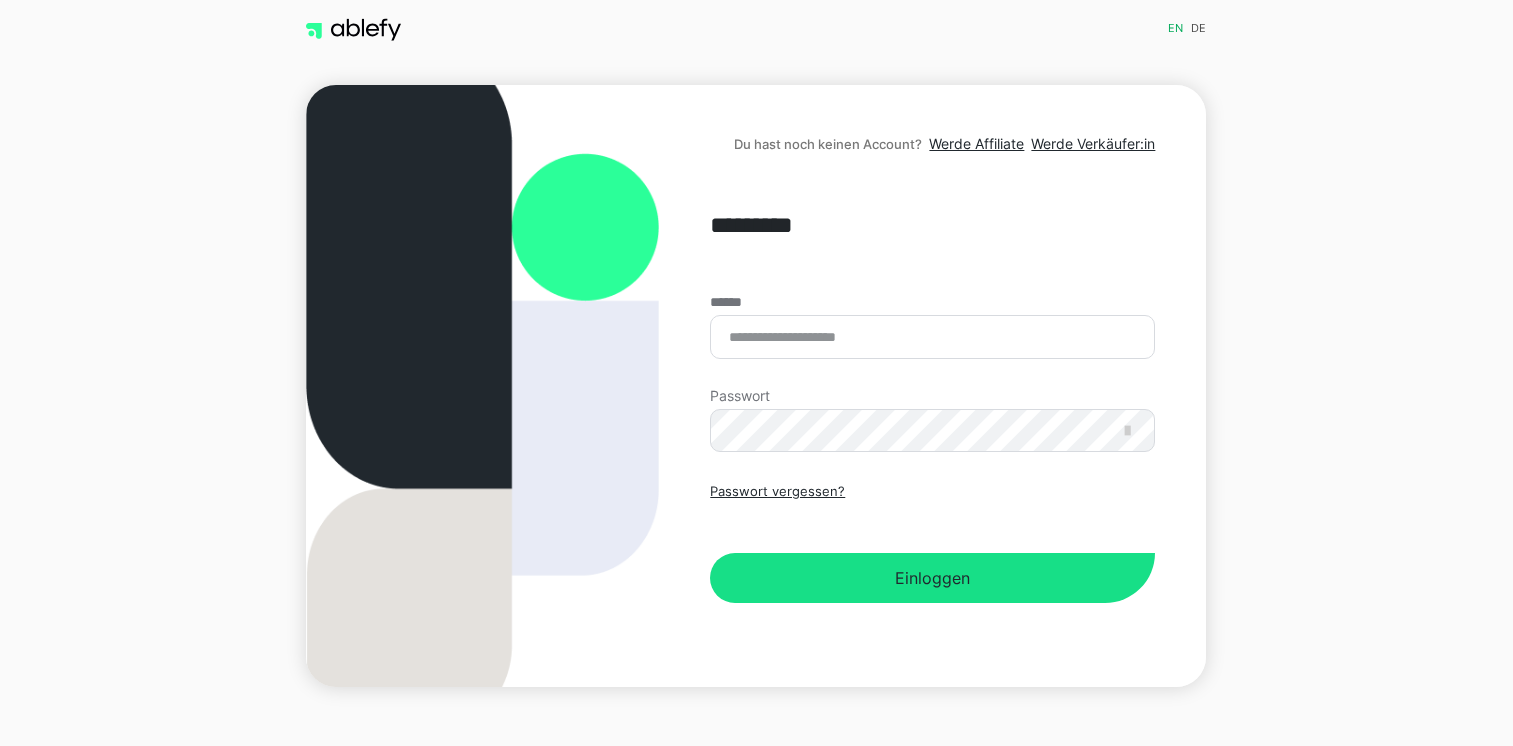 scroll, scrollTop: 0, scrollLeft: 0, axis: both 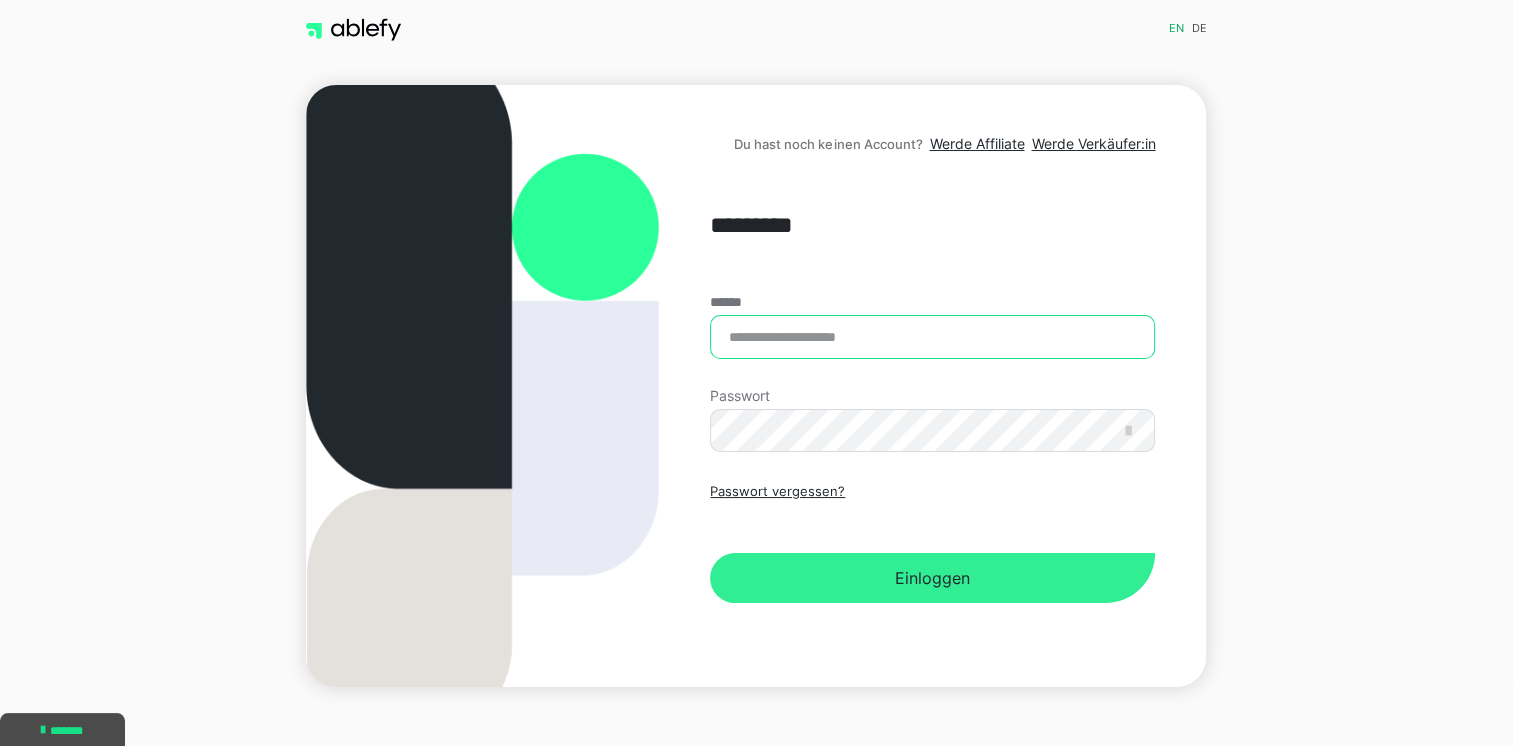 type on "**********" 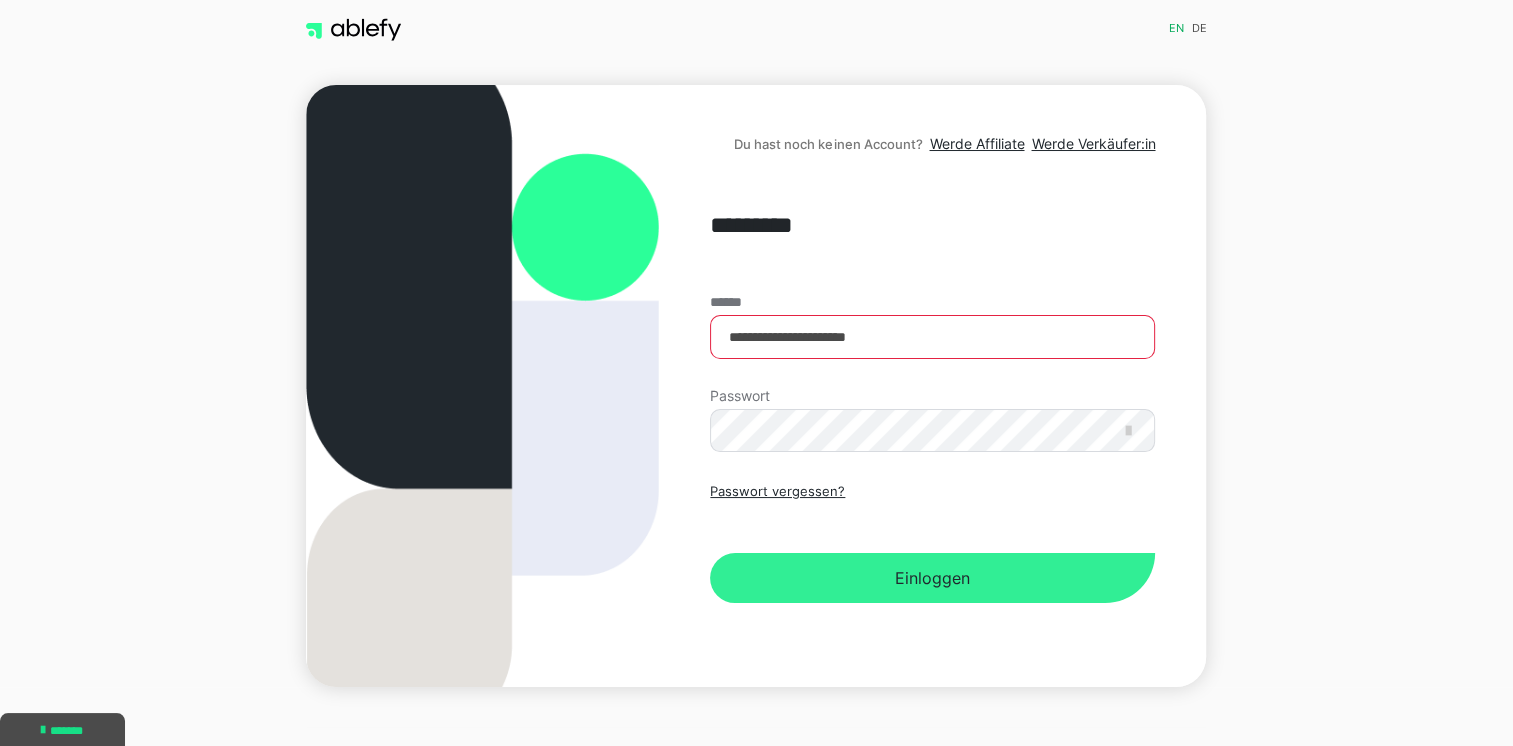 click on "Einloggen" at bounding box center (932, 578) 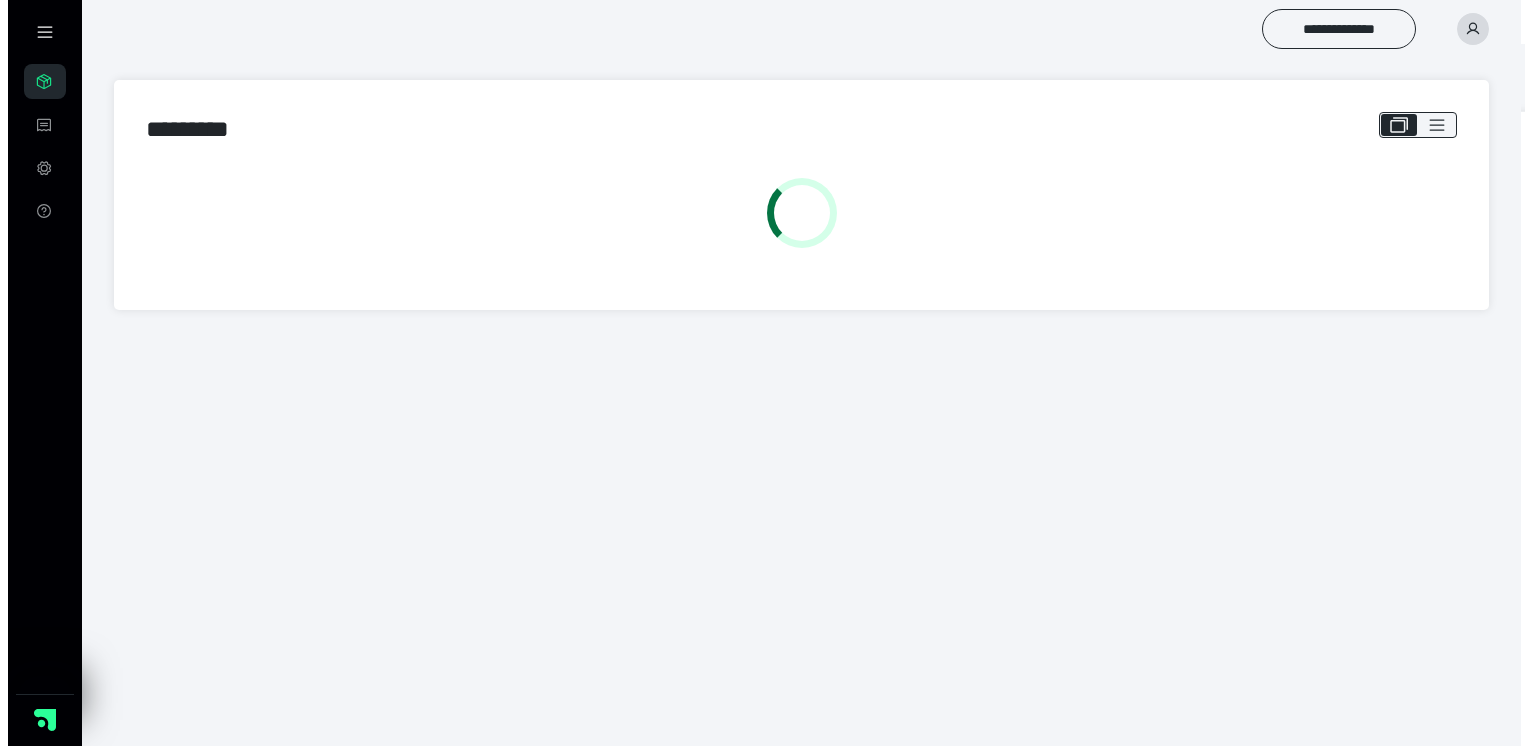 scroll, scrollTop: 0, scrollLeft: 0, axis: both 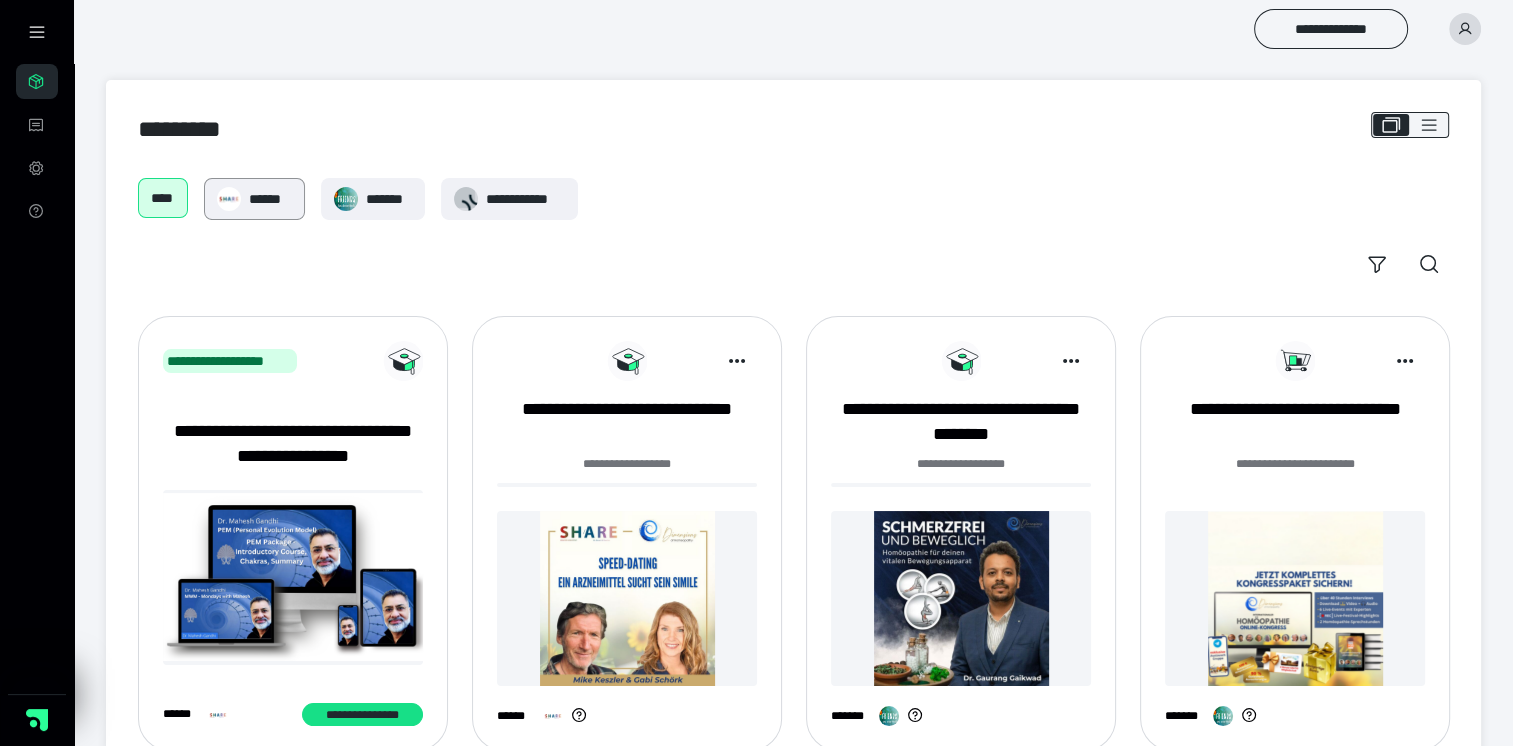 click on "******" at bounding box center [270, 199] 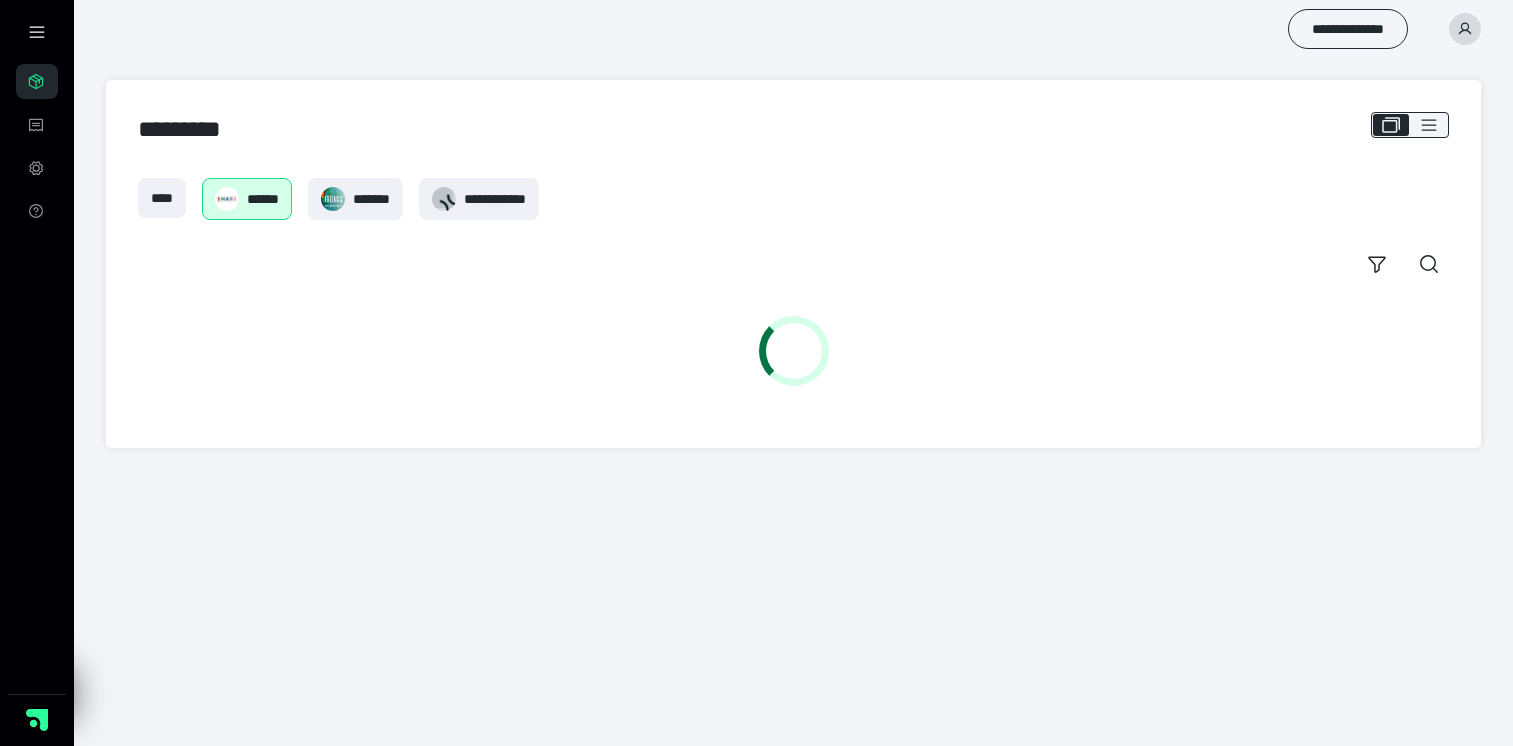 scroll, scrollTop: 0, scrollLeft: 0, axis: both 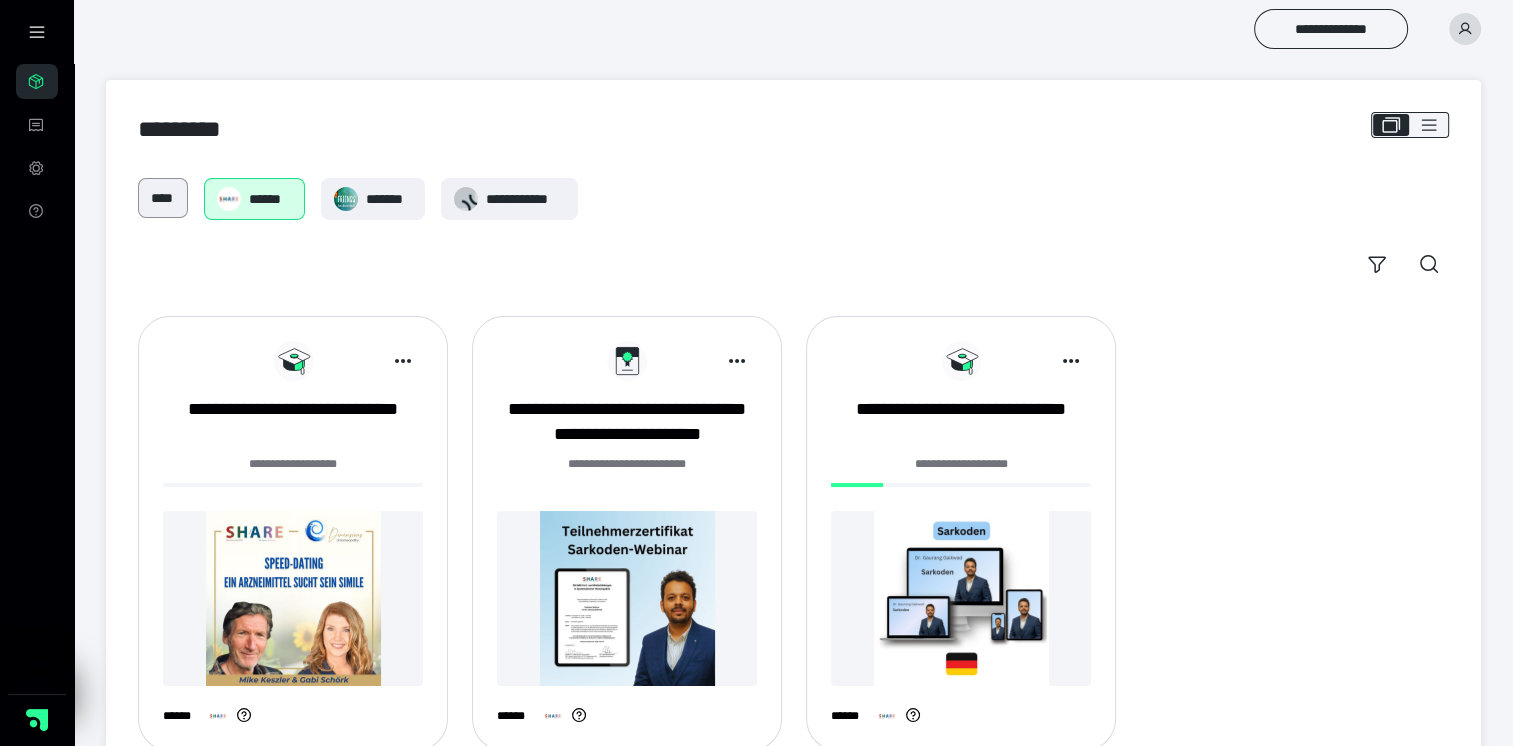 click on "****" at bounding box center [163, 198] 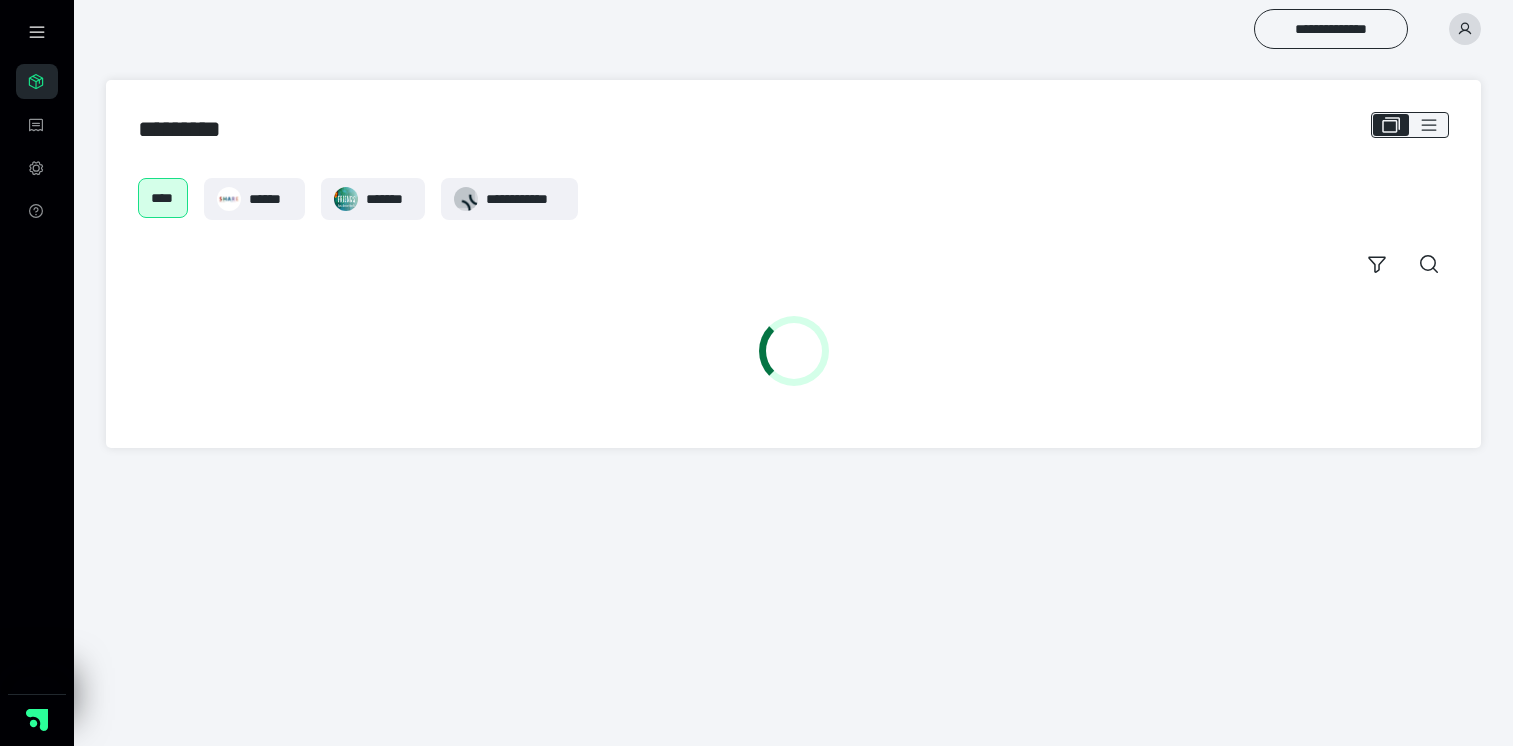 scroll, scrollTop: 0, scrollLeft: 0, axis: both 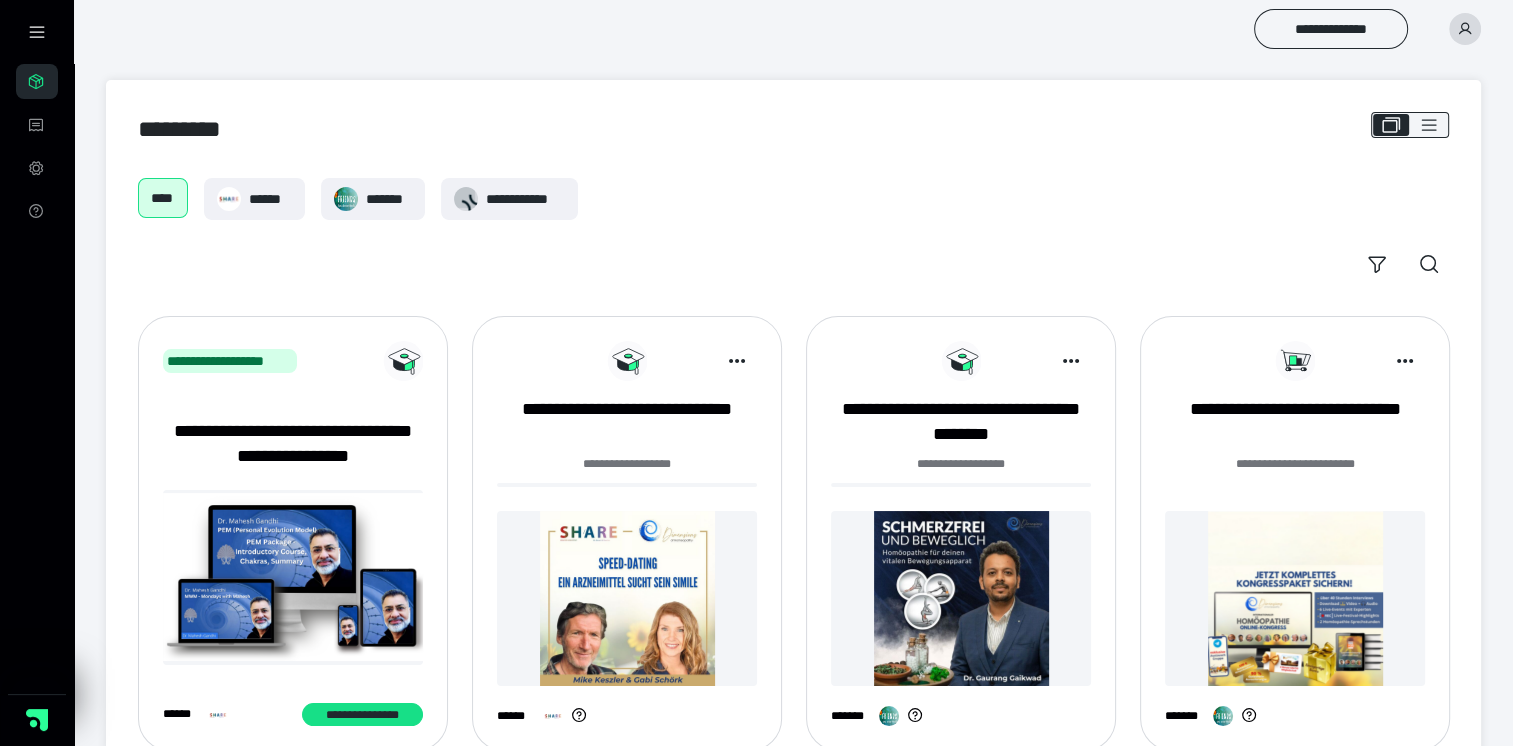 click at bounding box center (1465, 29) 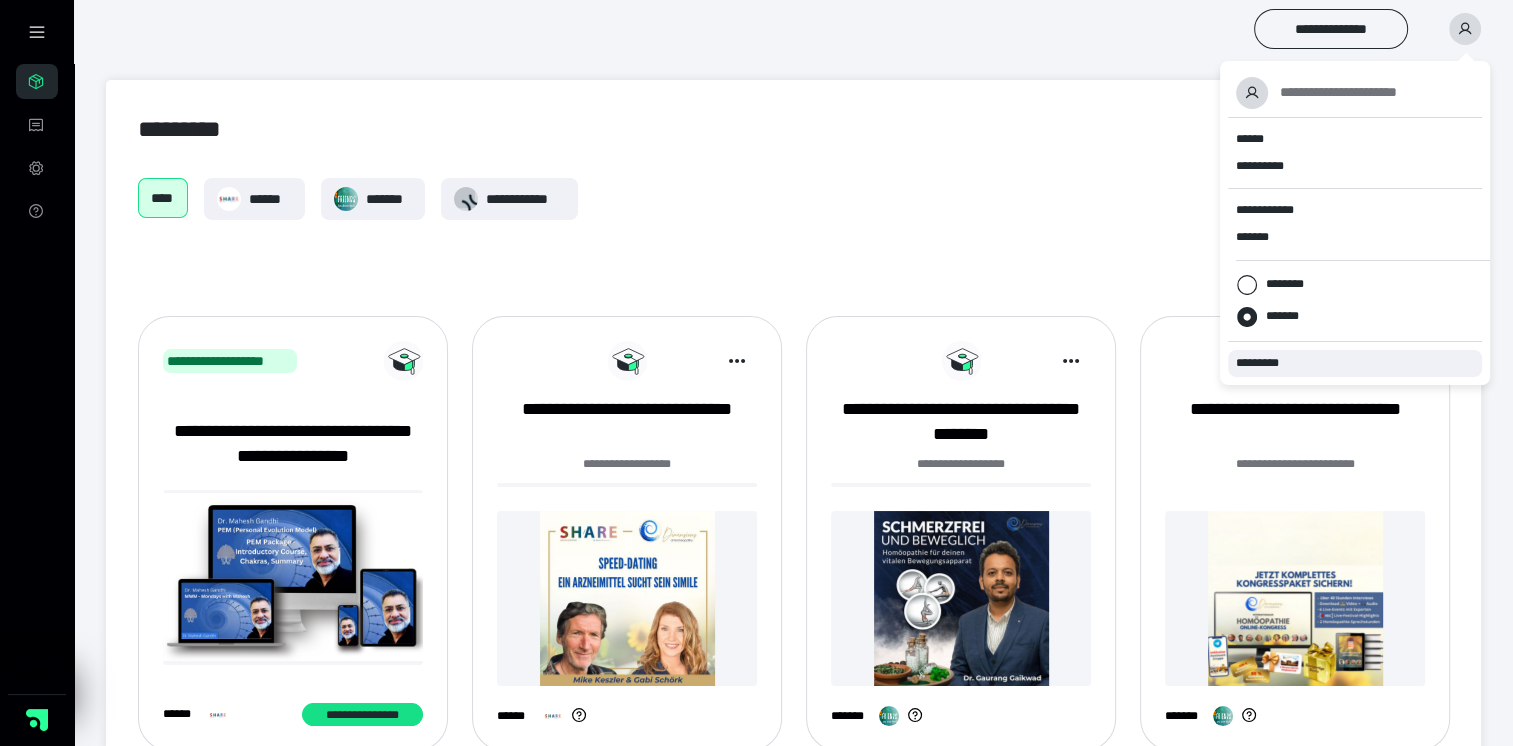 click on "*********" at bounding box center [1355, 363] 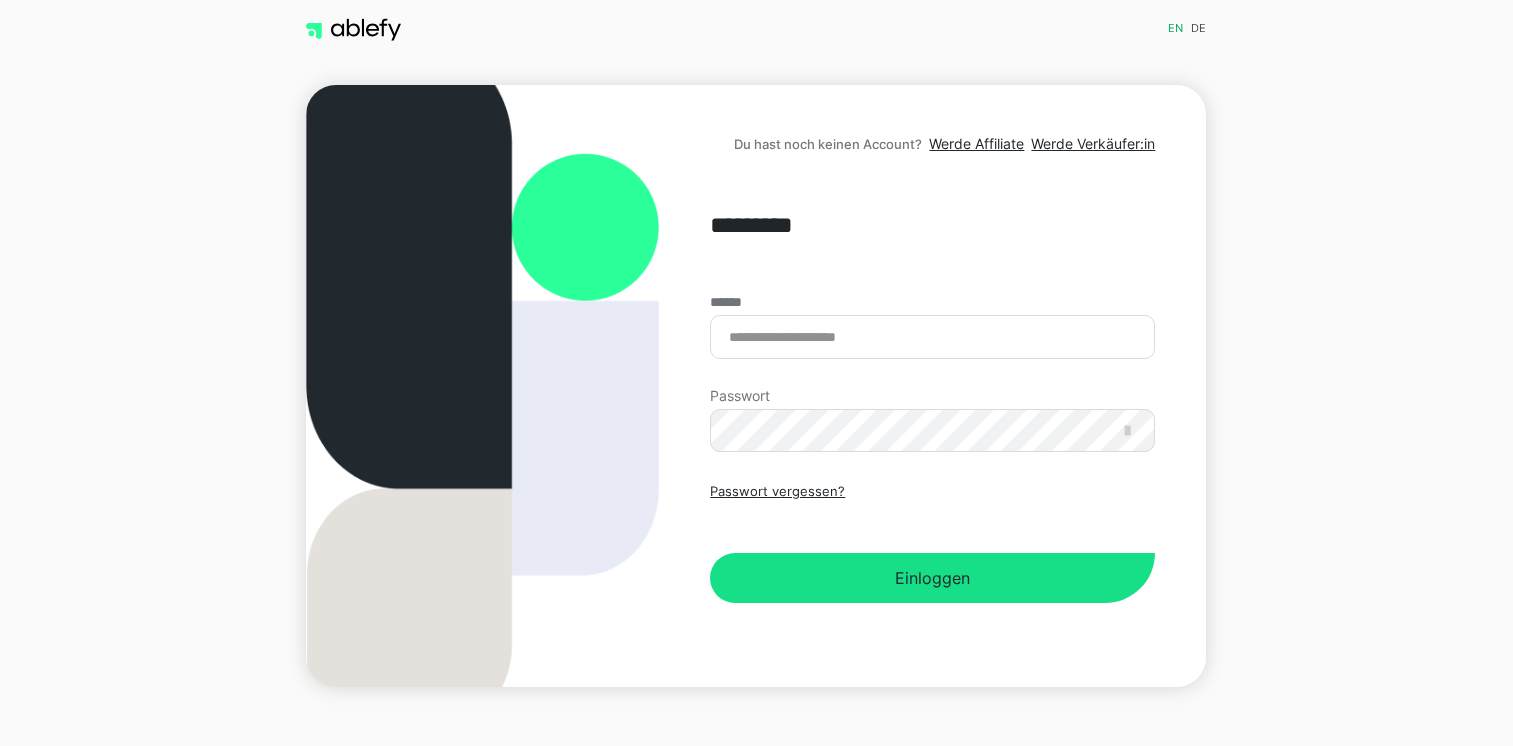 scroll, scrollTop: 0, scrollLeft: 0, axis: both 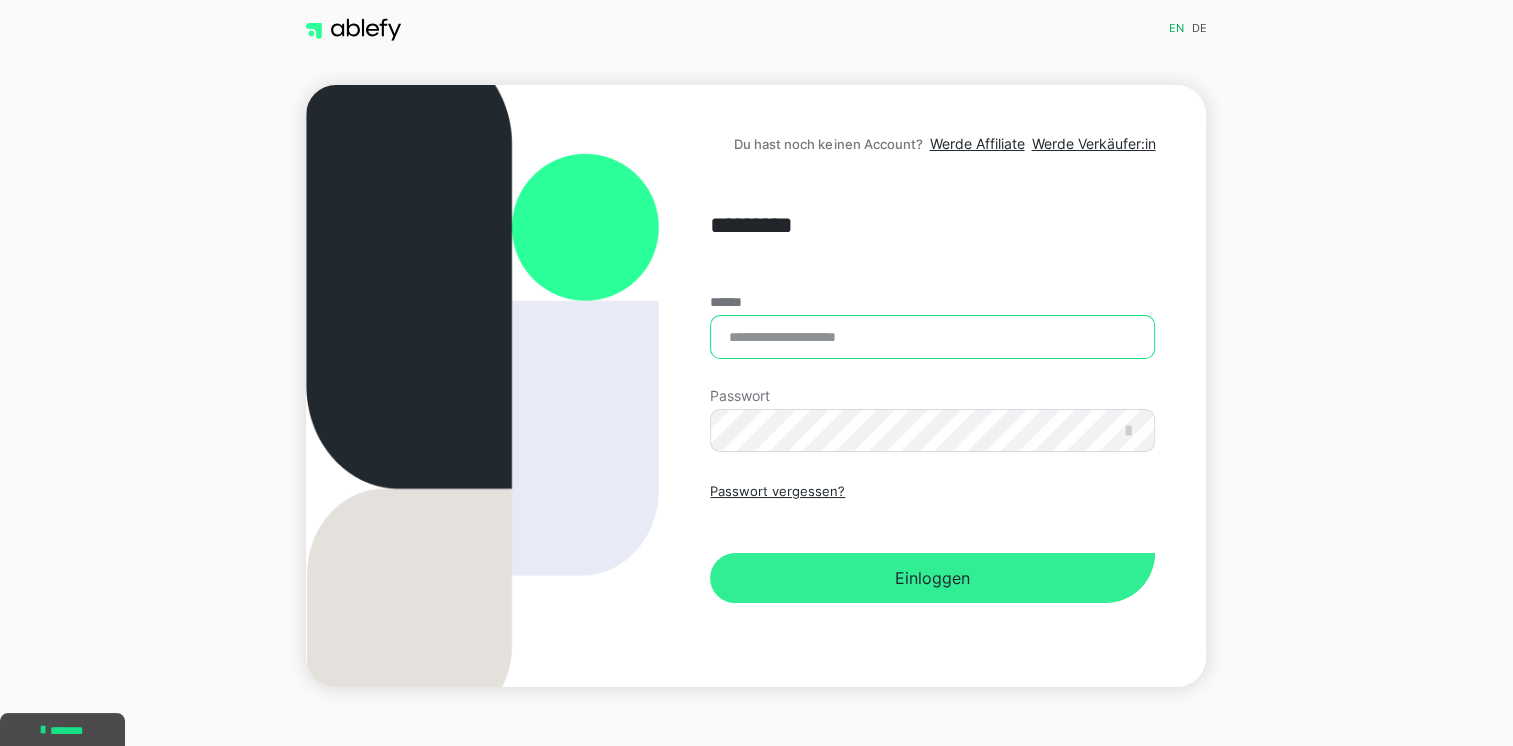 type on "**********" 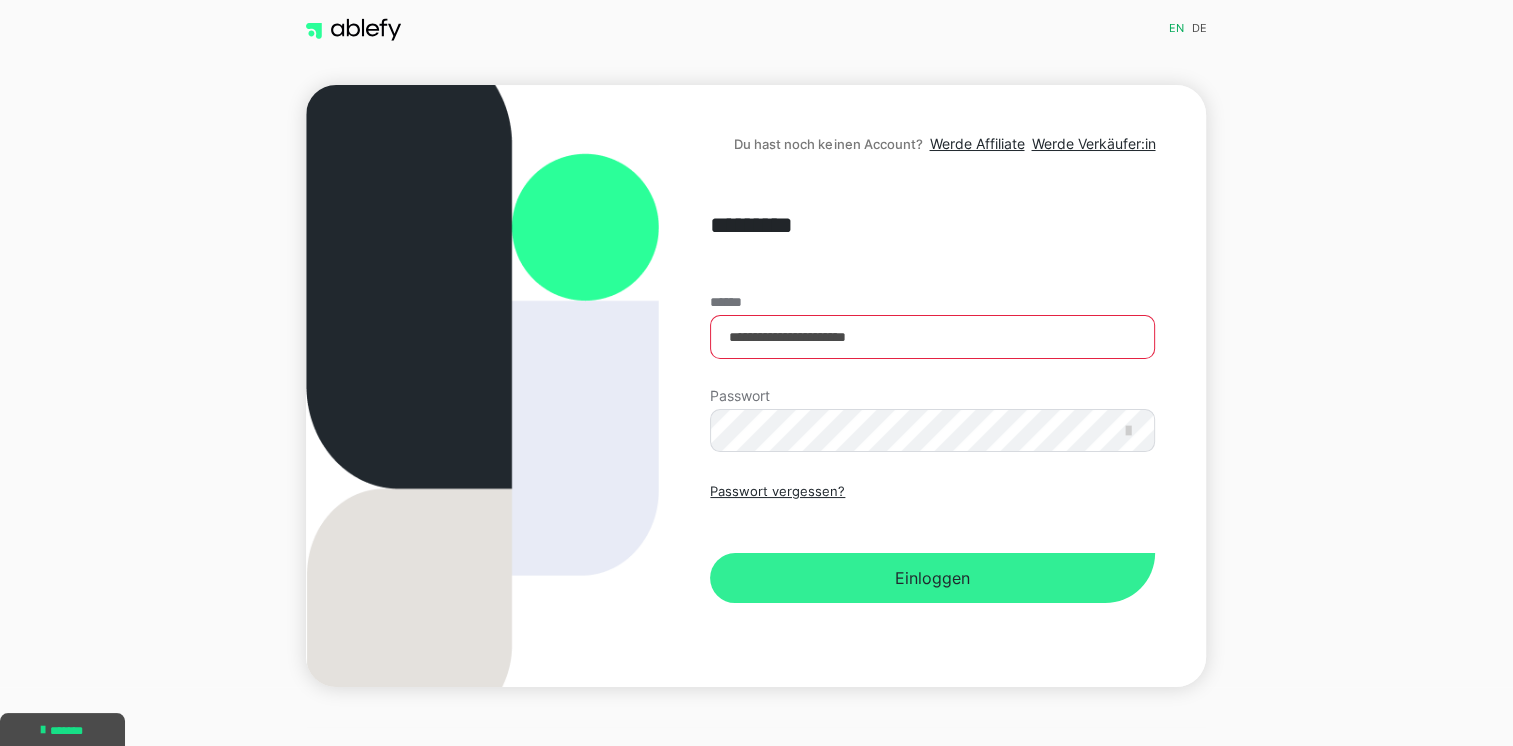 click on "Einloggen" at bounding box center [932, 578] 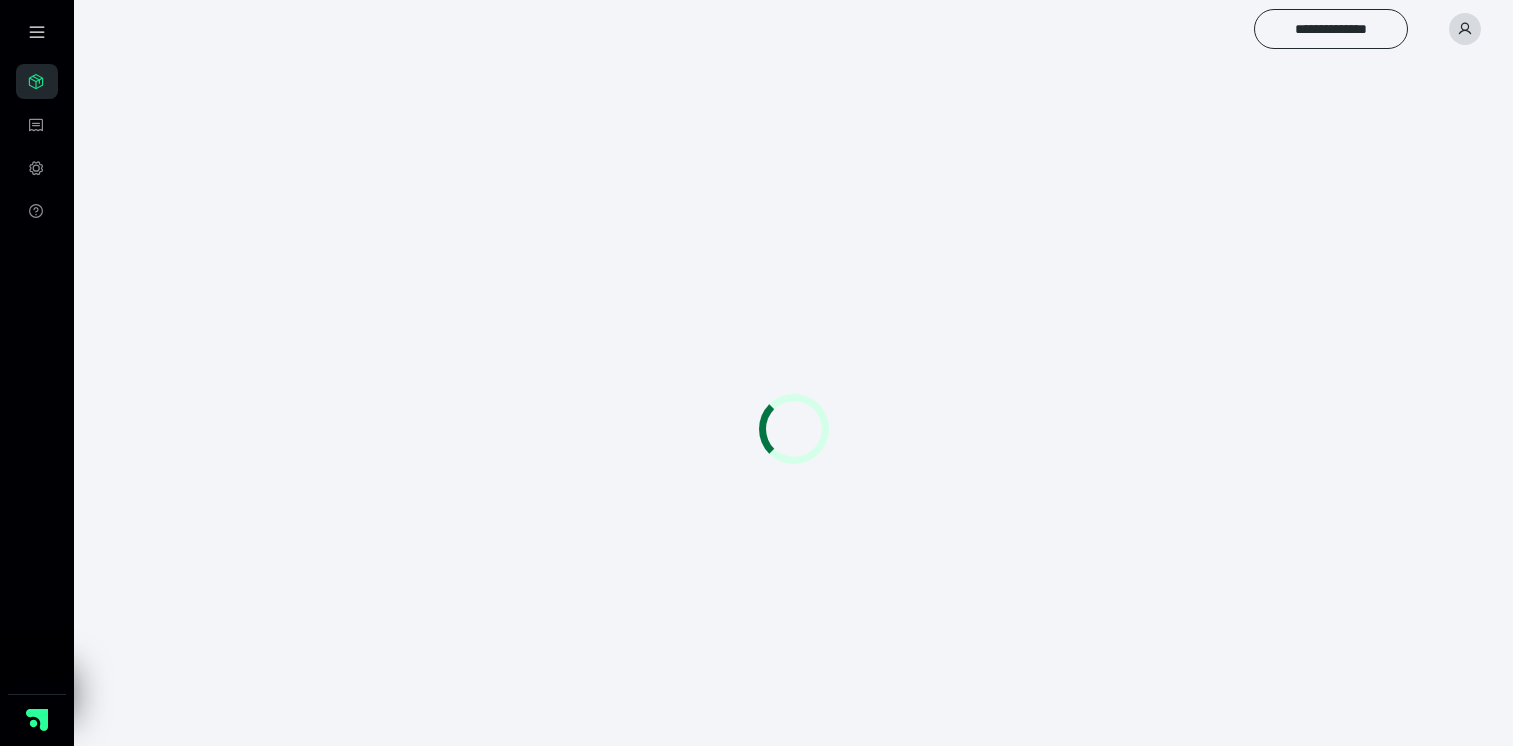 scroll, scrollTop: 0, scrollLeft: 0, axis: both 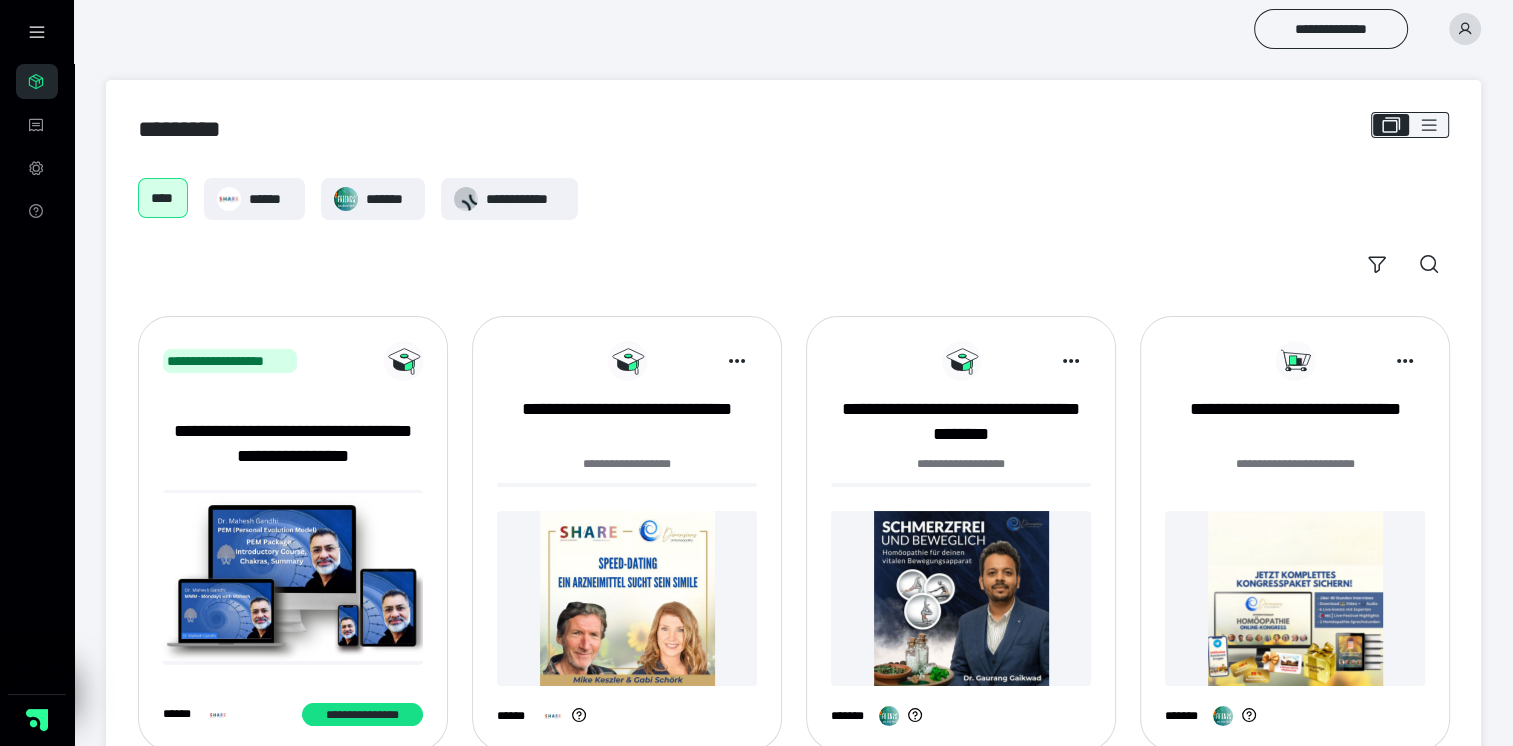 click on "**********" at bounding box center [1457, 29] 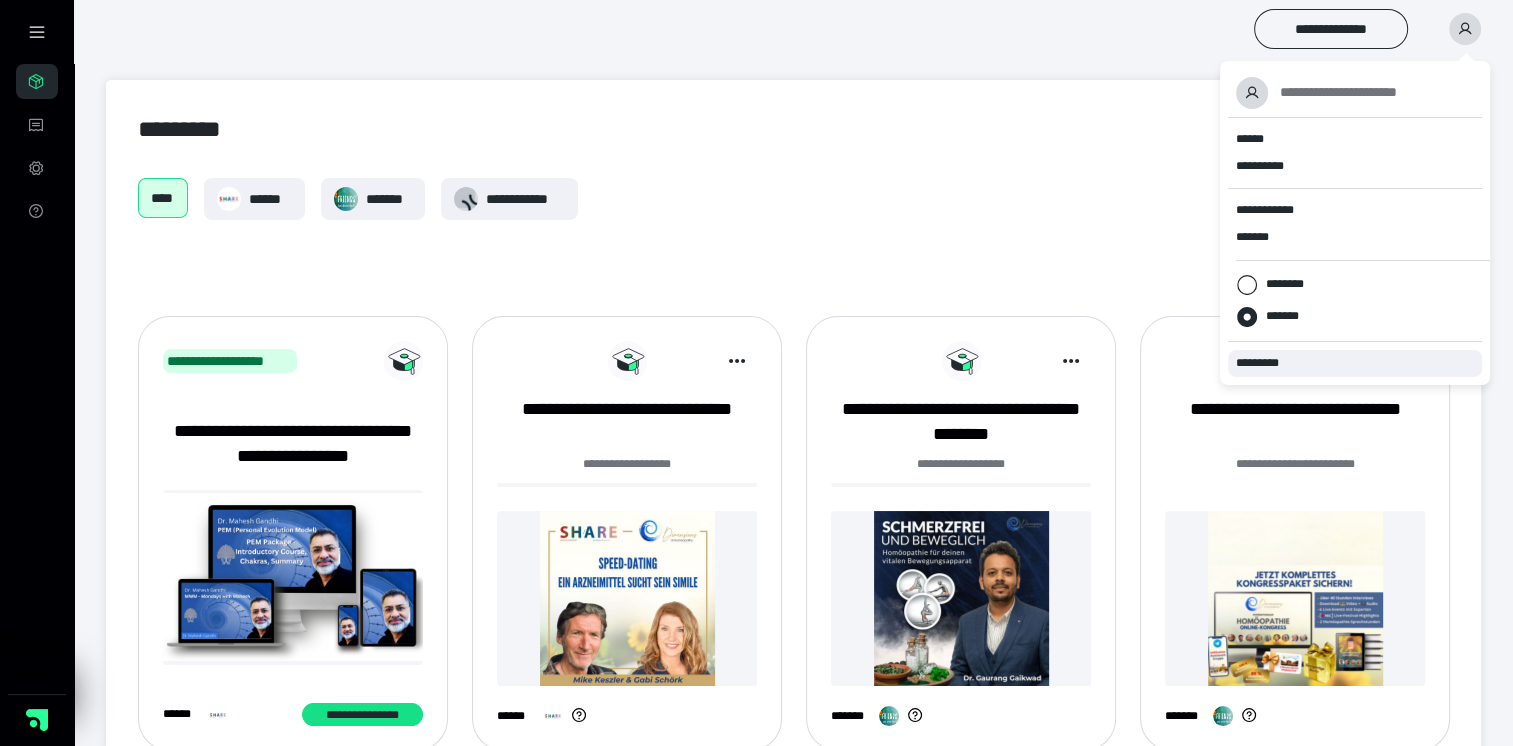 click on "*********" at bounding box center (1266, 363) 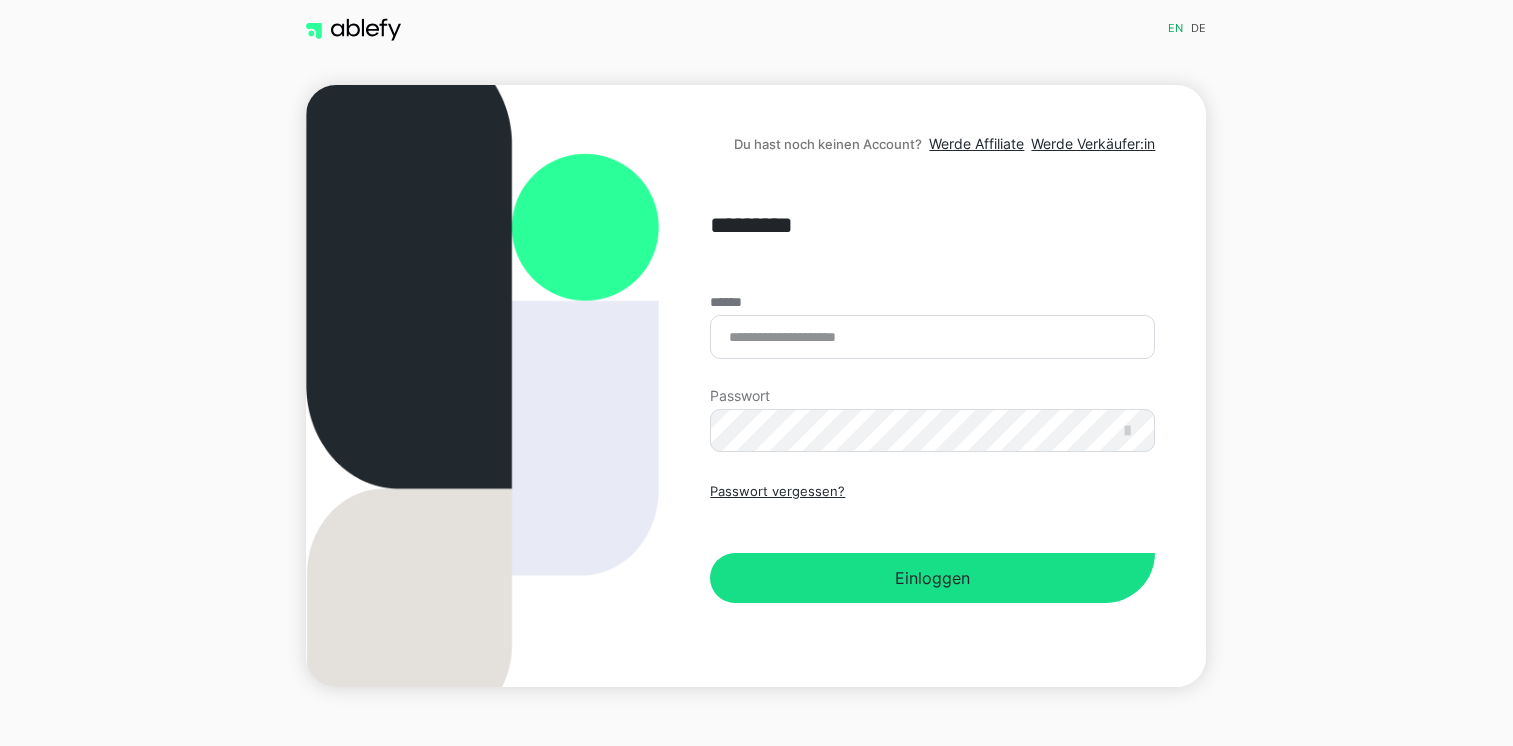 scroll, scrollTop: 0, scrollLeft: 0, axis: both 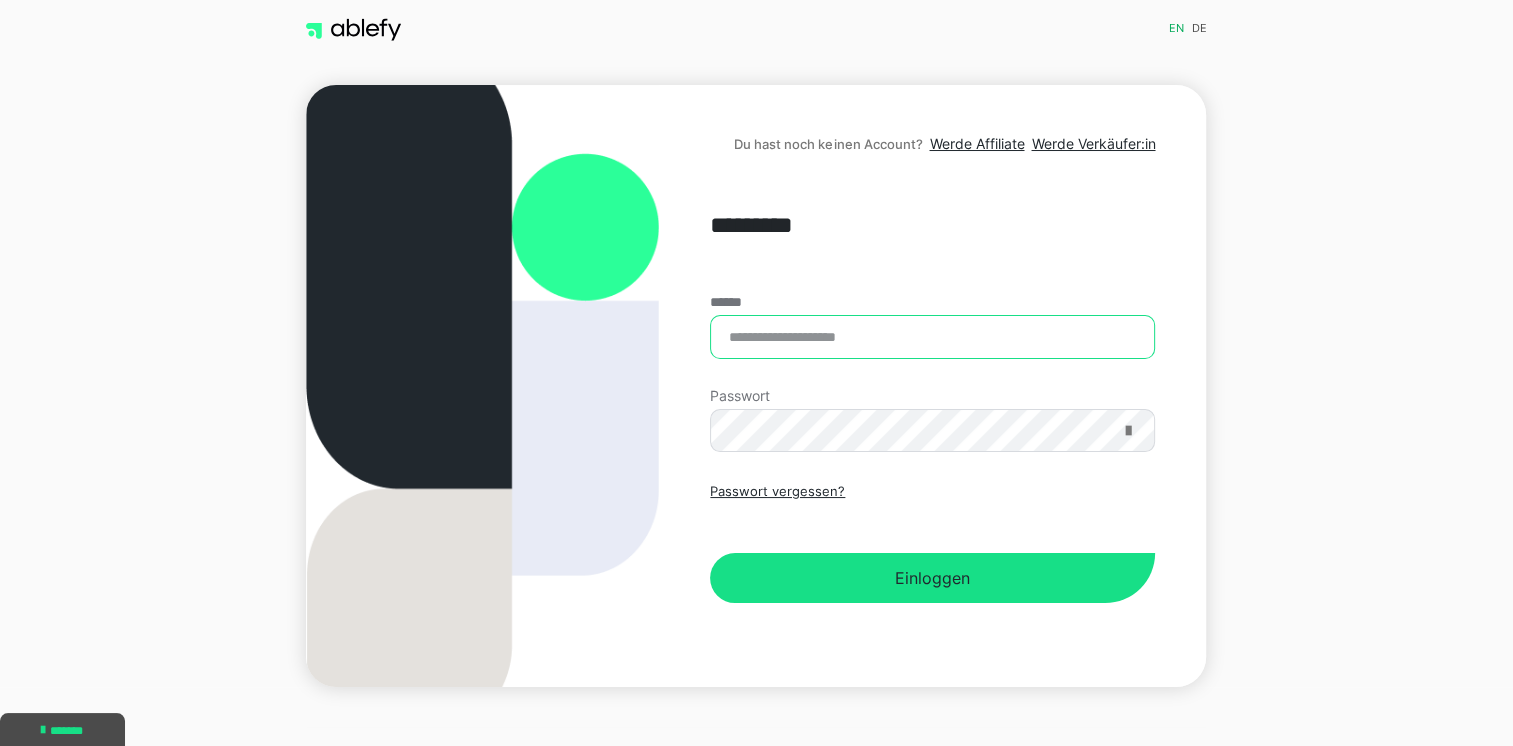 type on "**********" 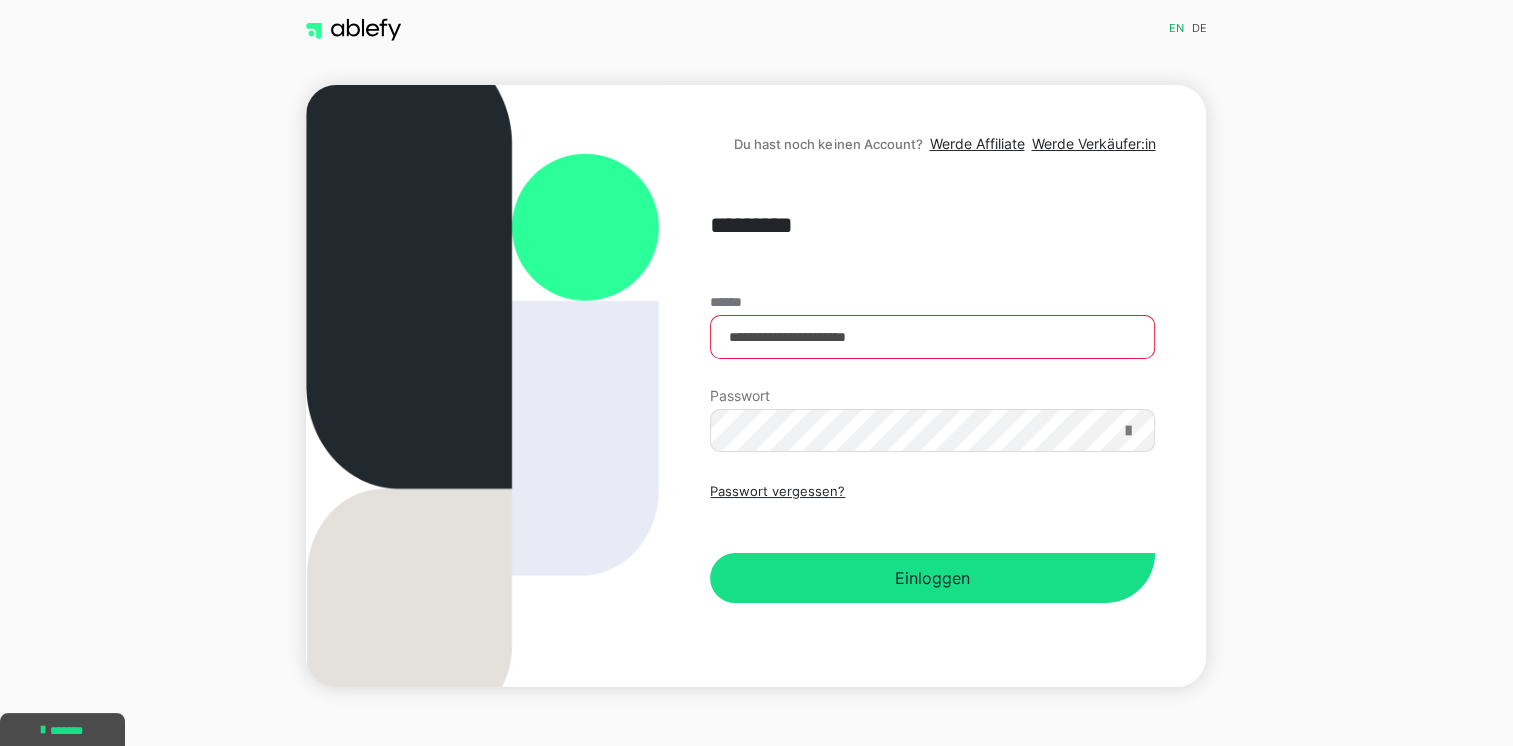 click at bounding box center [1127, 431] 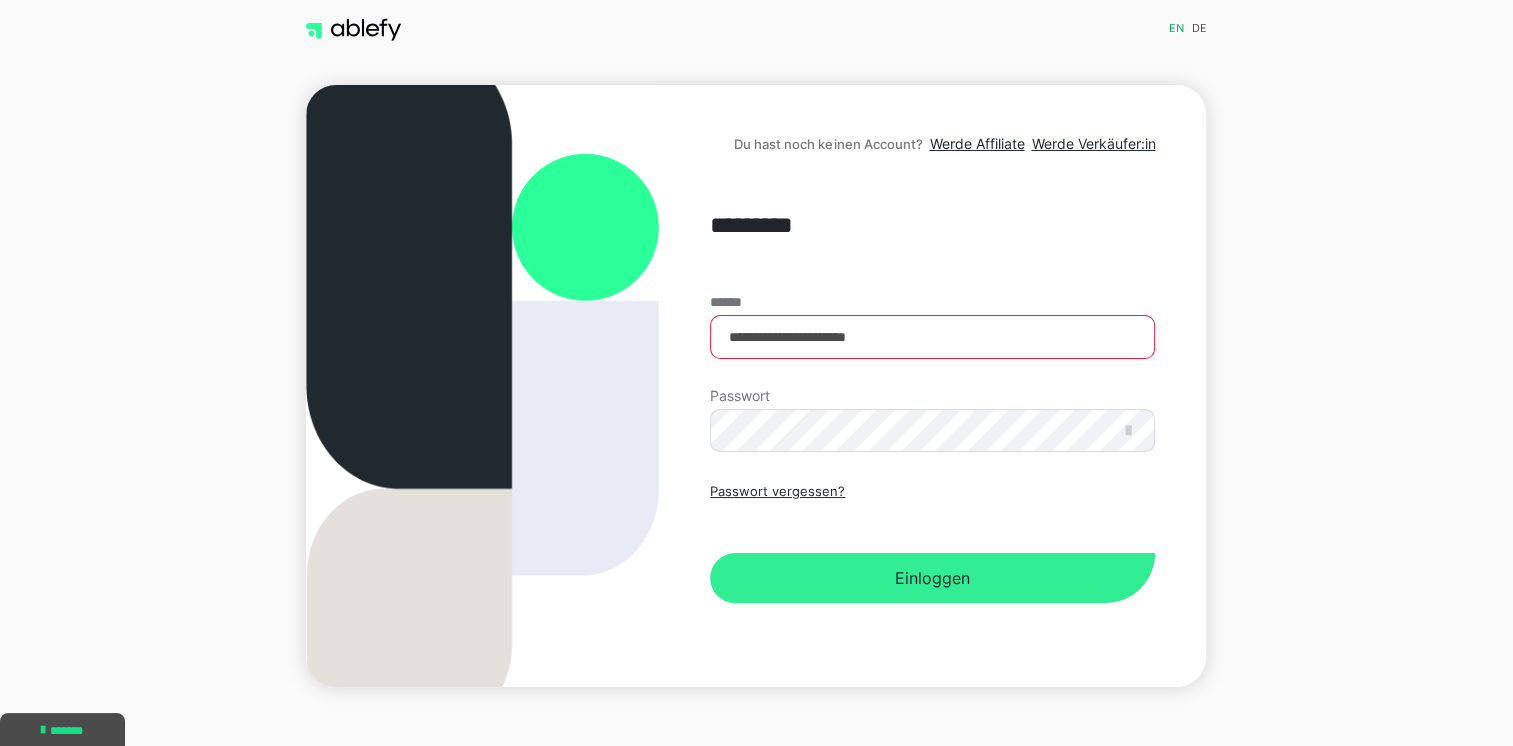 click on "Einloggen" at bounding box center (932, 578) 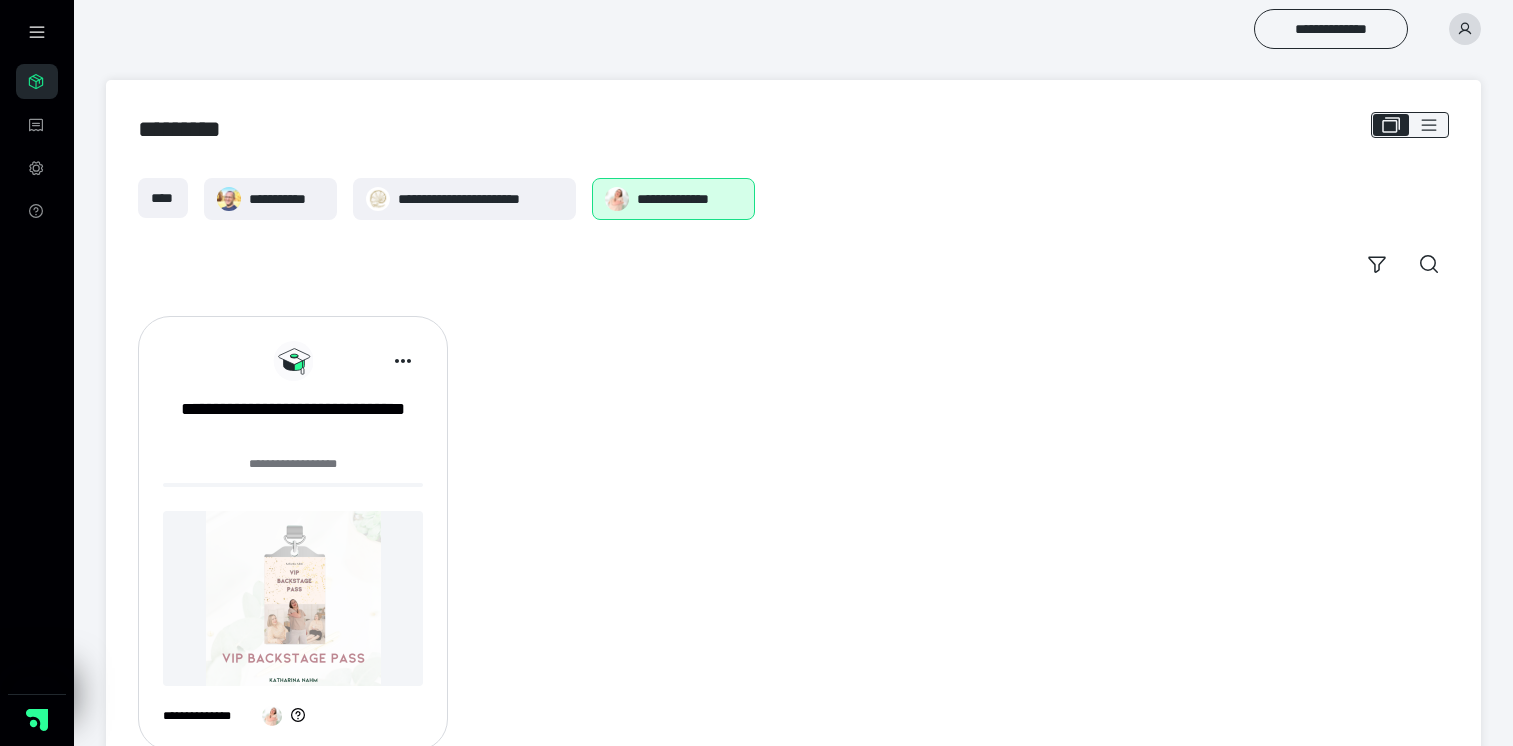 scroll, scrollTop: 0, scrollLeft: 0, axis: both 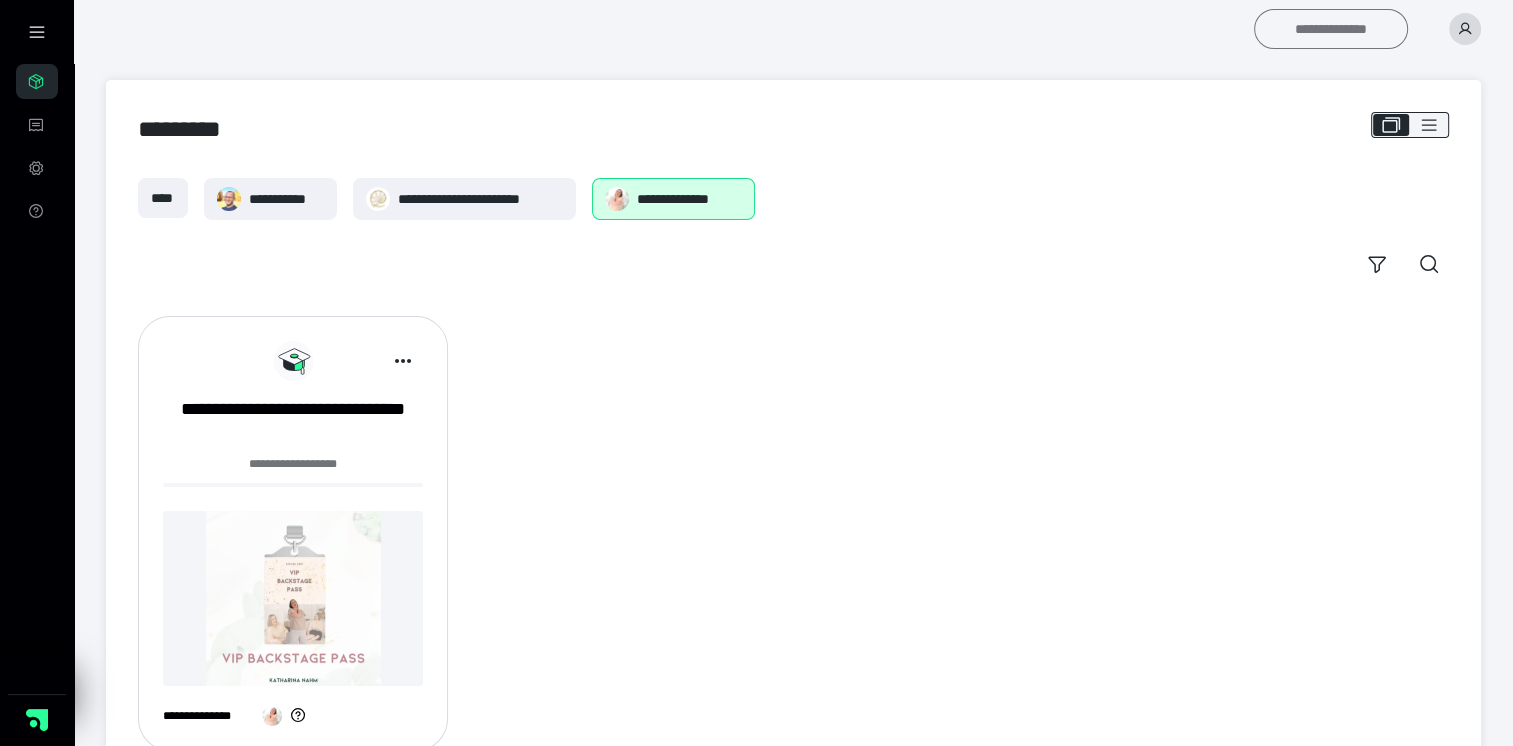 click on "**********" at bounding box center (1331, 29) 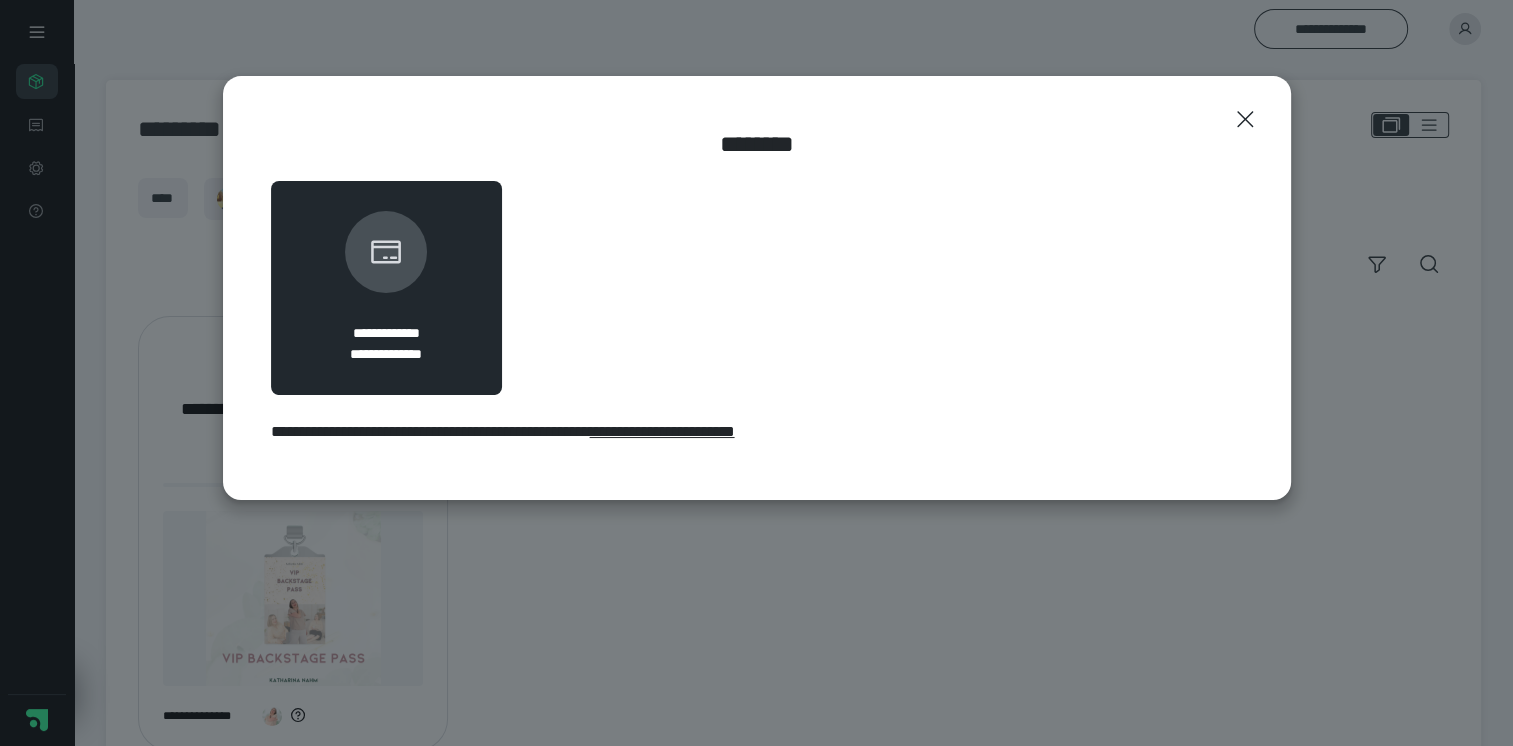 click on "**********" at bounding box center [756, 373] 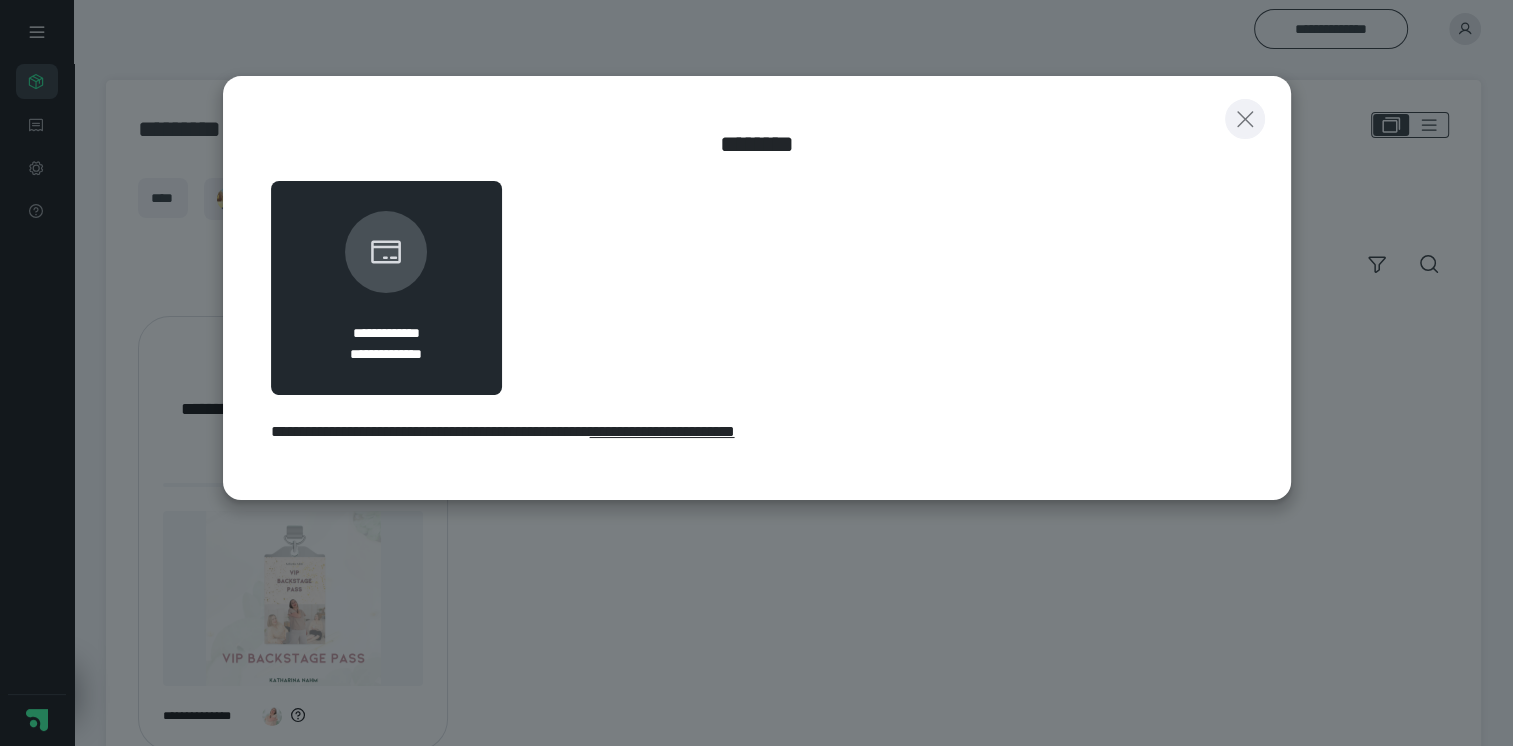 click 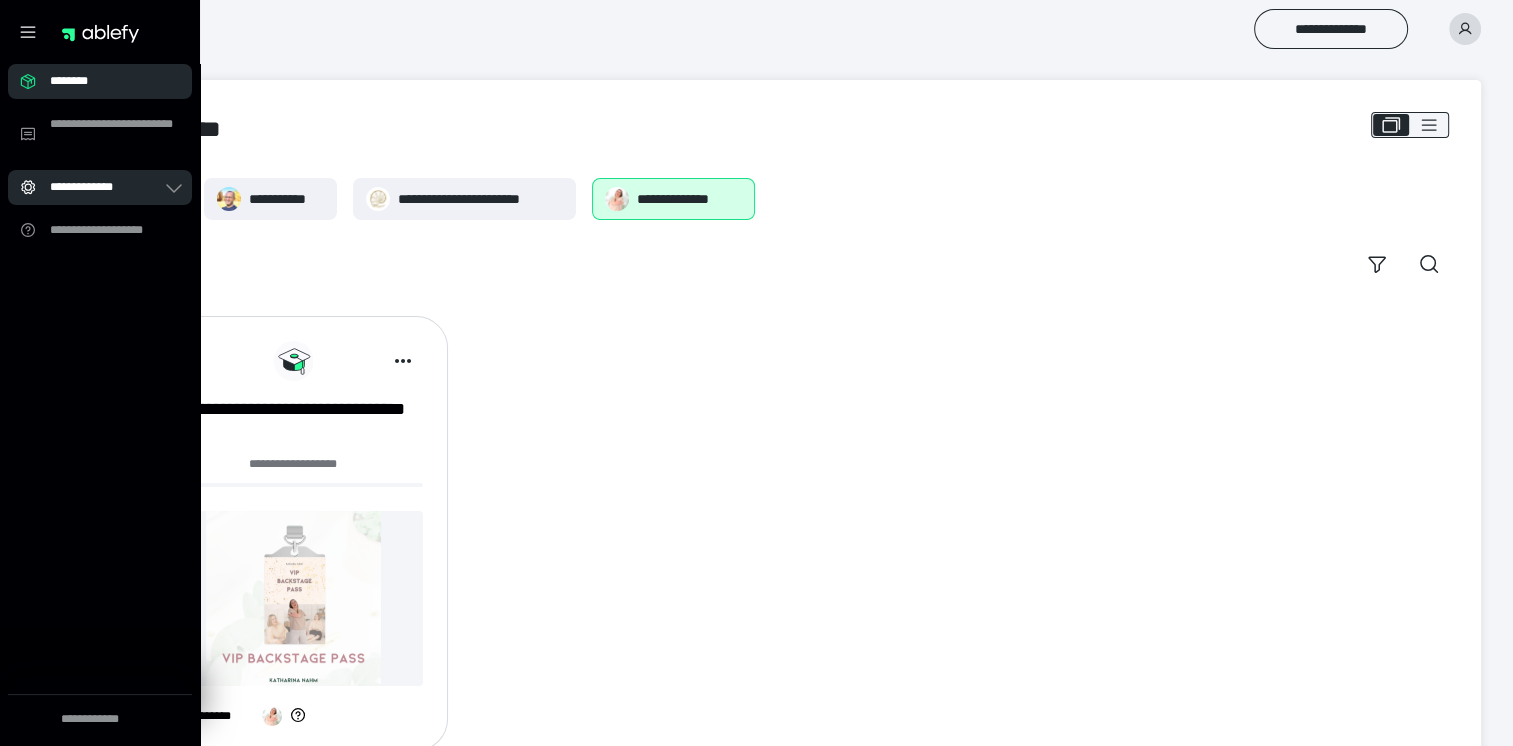 click on "**********" at bounding box center [106, 187] 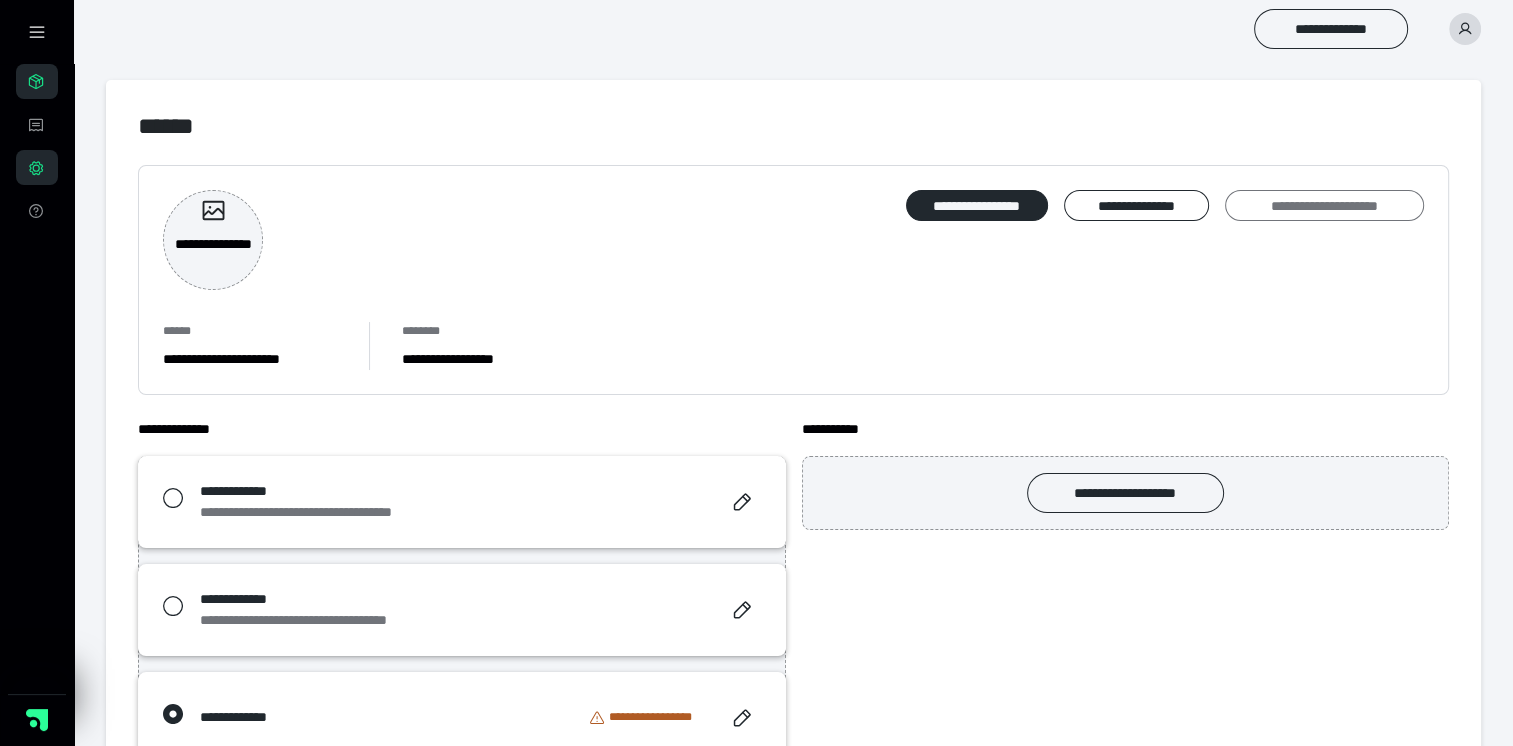 click on "**********" at bounding box center [1324, 206] 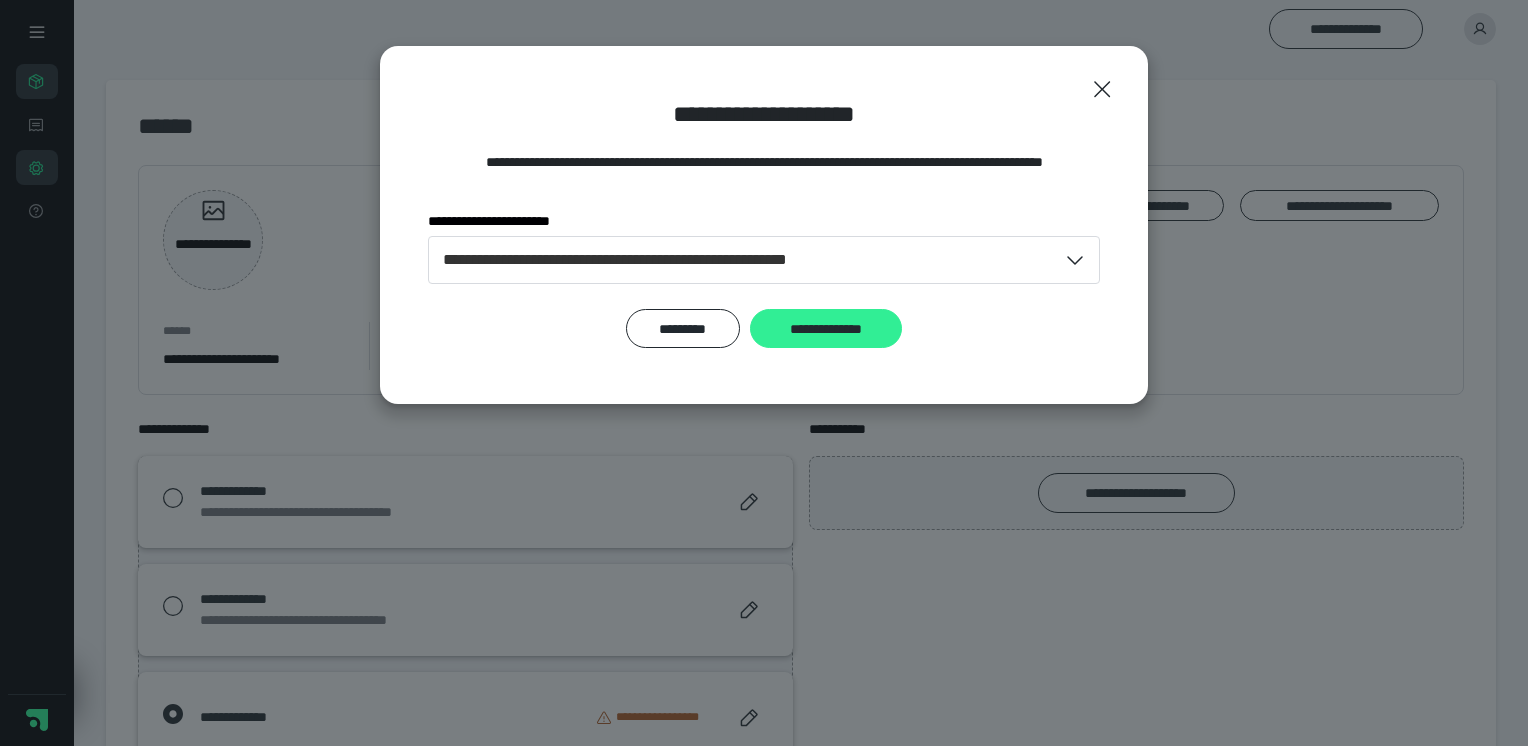click on "**********" at bounding box center (826, 329) 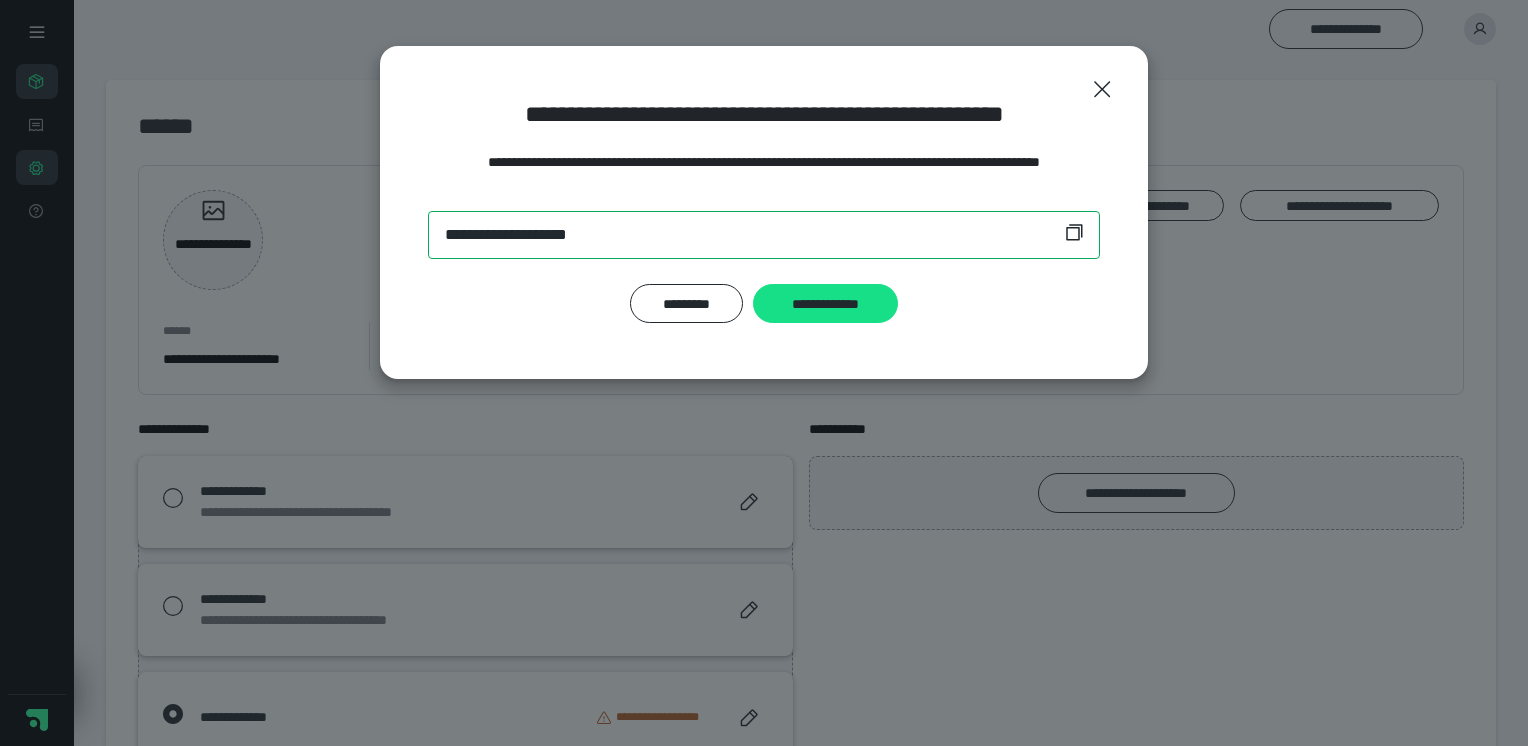 drag, startPoint x: 440, startPoint y: 234, endPoint x: 767, endPoint y: 232, distance: 327.0061 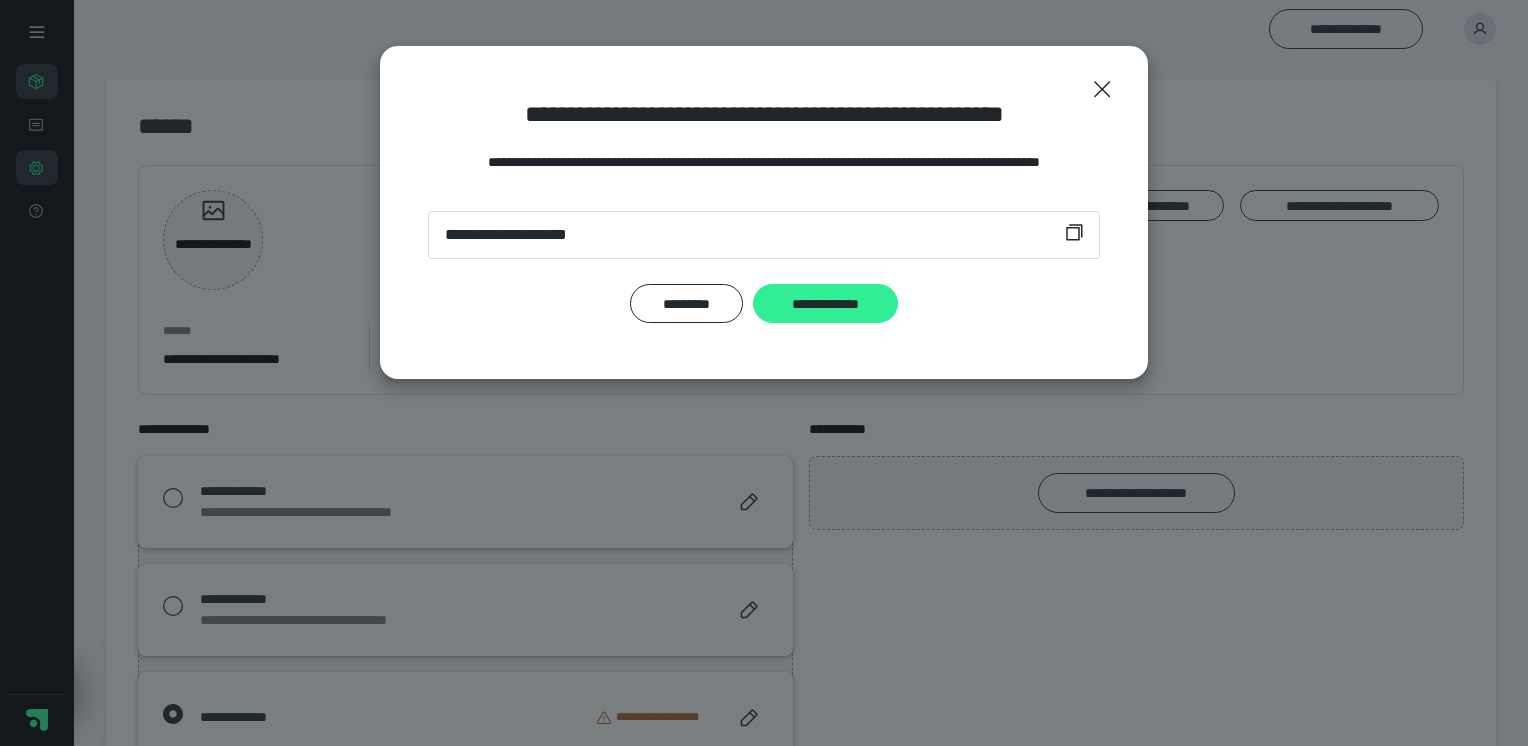 drag, startPoint x: 767, startPoint y: 232, endPoint x: 828, endPoint y: 307, distance: 96.67471 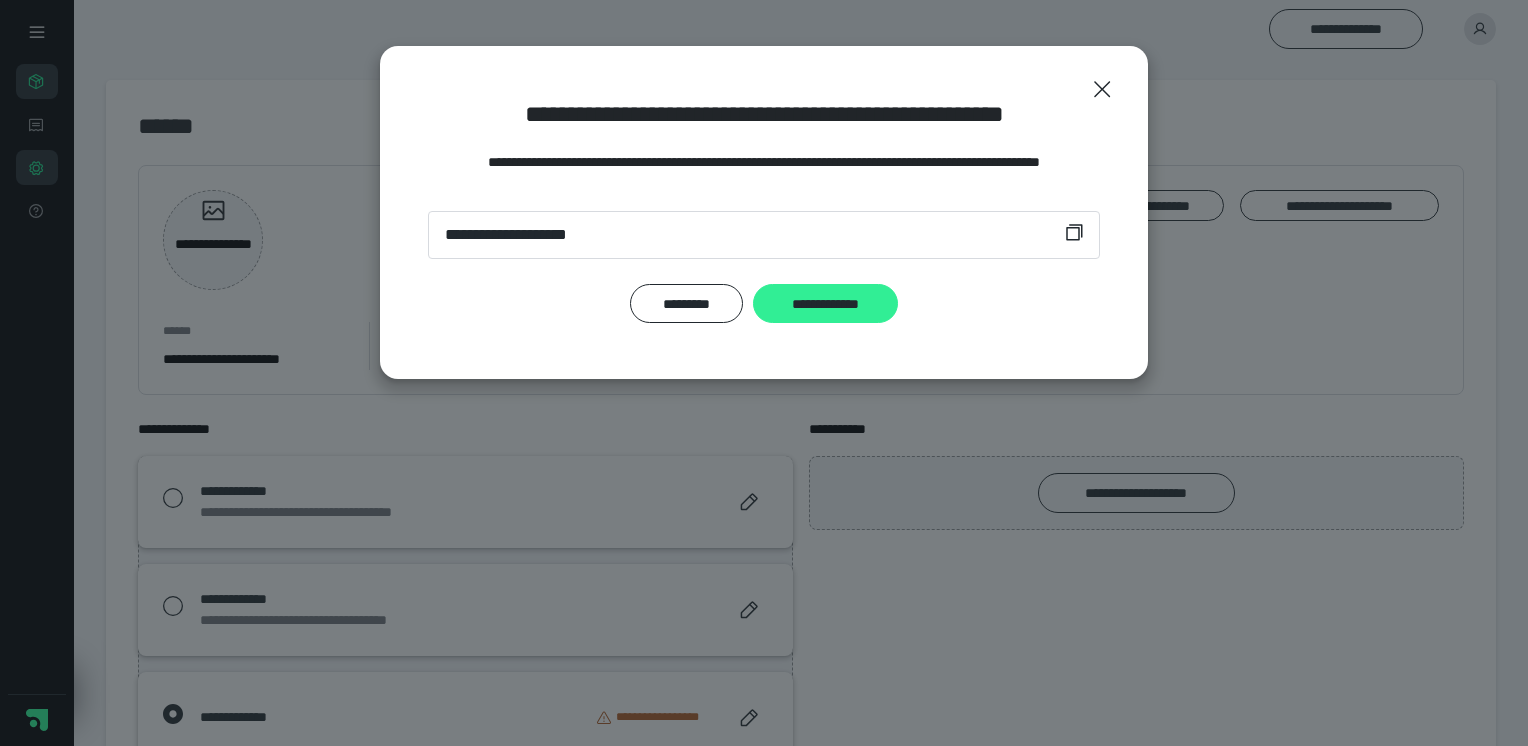 click on "**********" at bounding box center (825, 304) 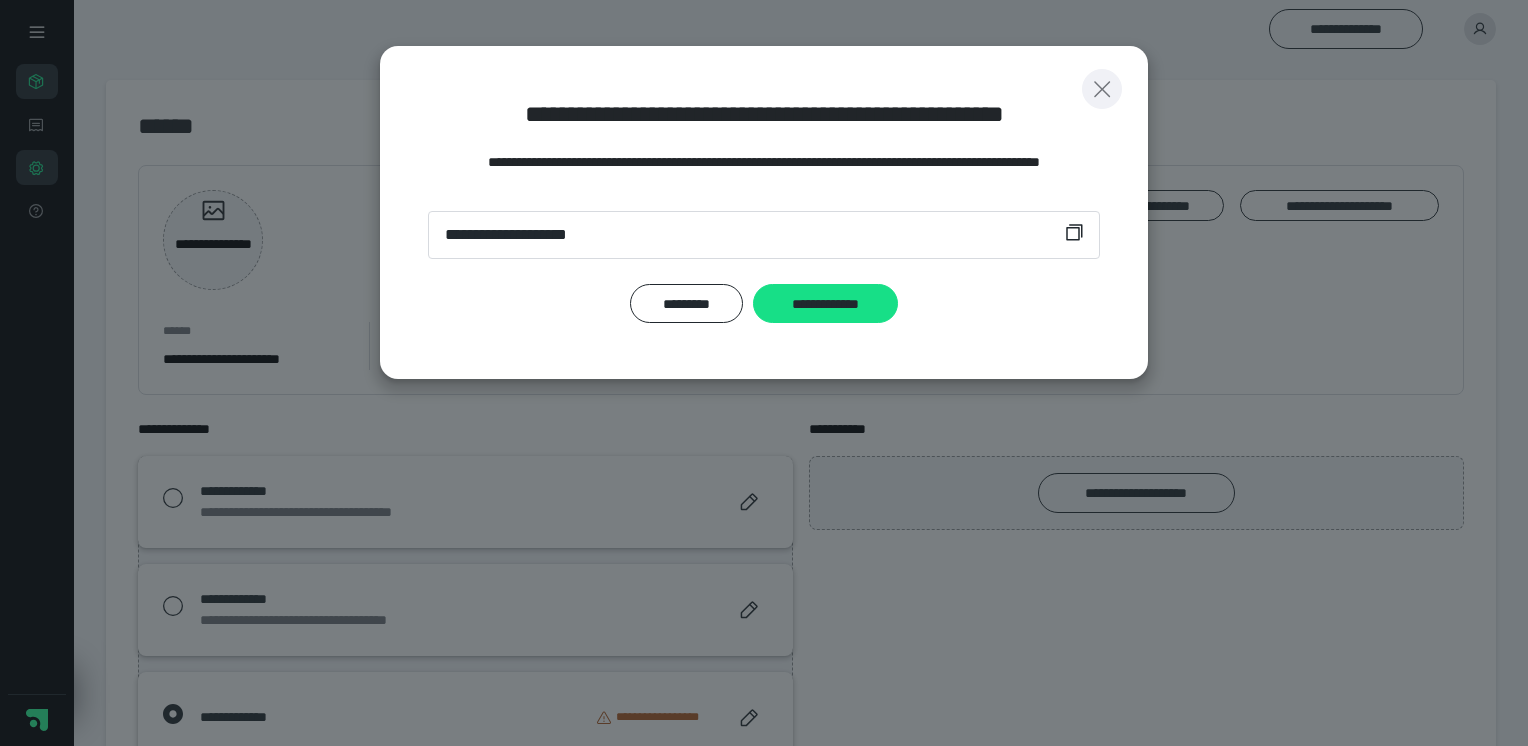 drag, startPoint x: 1100, startPoint y: 88, endPoint x: 1112, endPoint y: 83, distance: 13 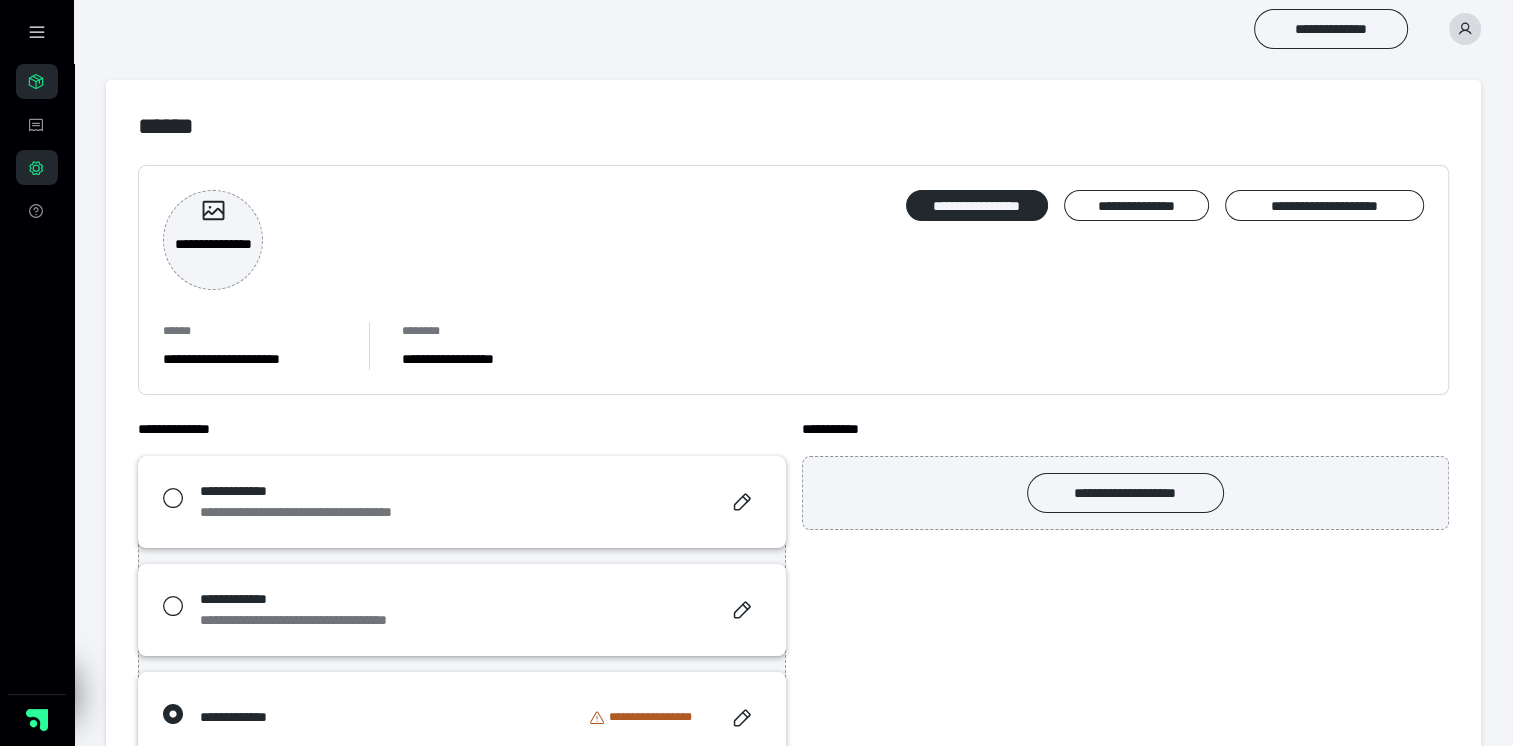 click at bounding box center (1465, 29) 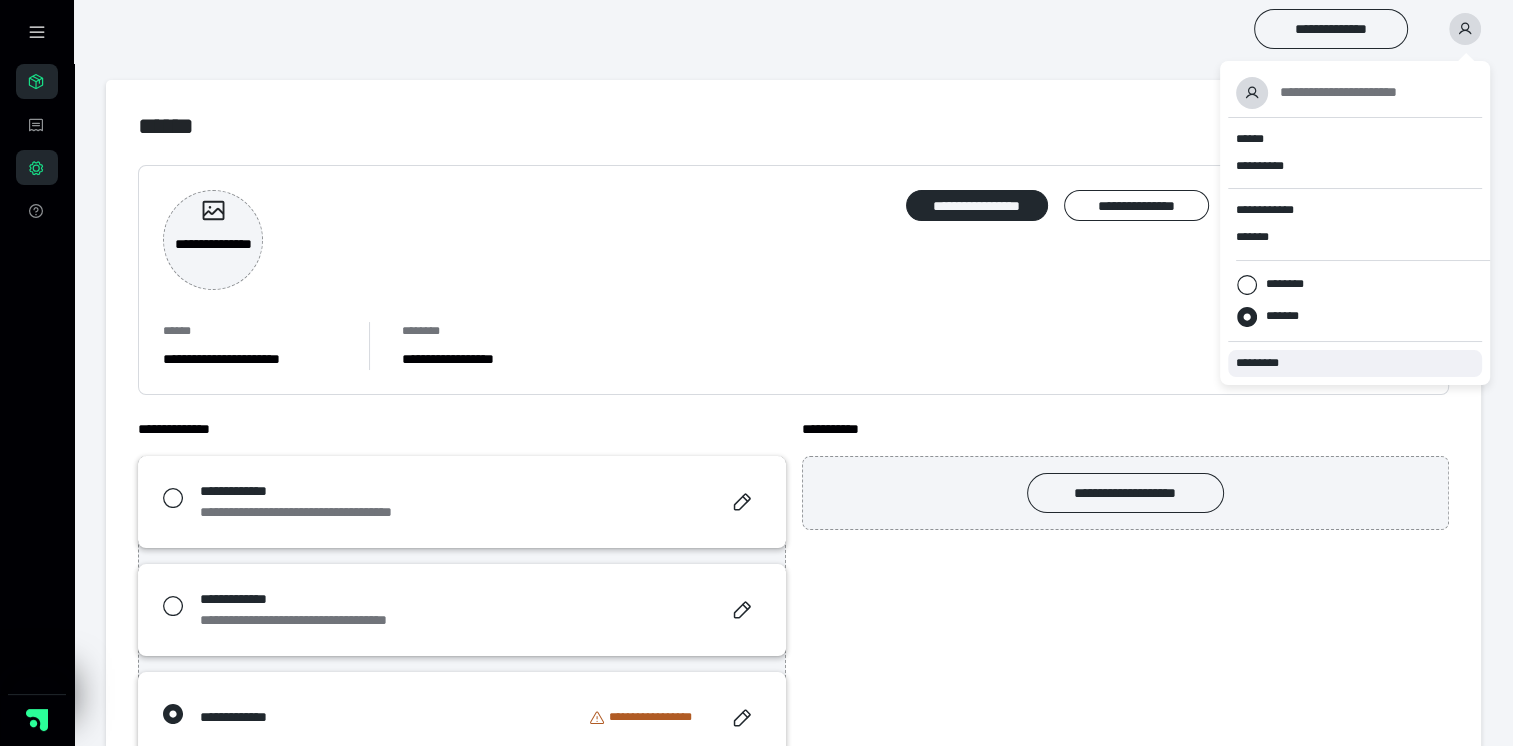 click on "*********" at bounding box center (1266, 363) 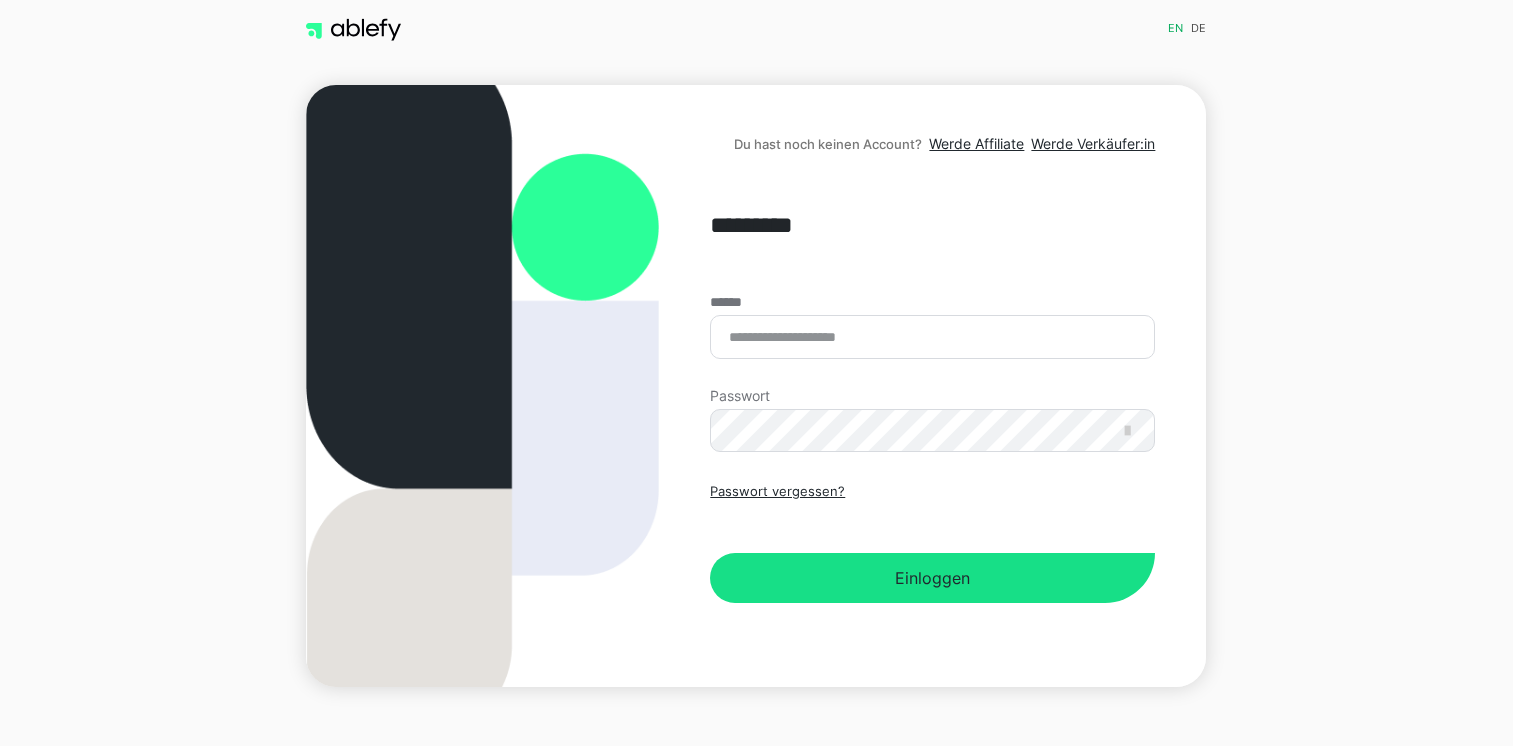 scroll, scrollTop: 0, scrollLeft: 0, axis: both 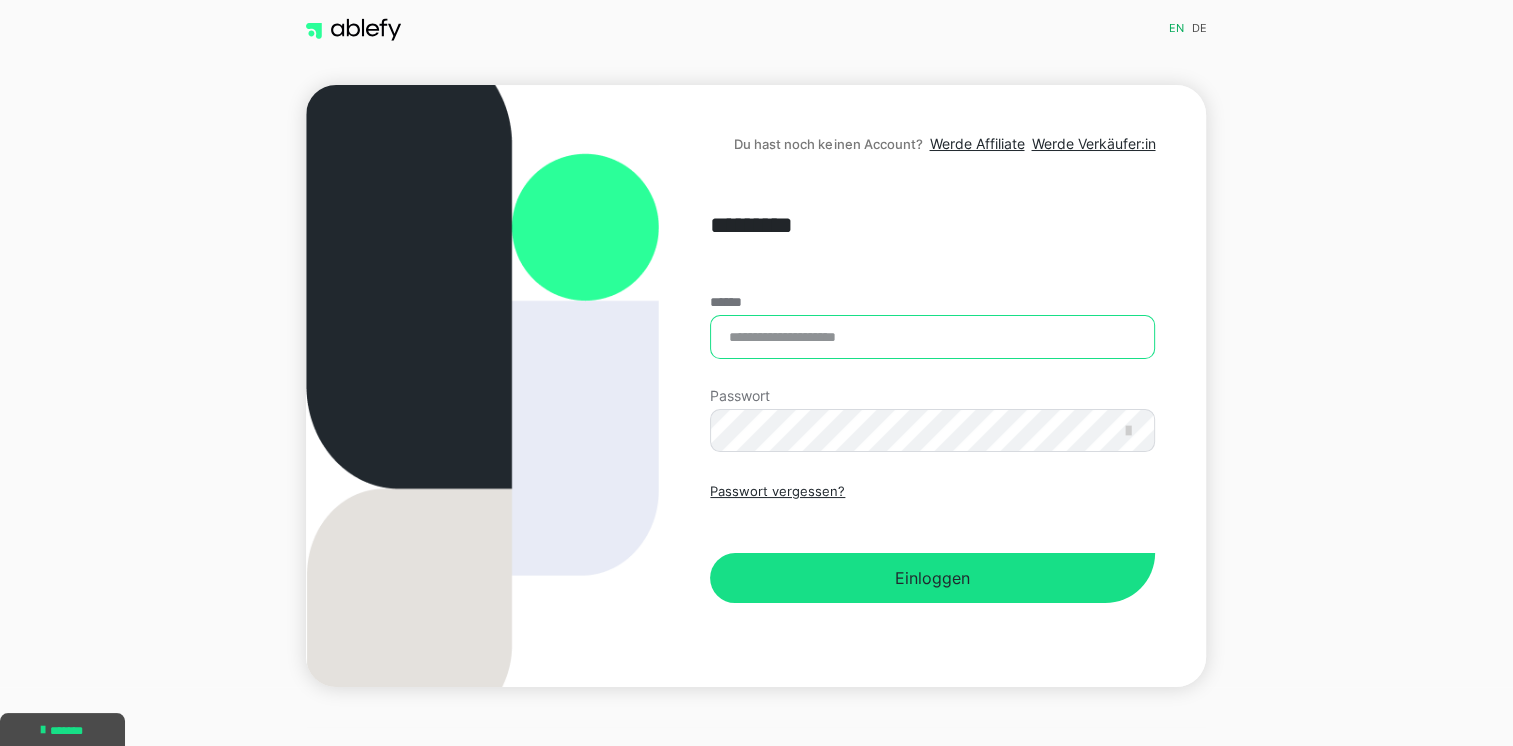 type on "**********" 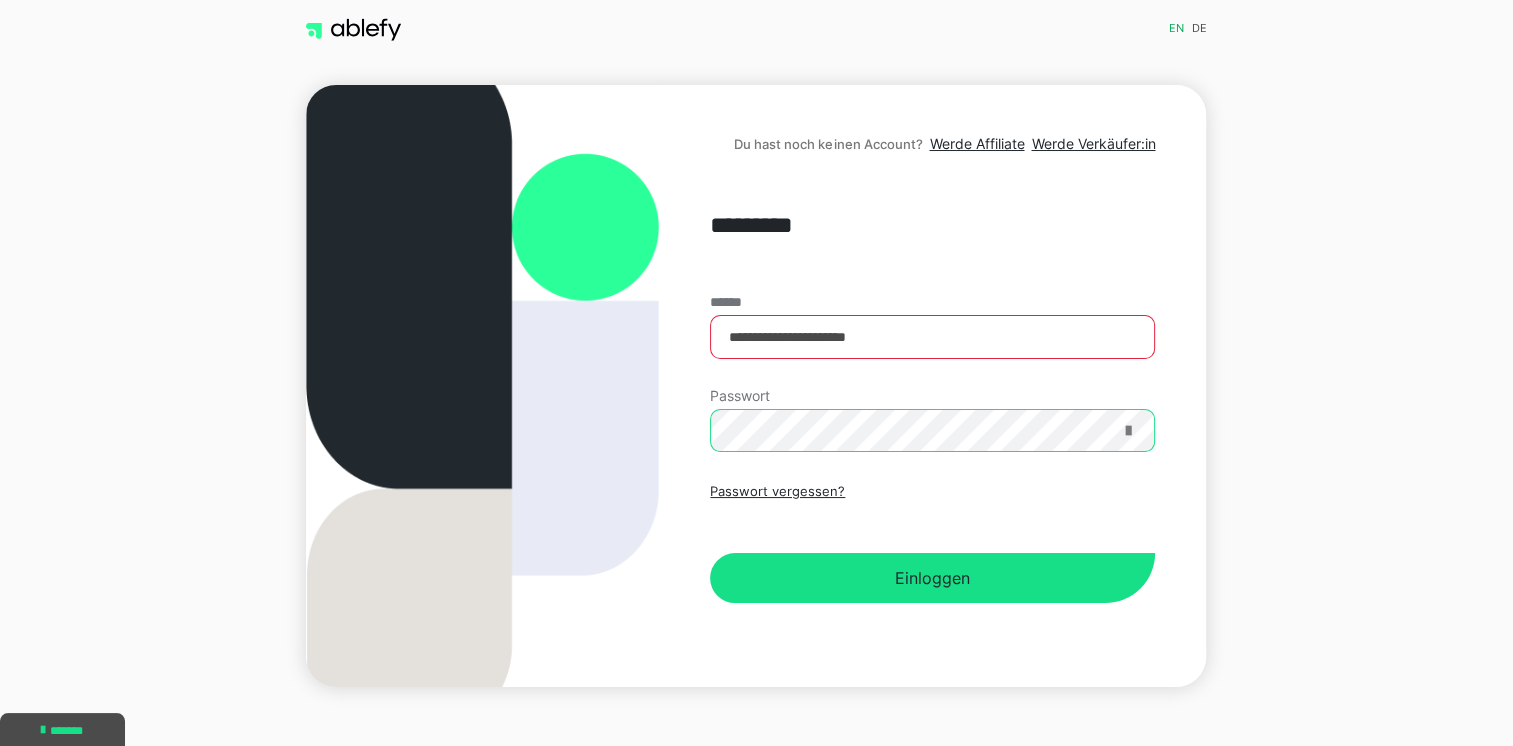 click at bounding box center (932, 431) 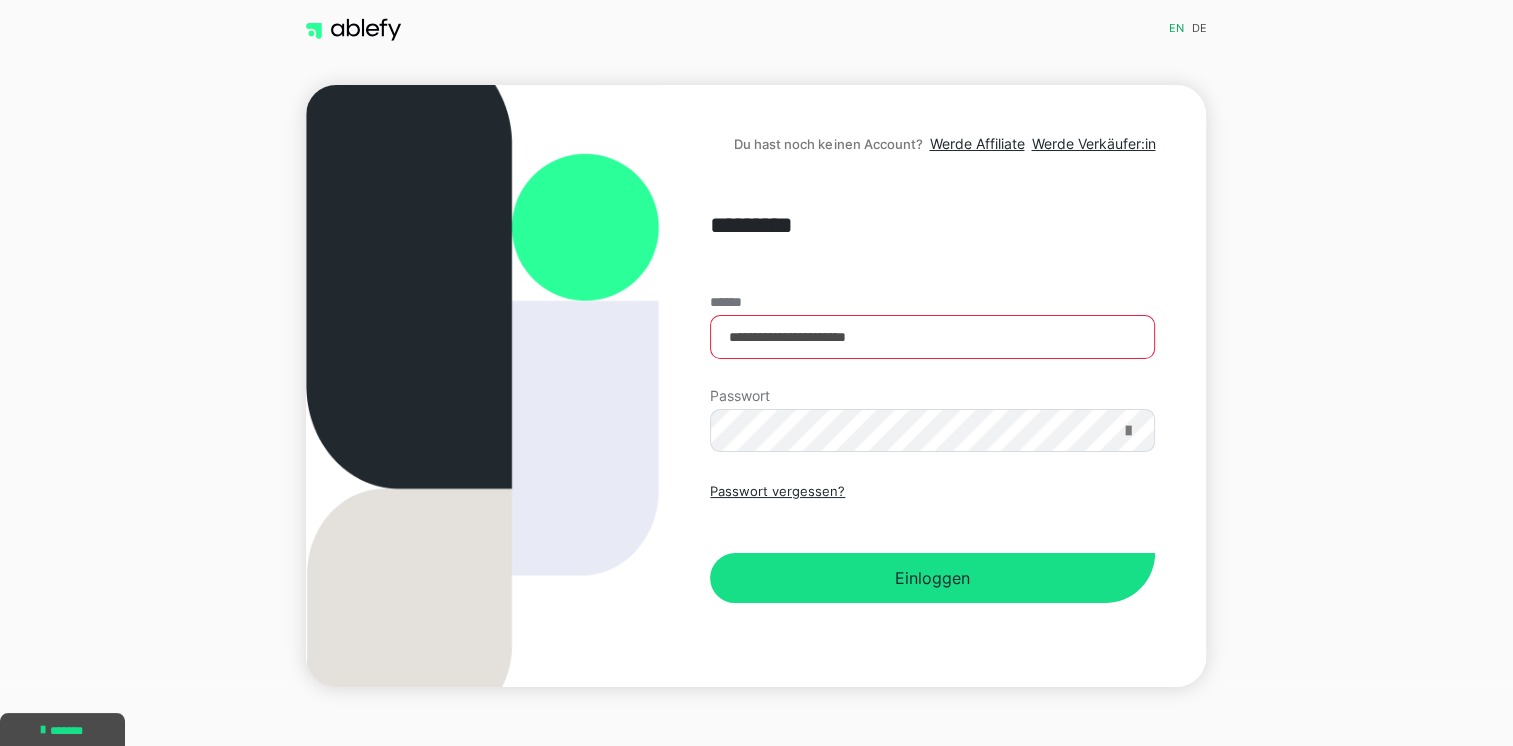click at bounding box center [1127, 431] 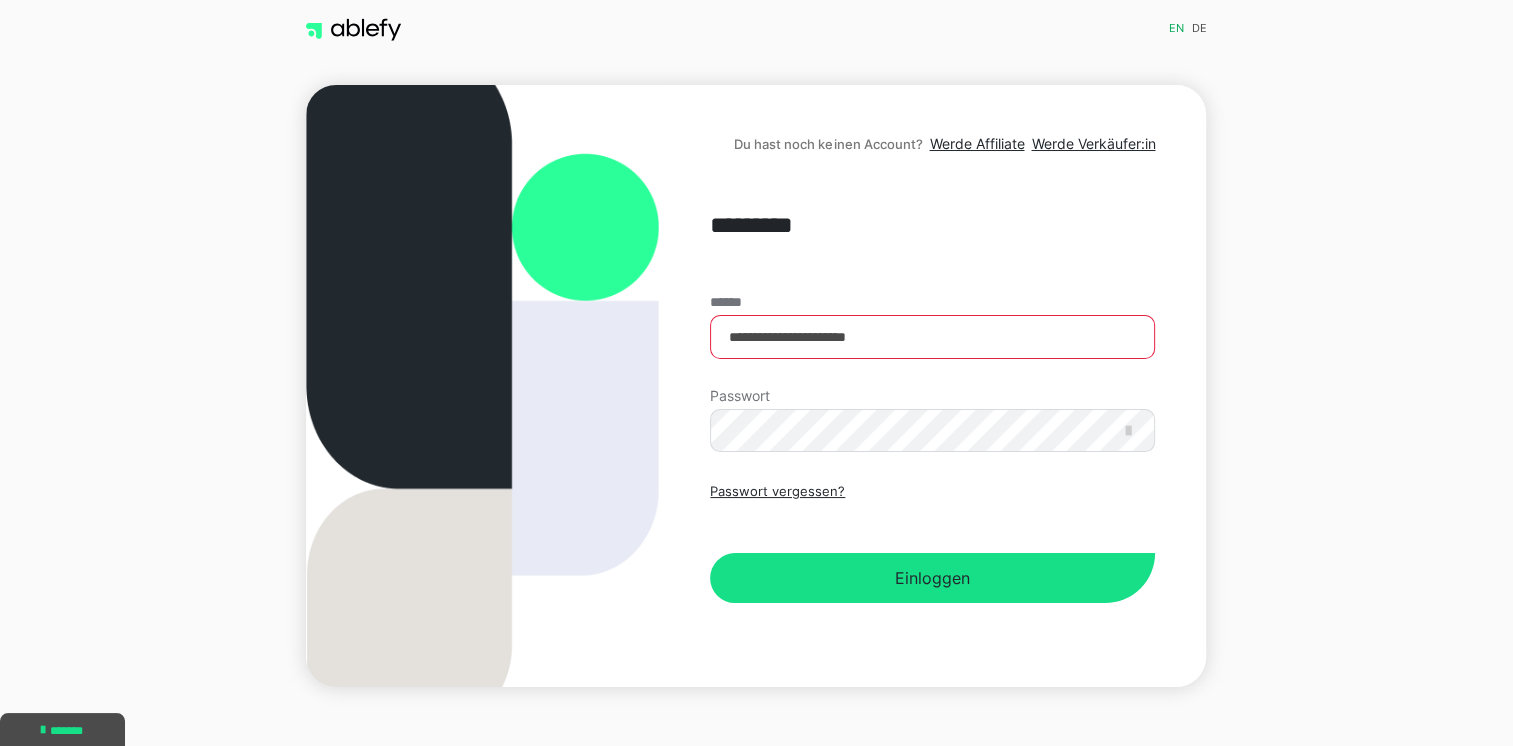 click on "**********" at bounding box center [756, 386] 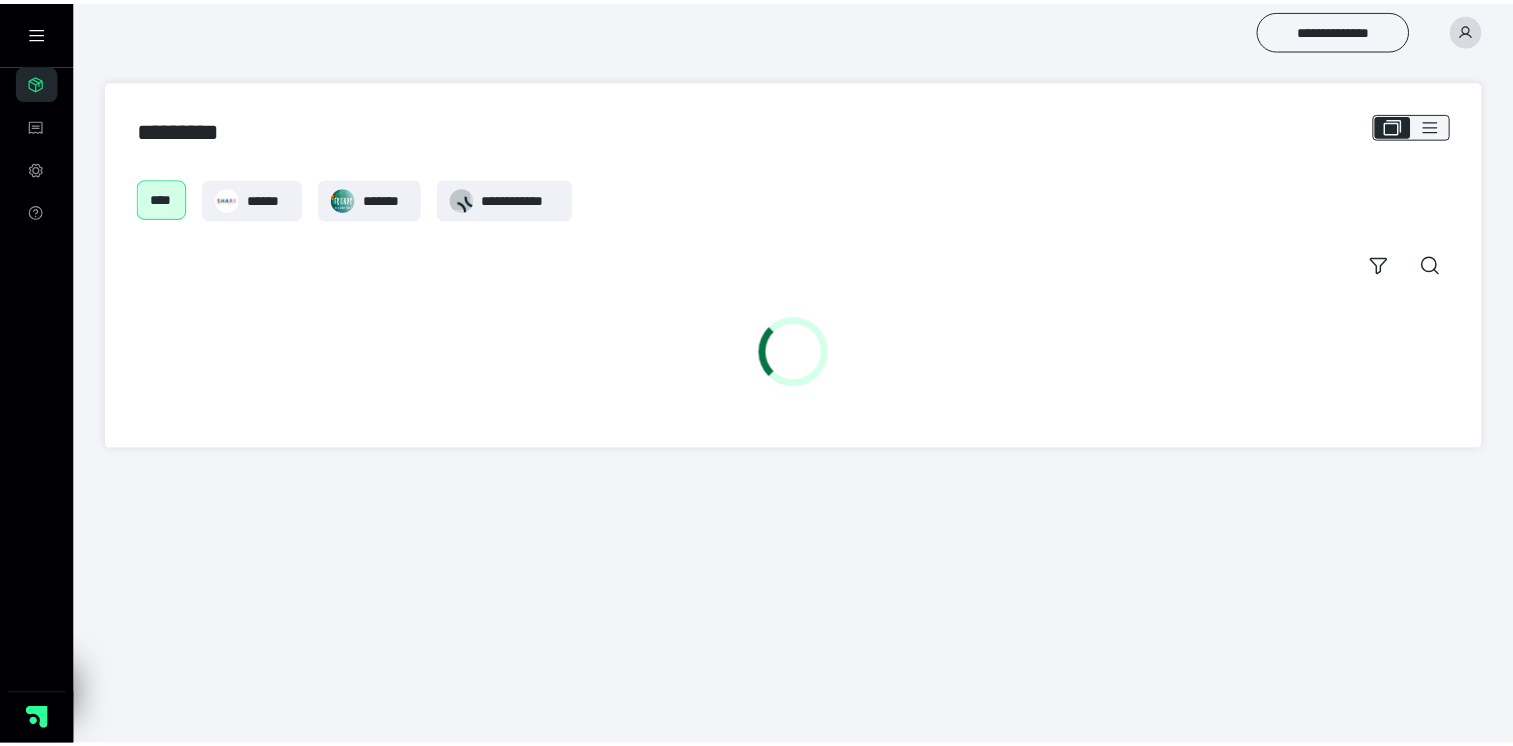 scroll, scrollTop: 0, scrollLeft: 0, axis: both 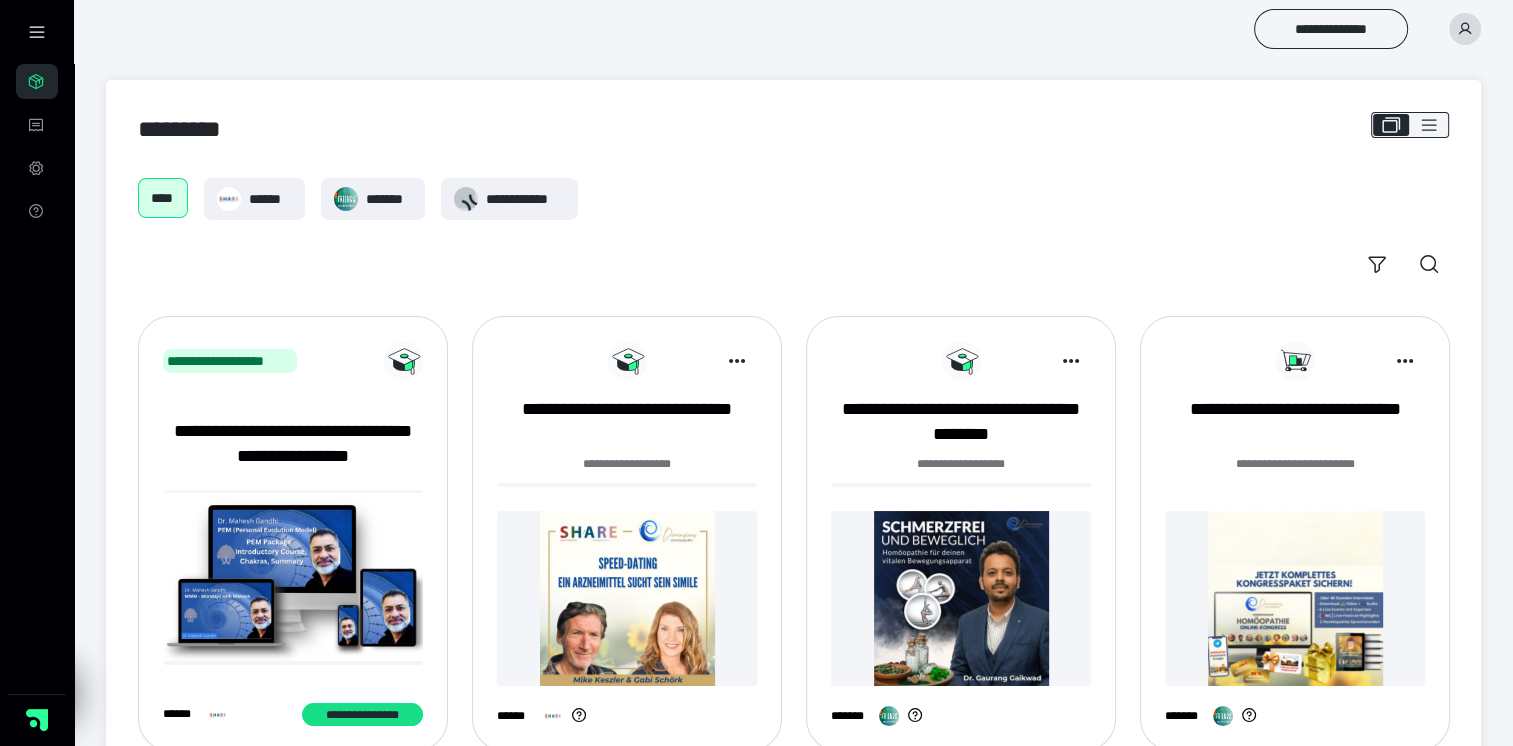 click 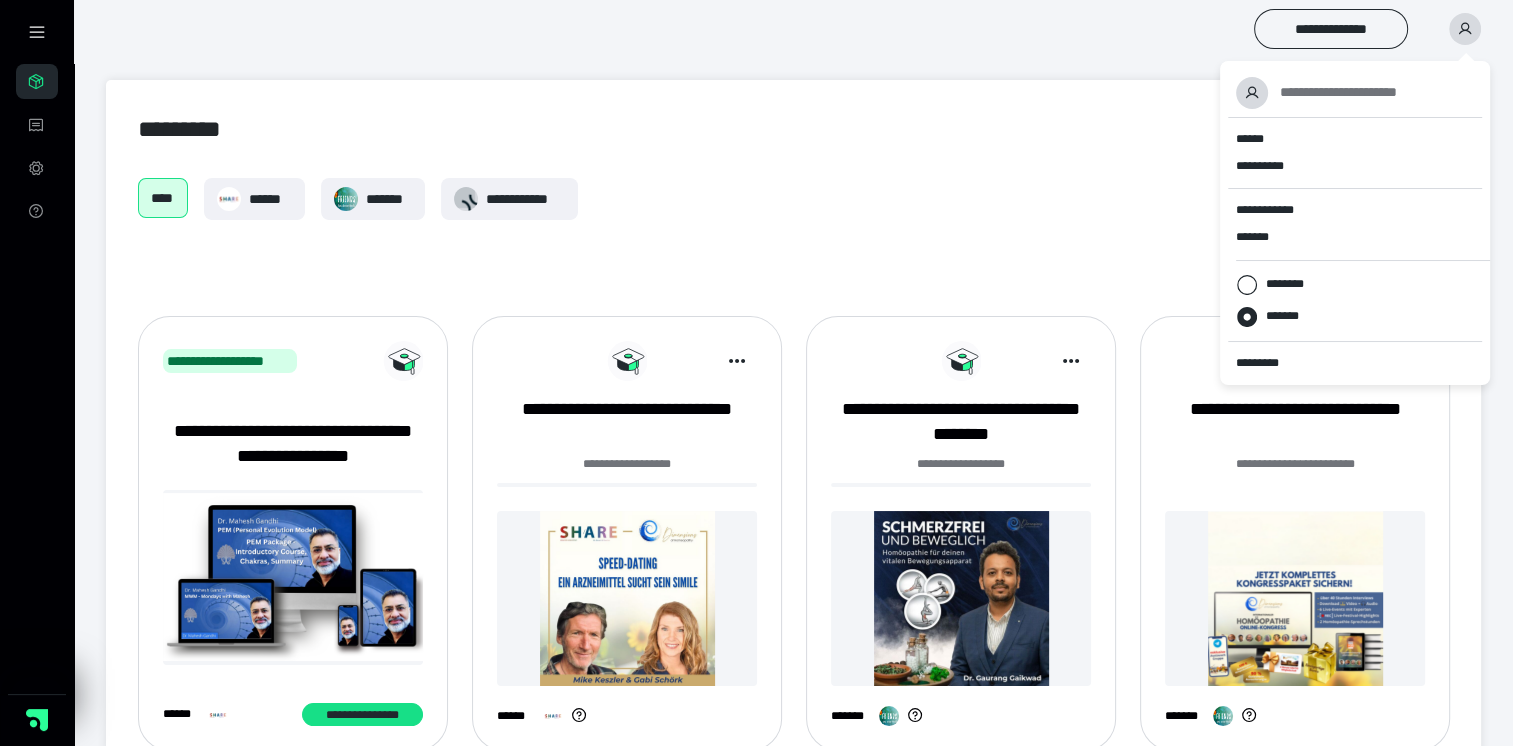 click on "**********" at bounding box center [793, 661] 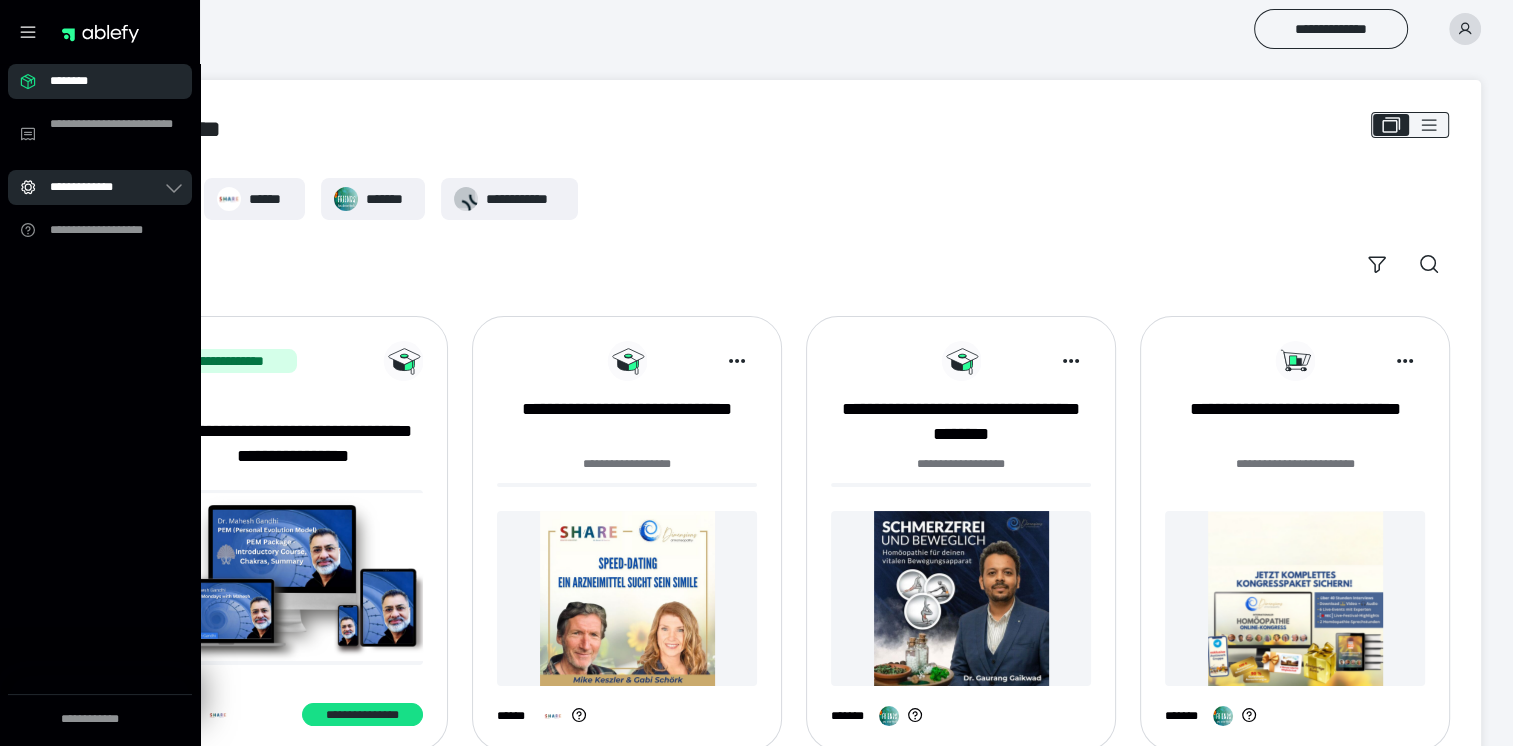 click on "**********" at bounding box center [92, 187] 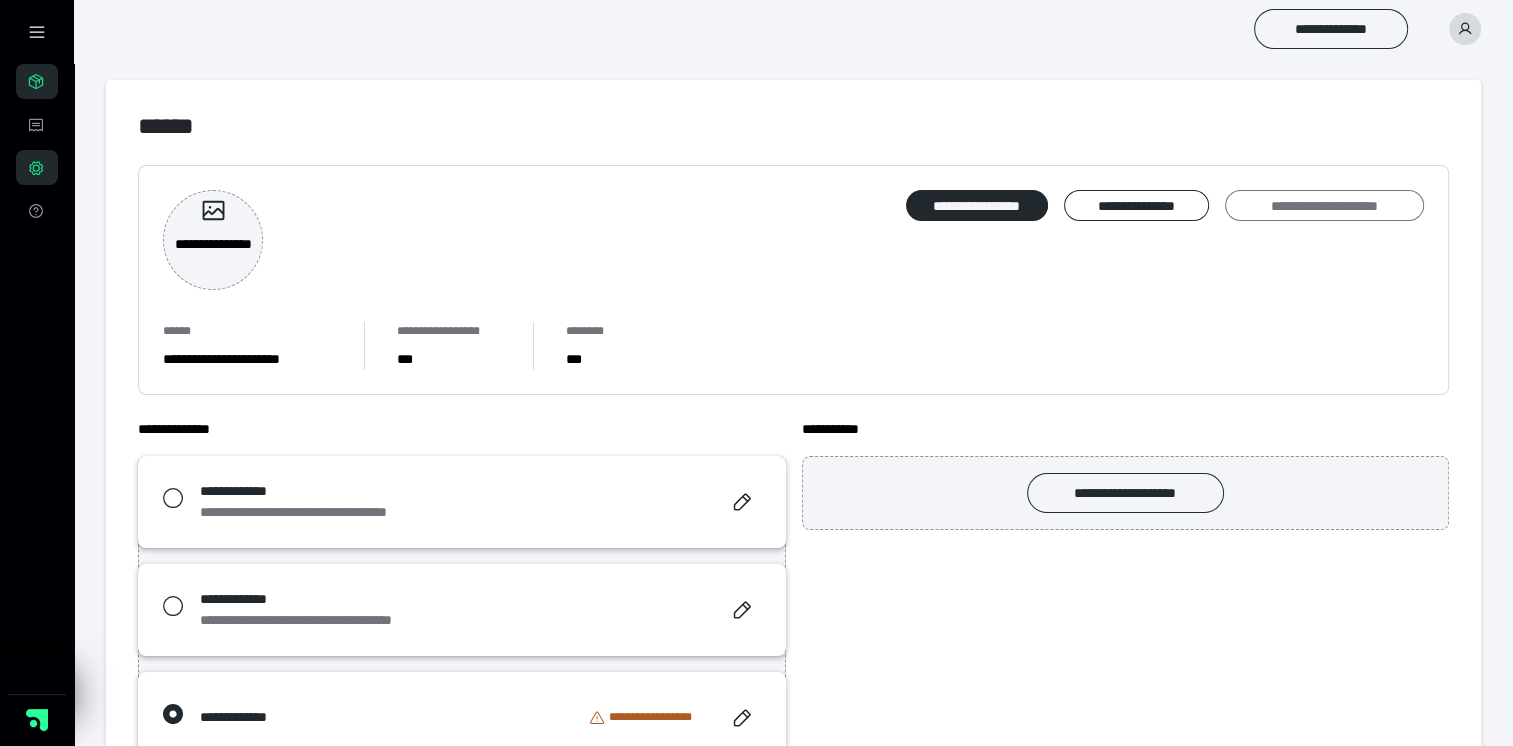 click on "**********" at bounding box center (1324, 206) 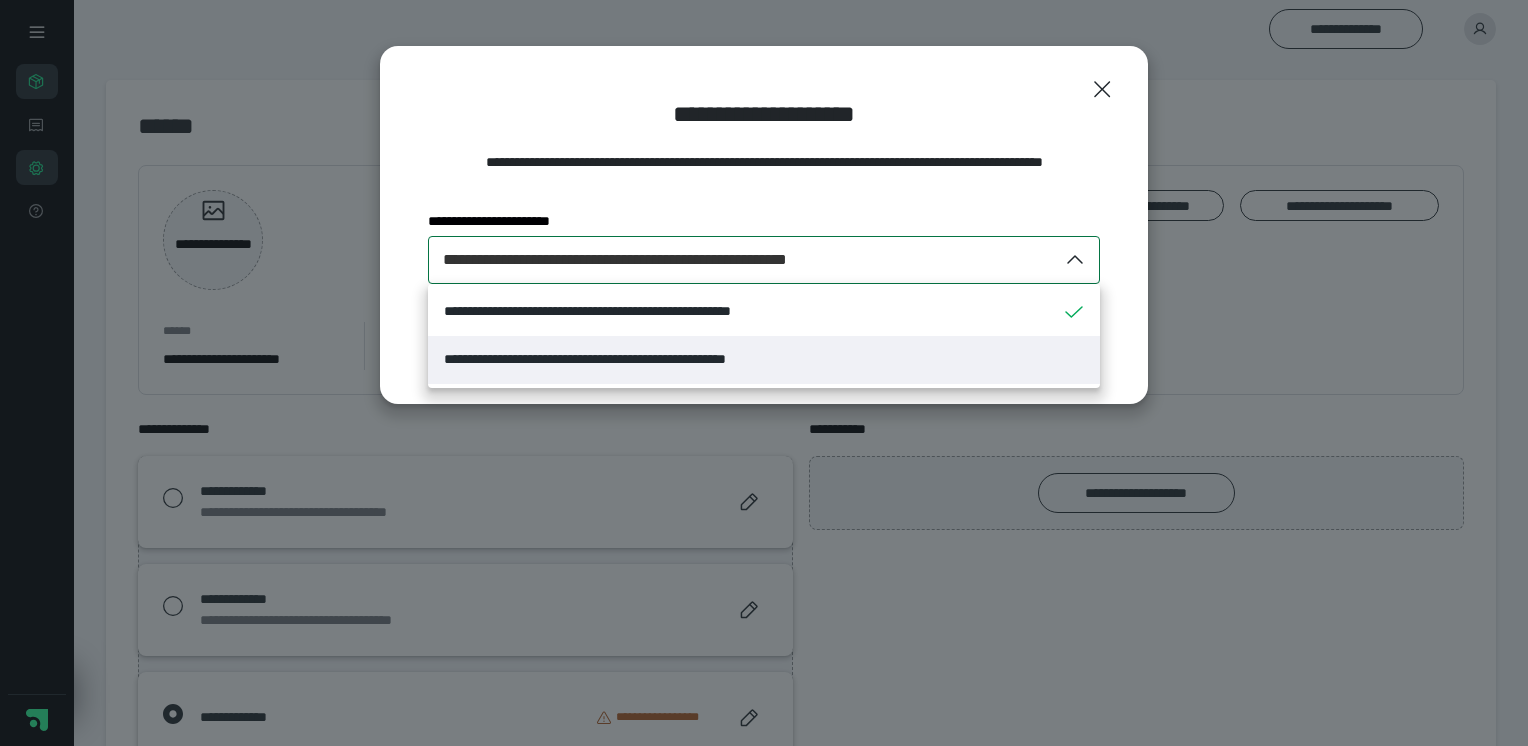 click on "**********" at bounding box center [644, 359] 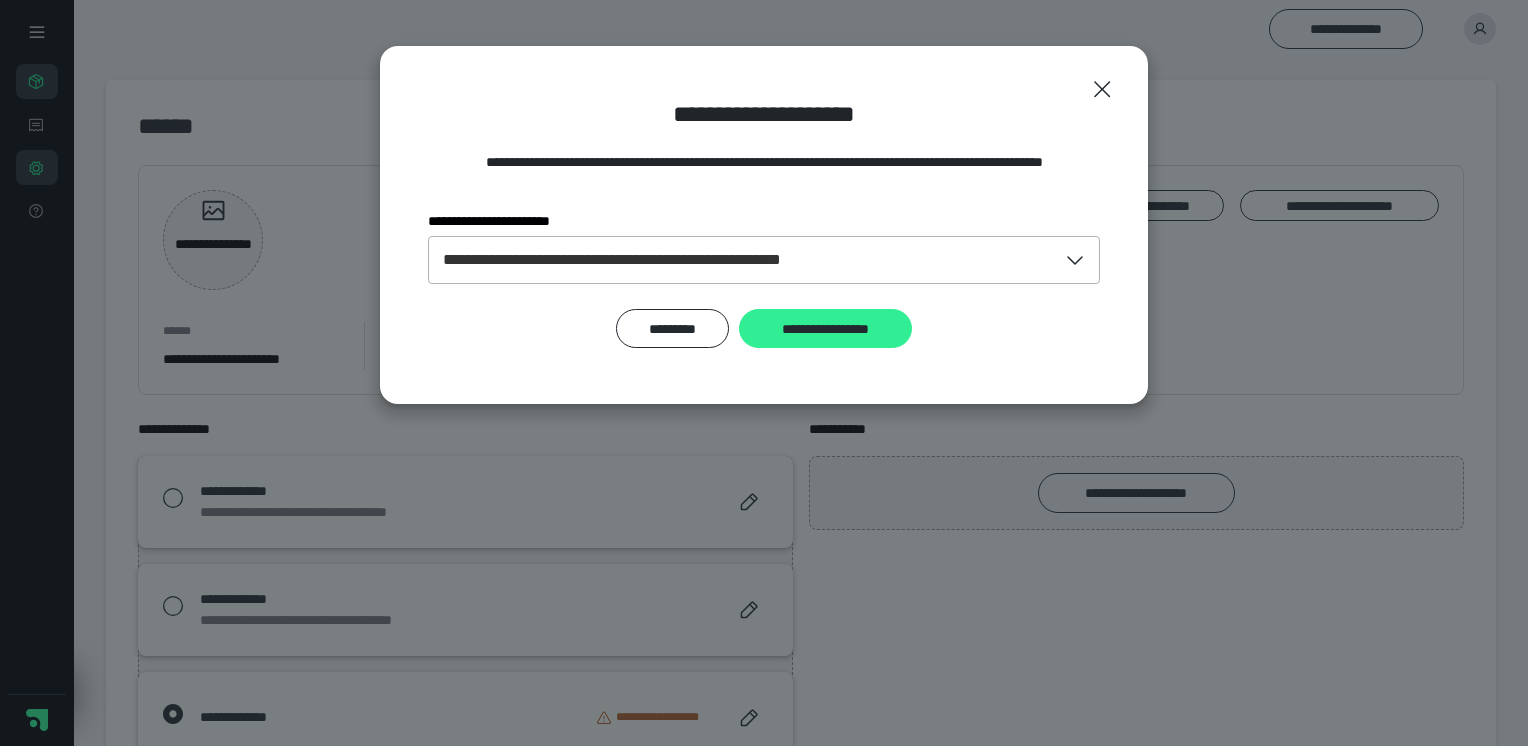 click on "**********" at bounding box center (825, 329) 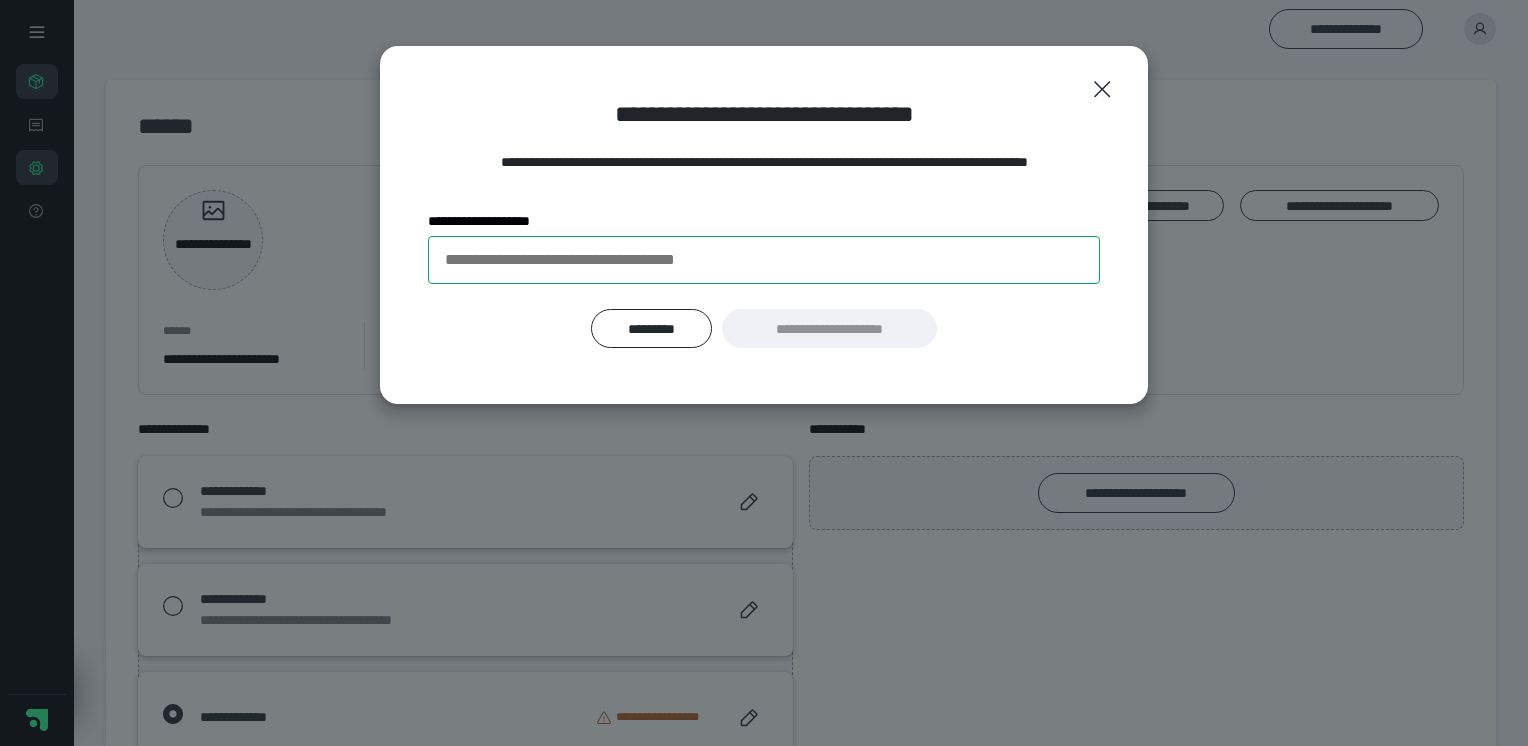 click on "**********" at bounding box center [764, 260] 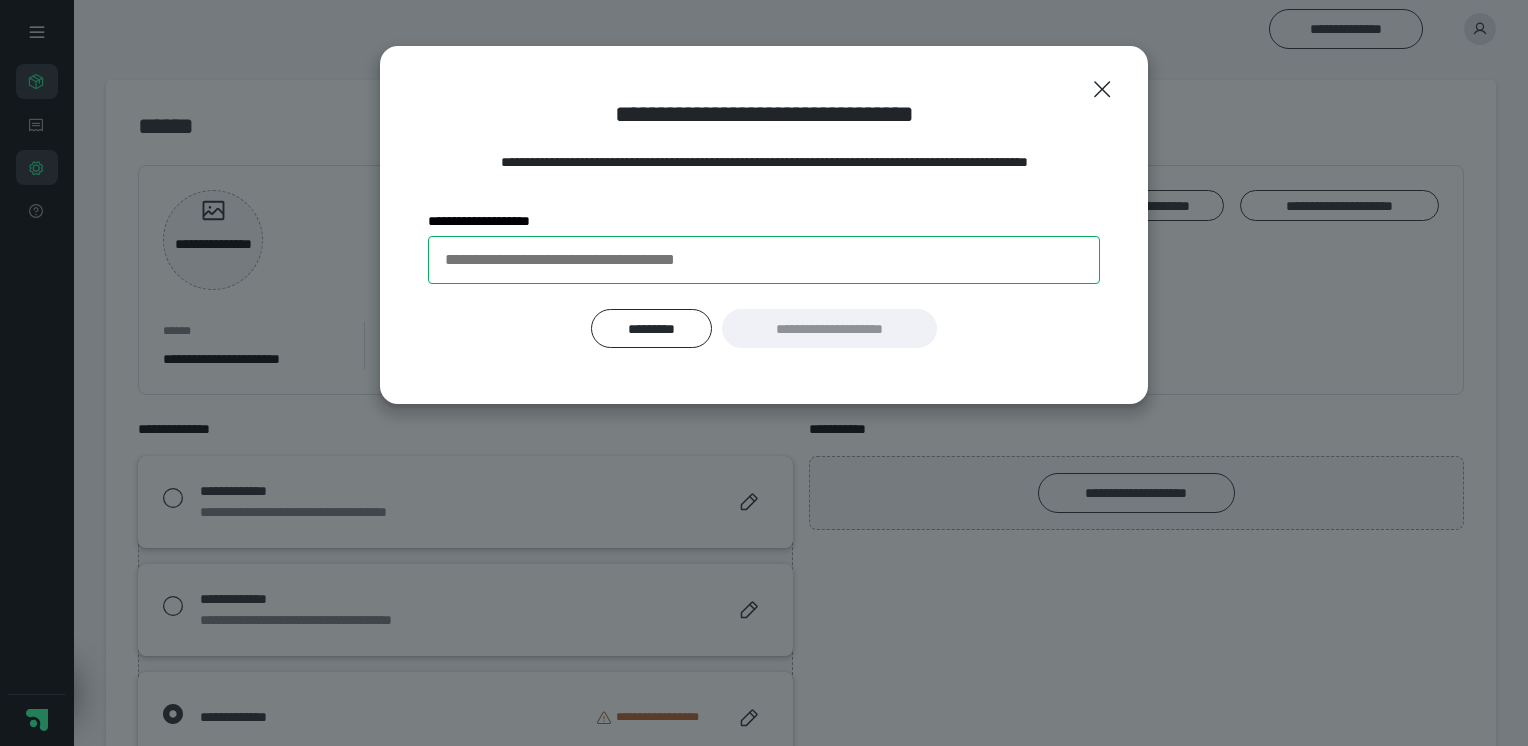 paste on "**********" 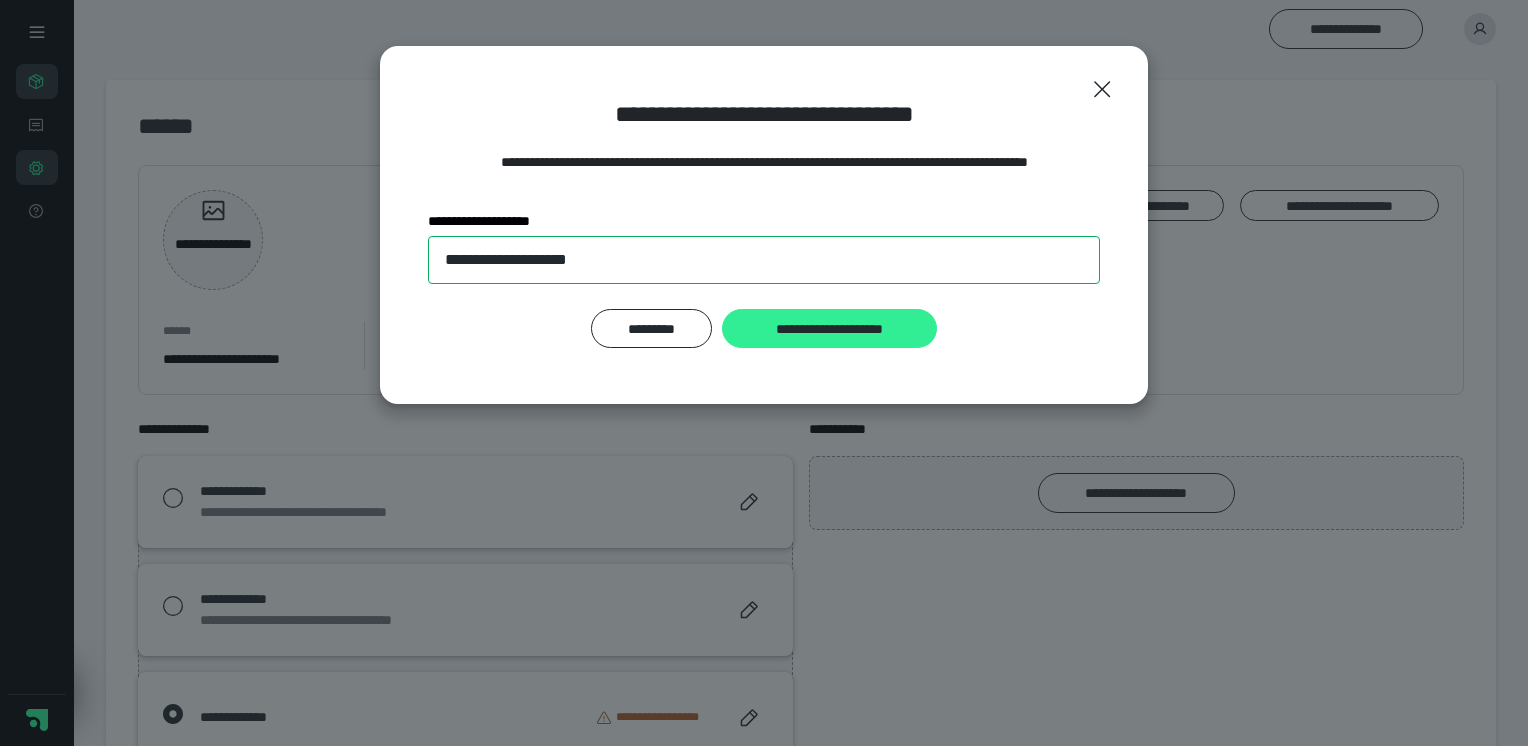 type on "**********" 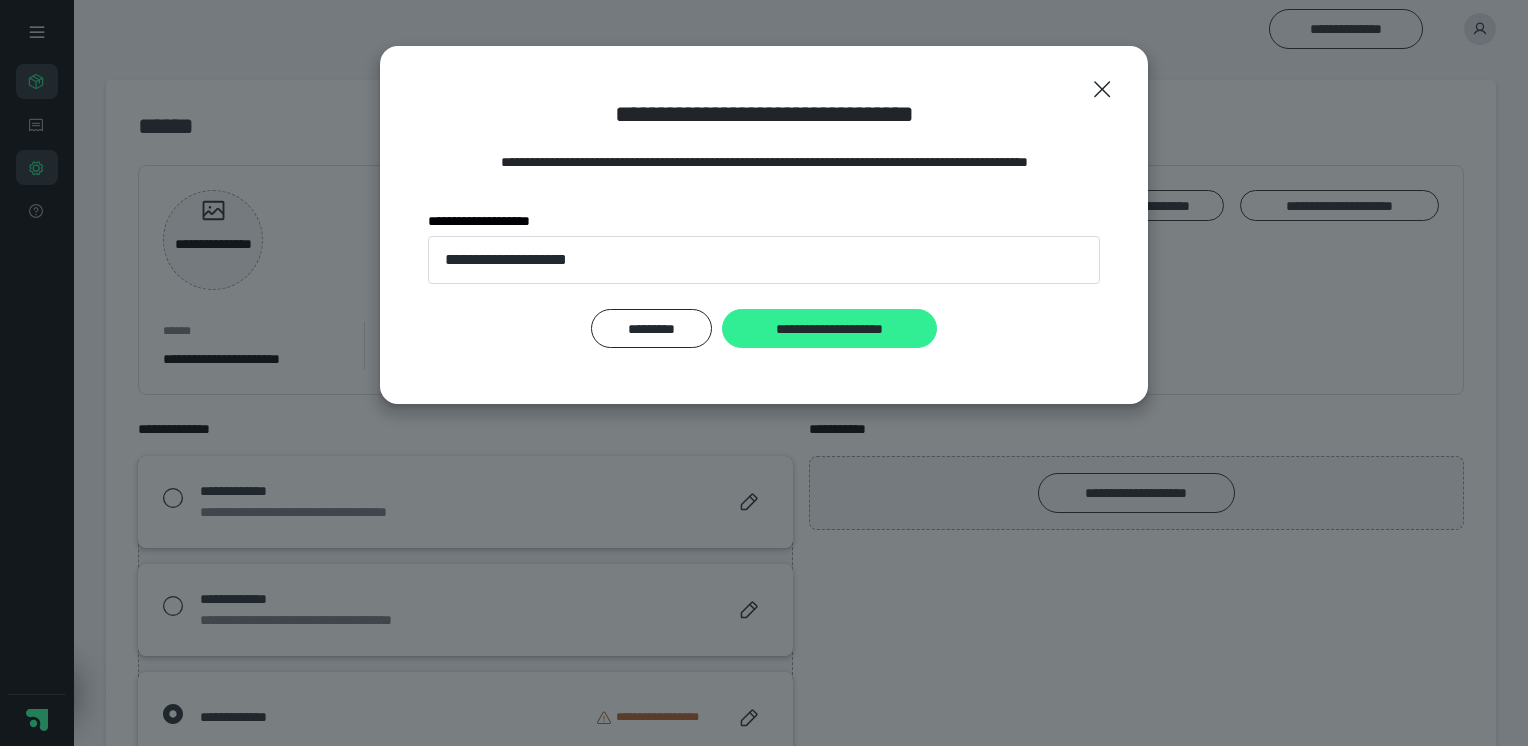 click on "**********" at bounding box center (829, 329) 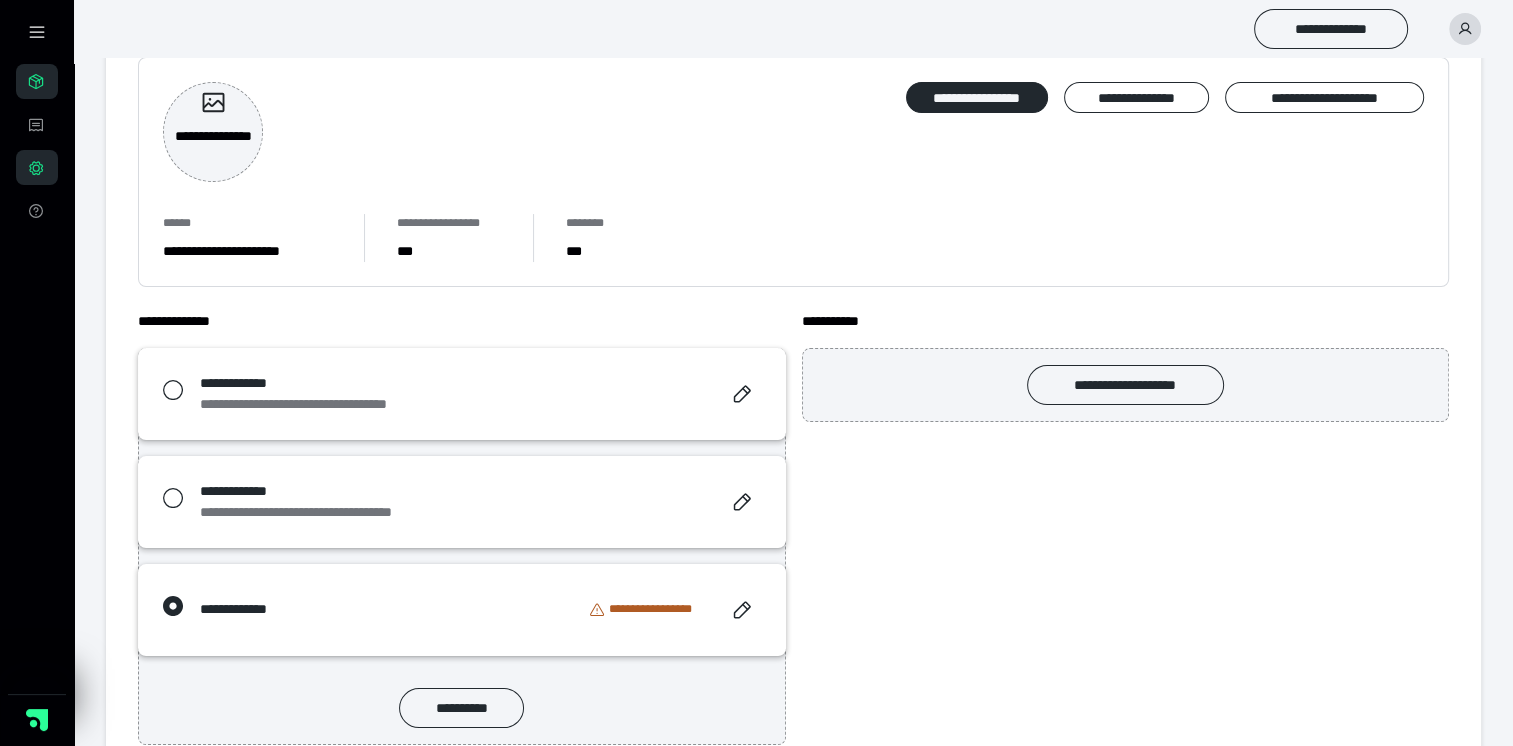 scroll, scrollTop: 0, scrollLeft: 0, axis: both 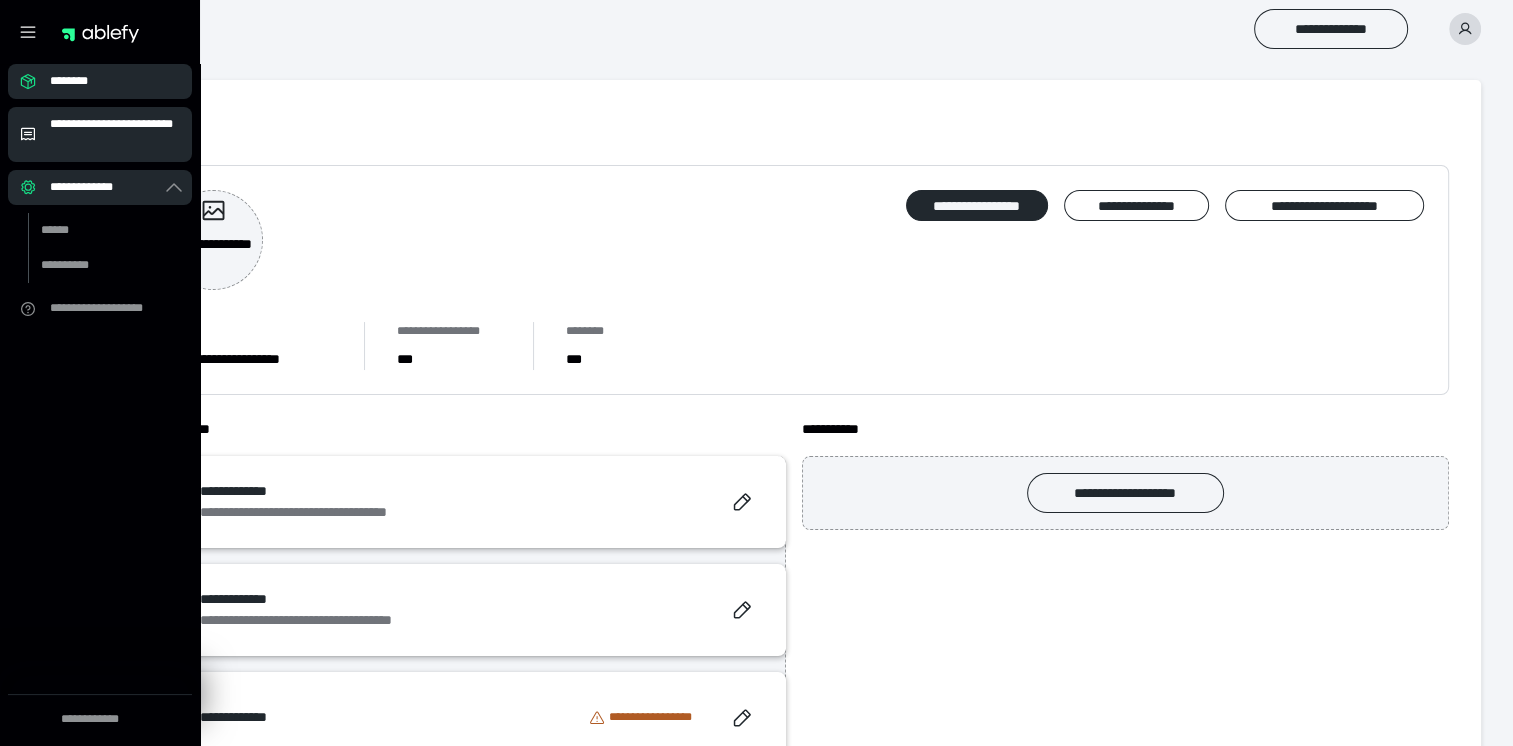 click on "**********" at bounding box center [115, 134] 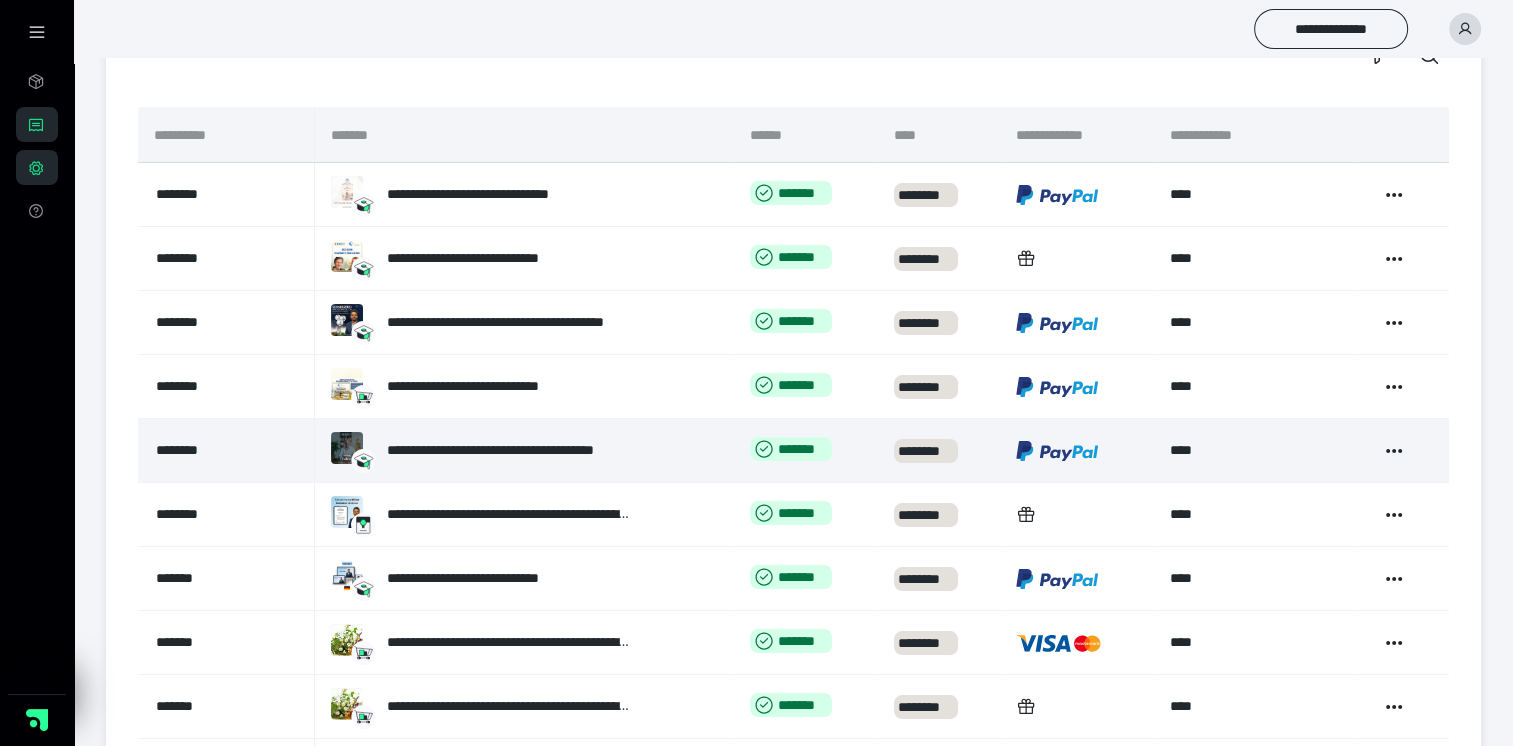 scroll, scrollTop: 4, scrollLeft: 0, axis: vertical 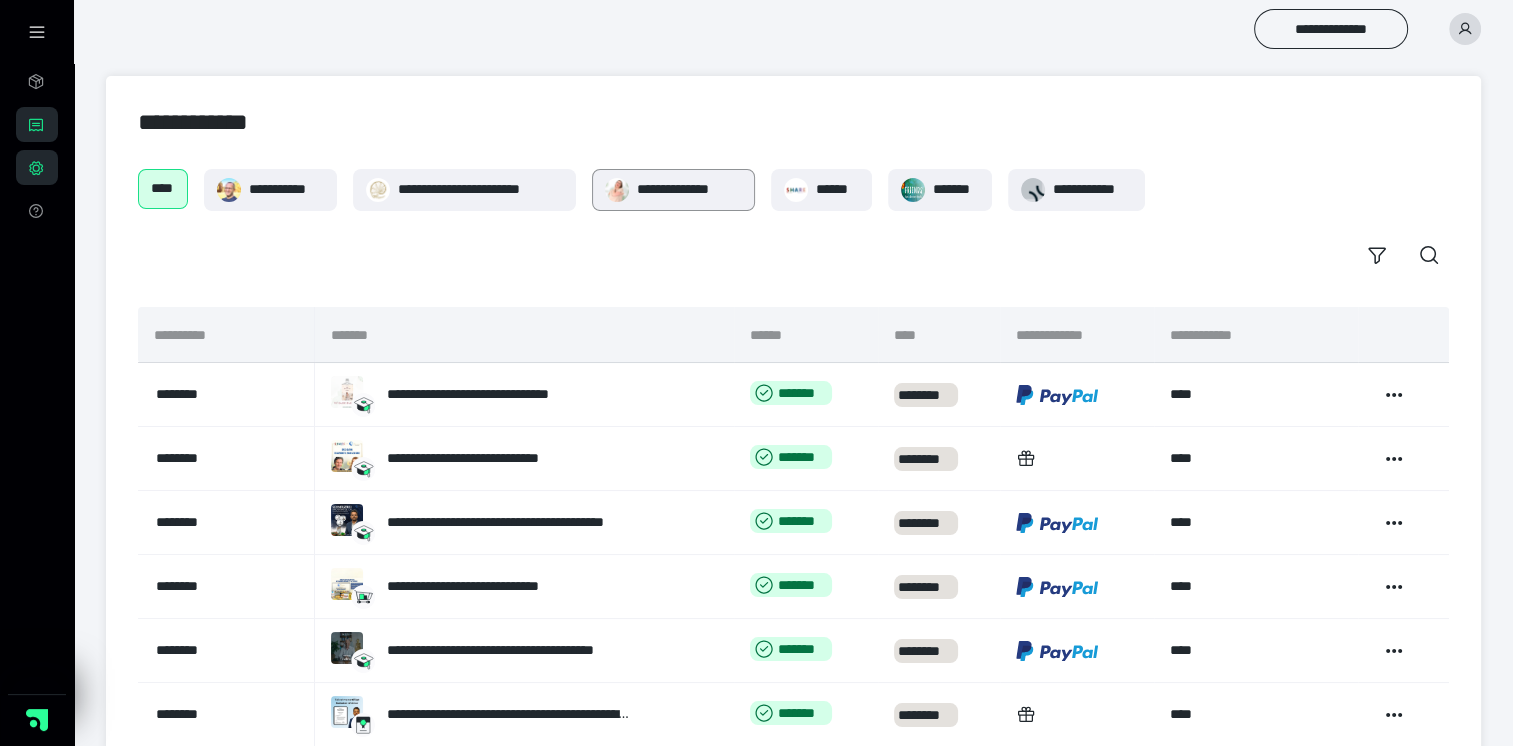 click on "**********" at bounding box center (689, 189) 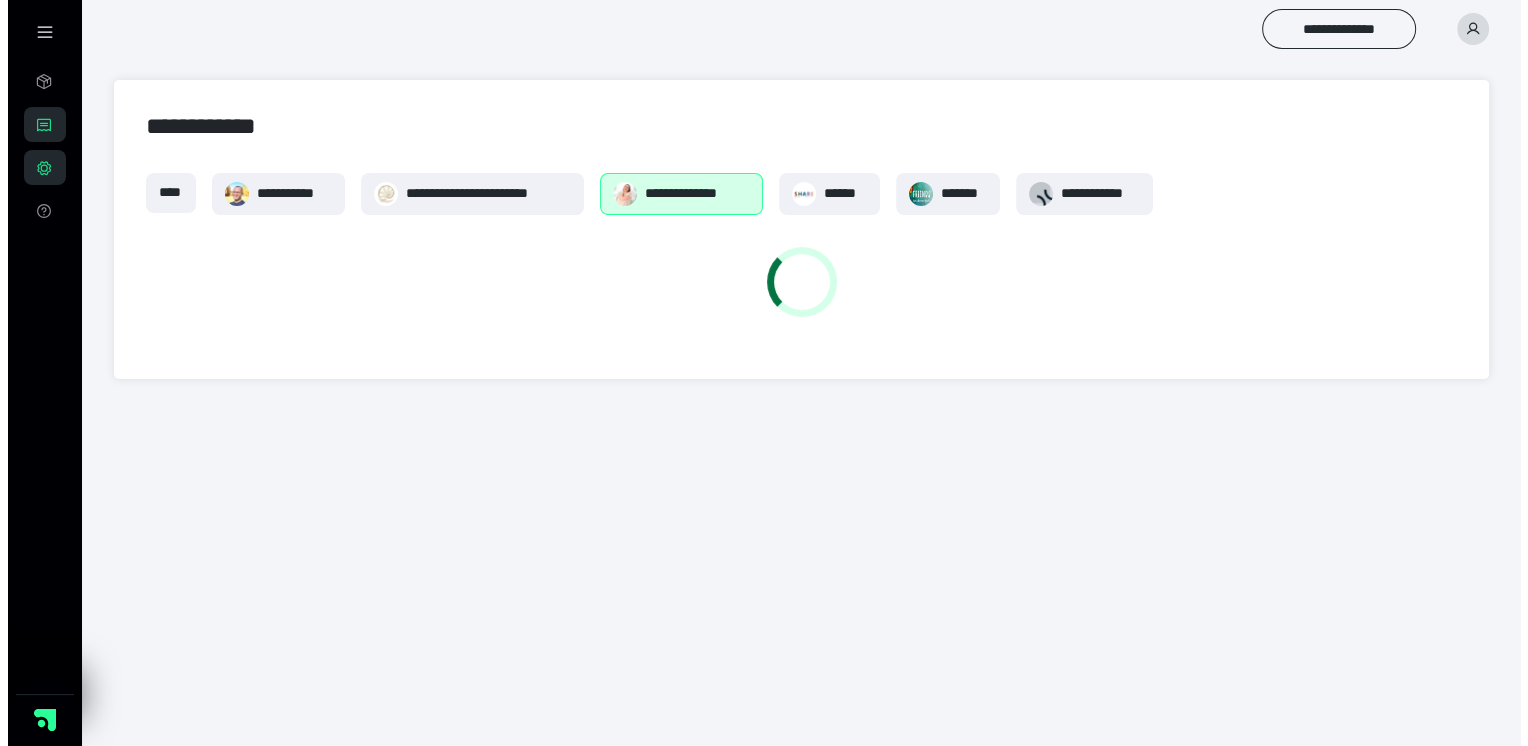 scroll, scrollTop: 0, scrollLeft: 0, axis: both 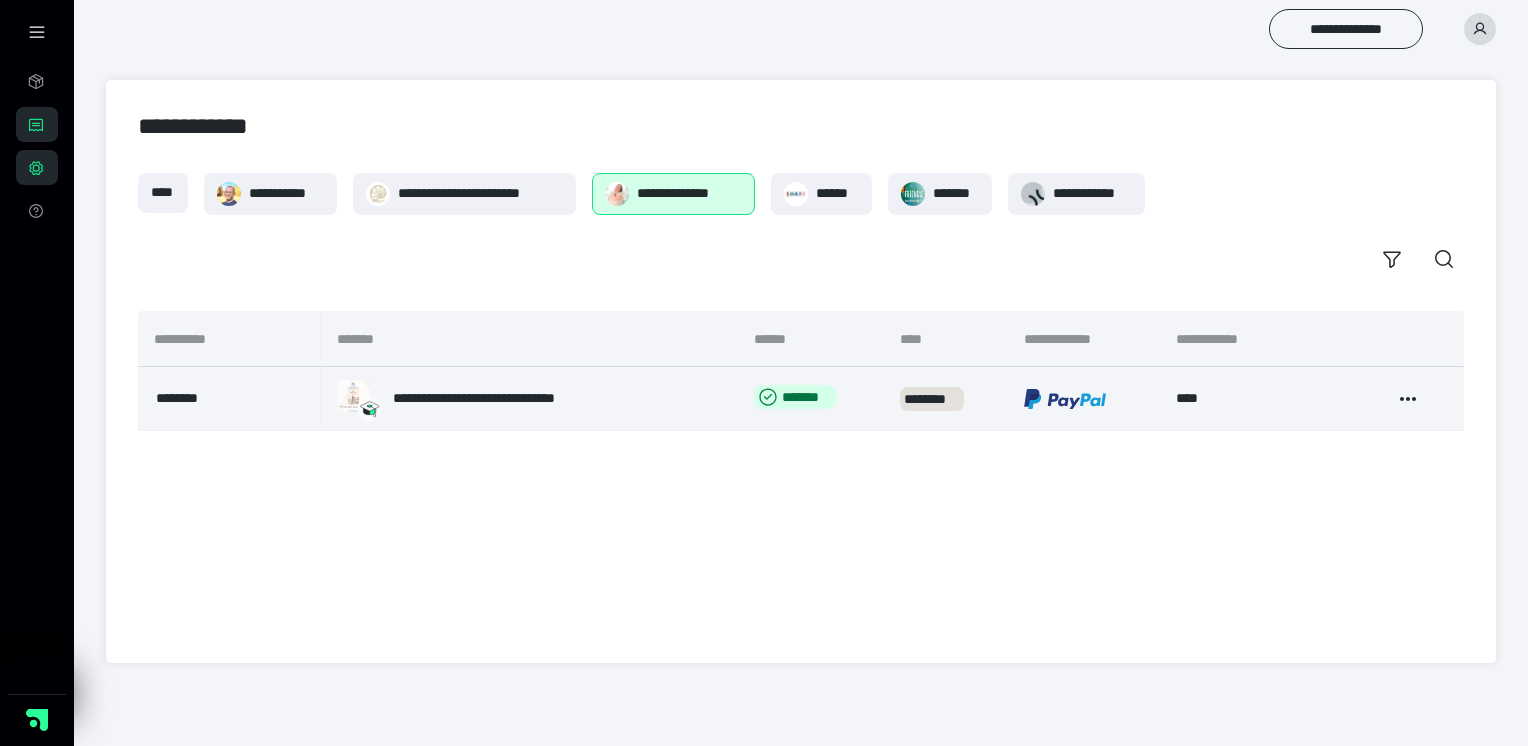 click on "**********" at bounding box center (511, 398) 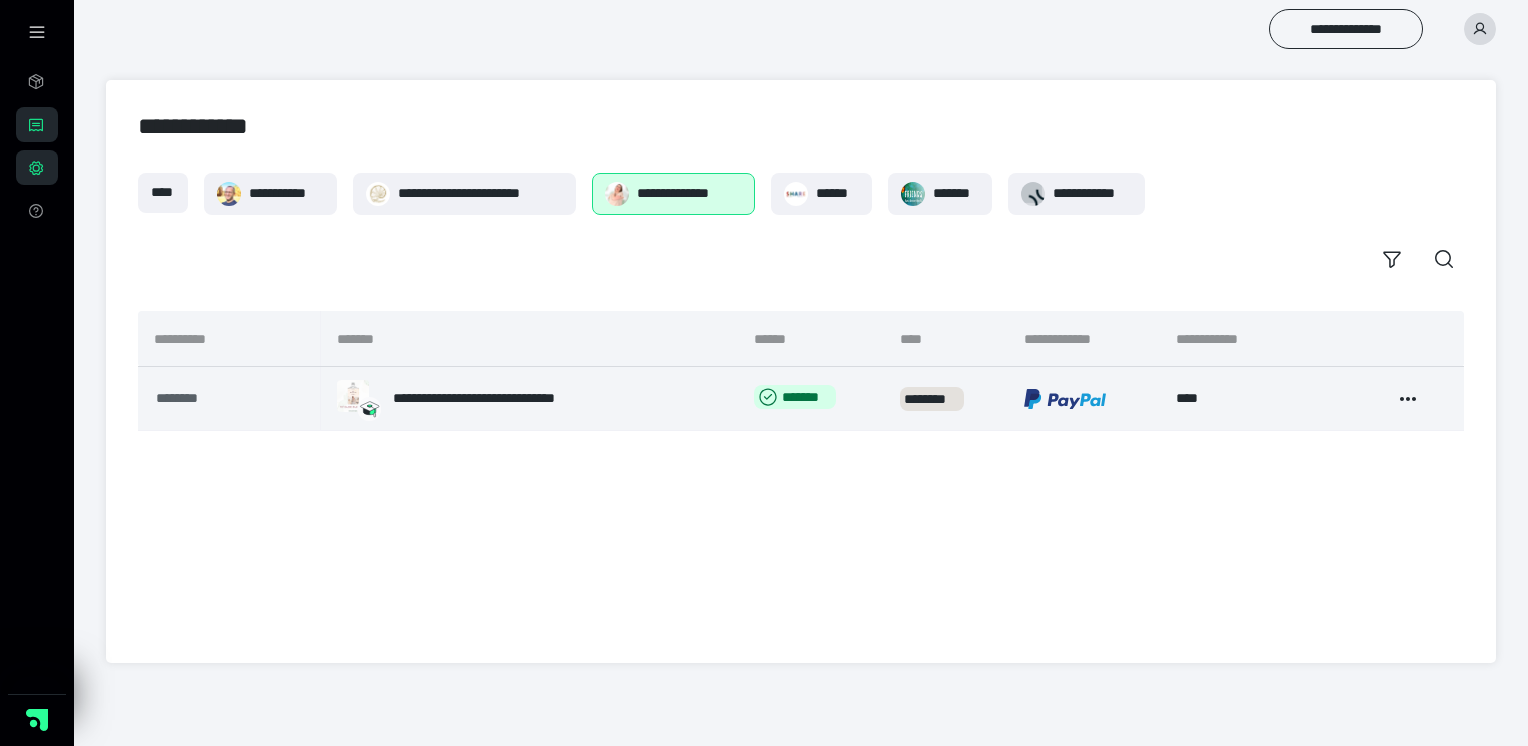 click on "********" at bounding box center (210, 398) 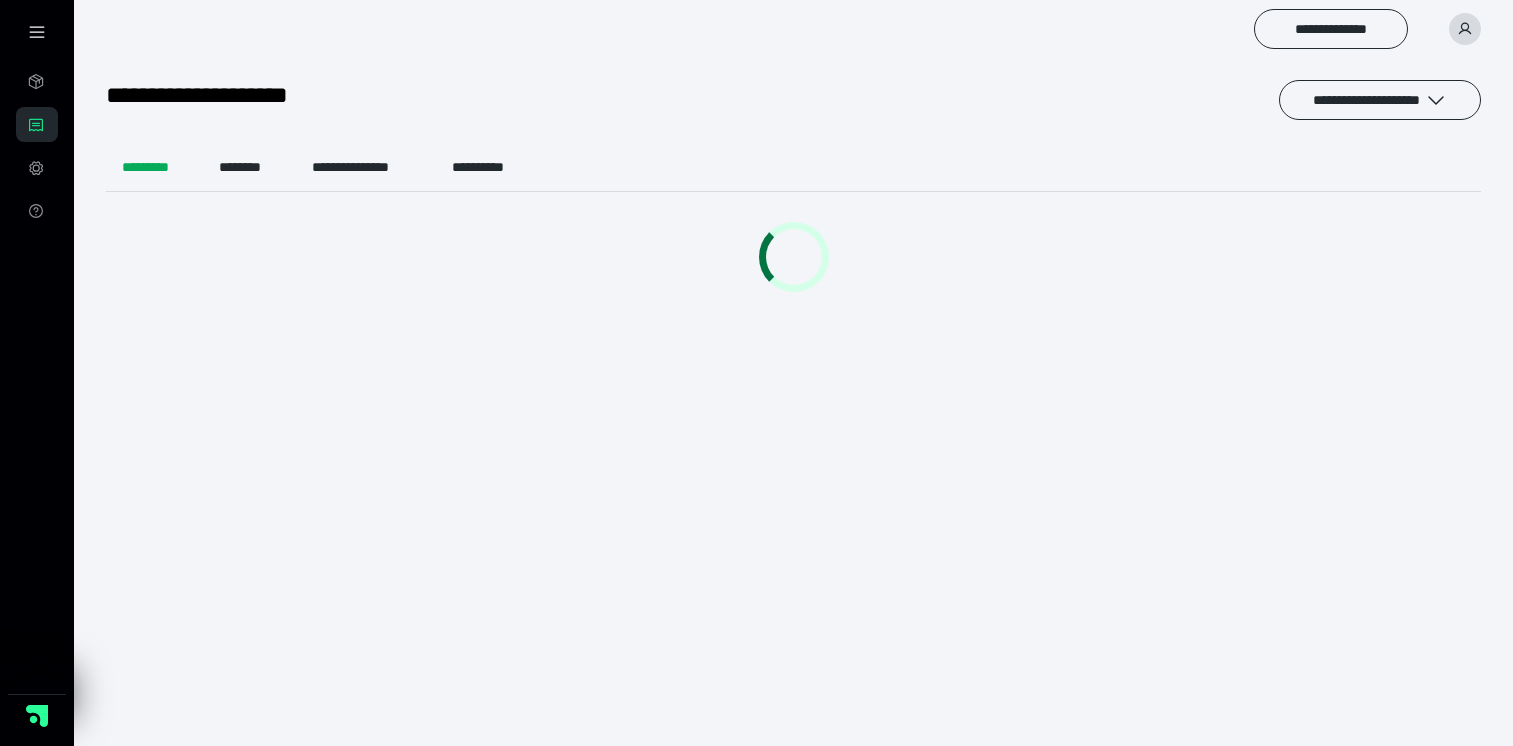 scroll, scrollTop: 0, scrollLeft: 0, axis: both 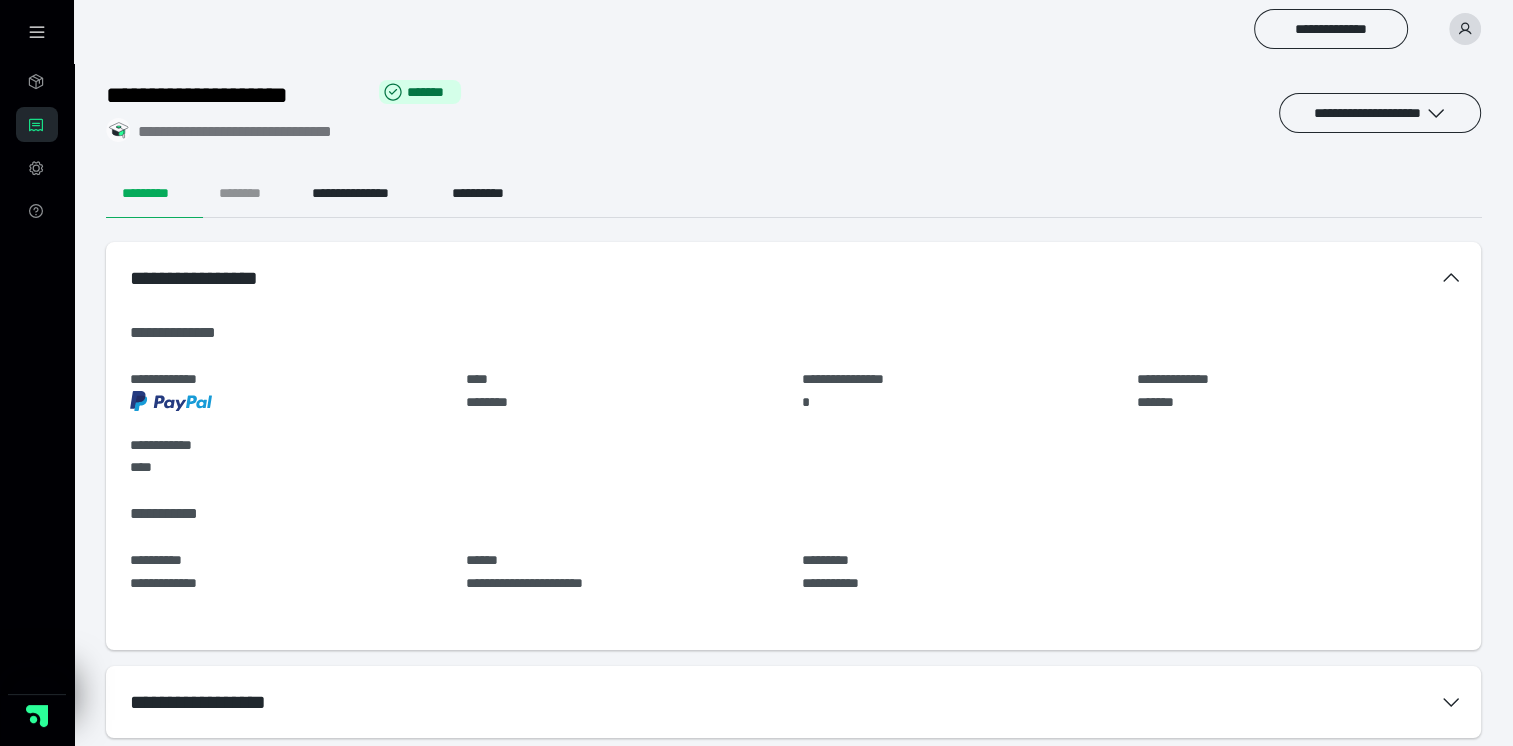 click on "********" at bounding box center [249, 194] 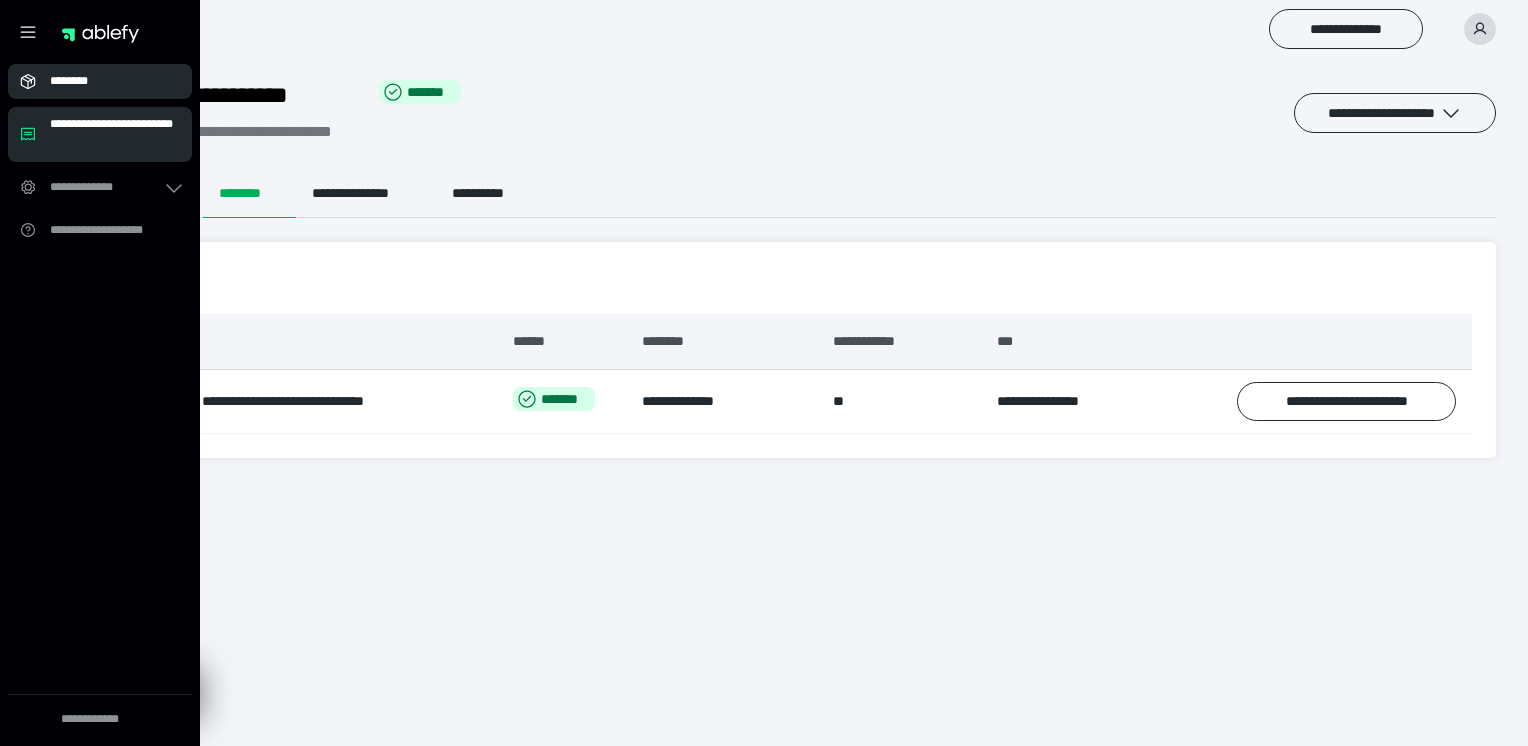 click on "********" at bounding box center (106, 81) 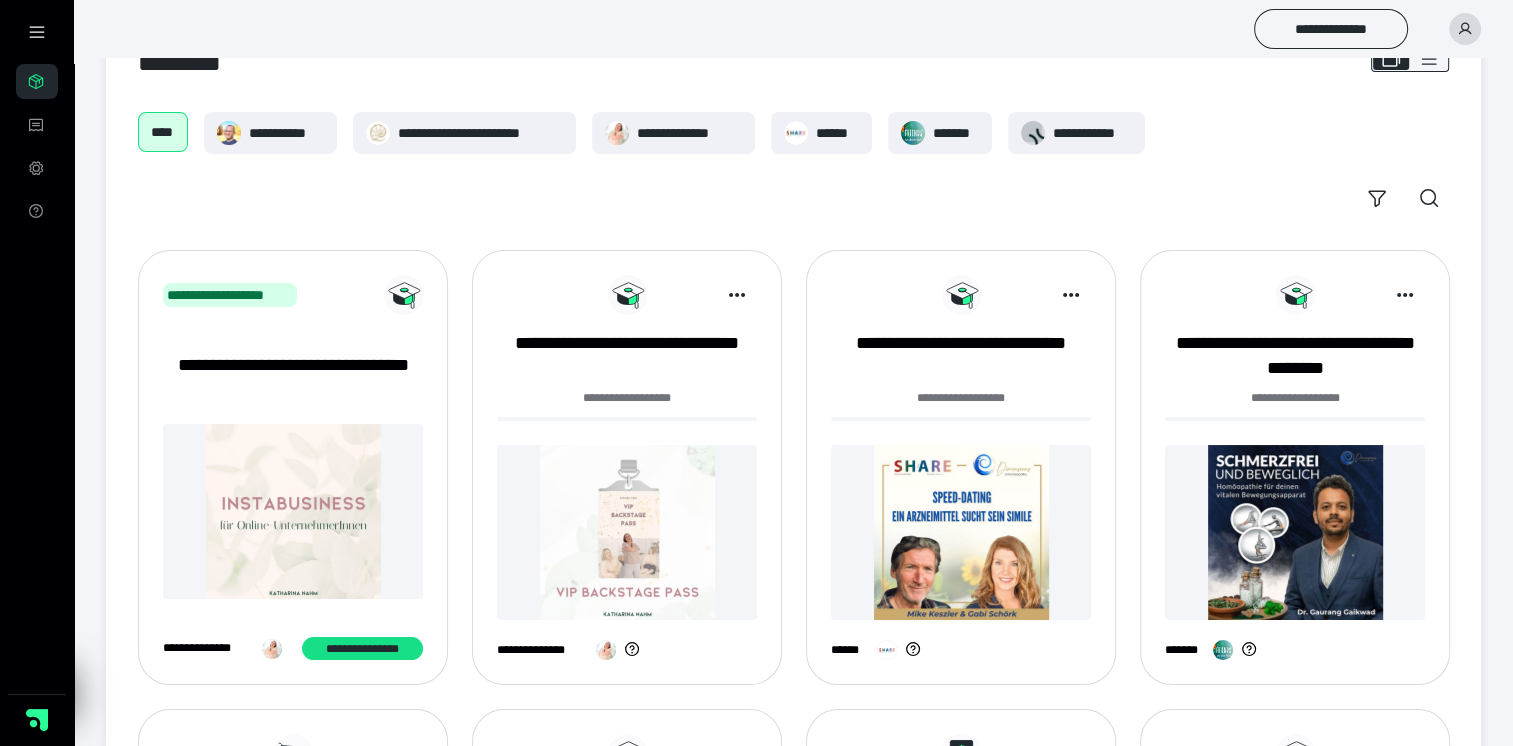 scroll, scrollTop: 100, scrollLeft: 0, axis: vertical 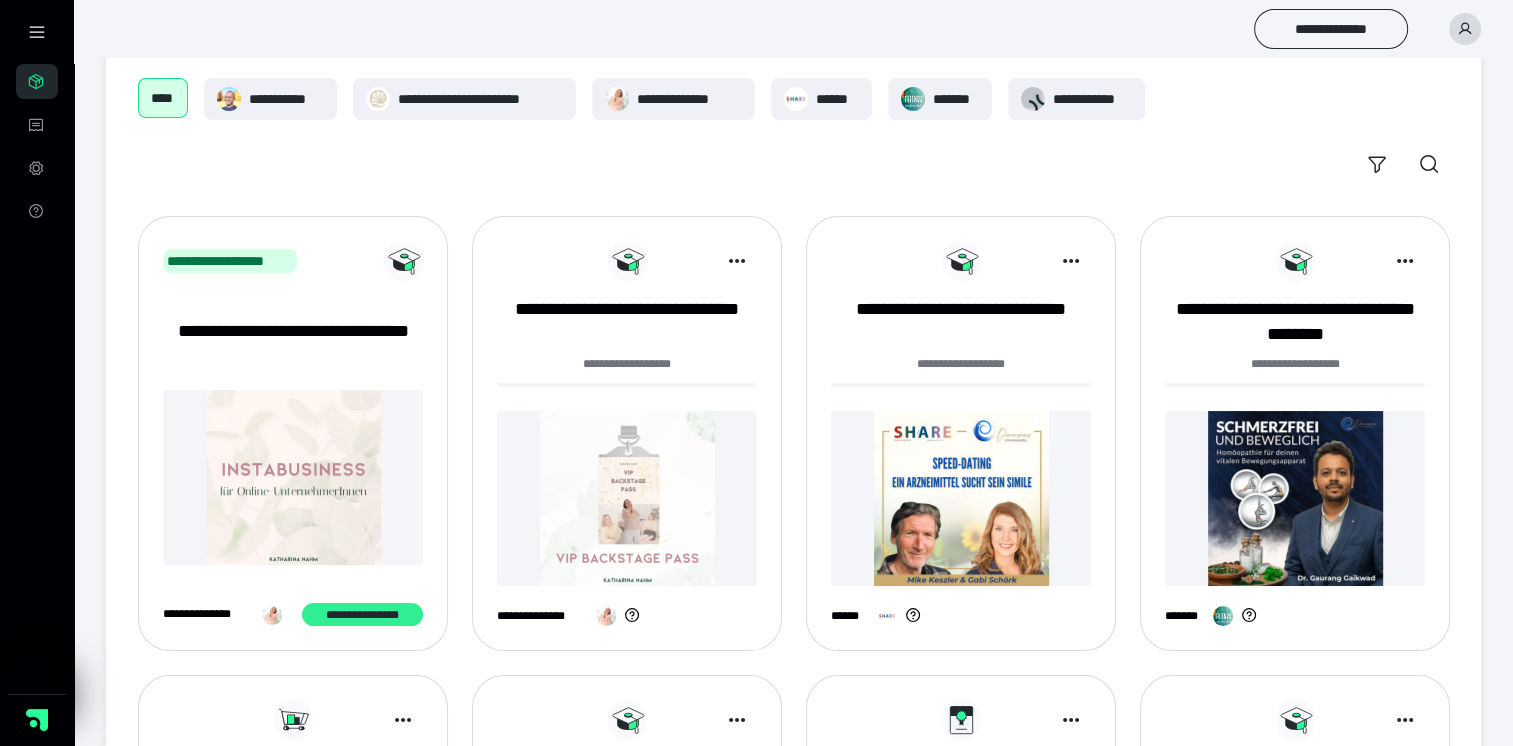 click on "**********" at bounding box center (362, 615) 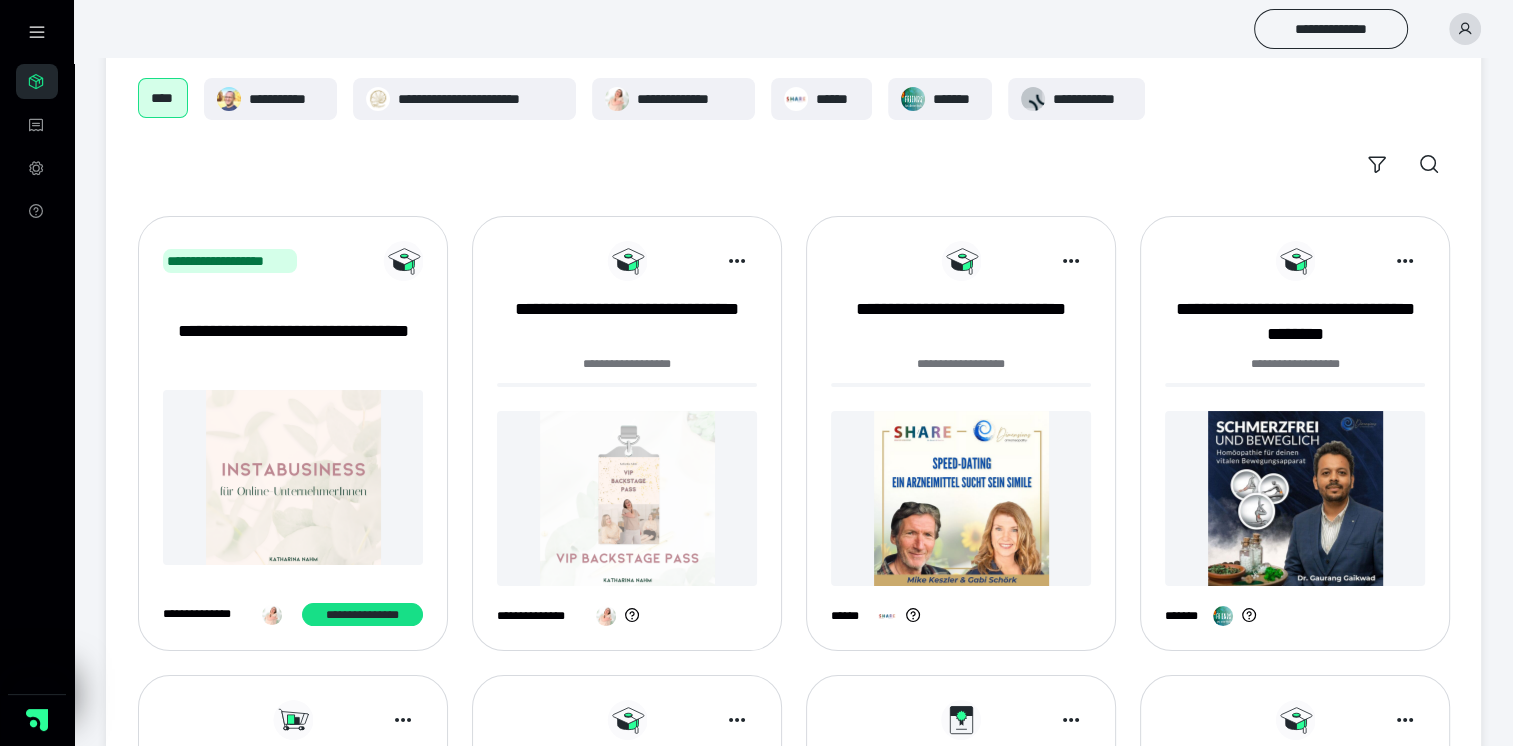 click at bounding box center [627, 498] 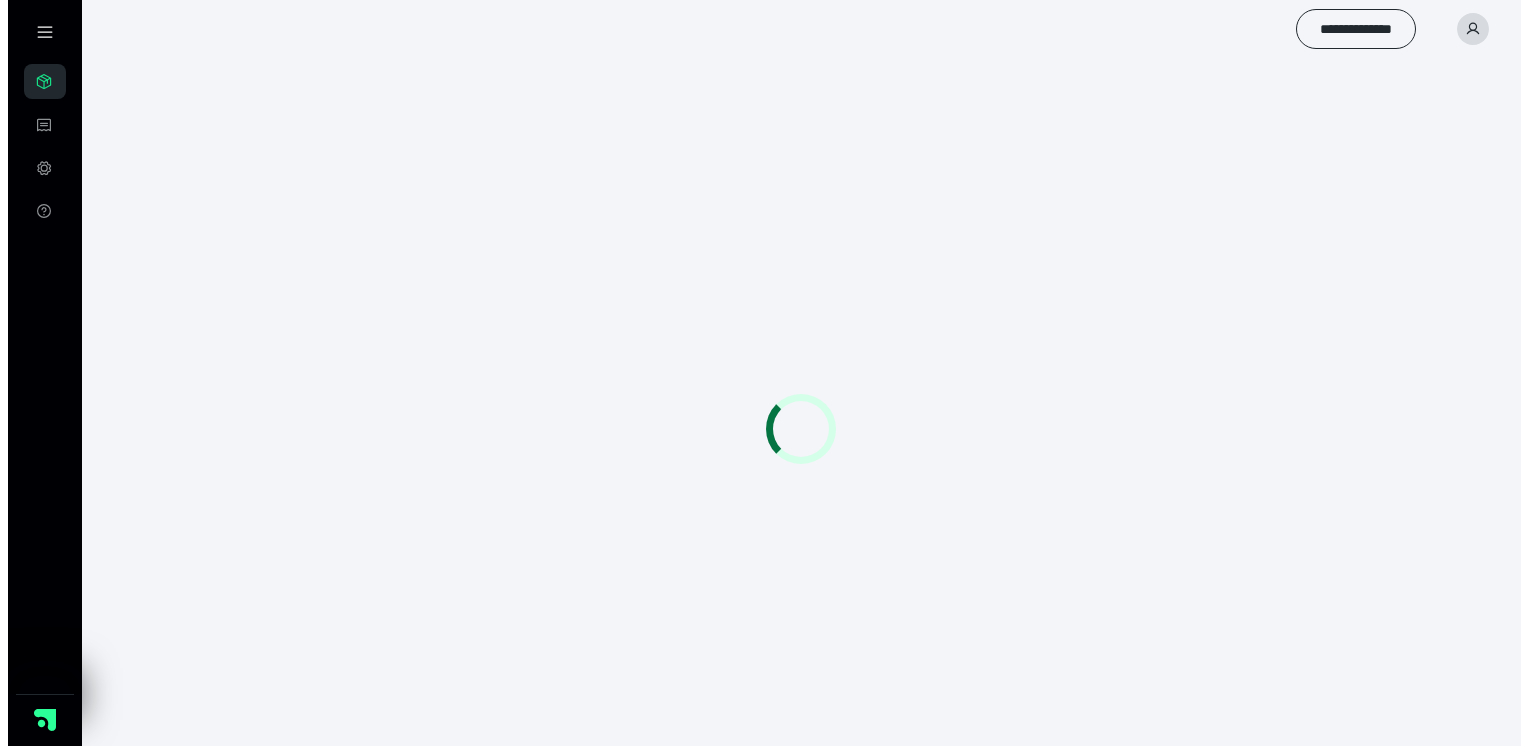 scroll, scrollTop: 0, scrollLeft: 0, axis: both 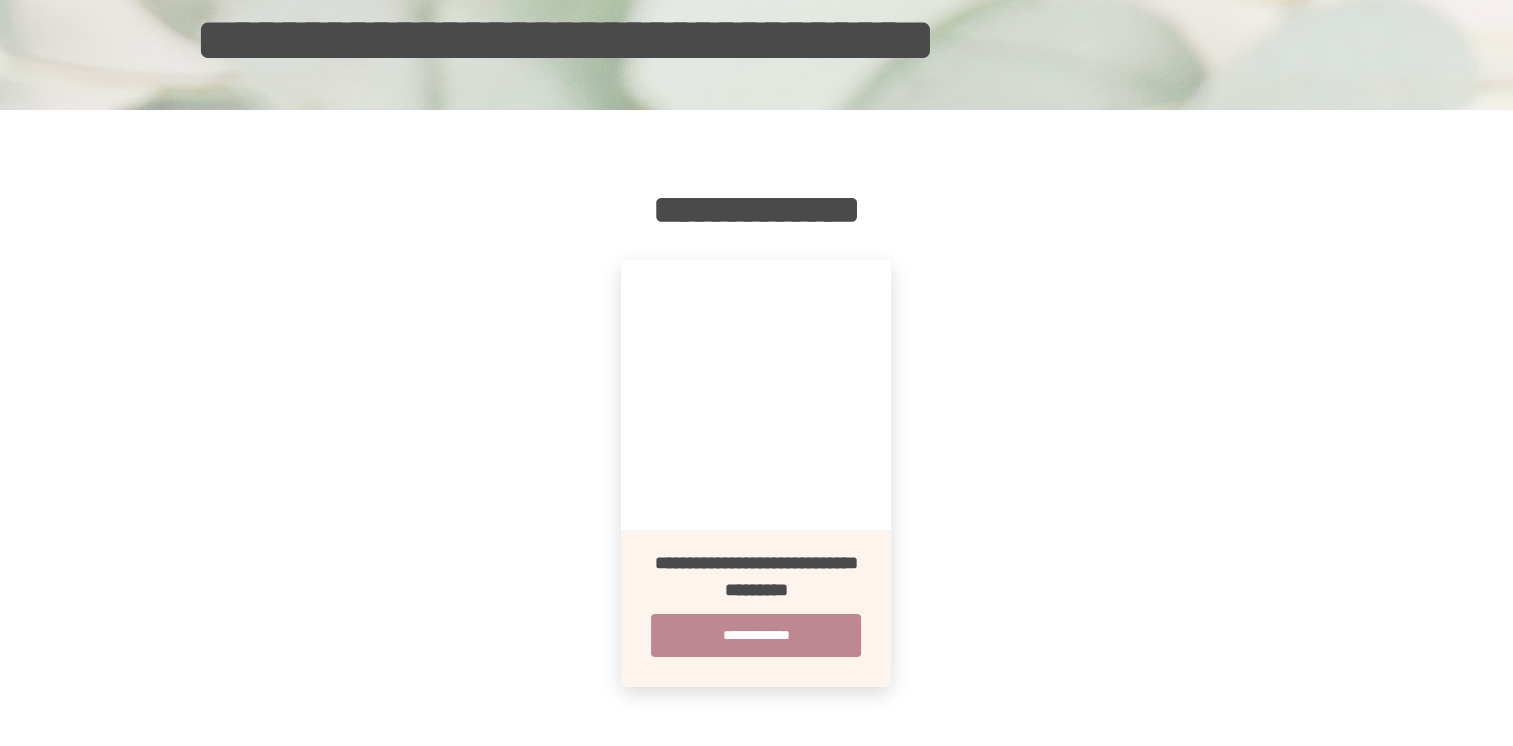 click on "**********" at bounding box center (756, 608) 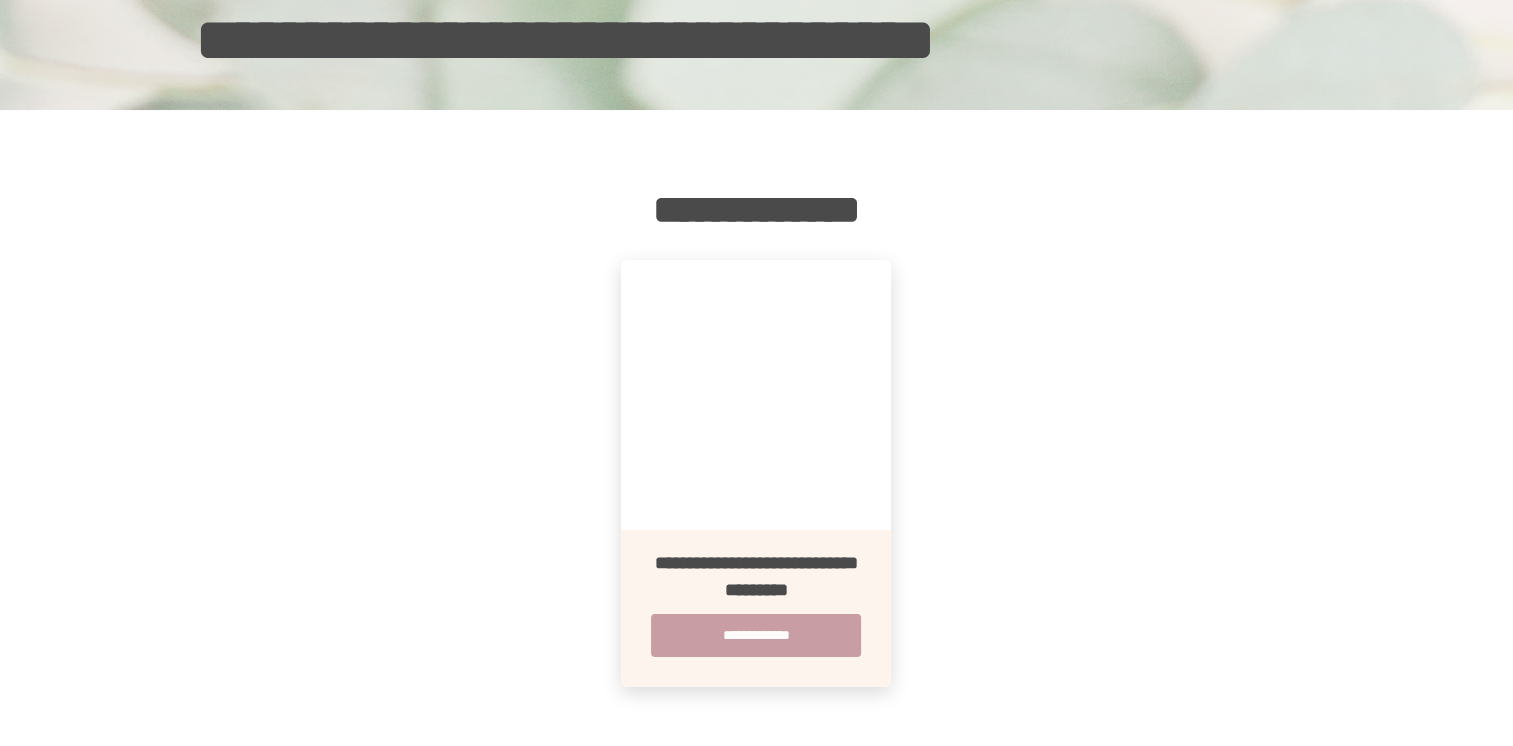 click on "**********" at bounding box center [756, 635] 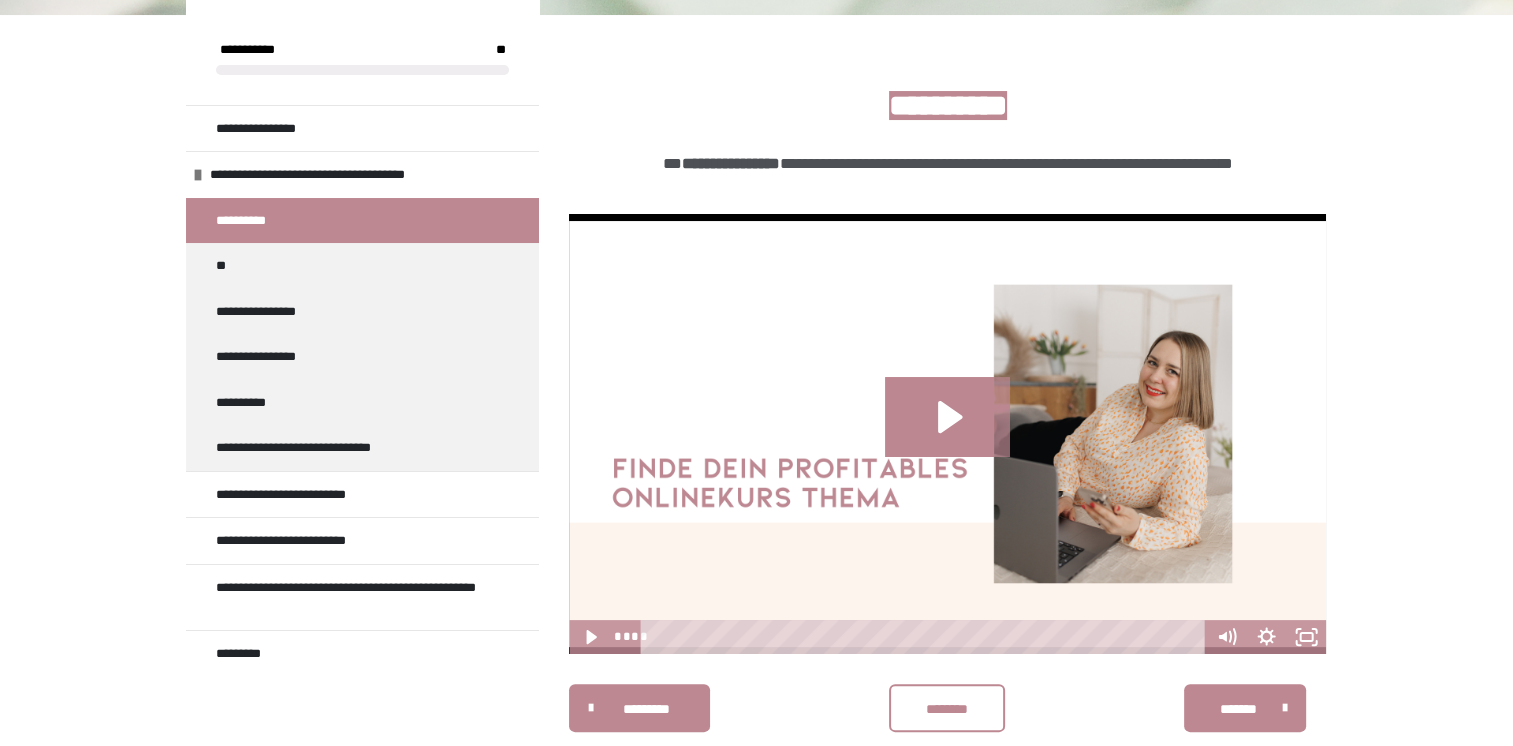 scroll, scrollTop: 300, scrollLeft: 0, axis: vertical 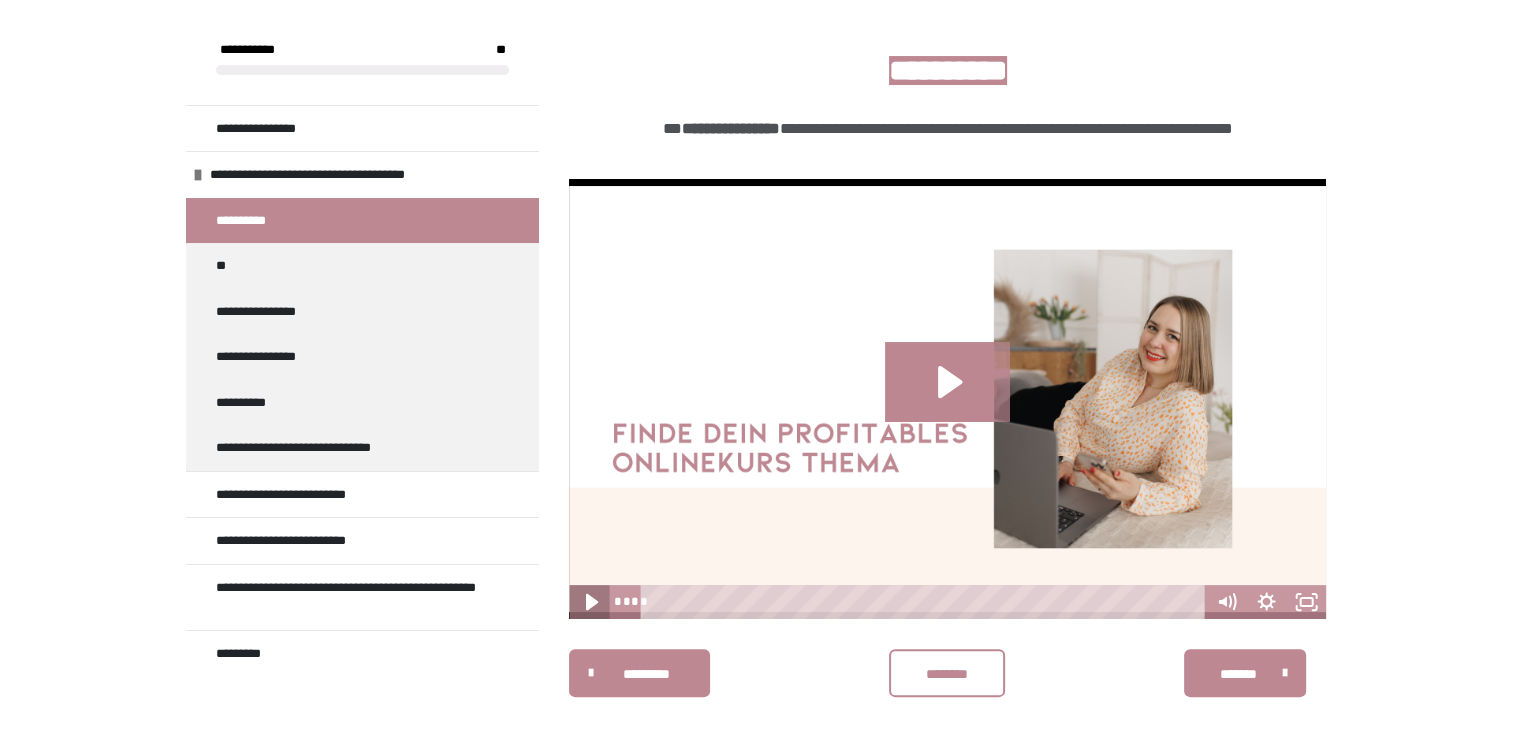 click 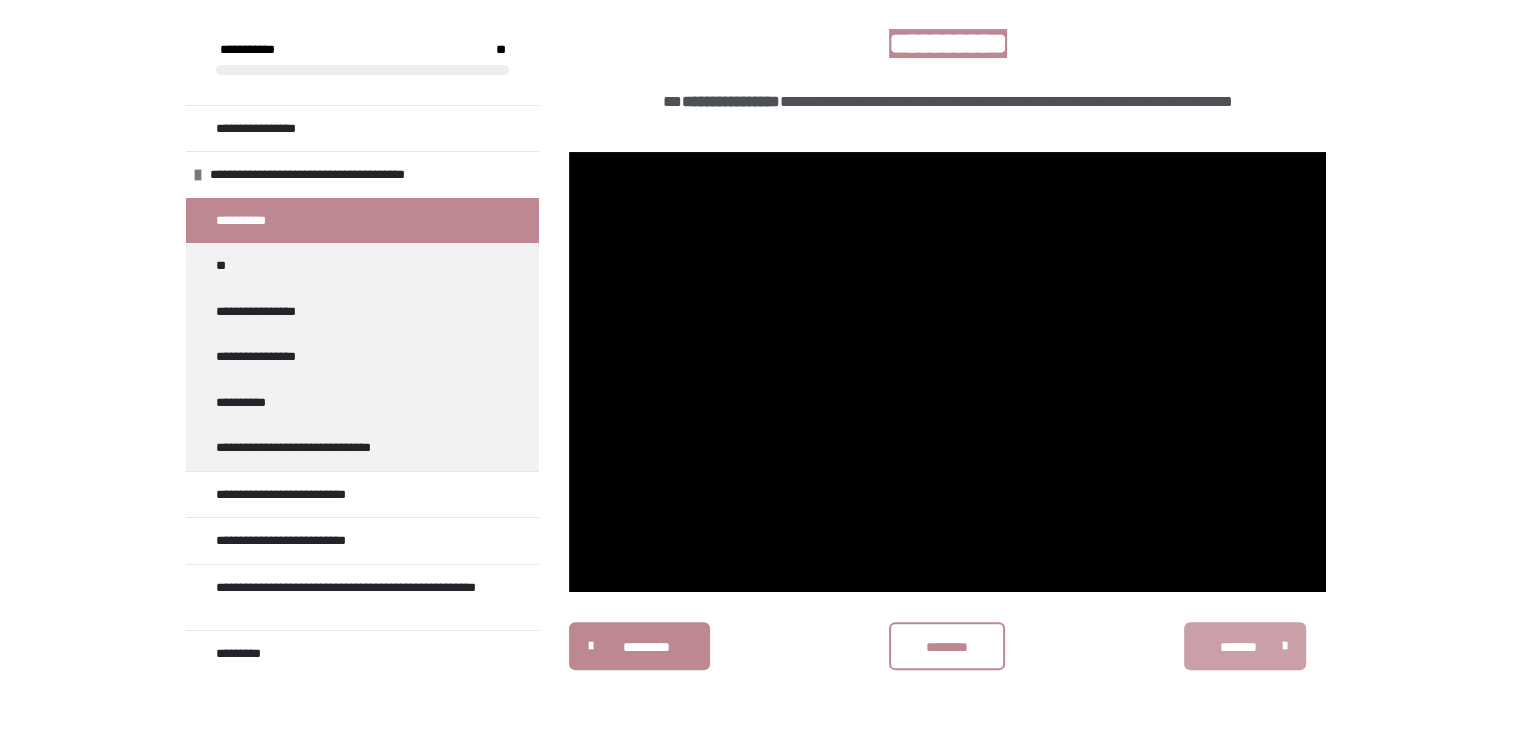 scroll, scrollTop: 340, scrollLeft: 0, axis: vertical 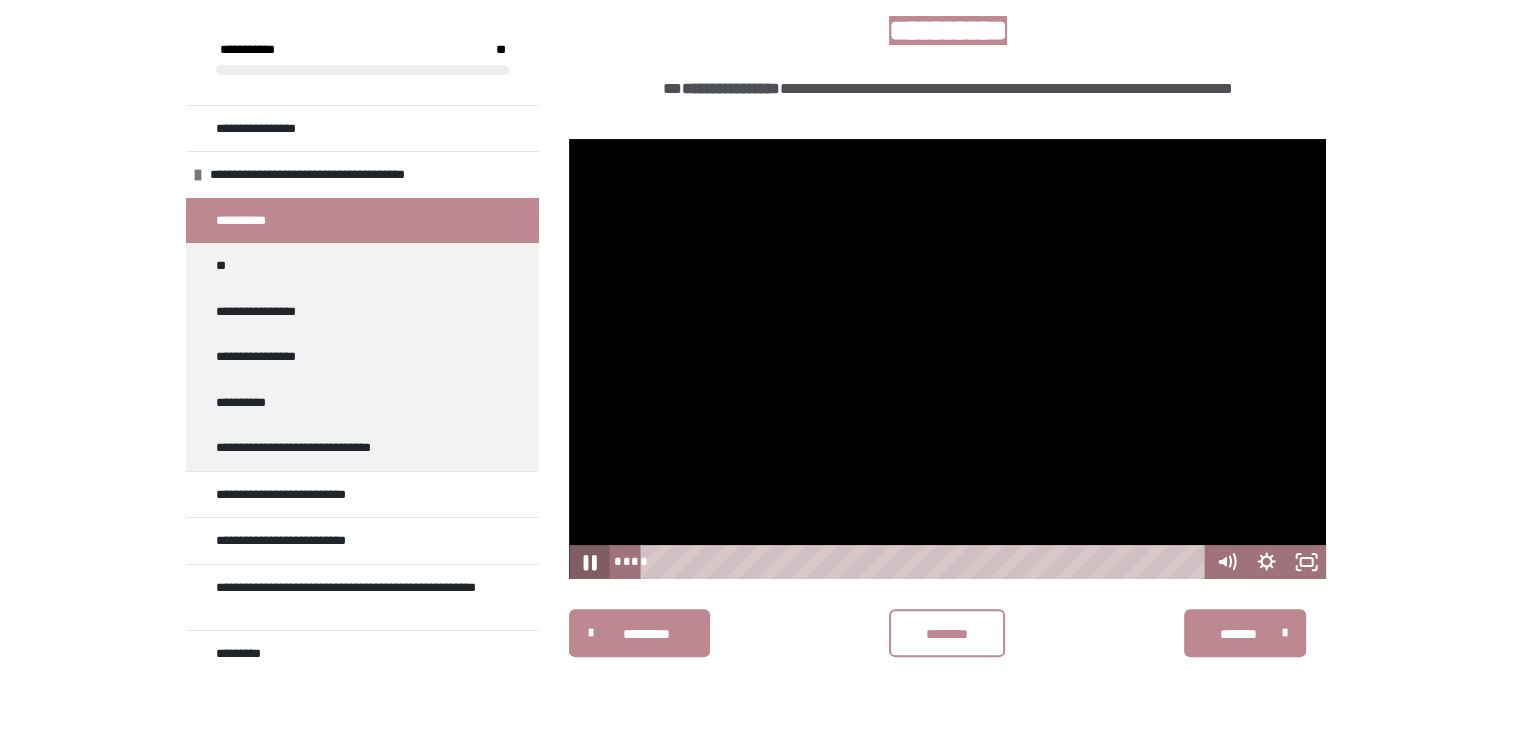 click 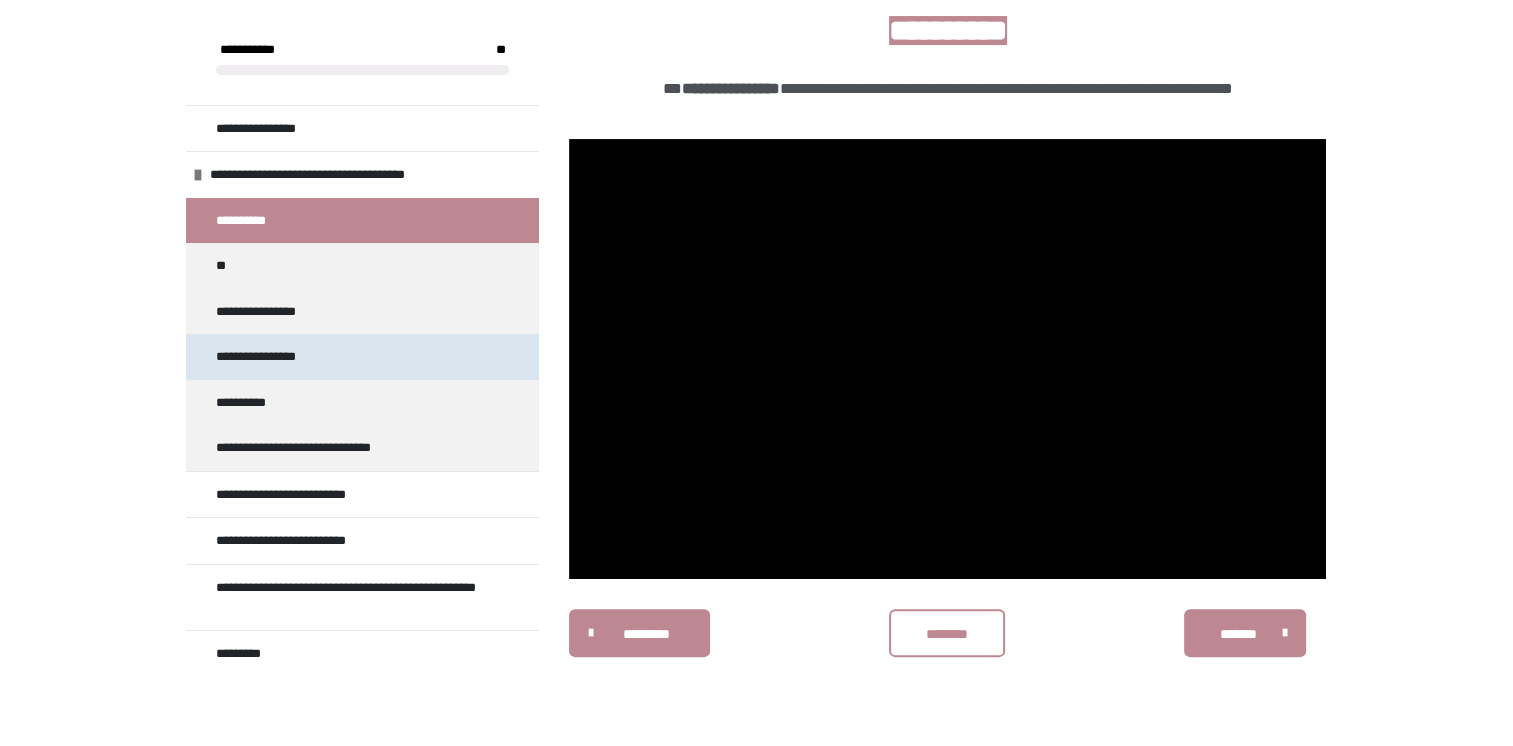 click on "**********" at bounding box center (269, 357) 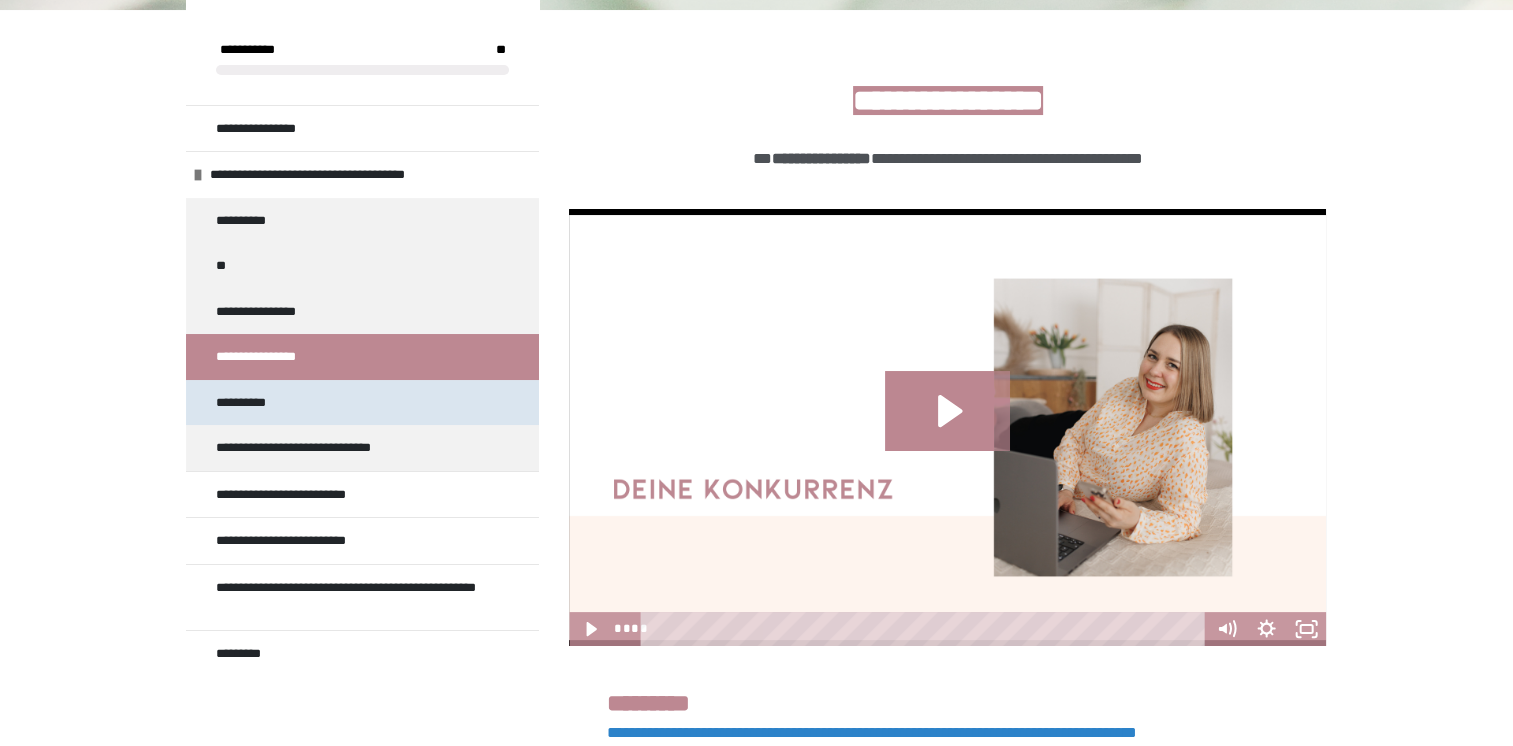 click on "**********" at bounding box center (252, 403) 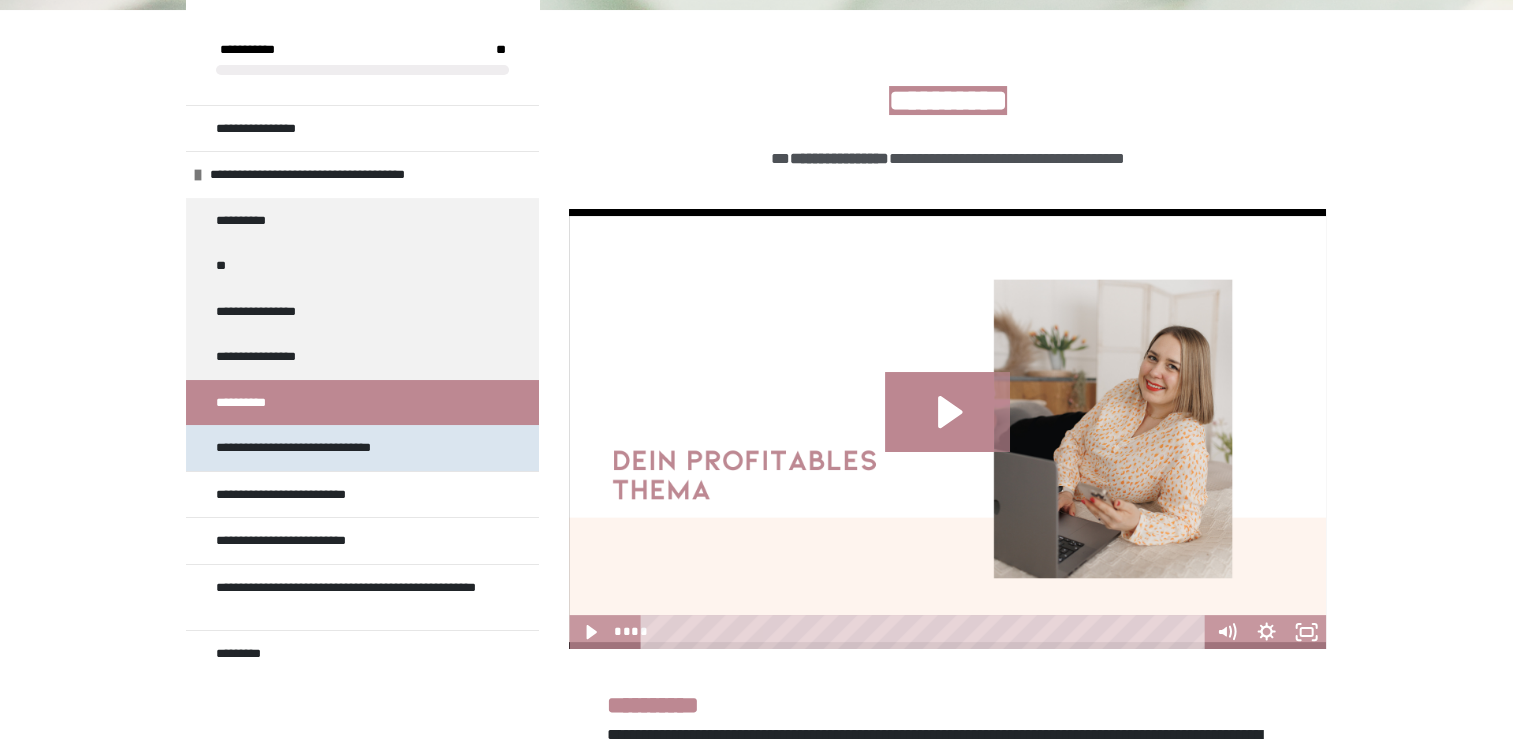 click on "**********" at bounding box center (320, 448) 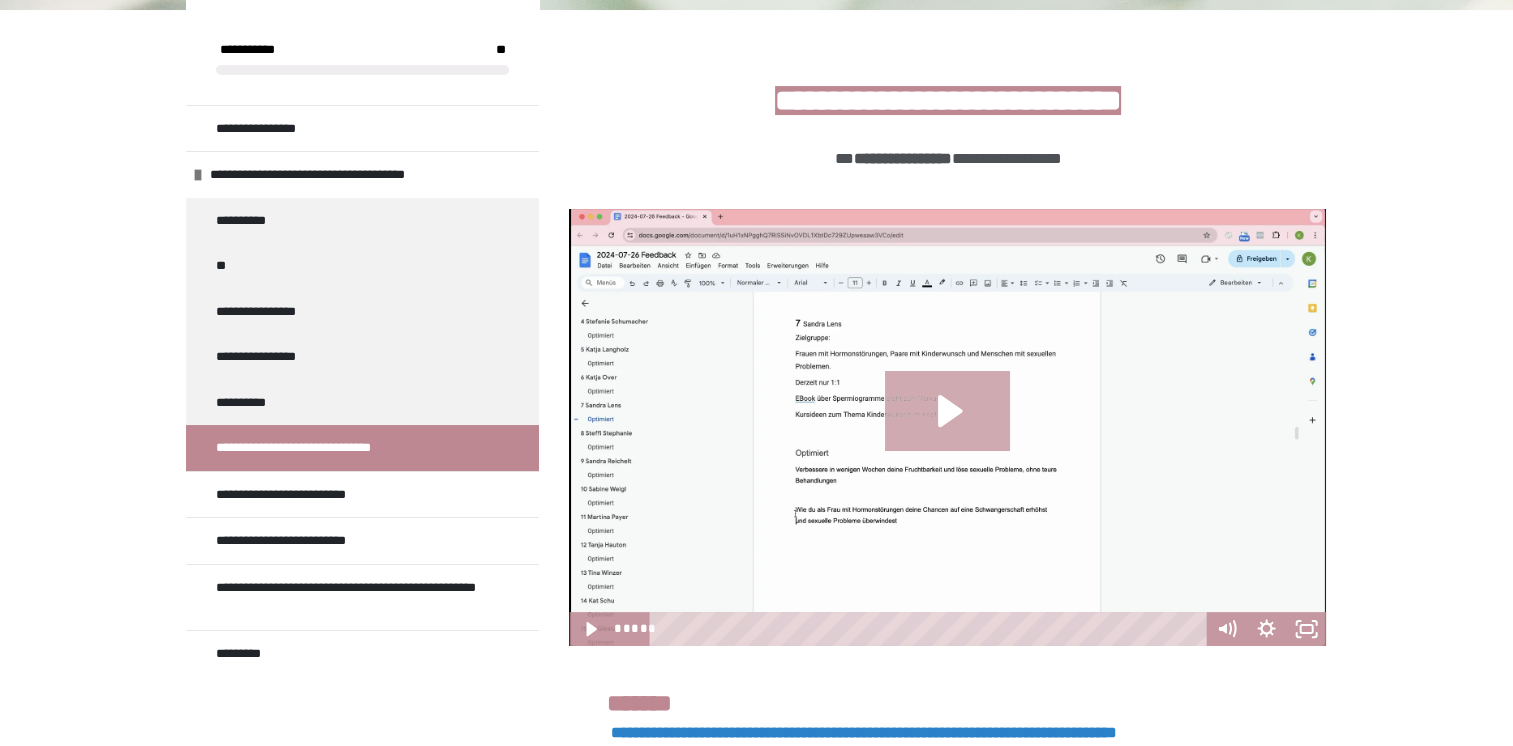 click 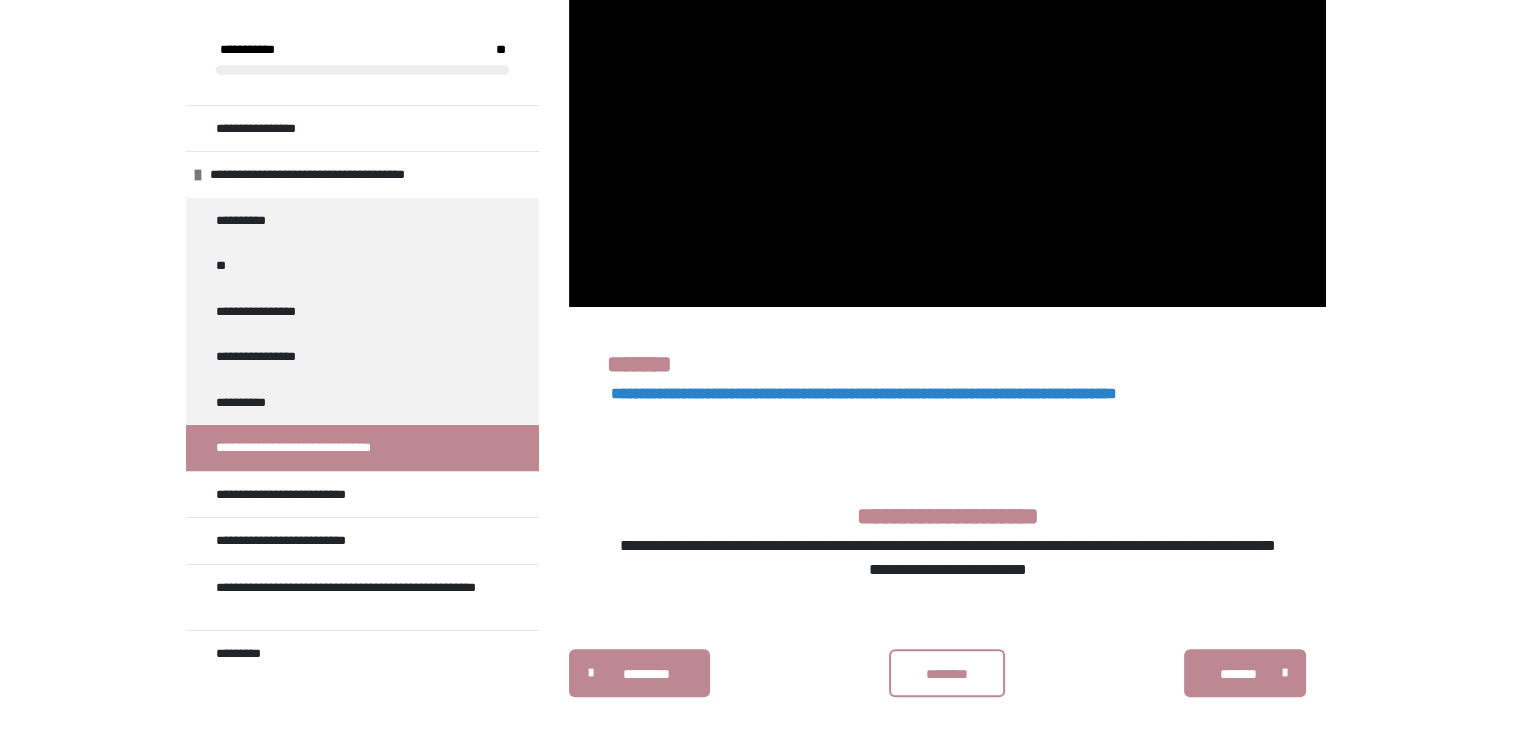 scroll, scrollTop: 644, scrollLeft: 0, axis: vertical 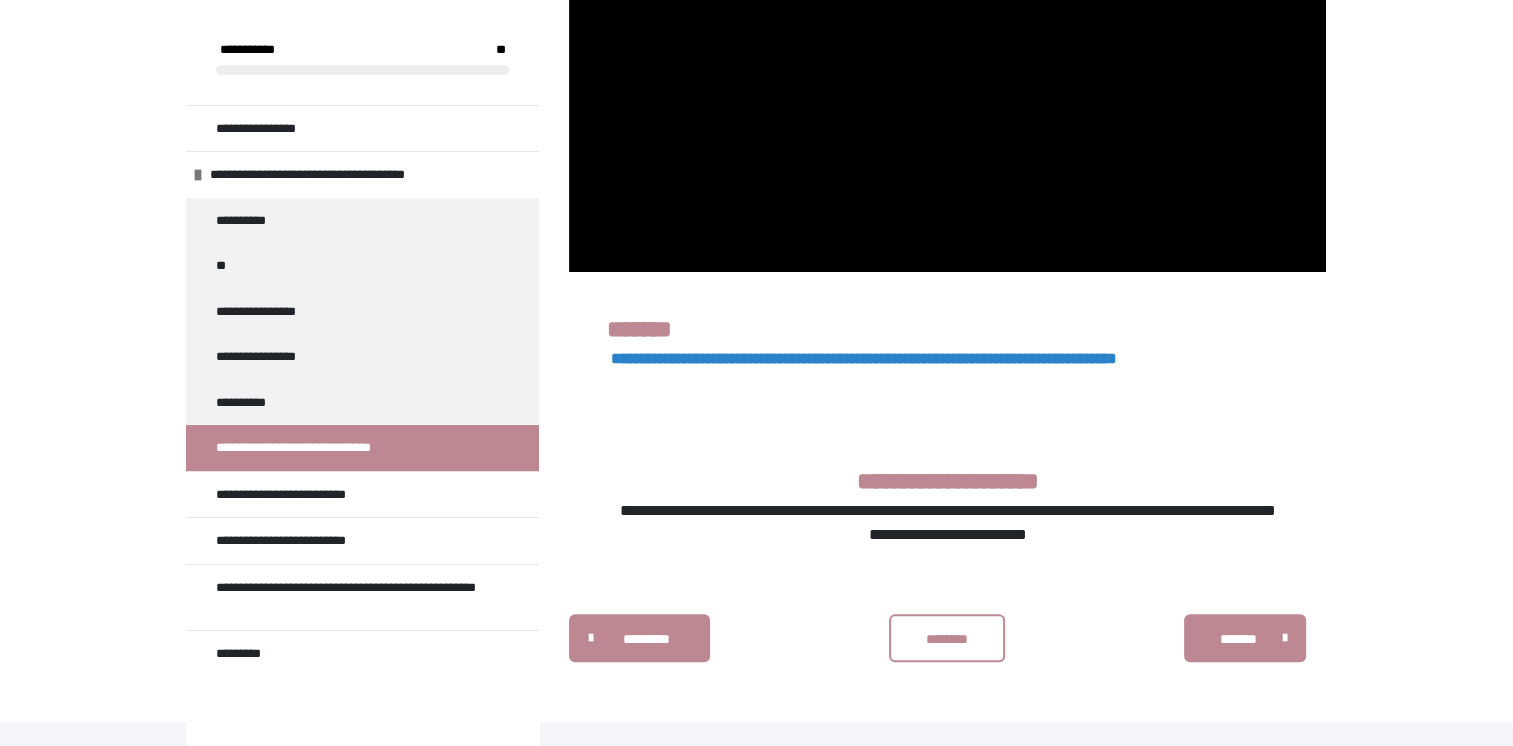 click on "**********" at bounding box center [320, 448] 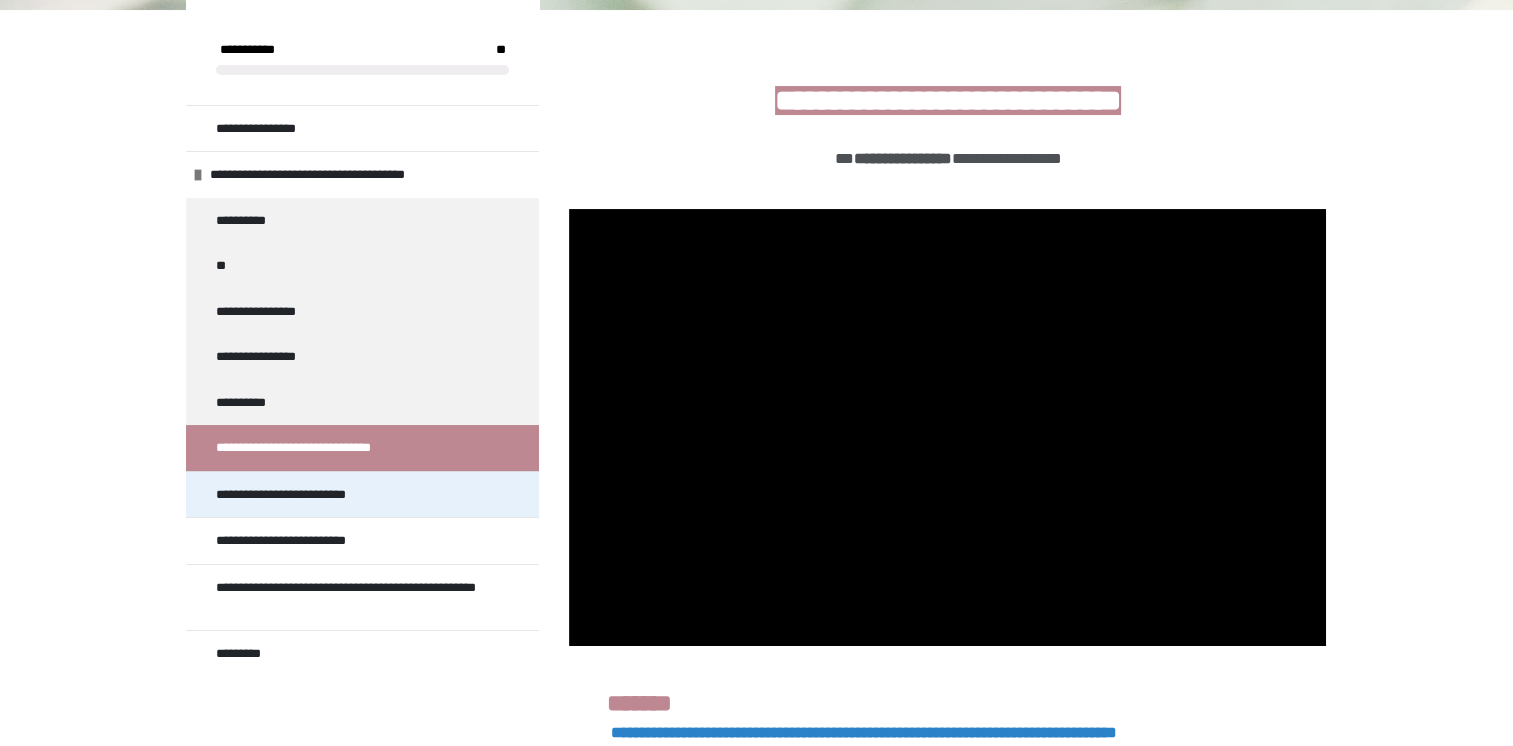 click on "**********" at bounding box center [292, 495] 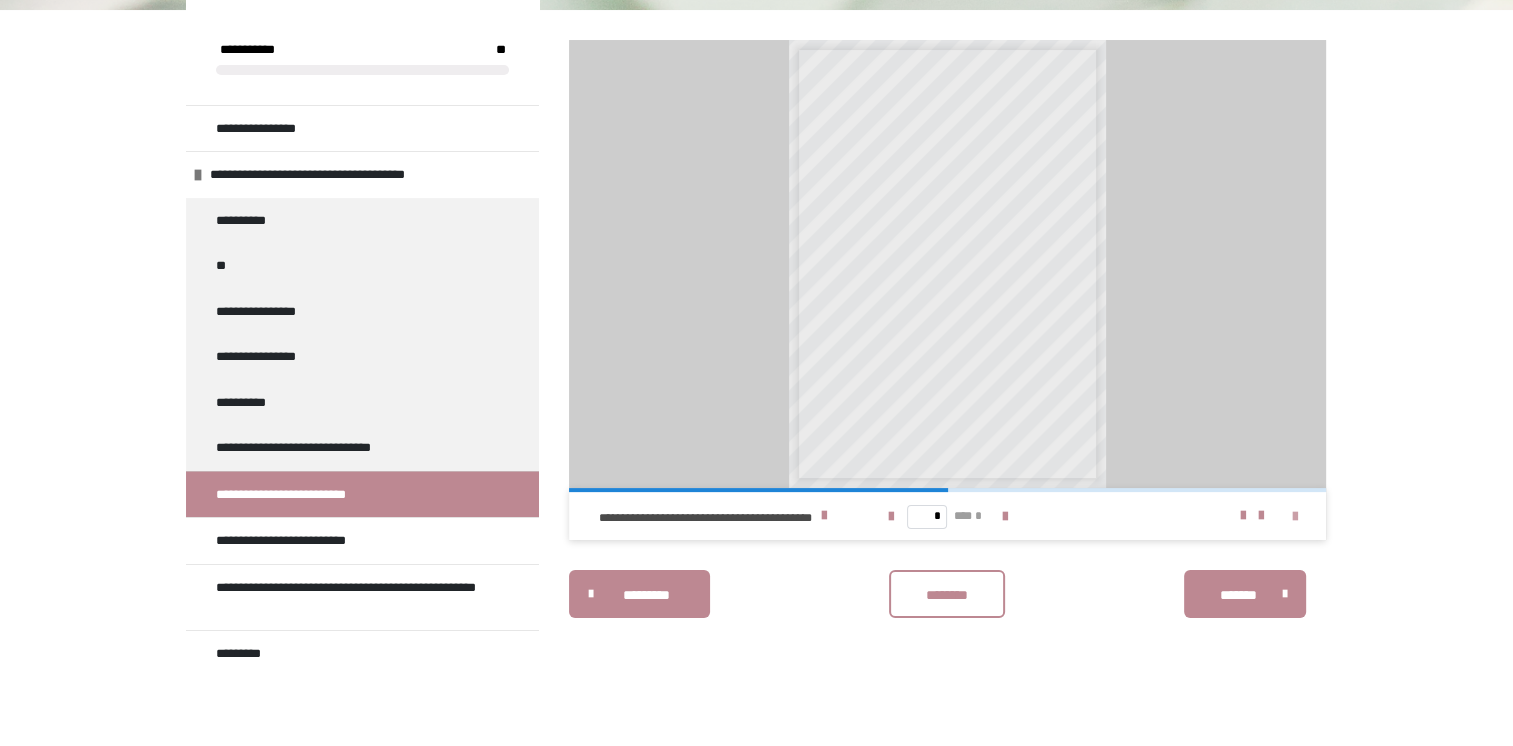 click at bounding box center [1294, 517] 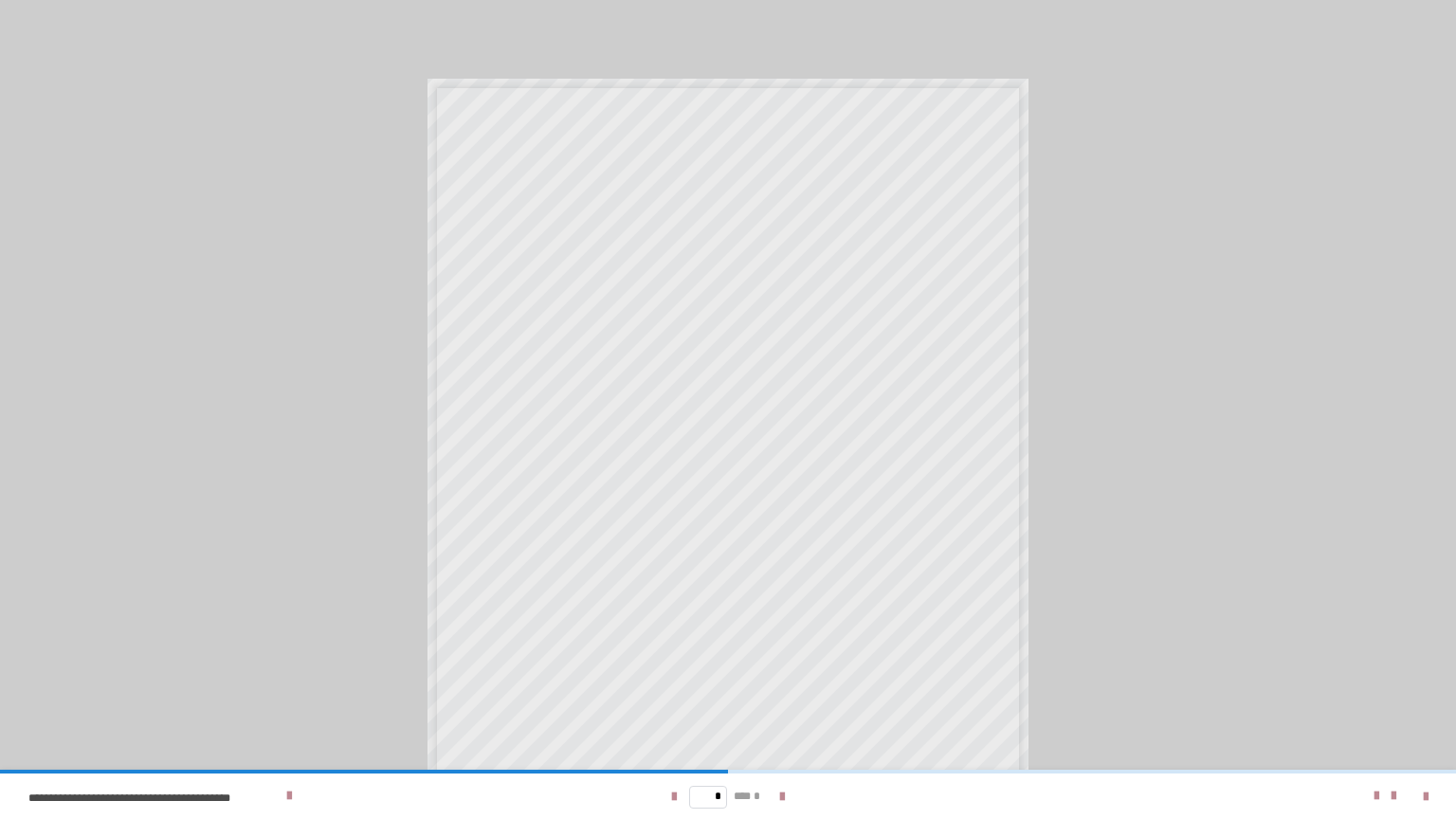 click on "*** *" at bounding box center [750, 796] 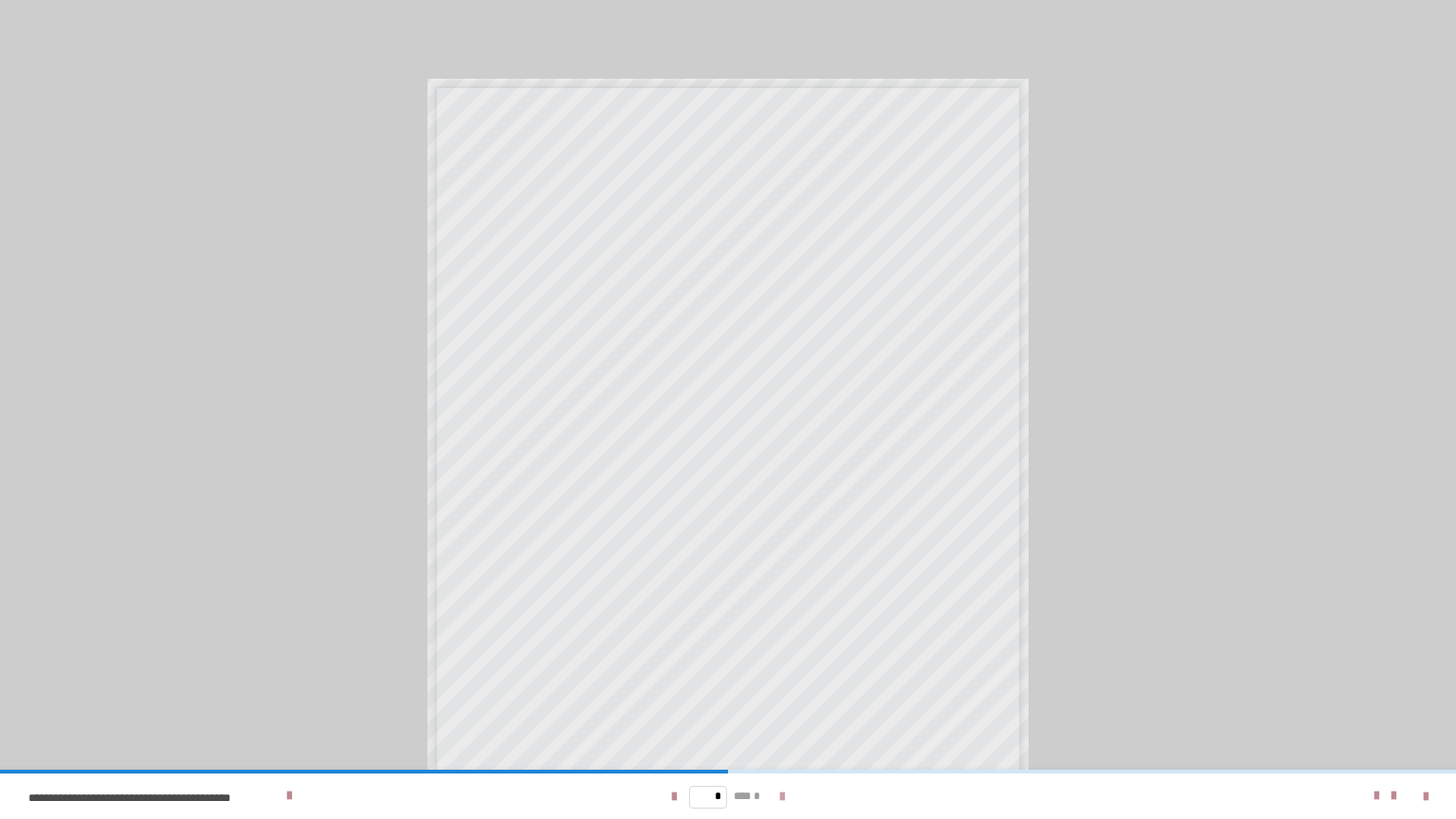 click at bounding box center (782, 797) 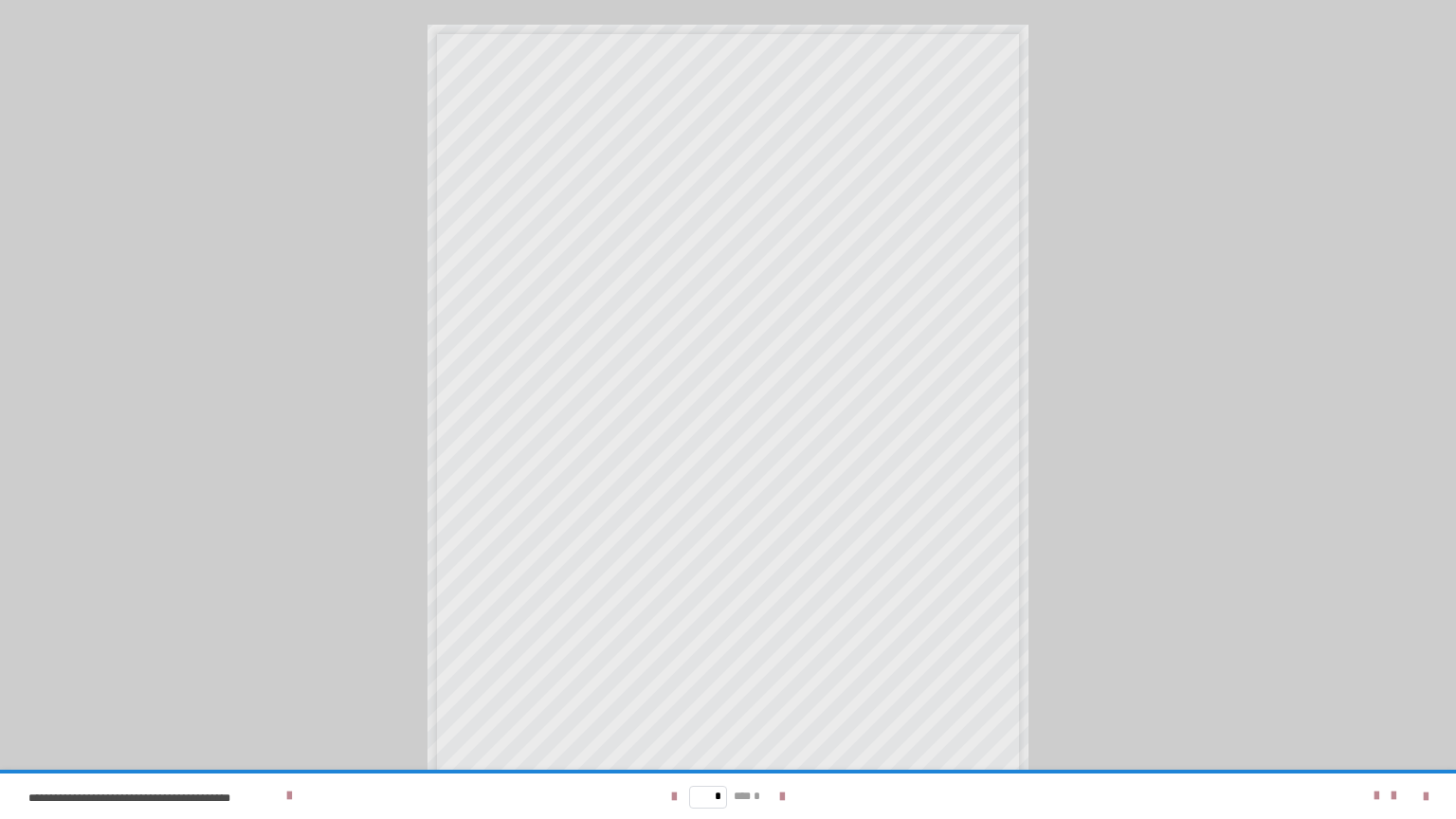 click on "* *** *" at bounding box center (728, 796) 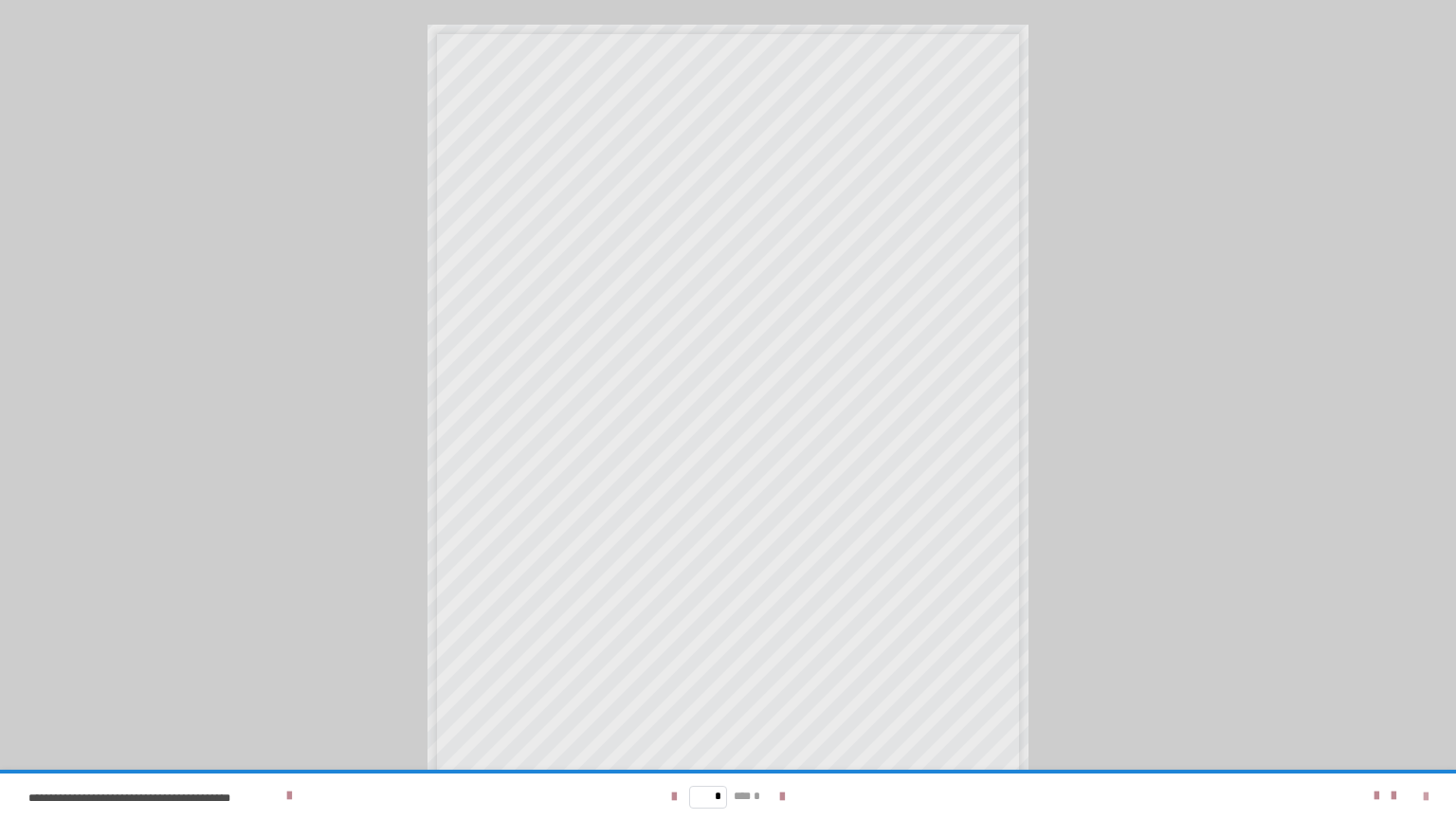 click at bounding box center [1426, 797] 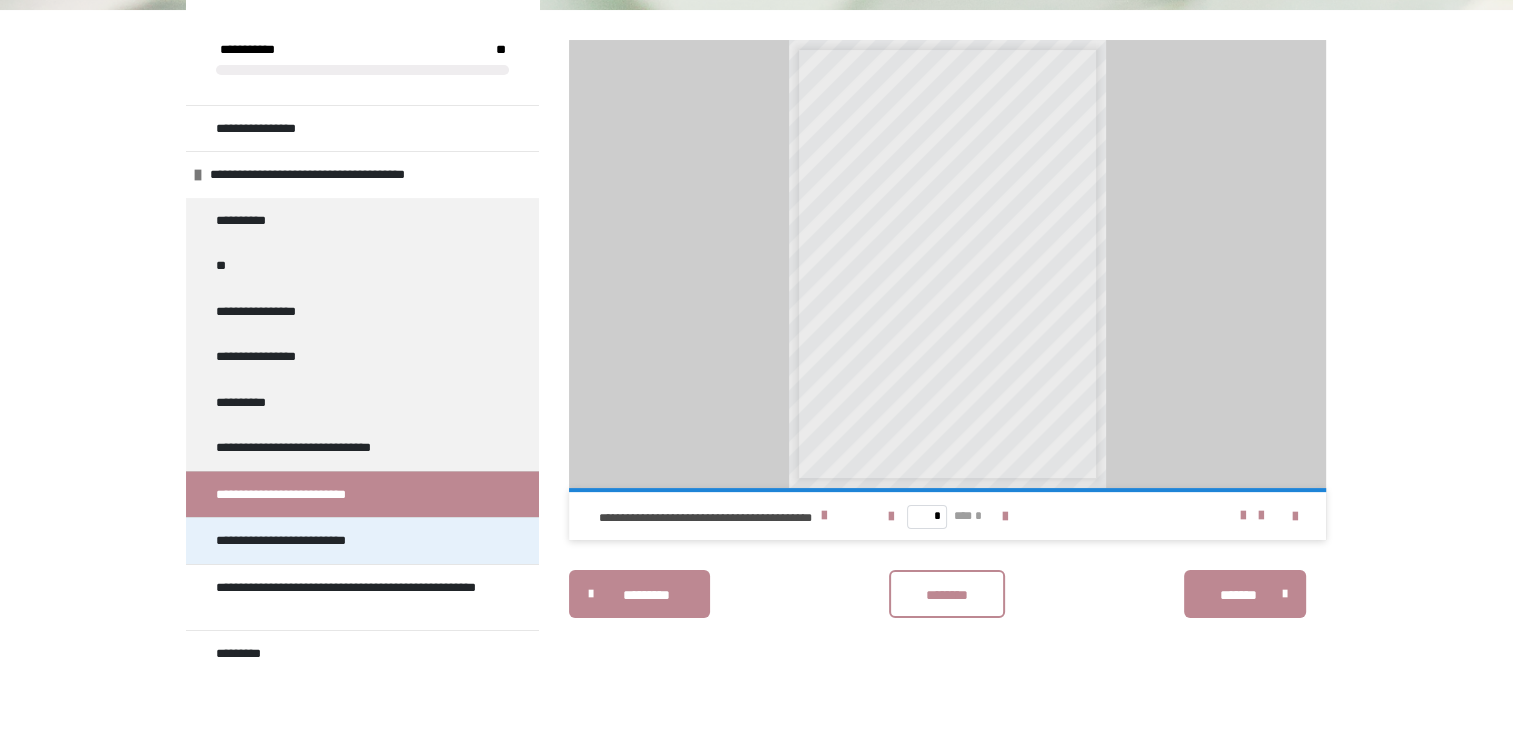click on "**********" at bounding box center (303, 541) 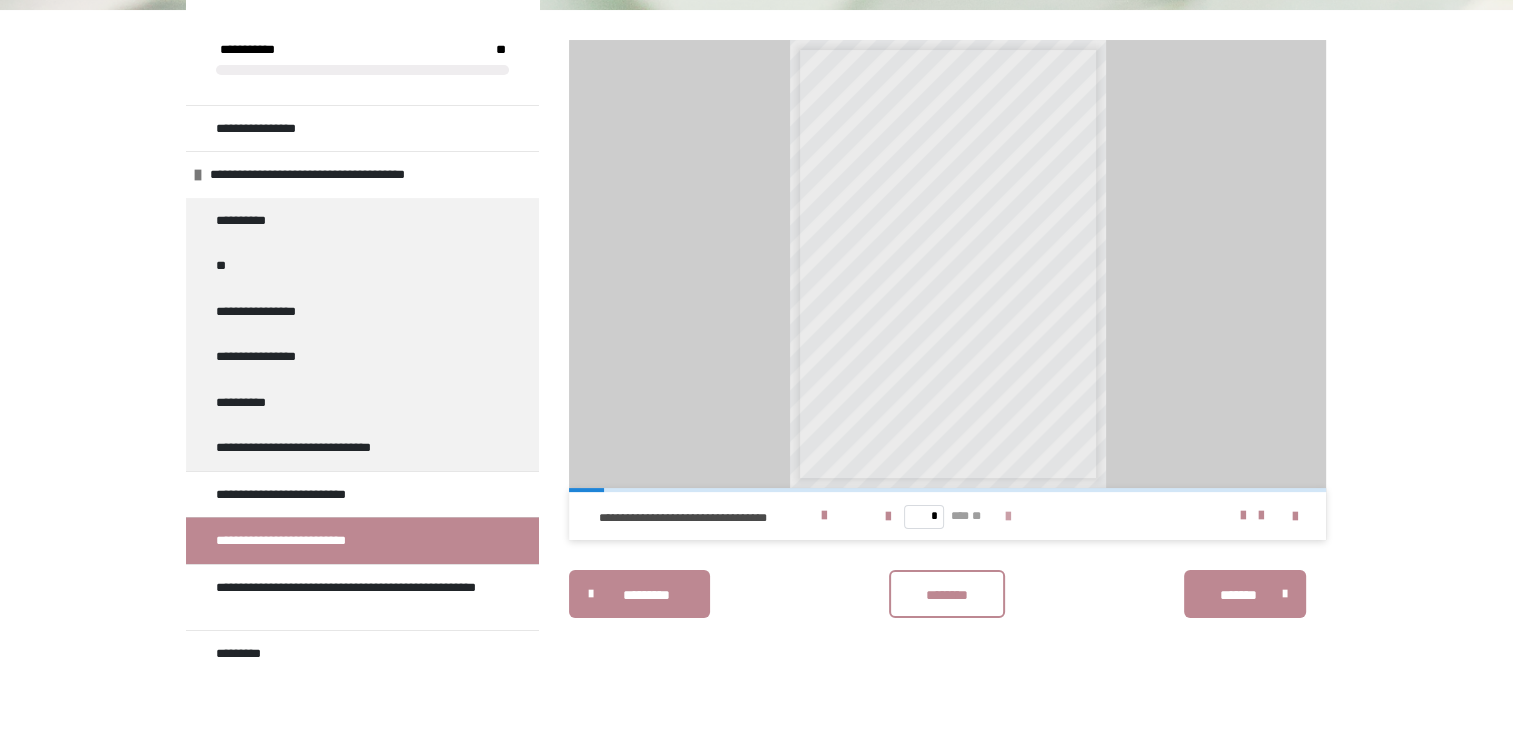 click at bounding box center (1008, 517) 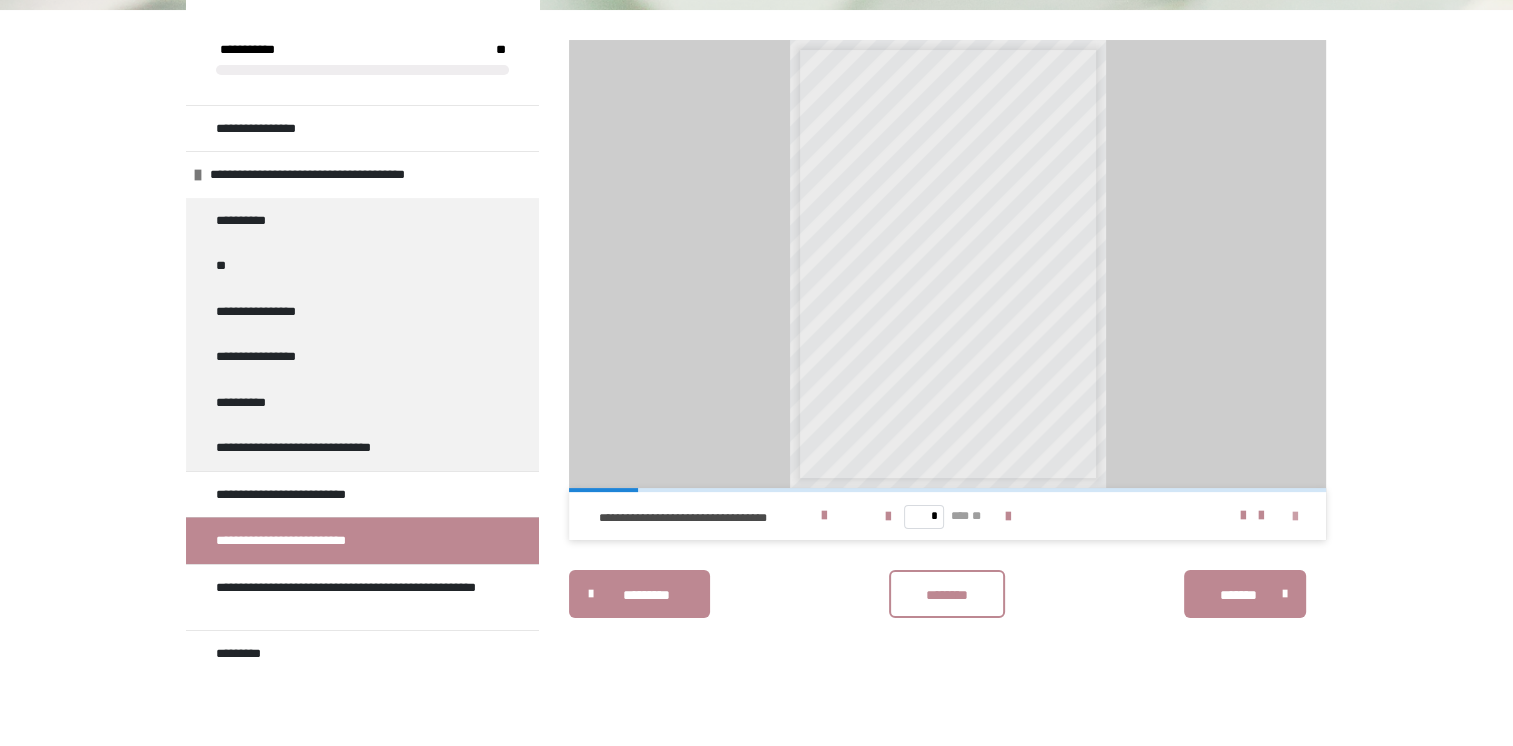 click at bounding box center (1294, 517) 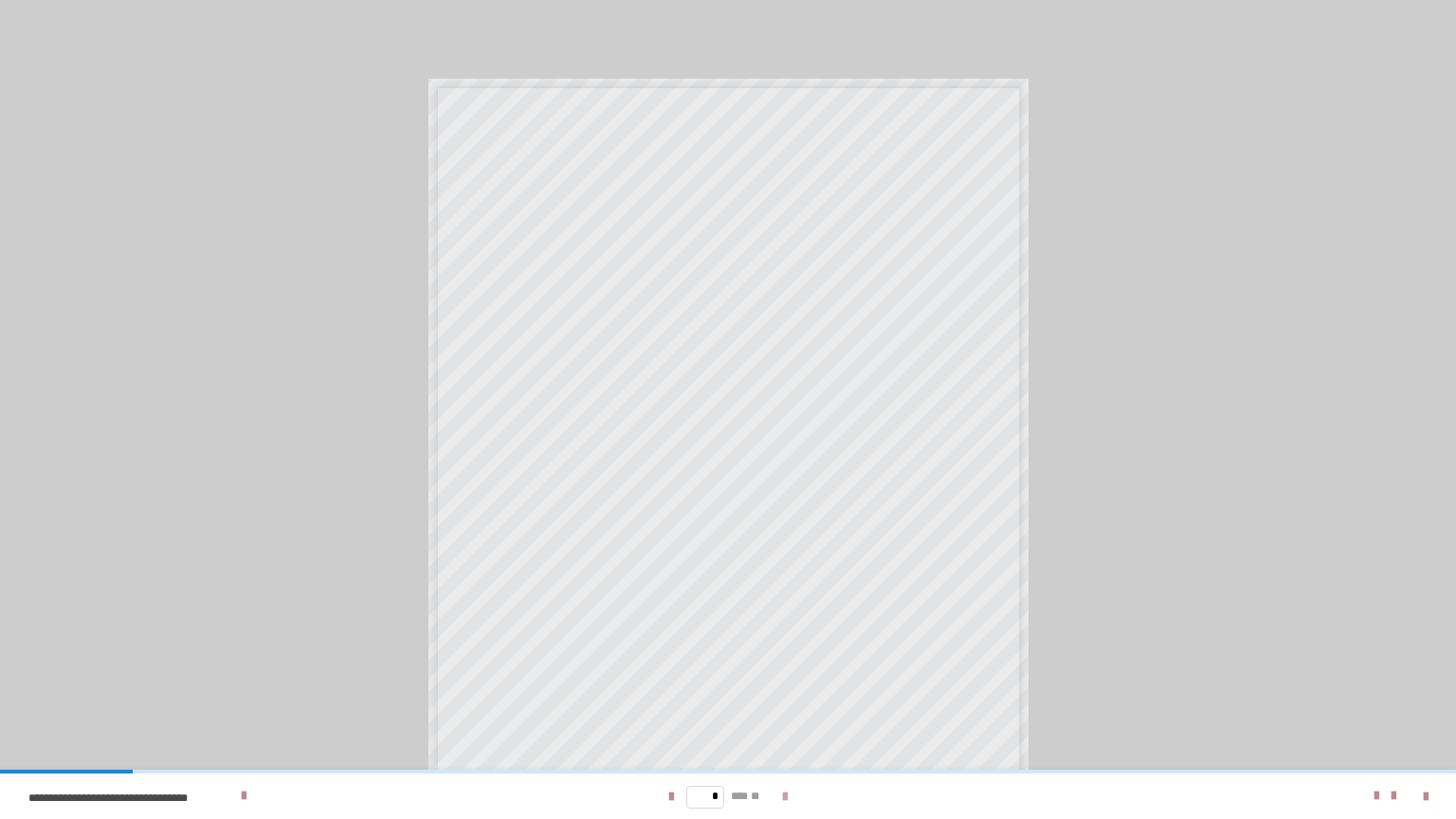 click at bounding box center (785, 797) 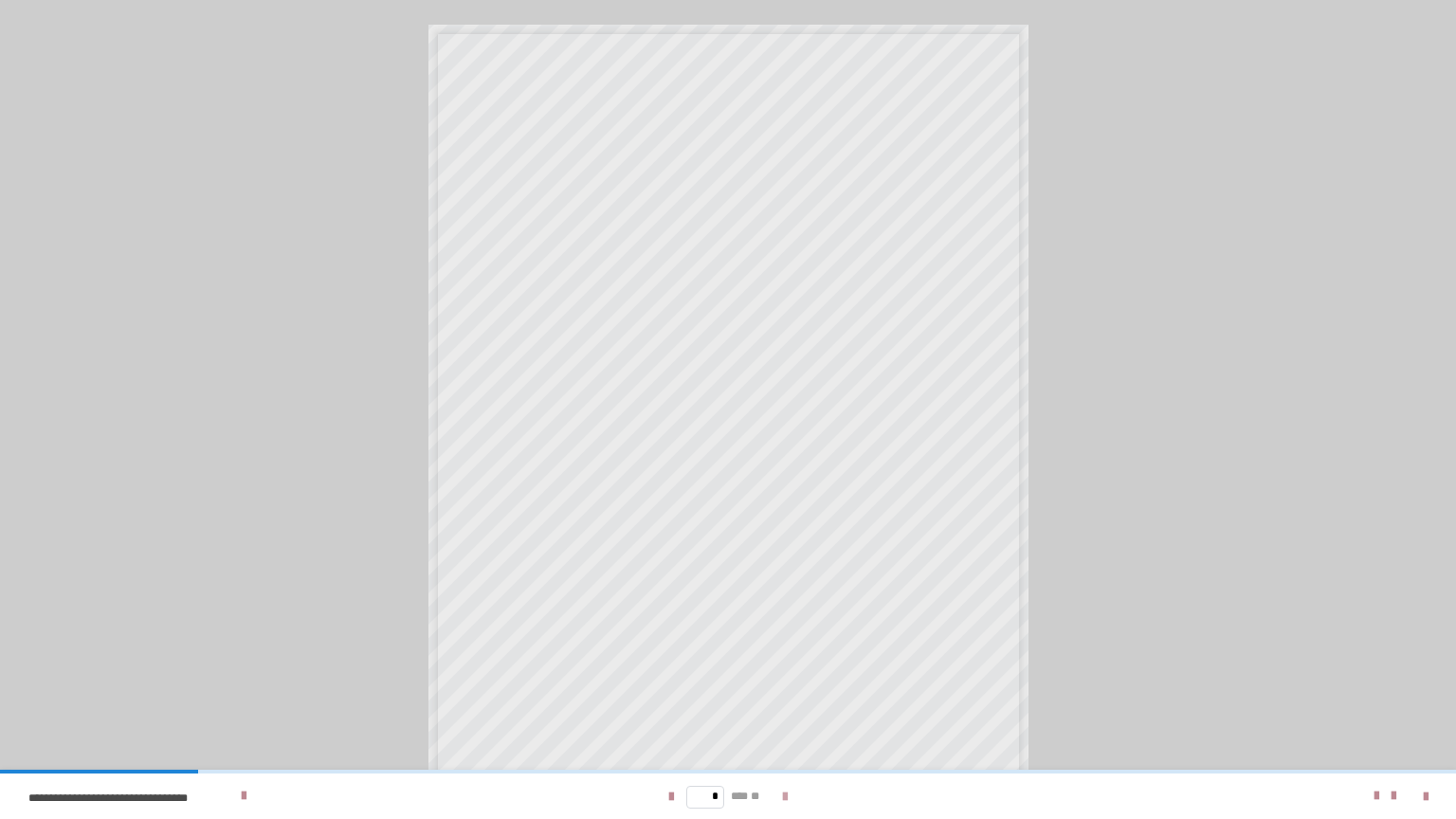 click at bounding box center [785, 797] 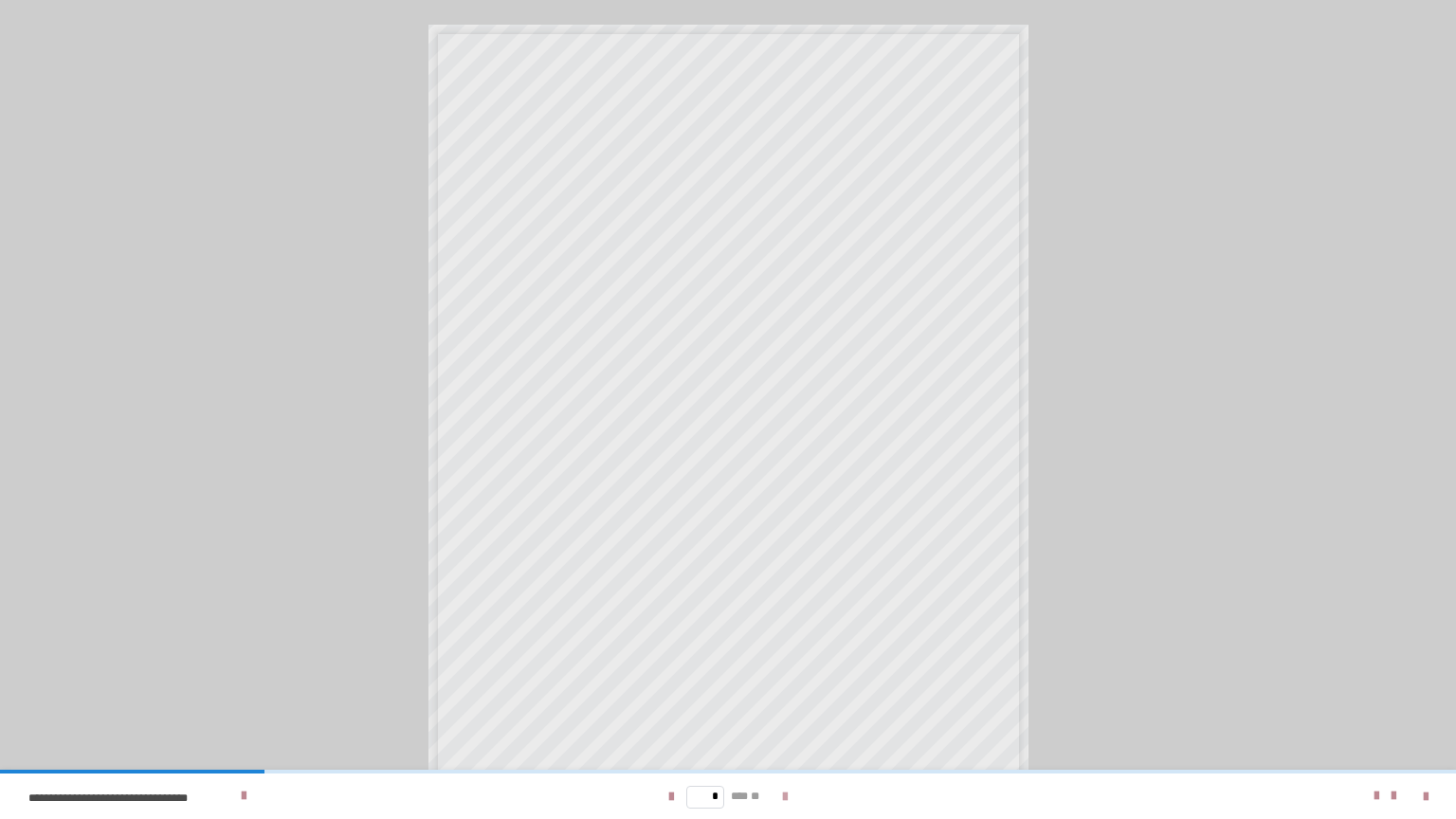 click at bounding box center [785, 797] 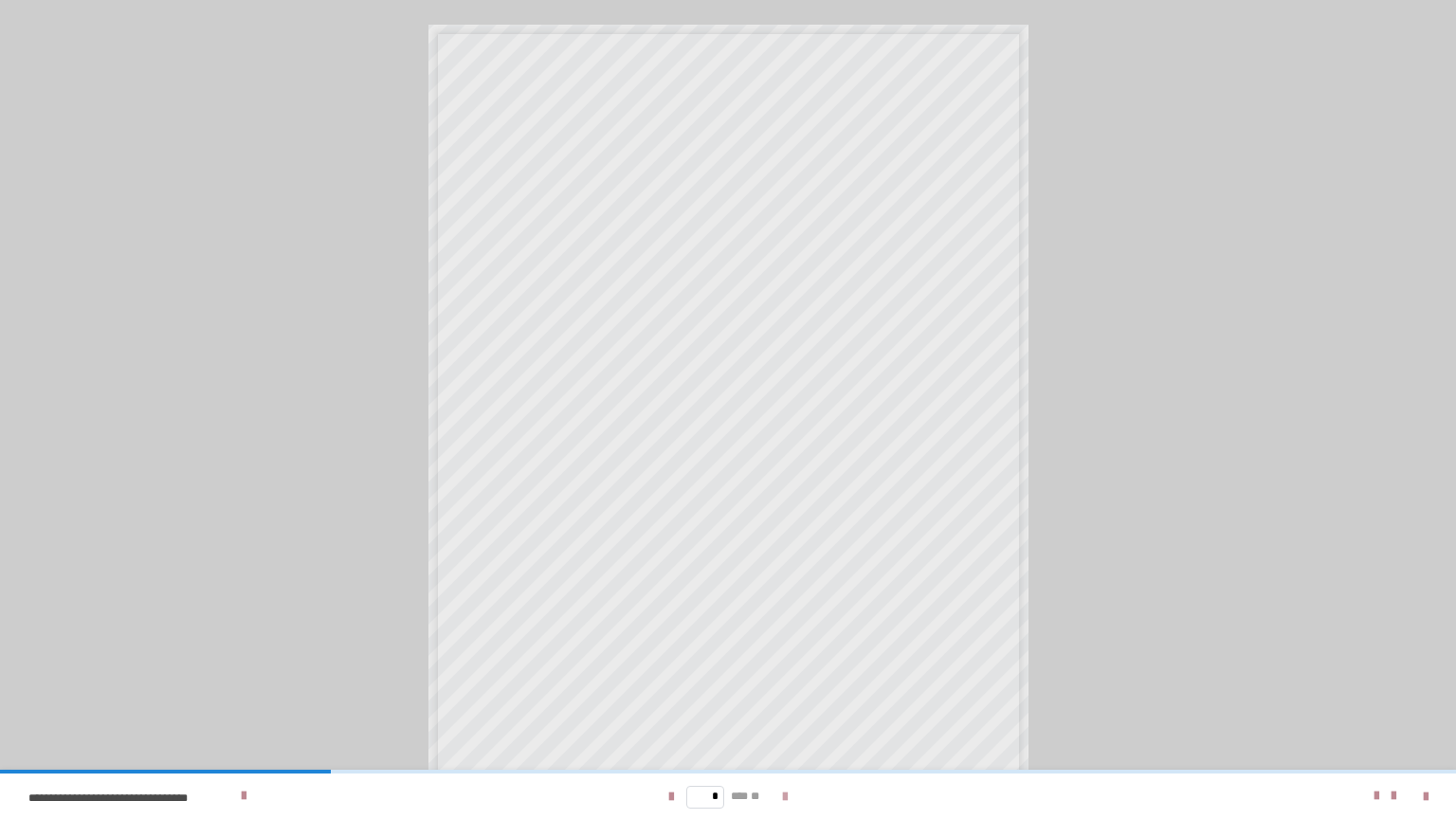 click at bounding box center (785, 797) 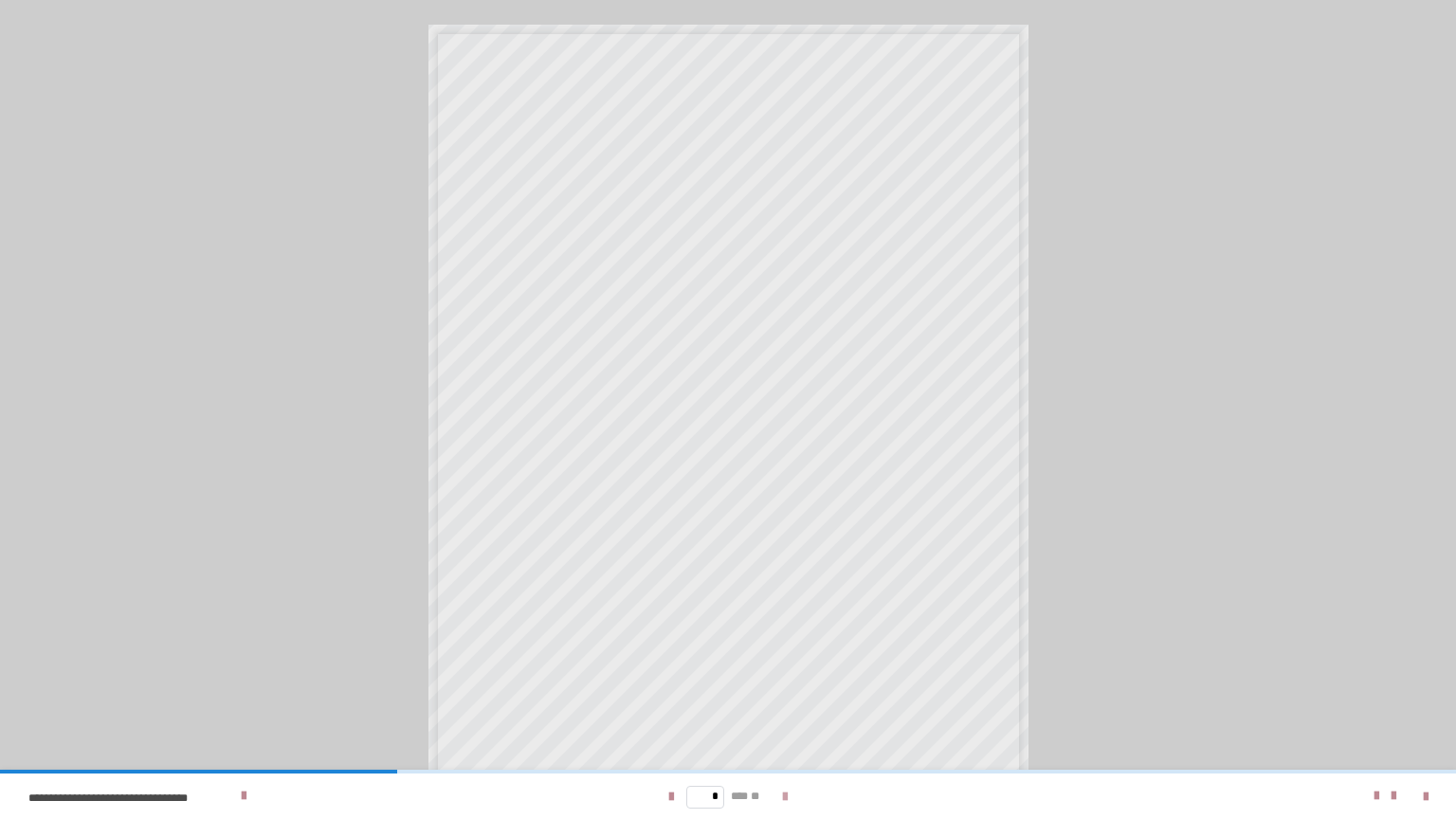 click at bounding box center [785, 797] 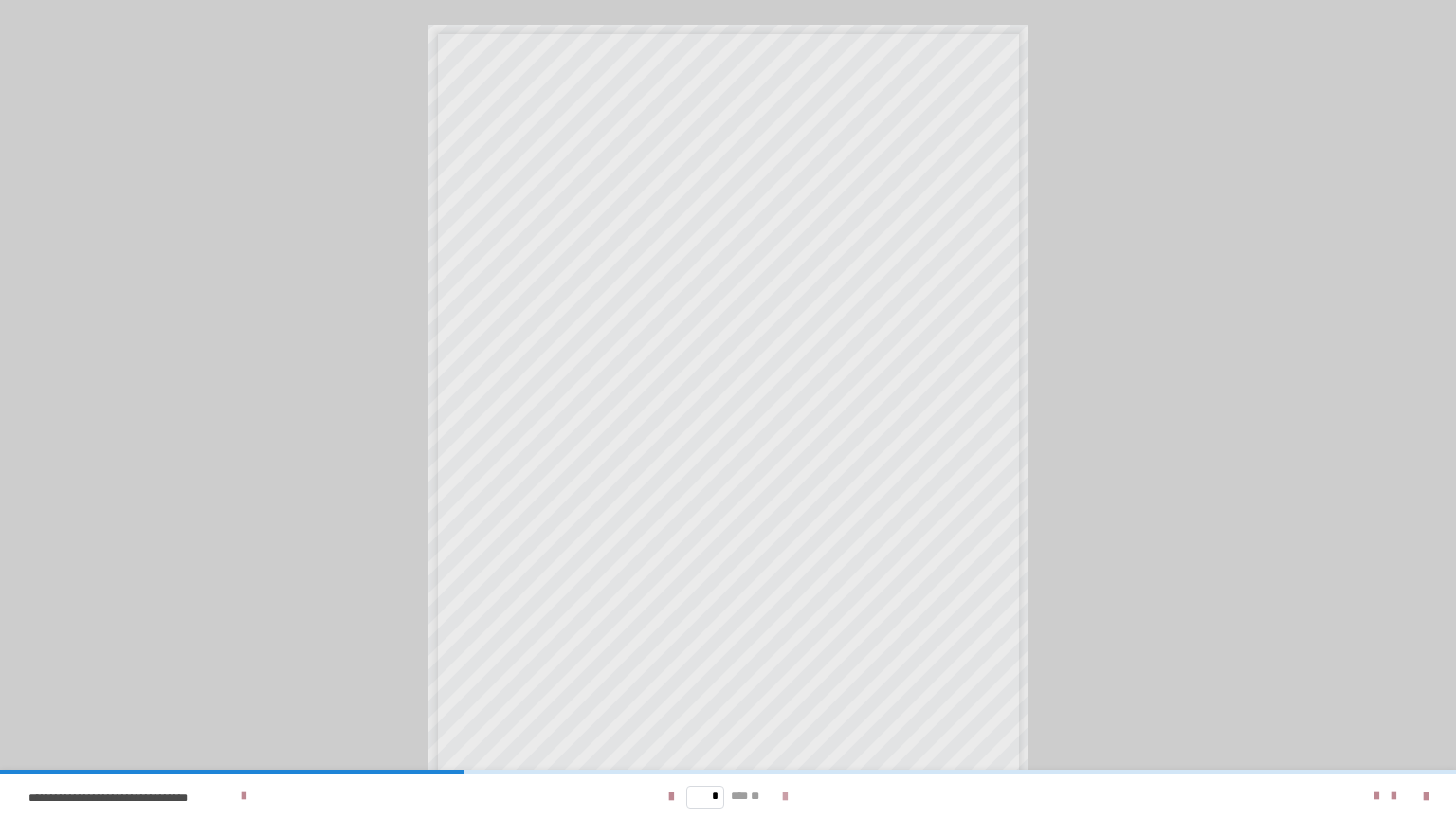 click at bounding box center (785, 797) 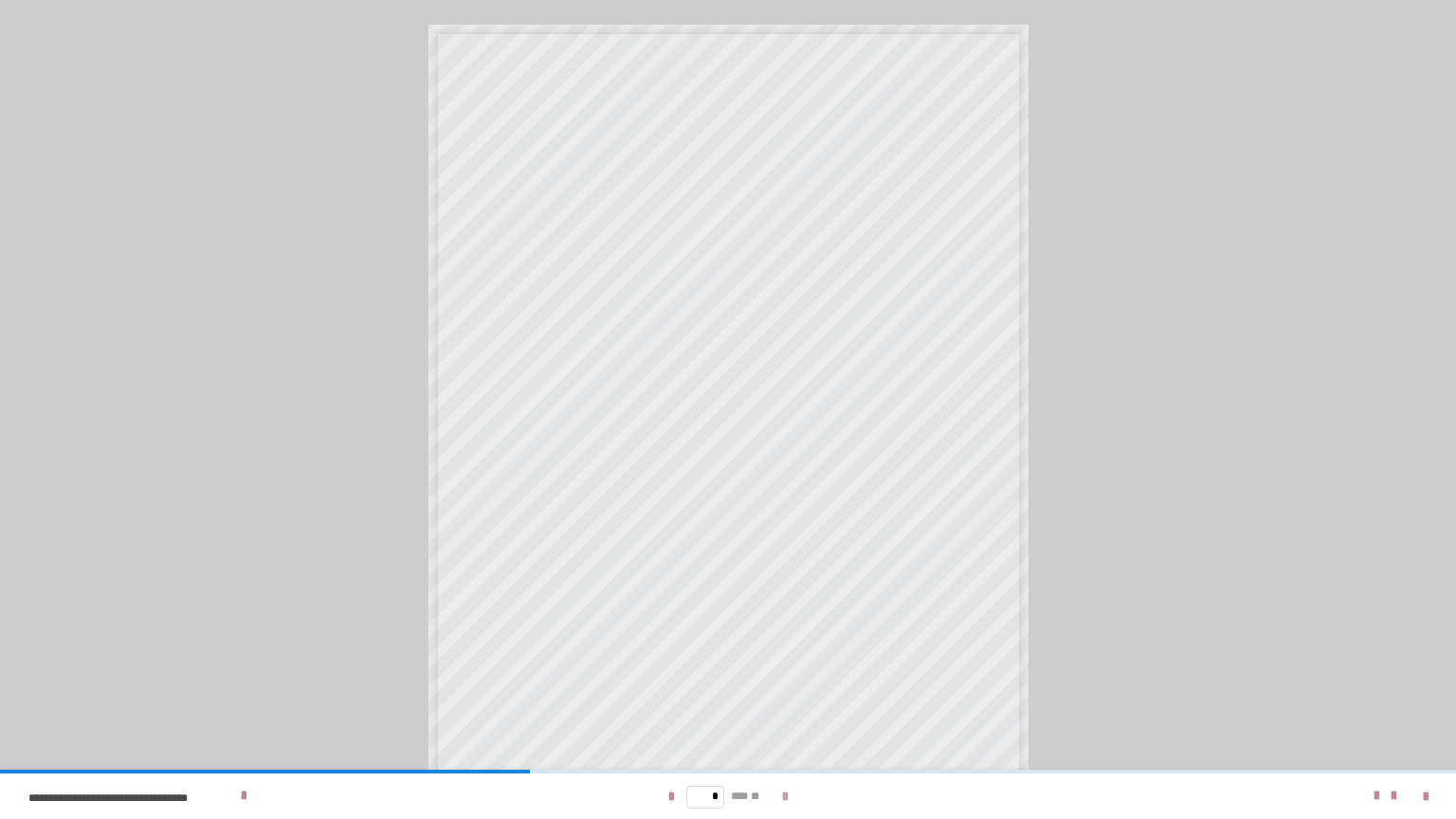 click at bounding box center (785, 797) 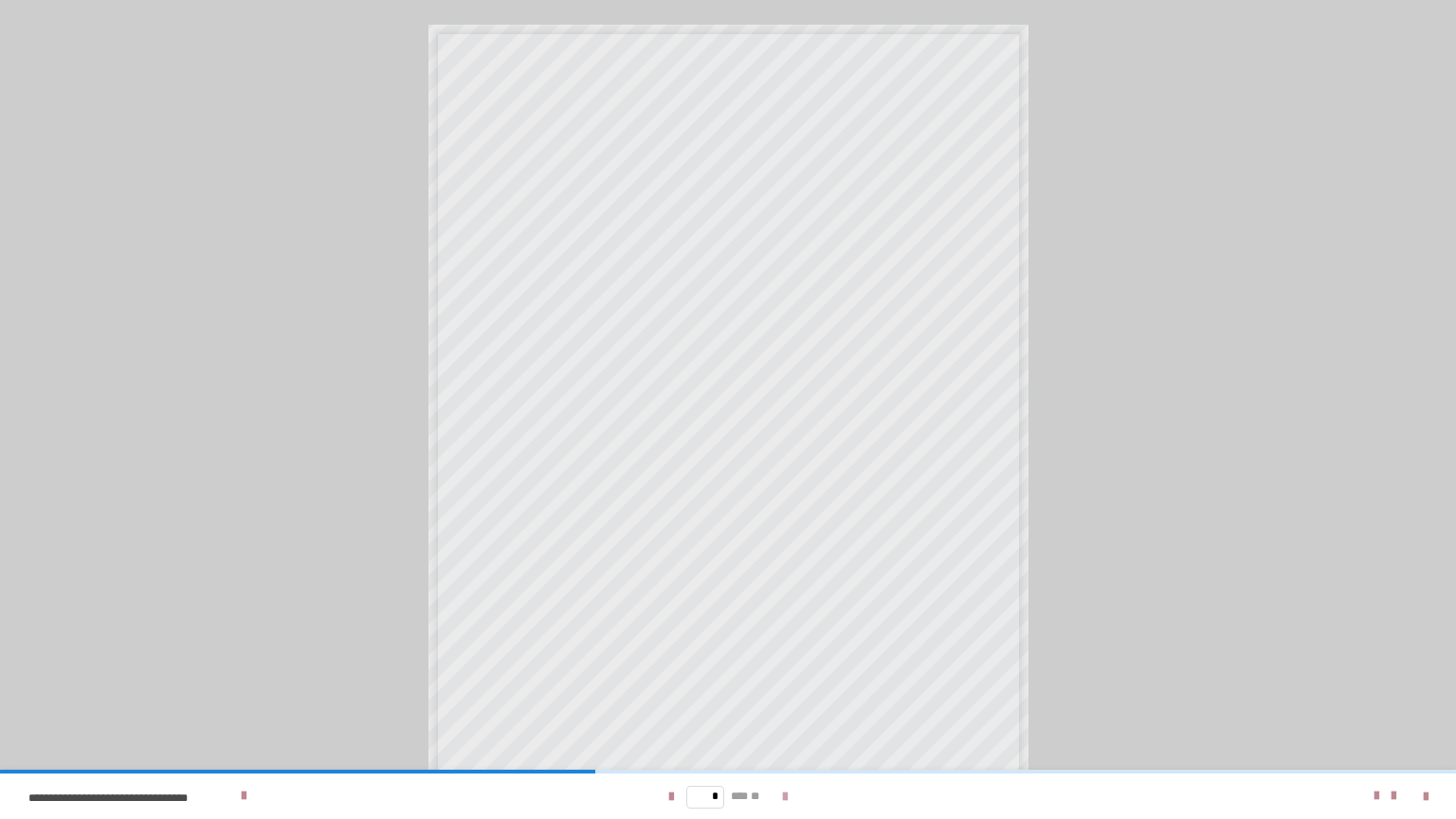 click at bounding box center [785, 797] 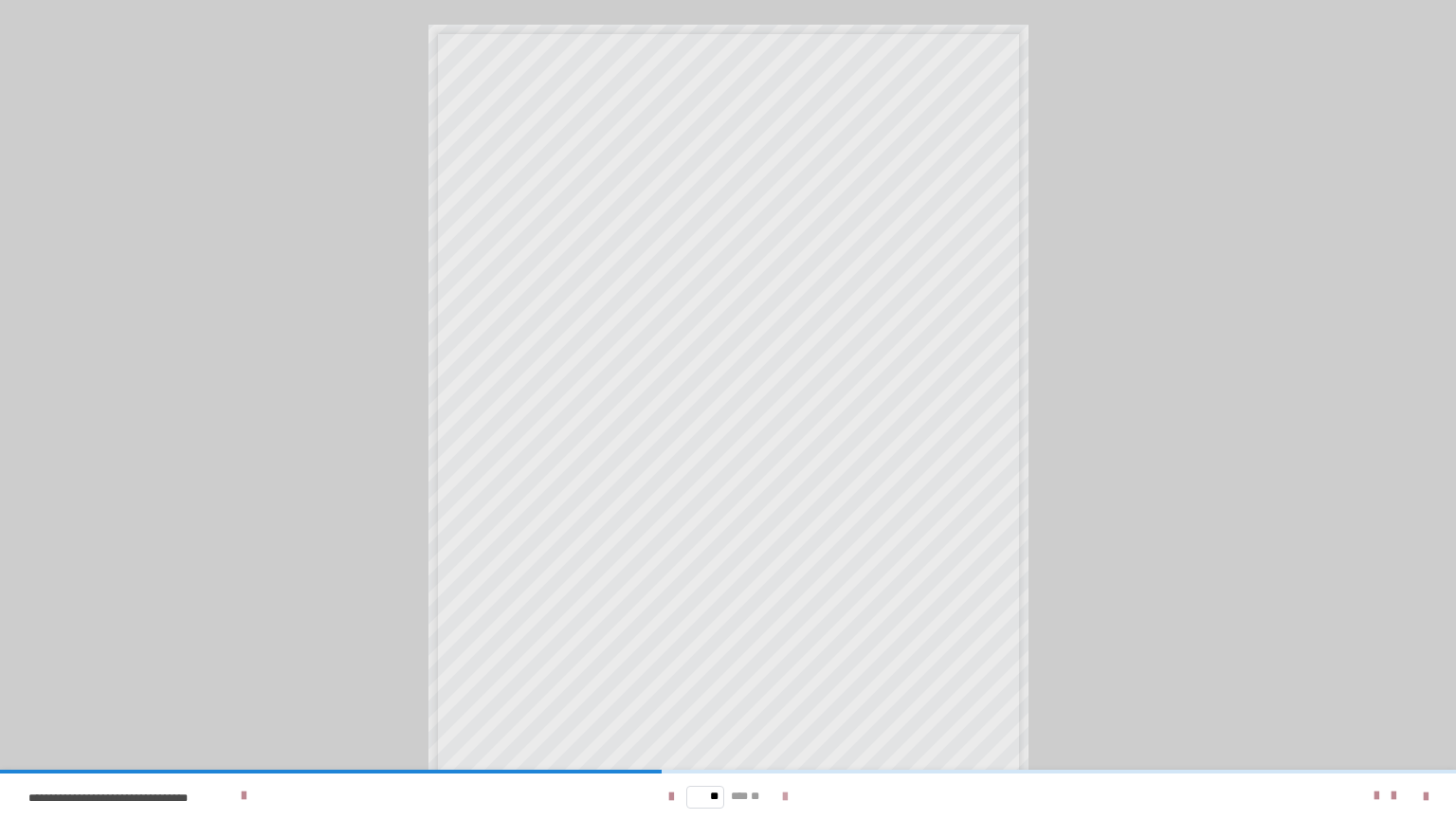 click at bounding box center (785, 797) 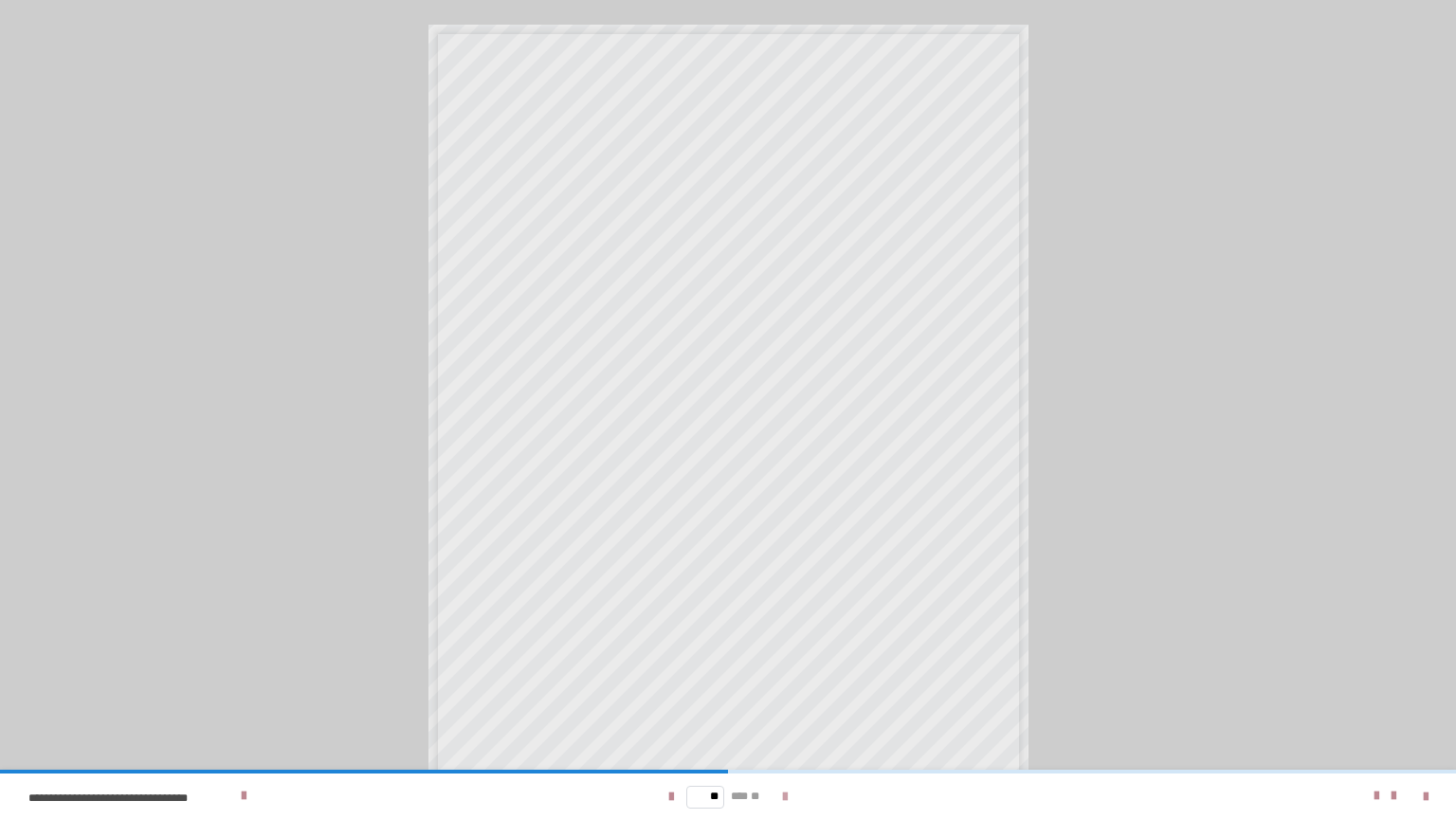 click at bounding box center [785, 797] 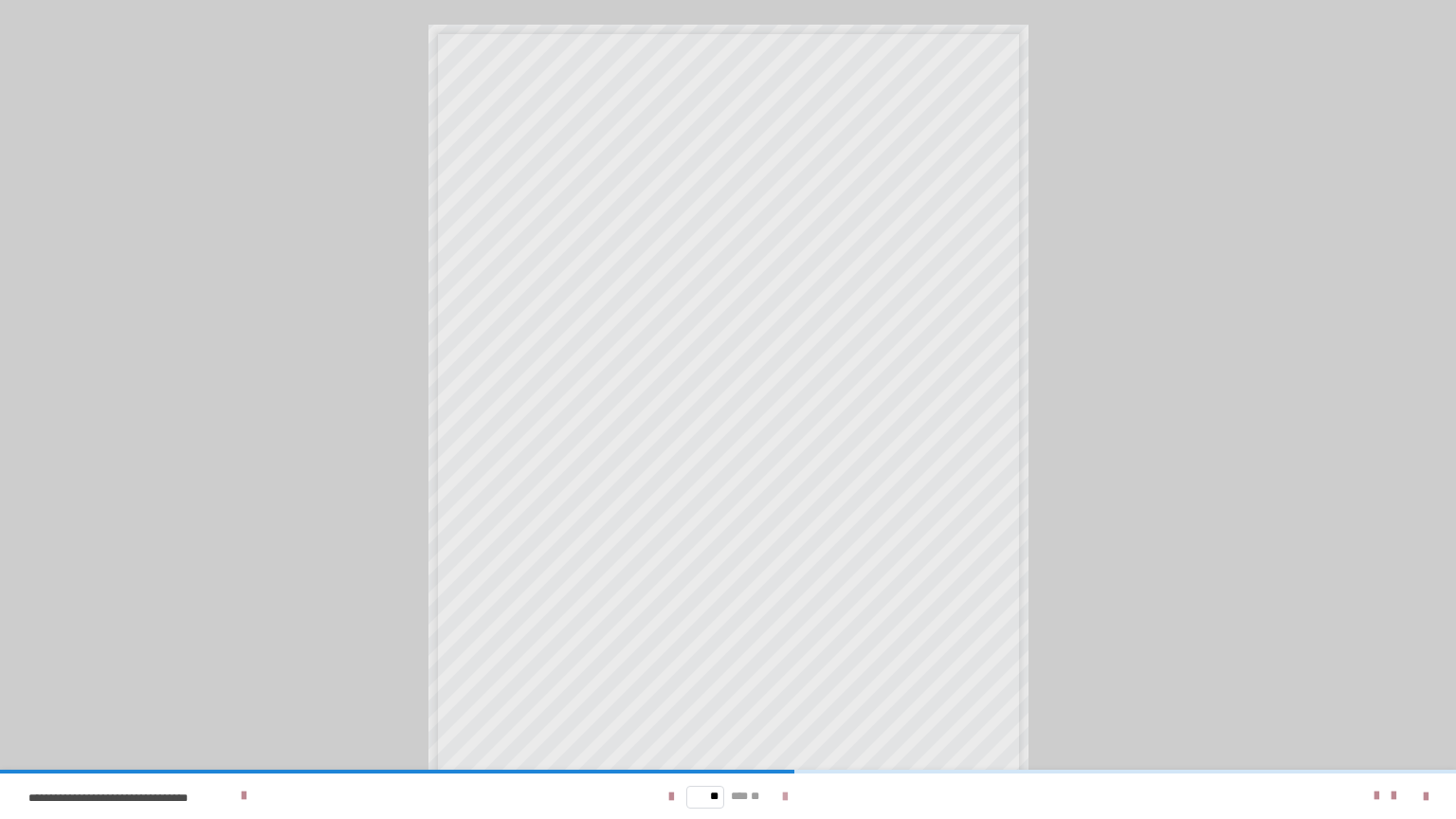 click at bounding box center (785, 797) 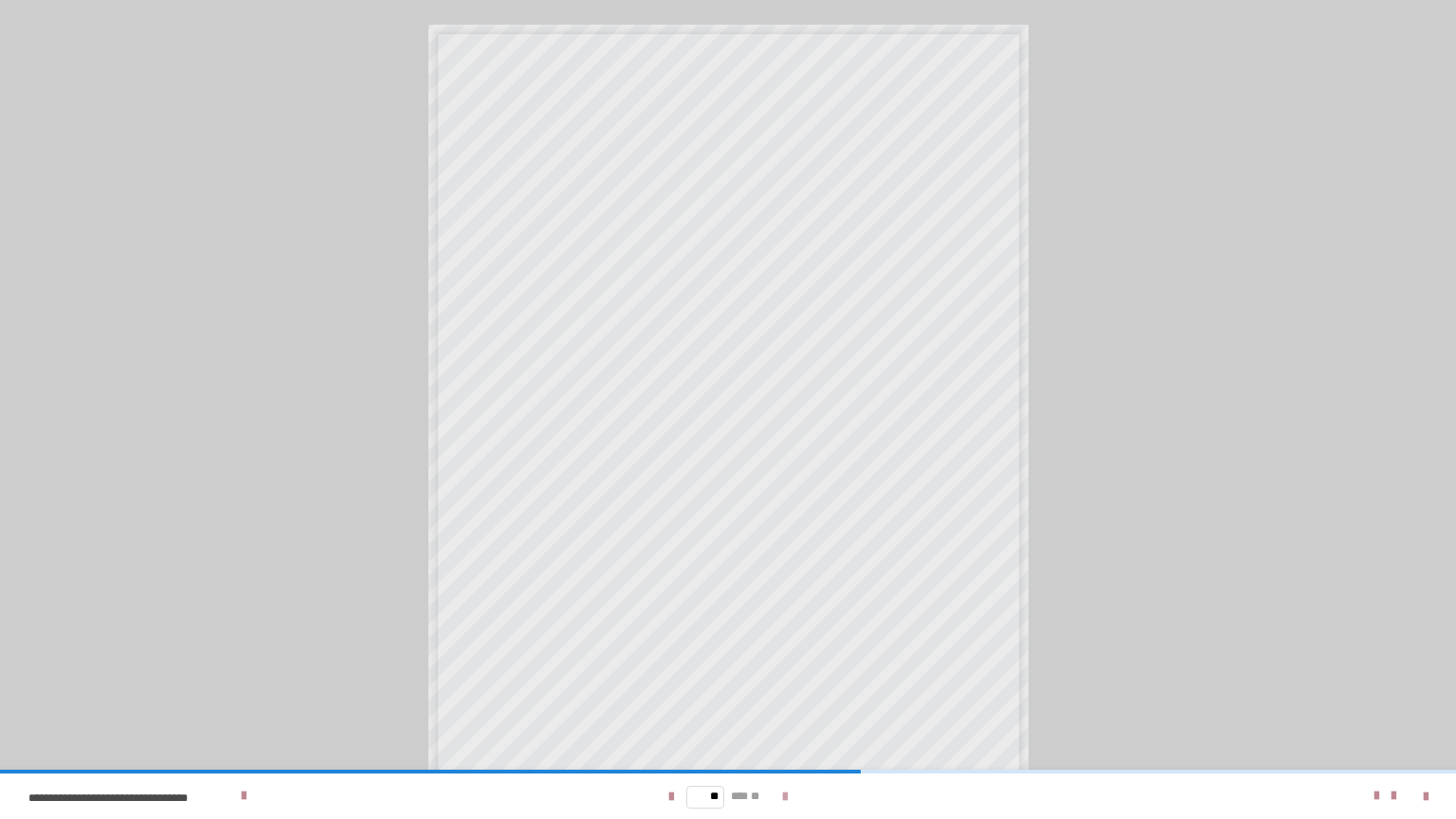 click at bounding box center (785, 797) 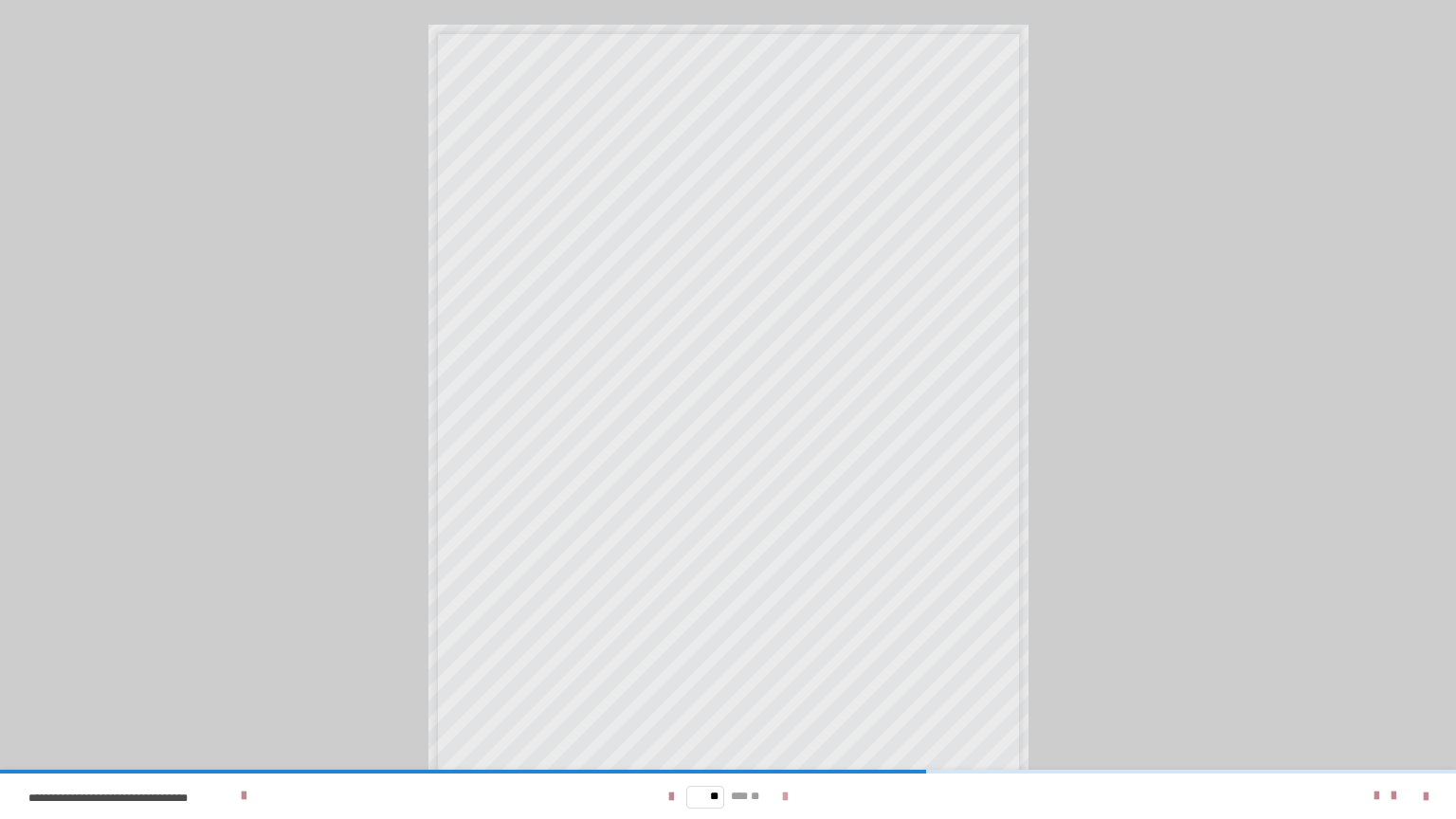 click at bounding box center [785, 797] 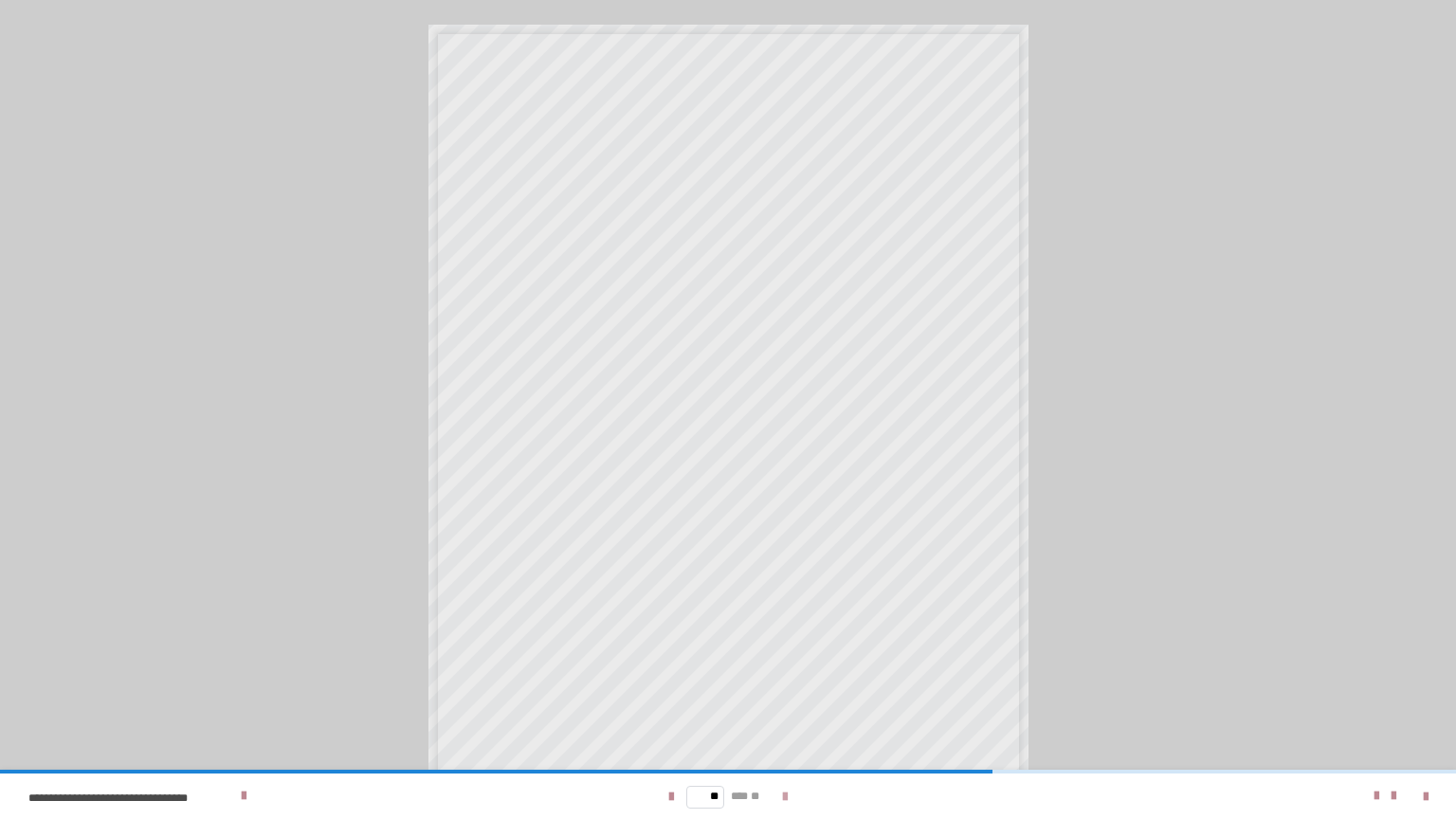 click at bounding box center [785, 797] 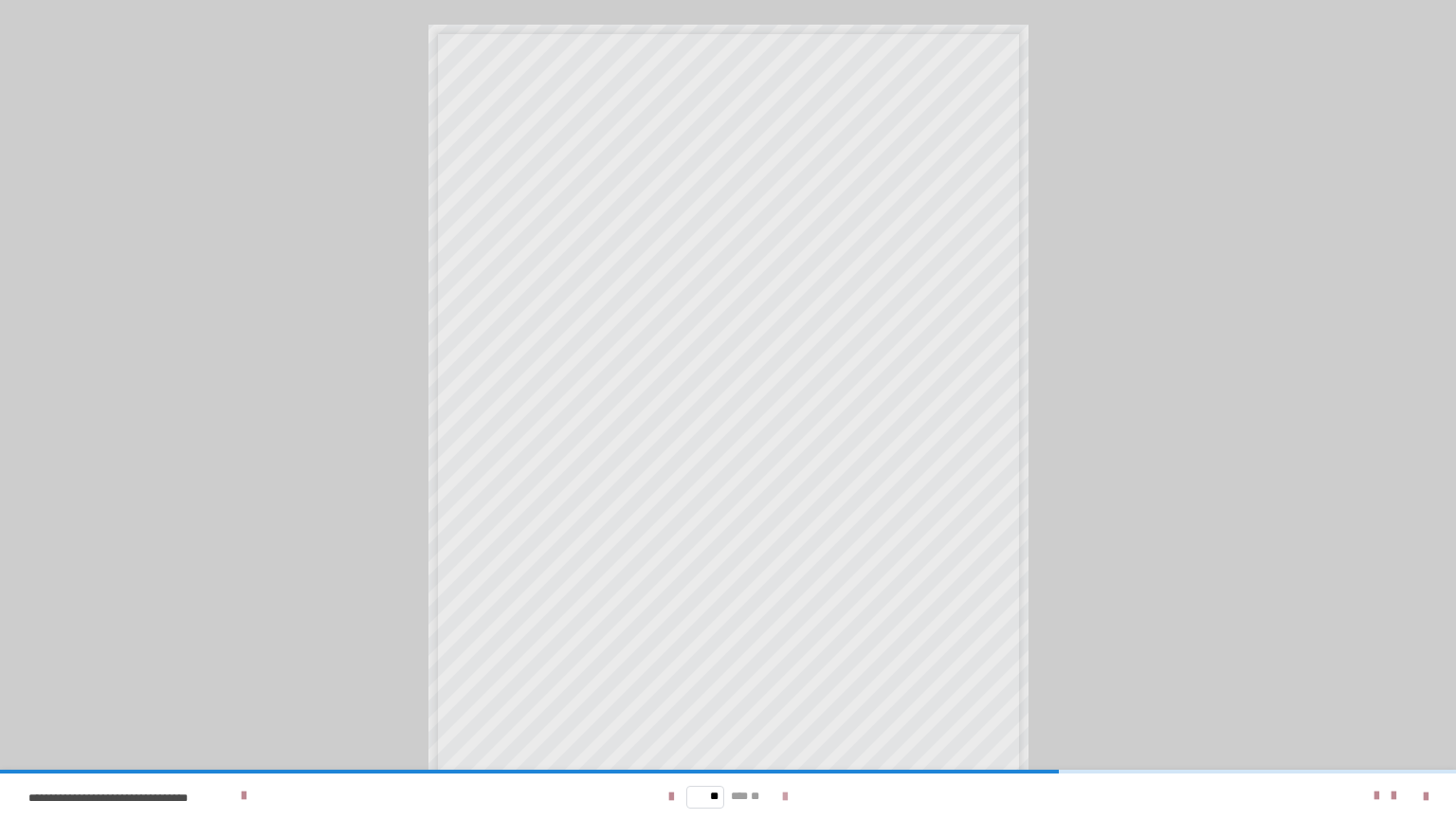 click at bounding box center [785, 797] 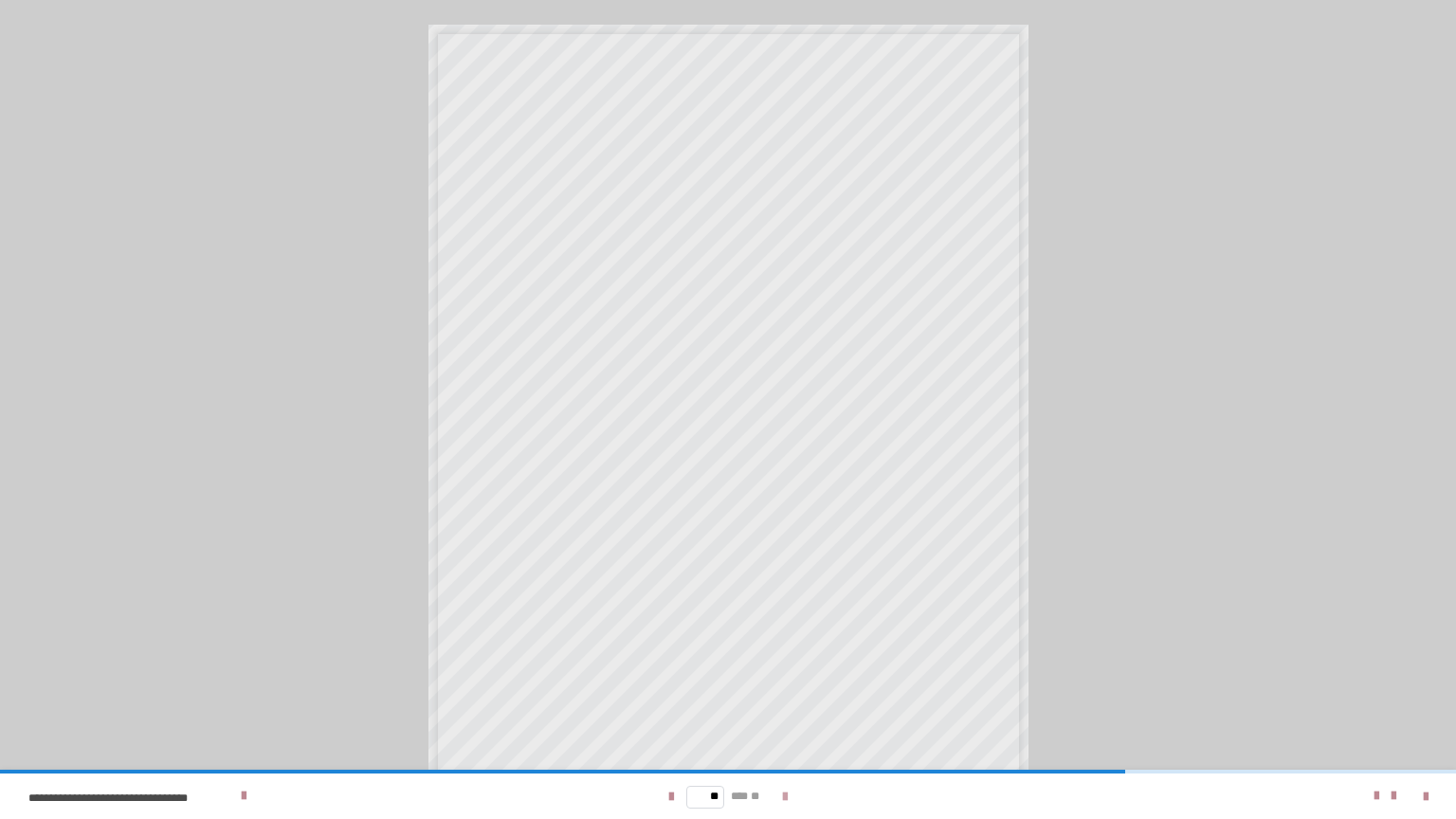 click at bounding box center (785, 797) 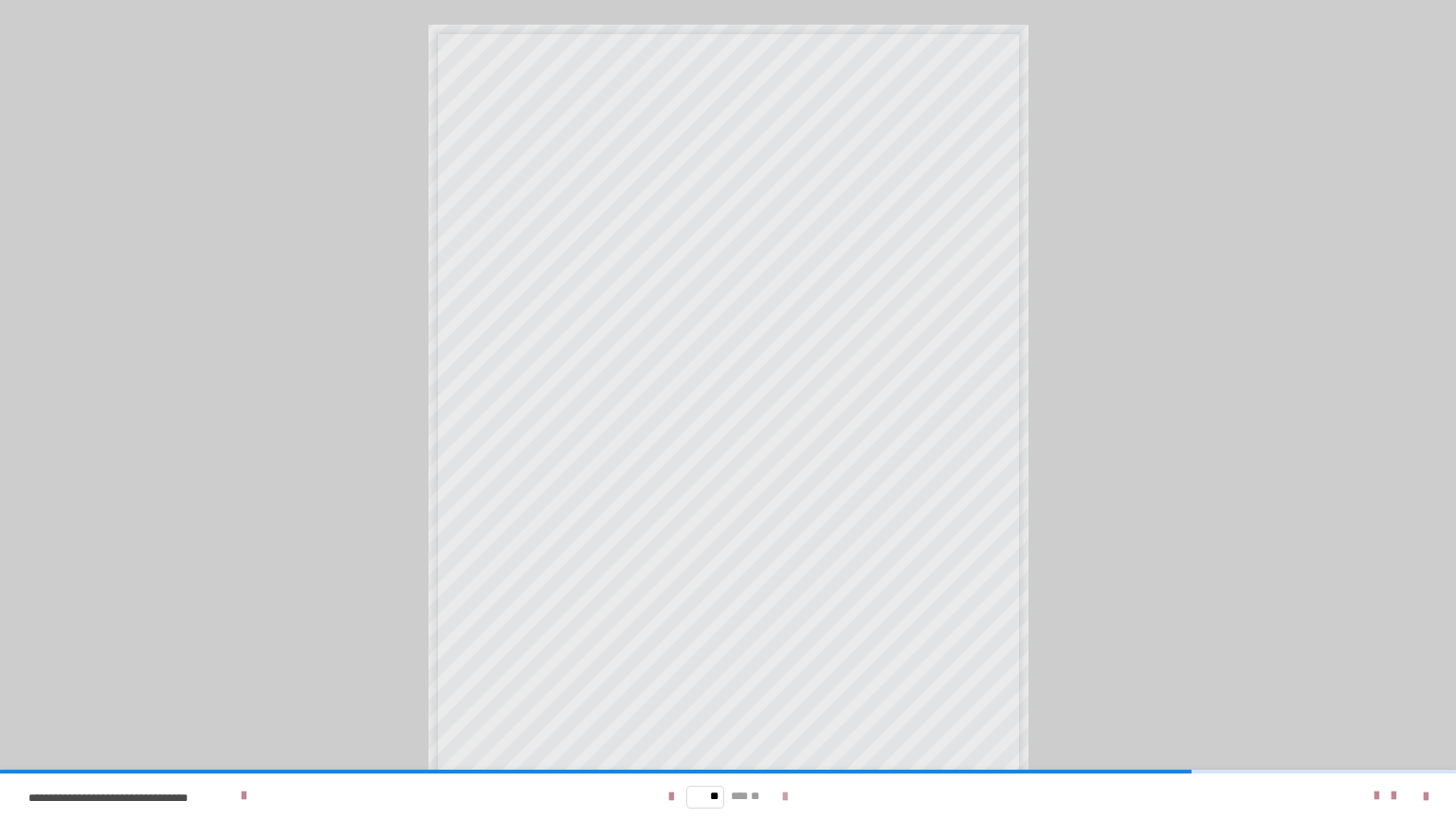 click at bounding box center [785, 797] 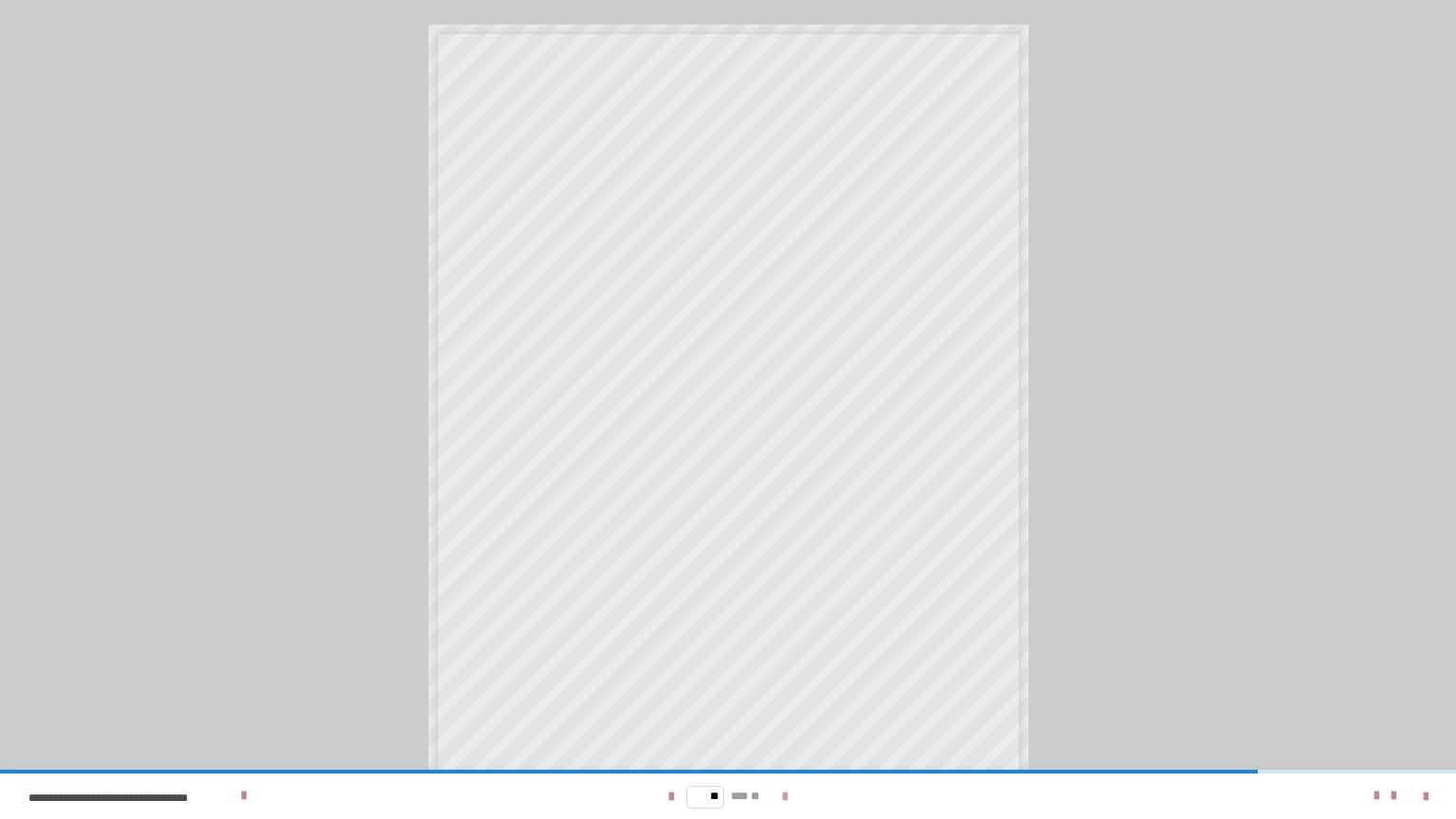 click at bounding box center [785, 797] 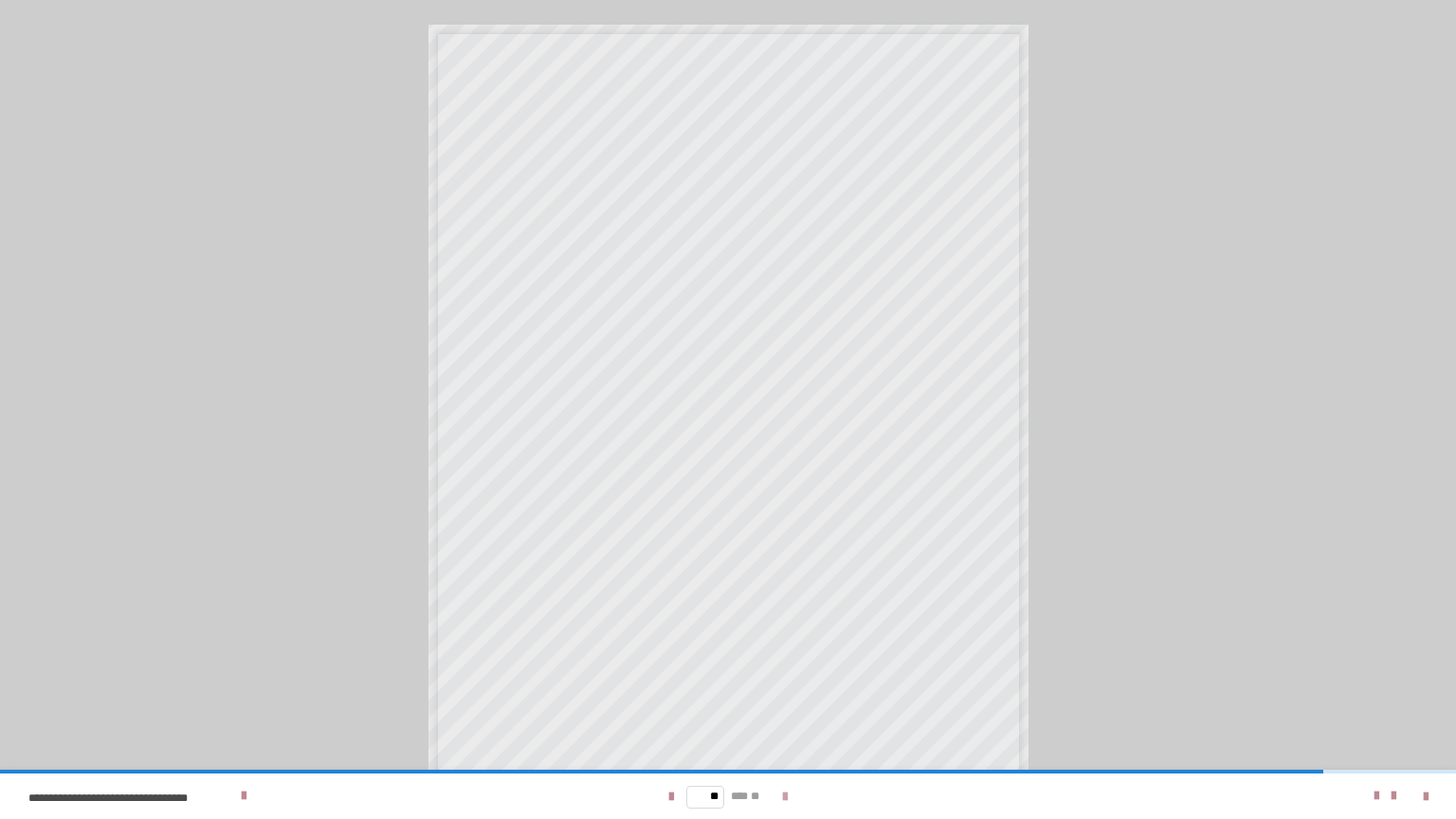 click at bounding box center (785, 797) 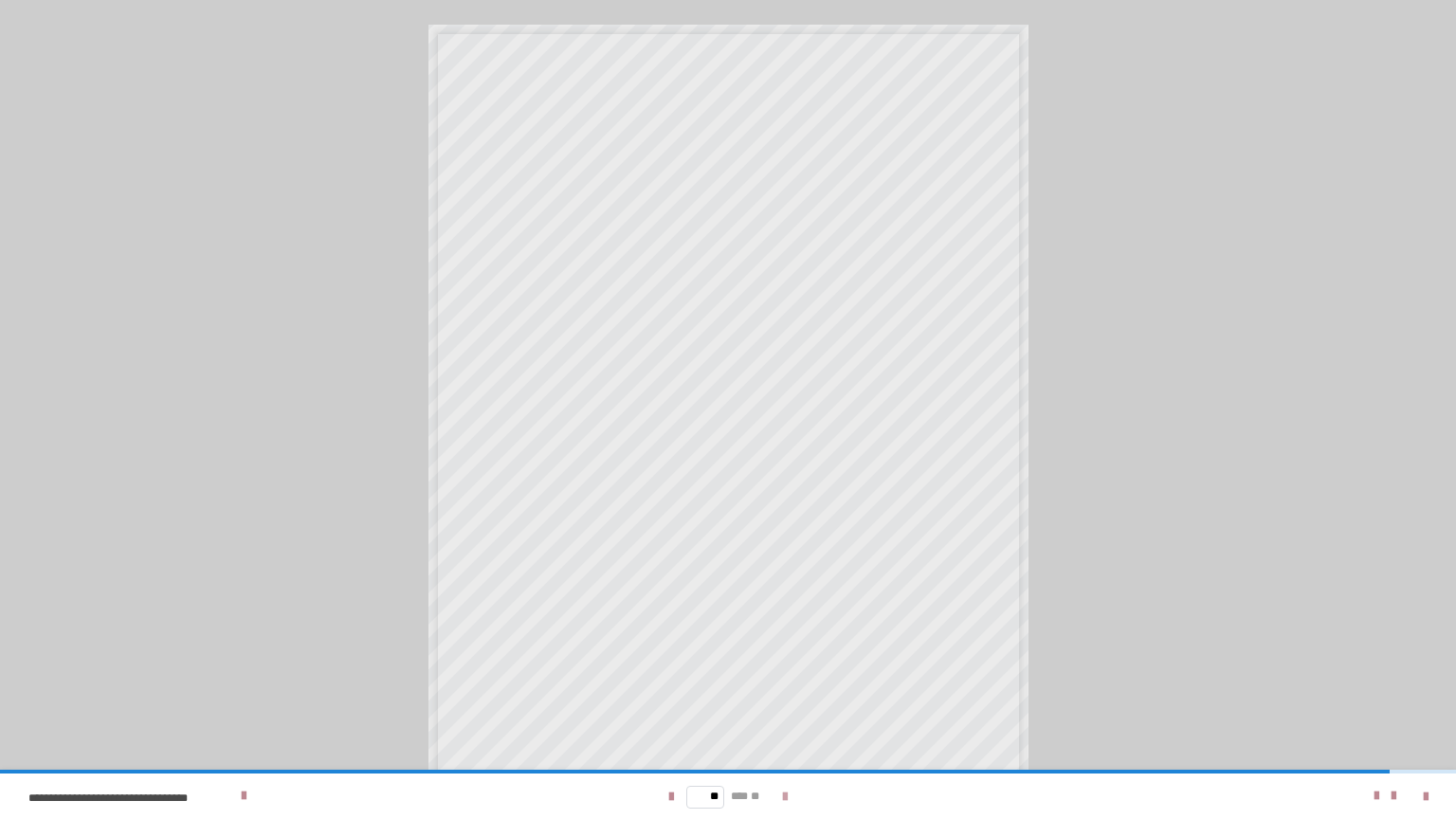 click at bounding box center [785, 797] 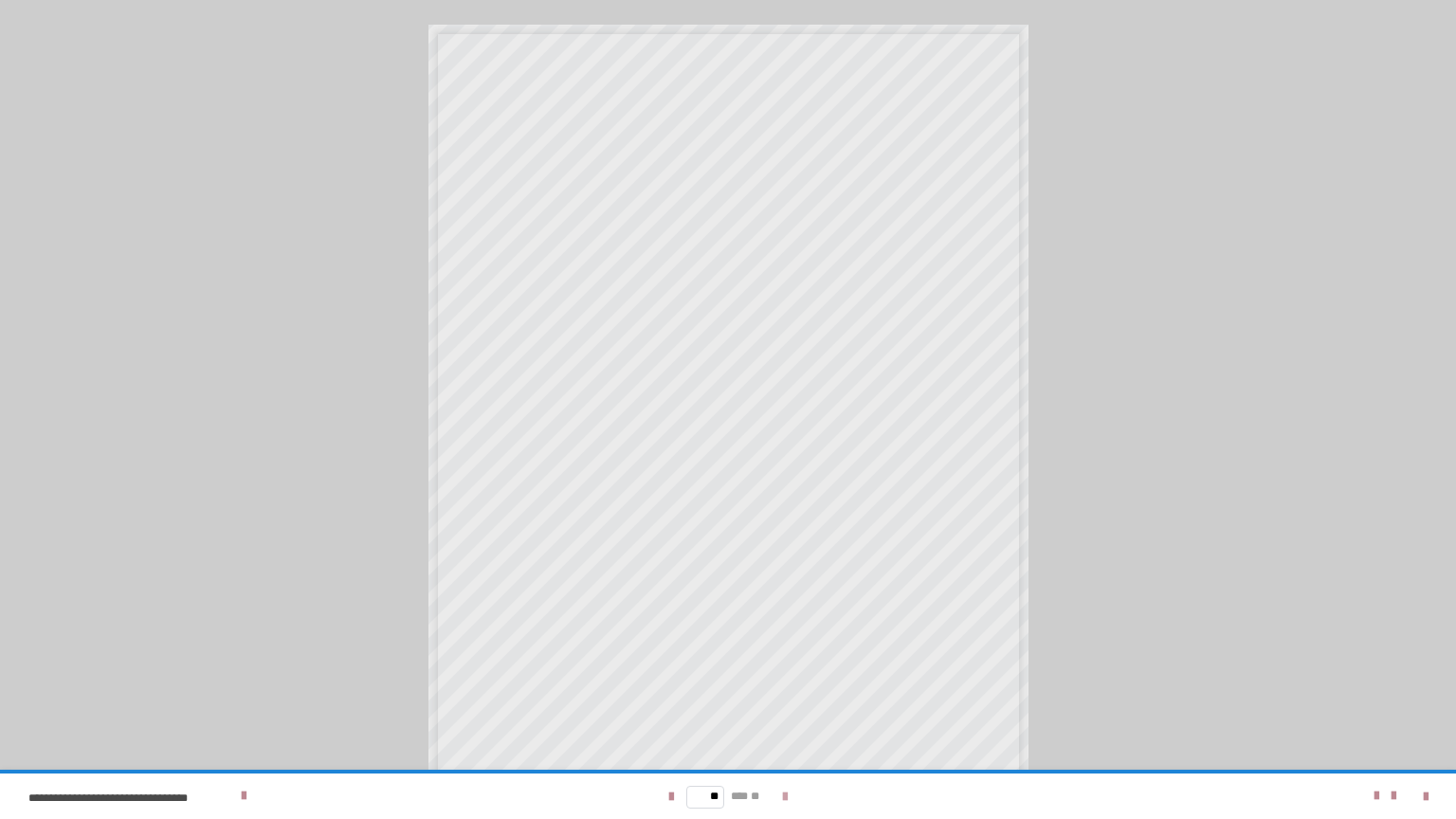 click on "** *** **" at bounding box center [728, 796] 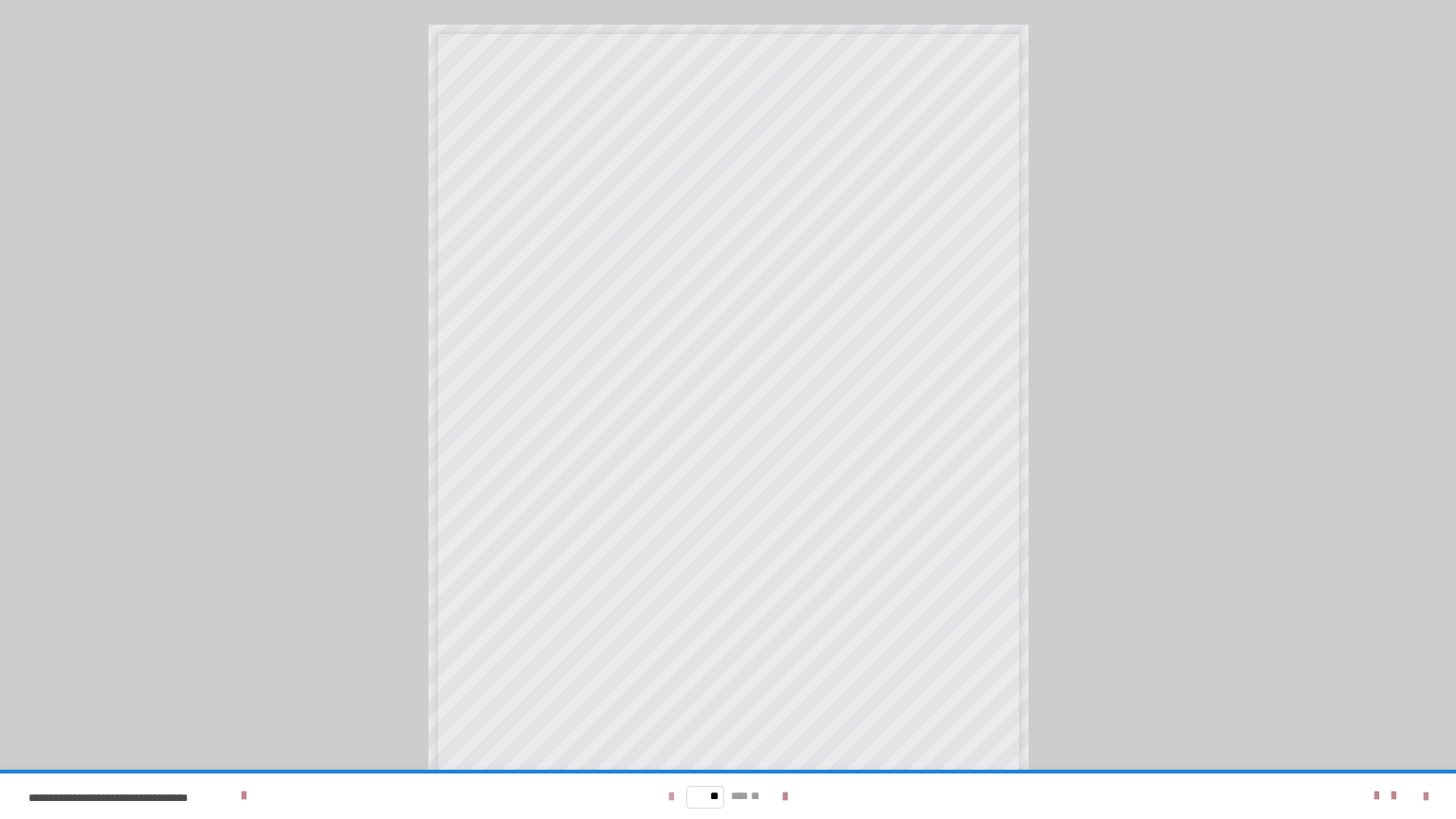 click at bounding box center [671, 797] 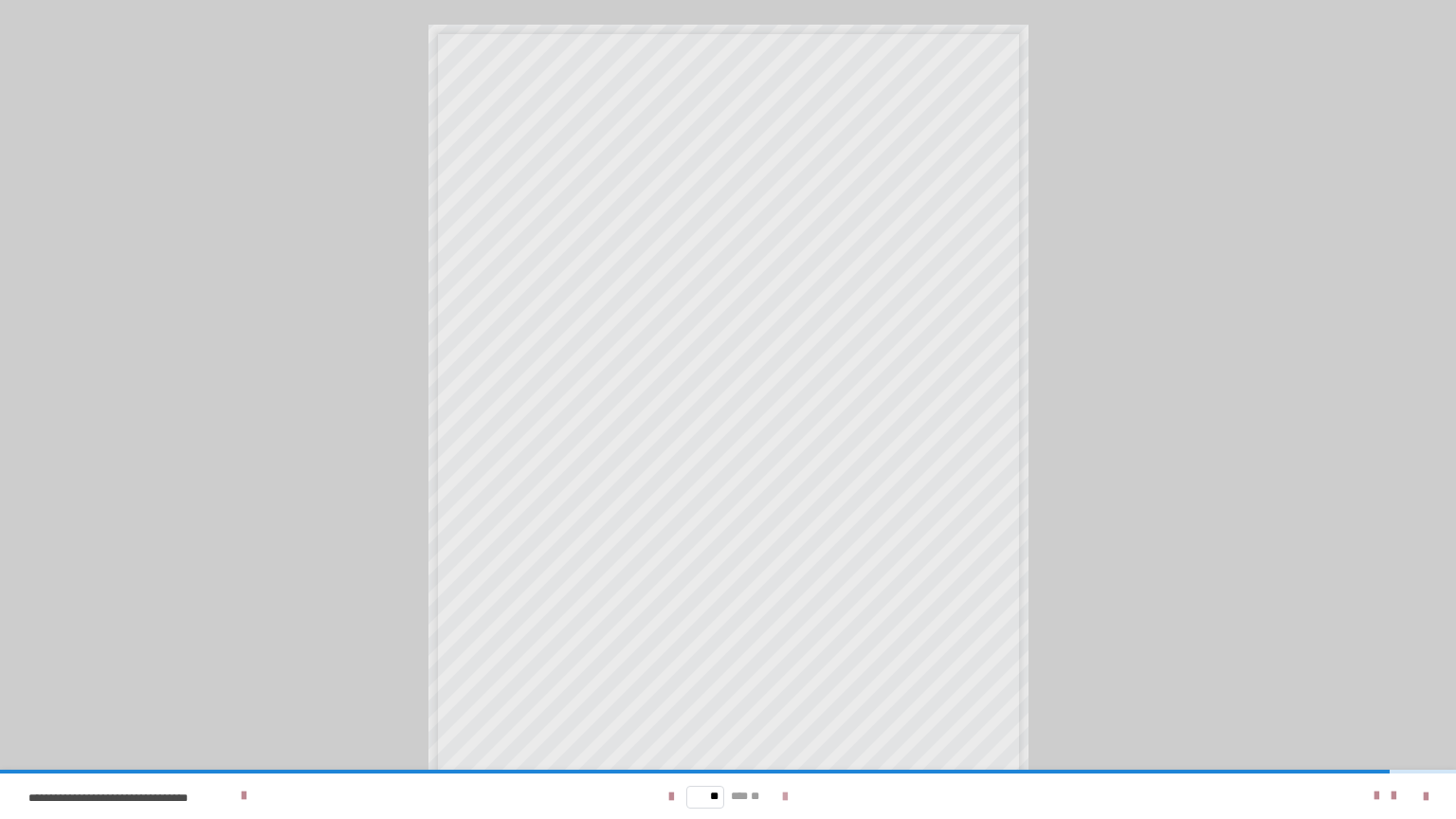 click at bounding box center [785, 797] 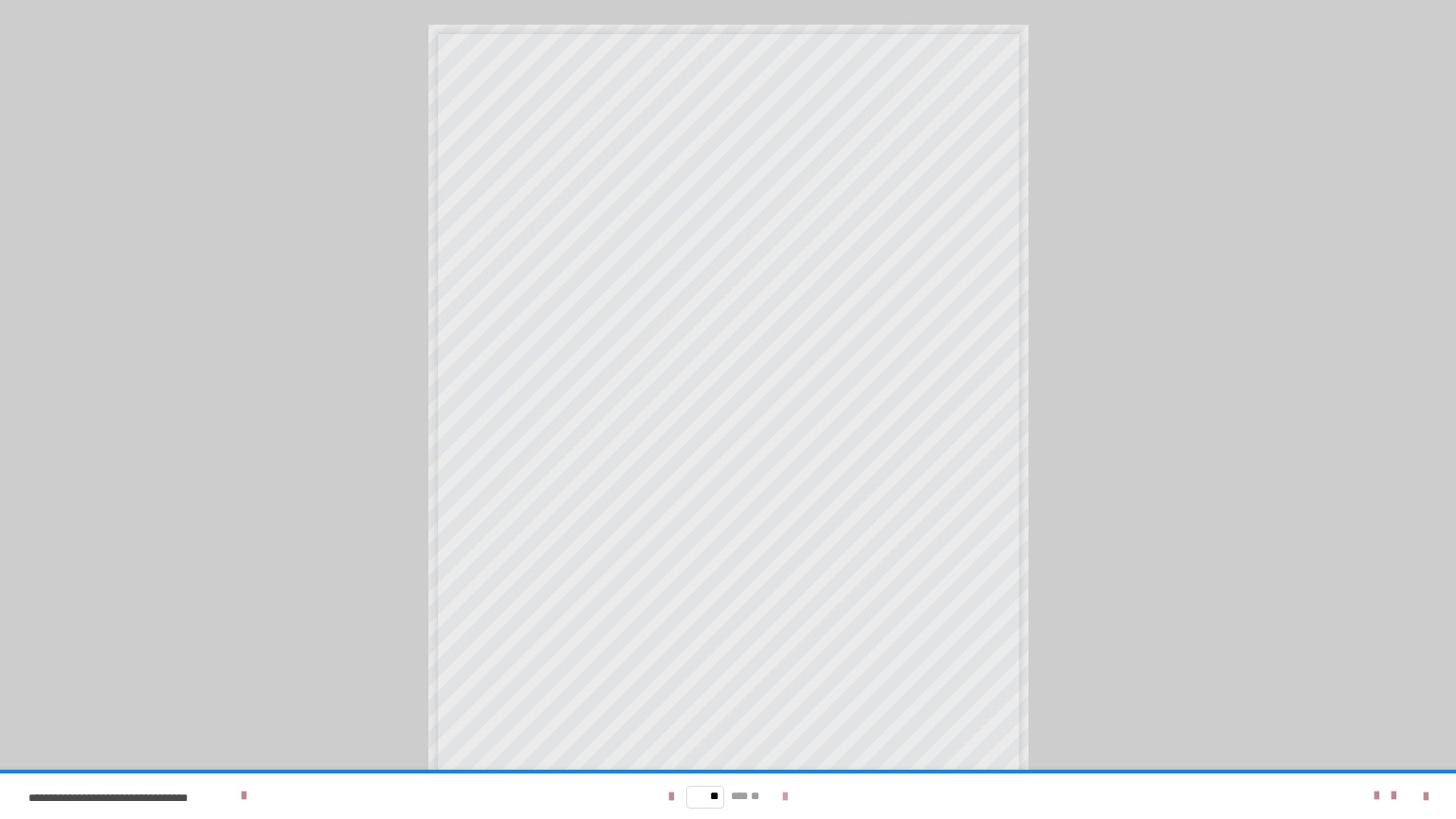 click on "** *** **" at bounding box center [728, 796] 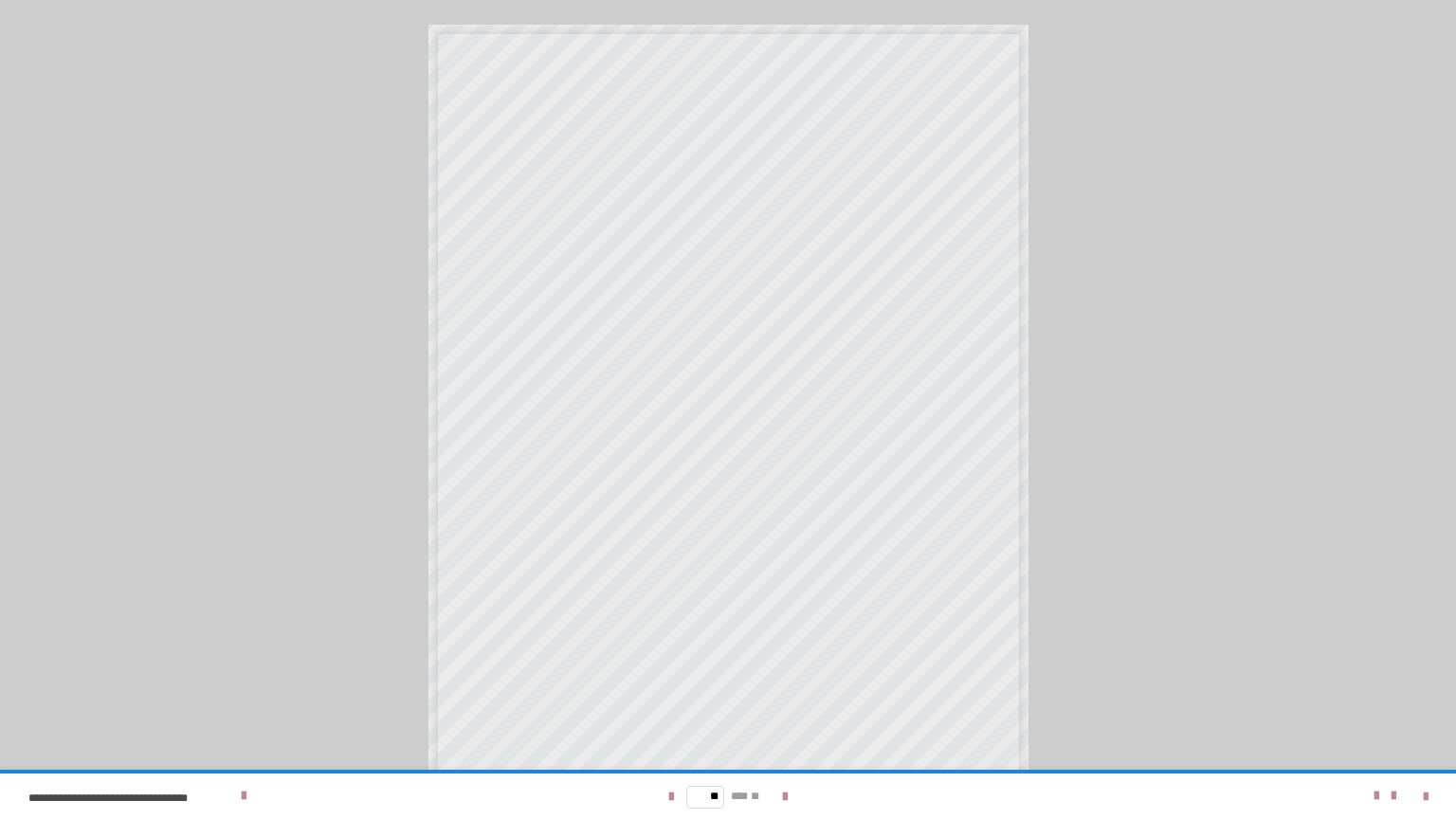 click on "** *** **" at bounding box center (728, 796) 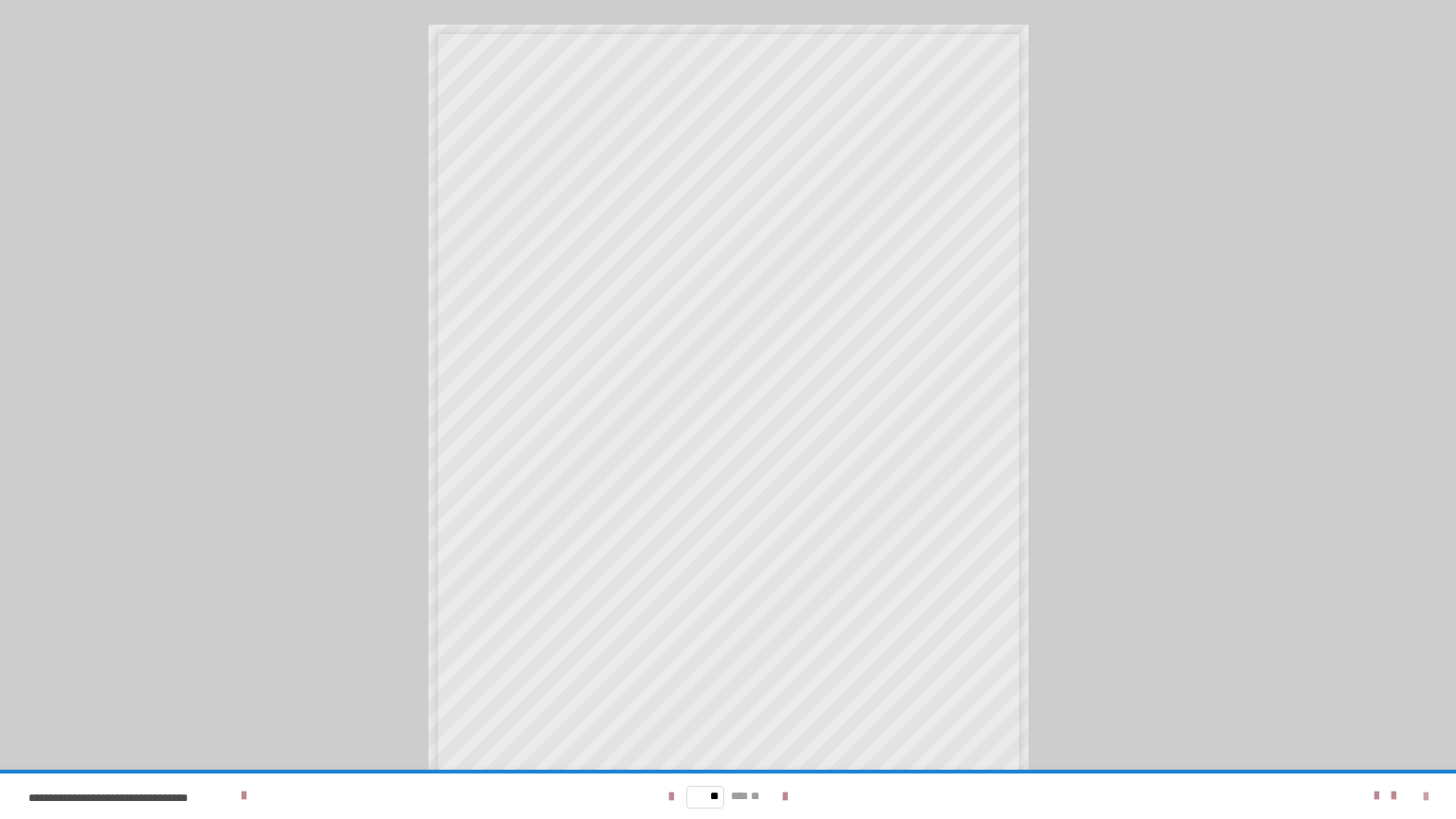 click at bounding box center [1426, 797] 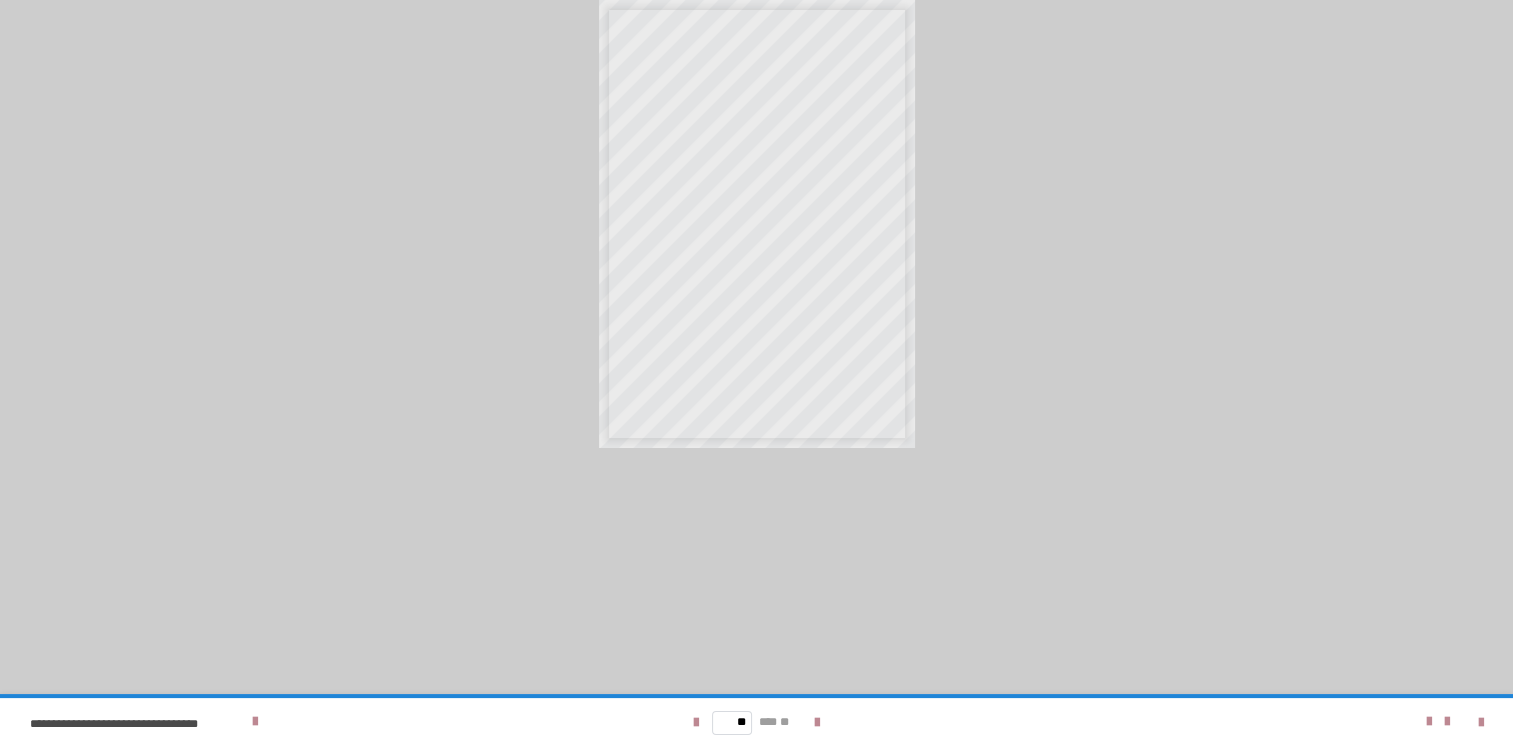 drag, startPoint x: 312, startPoint y: 591, endPoint x: 317, endPoint y: 600, distance: 10.29563 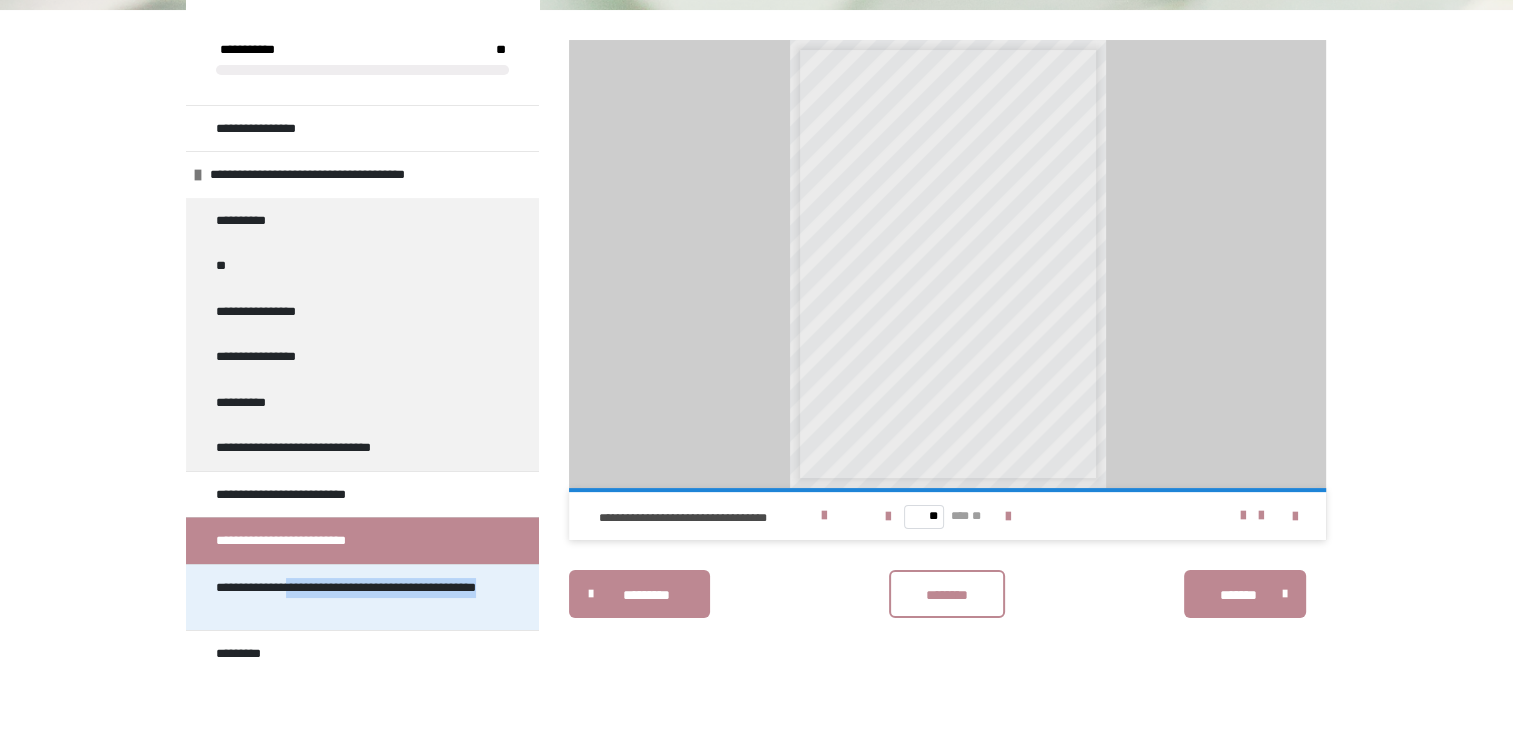 click on "**********" at bounding box center (354, 597) 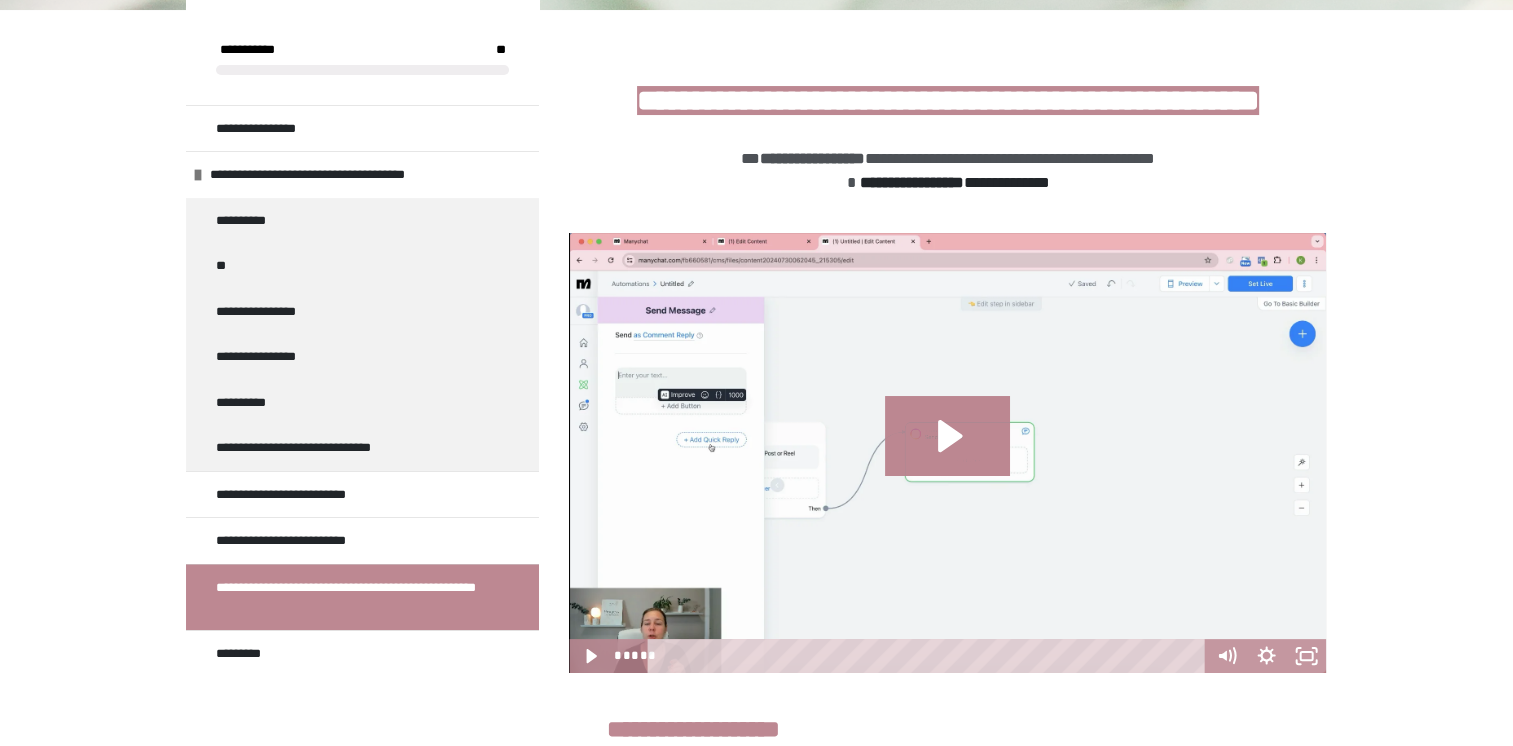 drag, startPoint x: 317, startPoint y: 600, endPoint x: 251, endPoint y: 586, distance: 67.46851 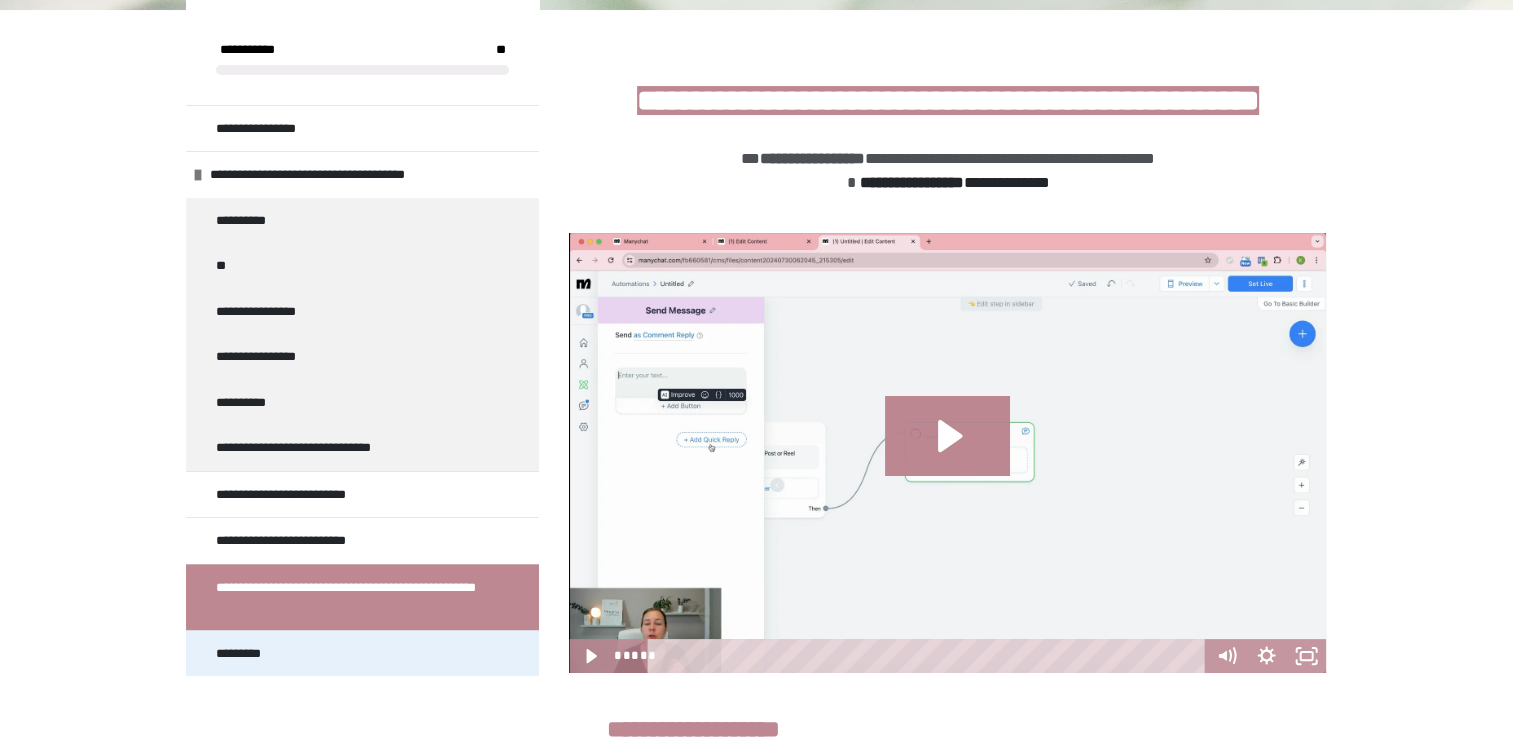 click on "*********" at bounding box center (245, 654) 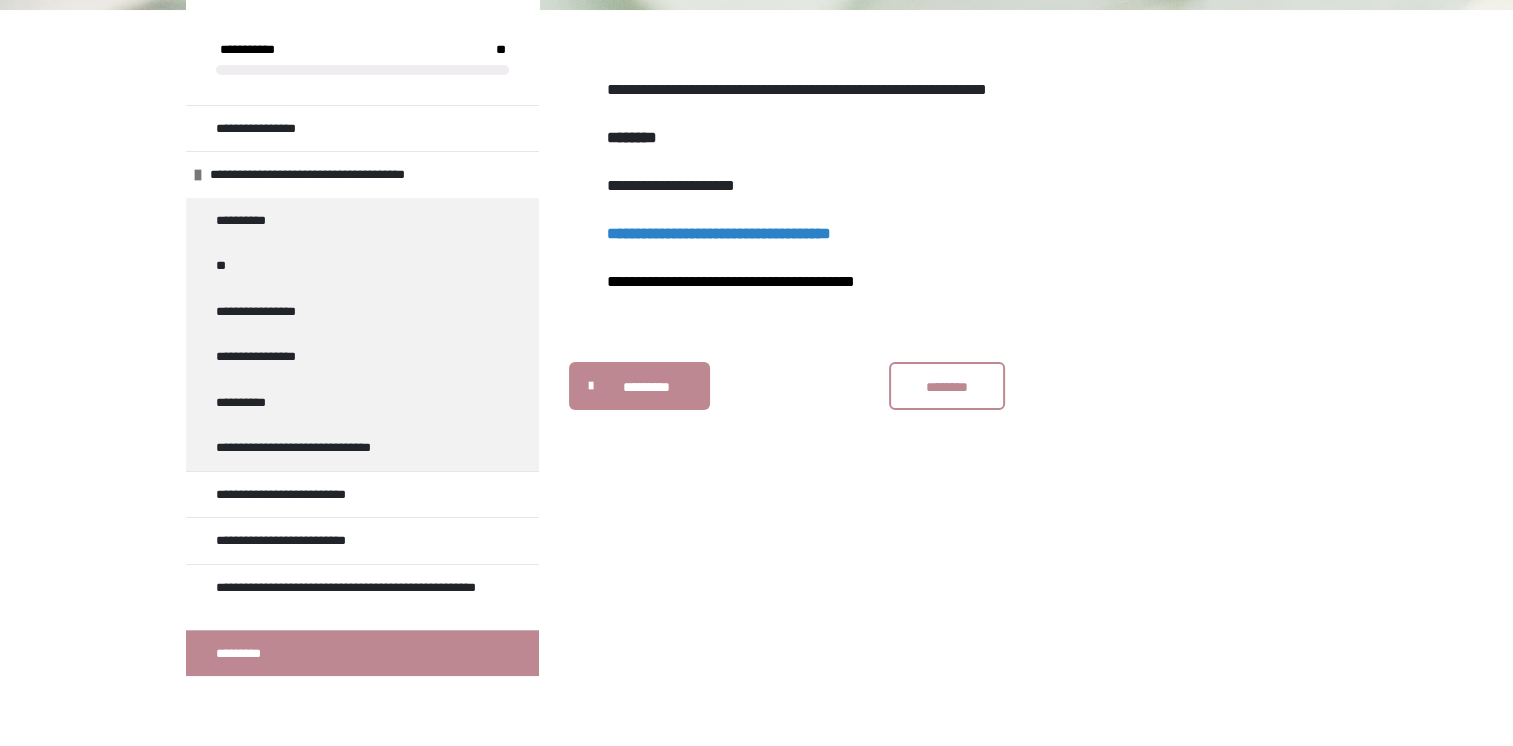 click on "**********" at bounding box center (947, 186) 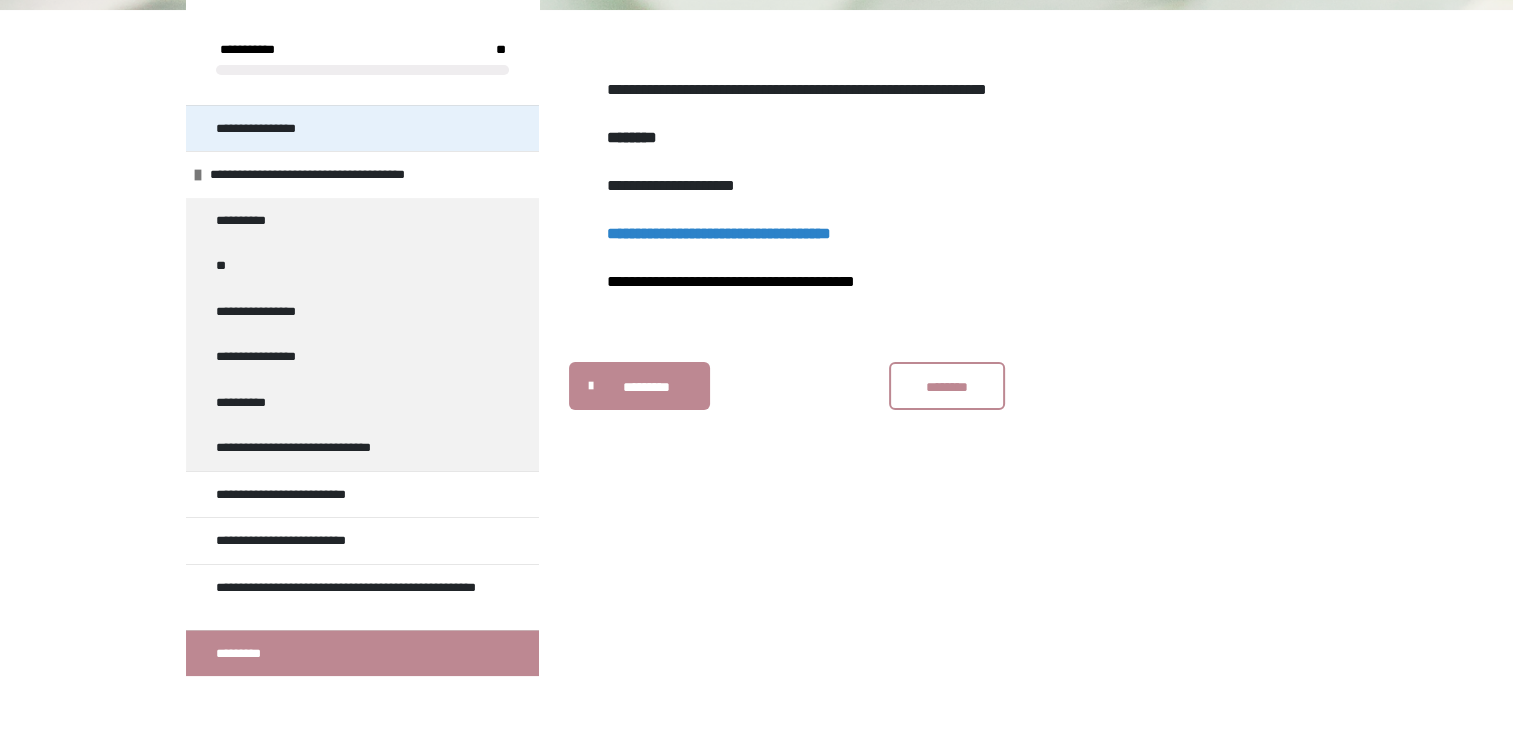 click on "**********" at bounding box center (273, 129) 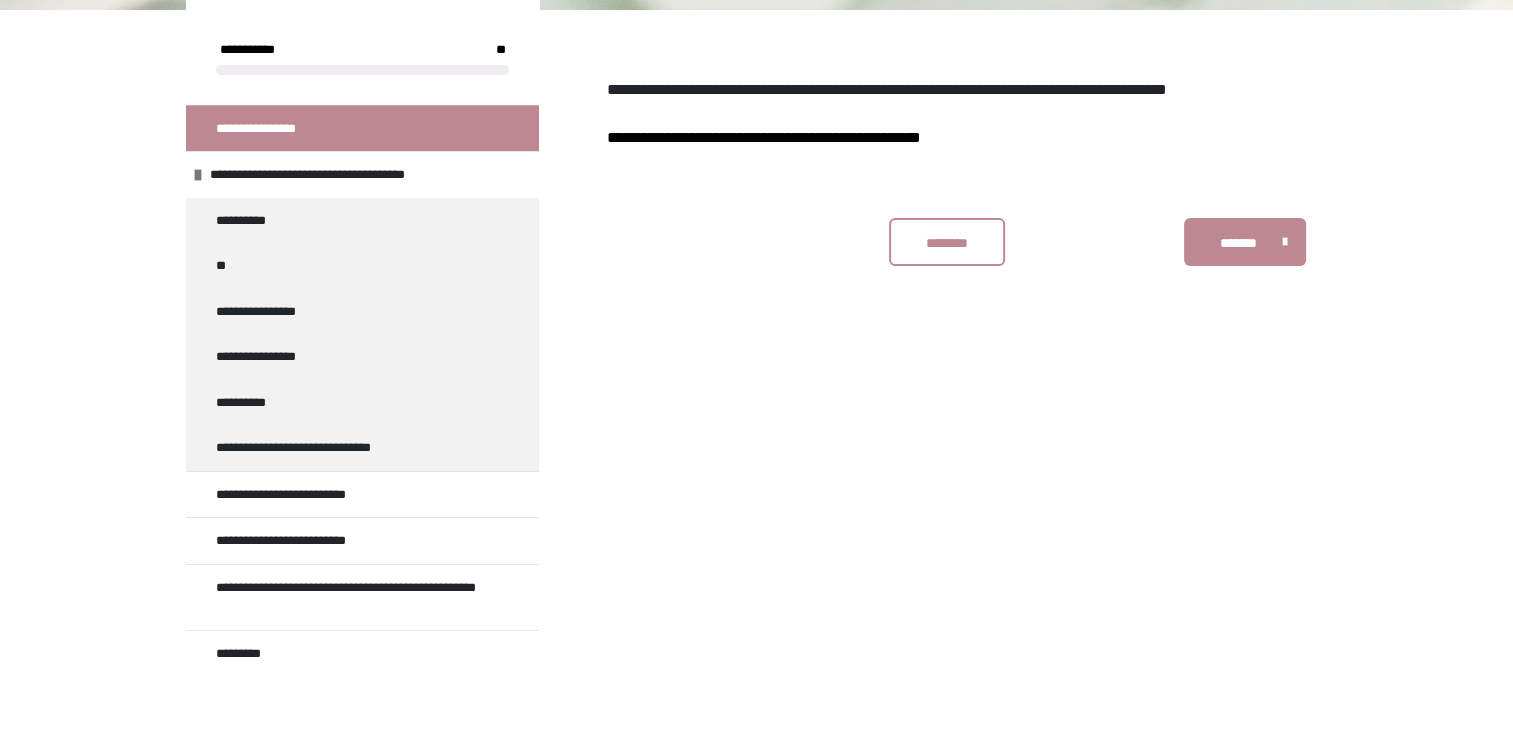 click on "**********" at bounding box center [764, 137] 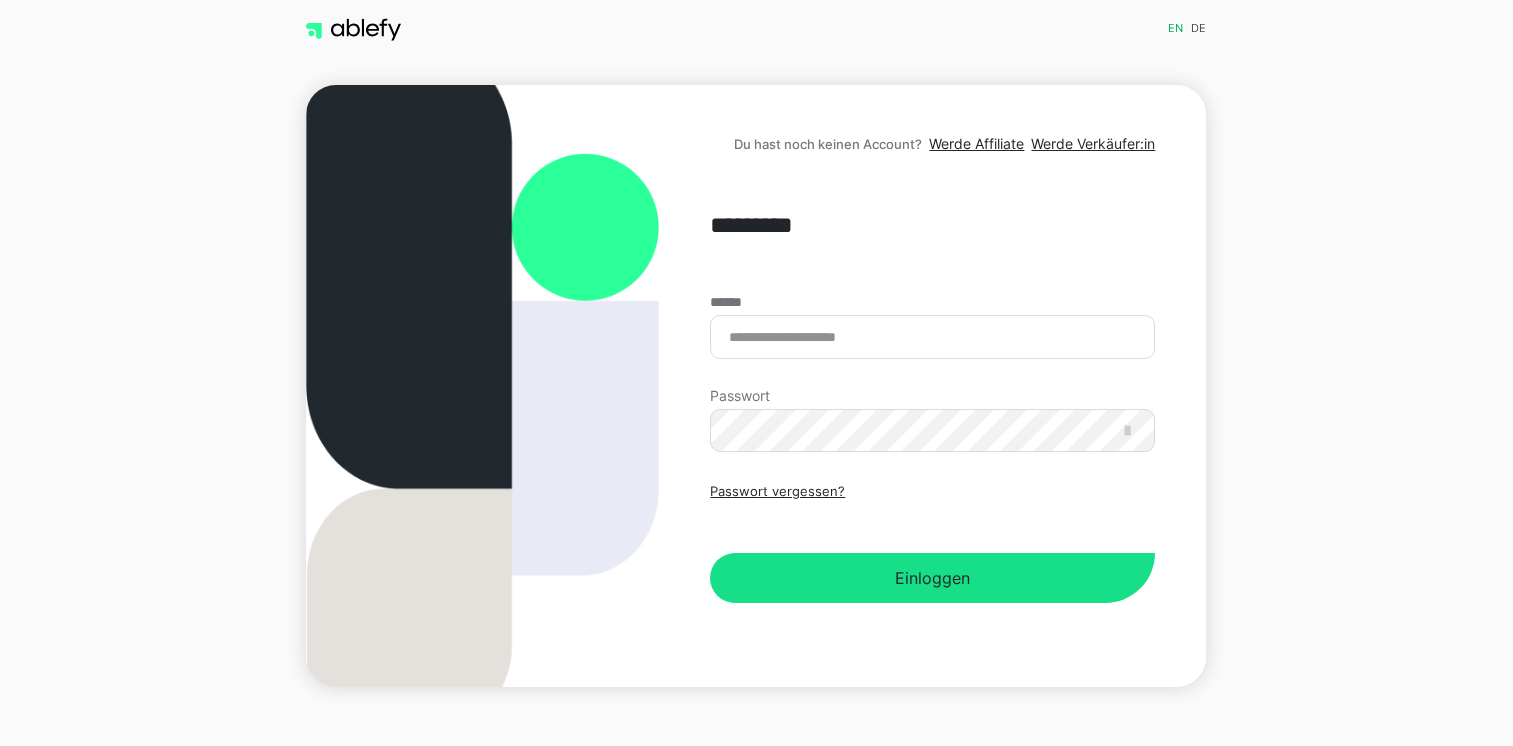 scroll, scrollTop: 0, scrollLeft: 0, axis: both 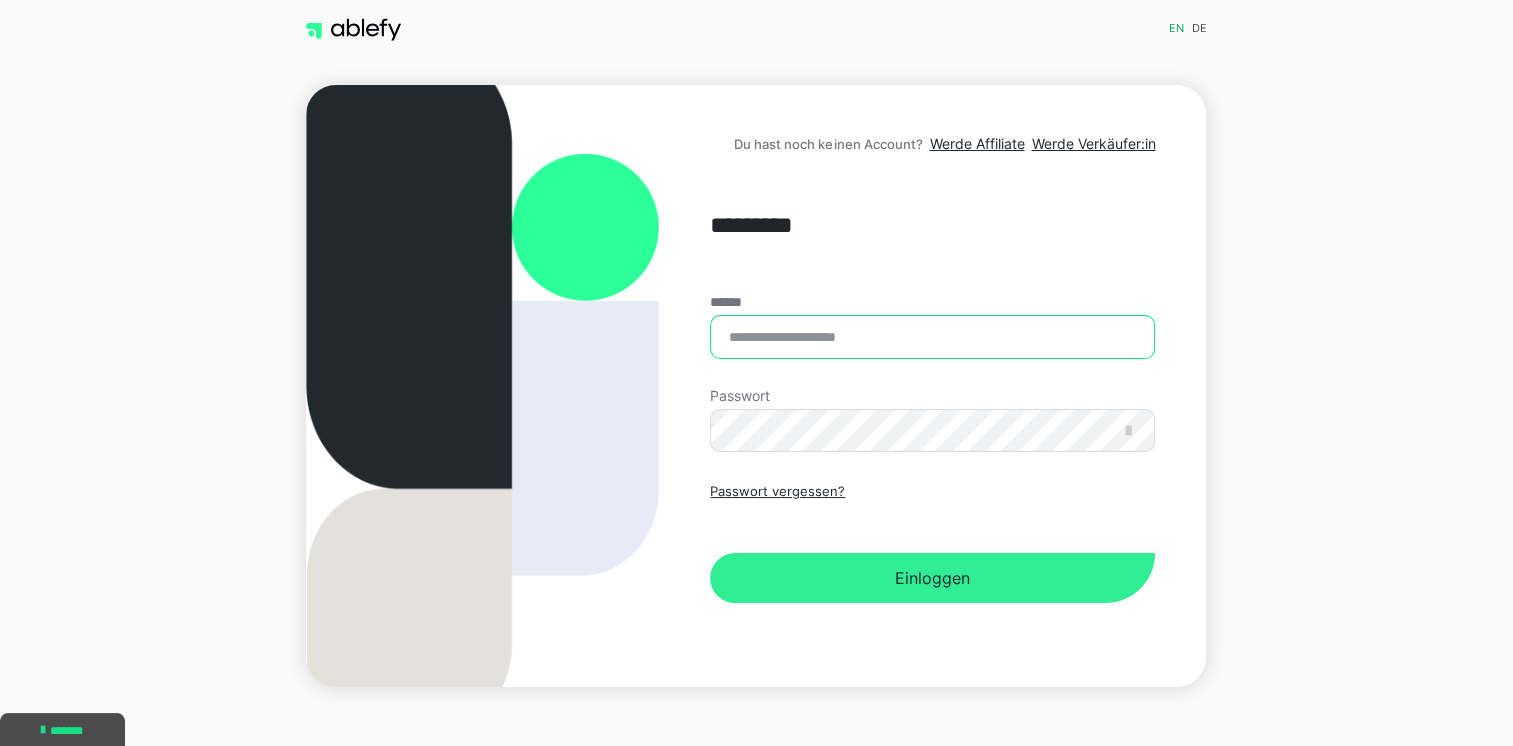 type on "**********" 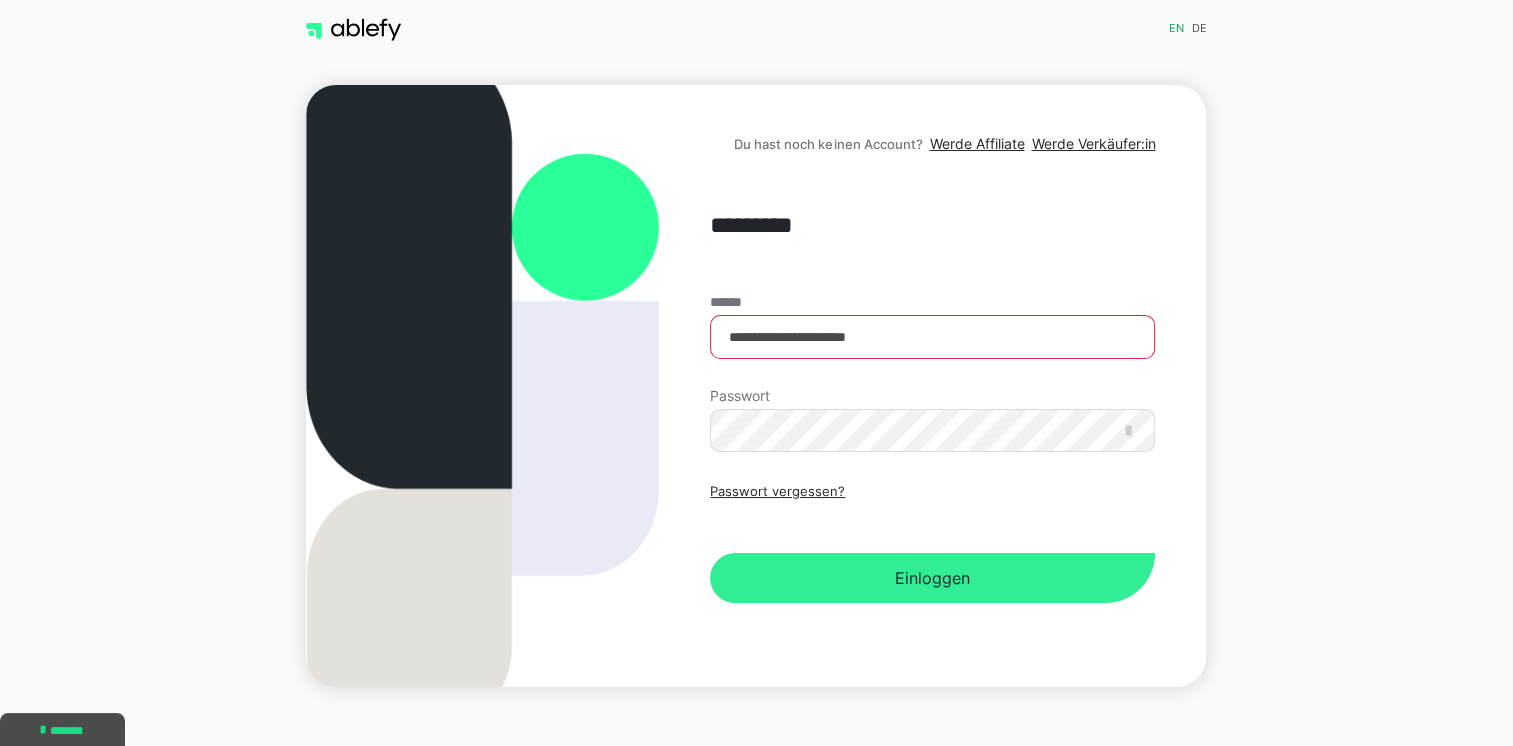 click on "Einloggen" at bounding box center (932, 578) 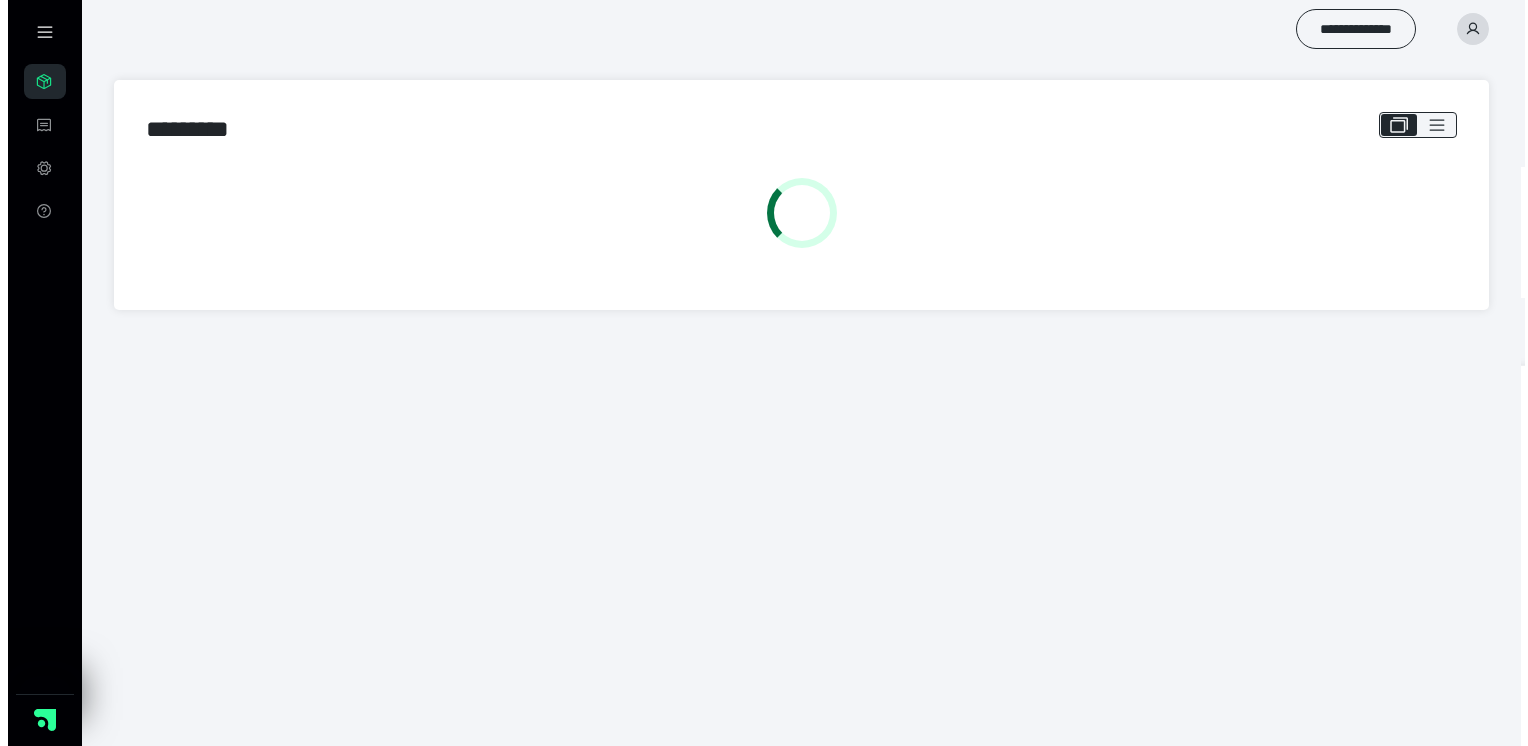 scroll, scrollTop: 0, scrollLeft: 0, axis: both 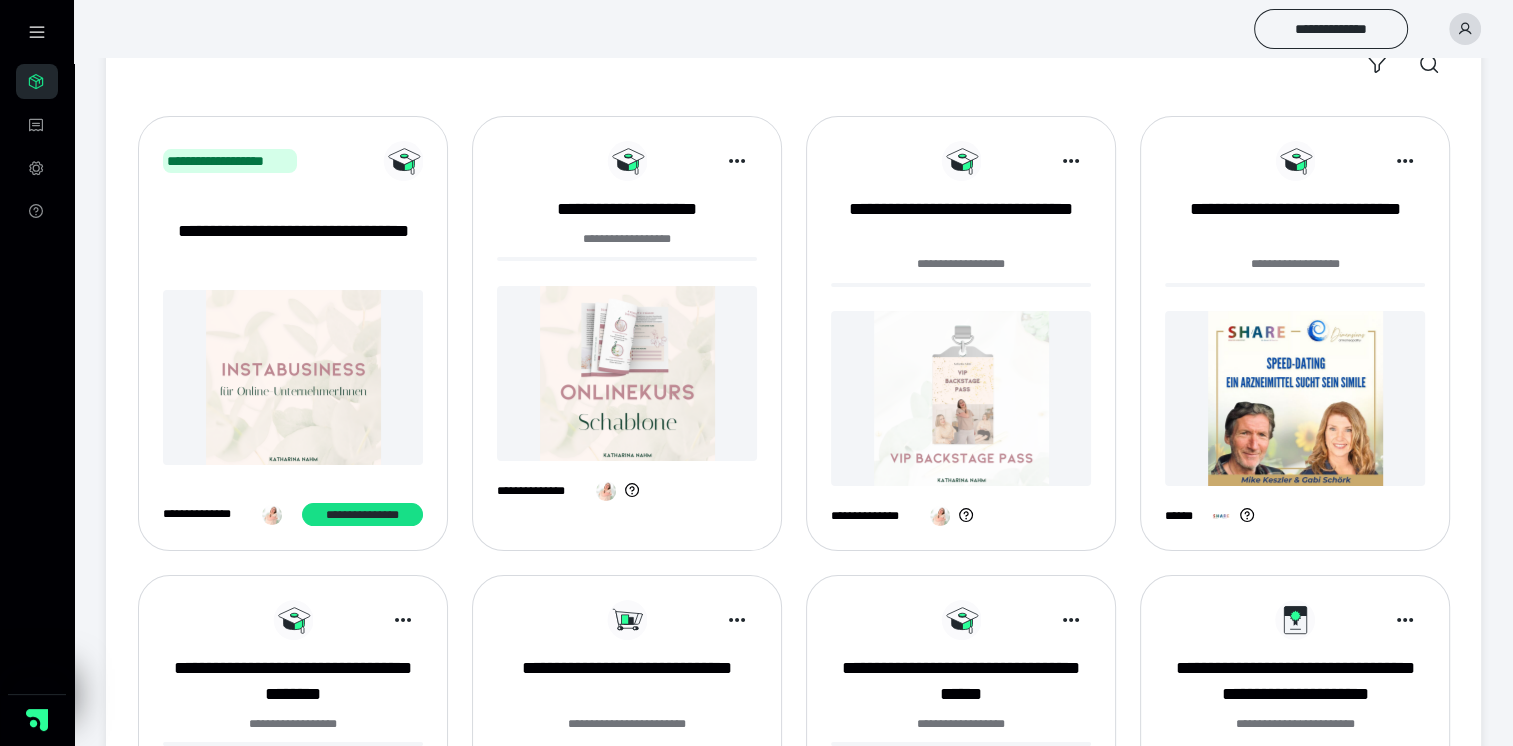 click at bounding box center [627, 373] 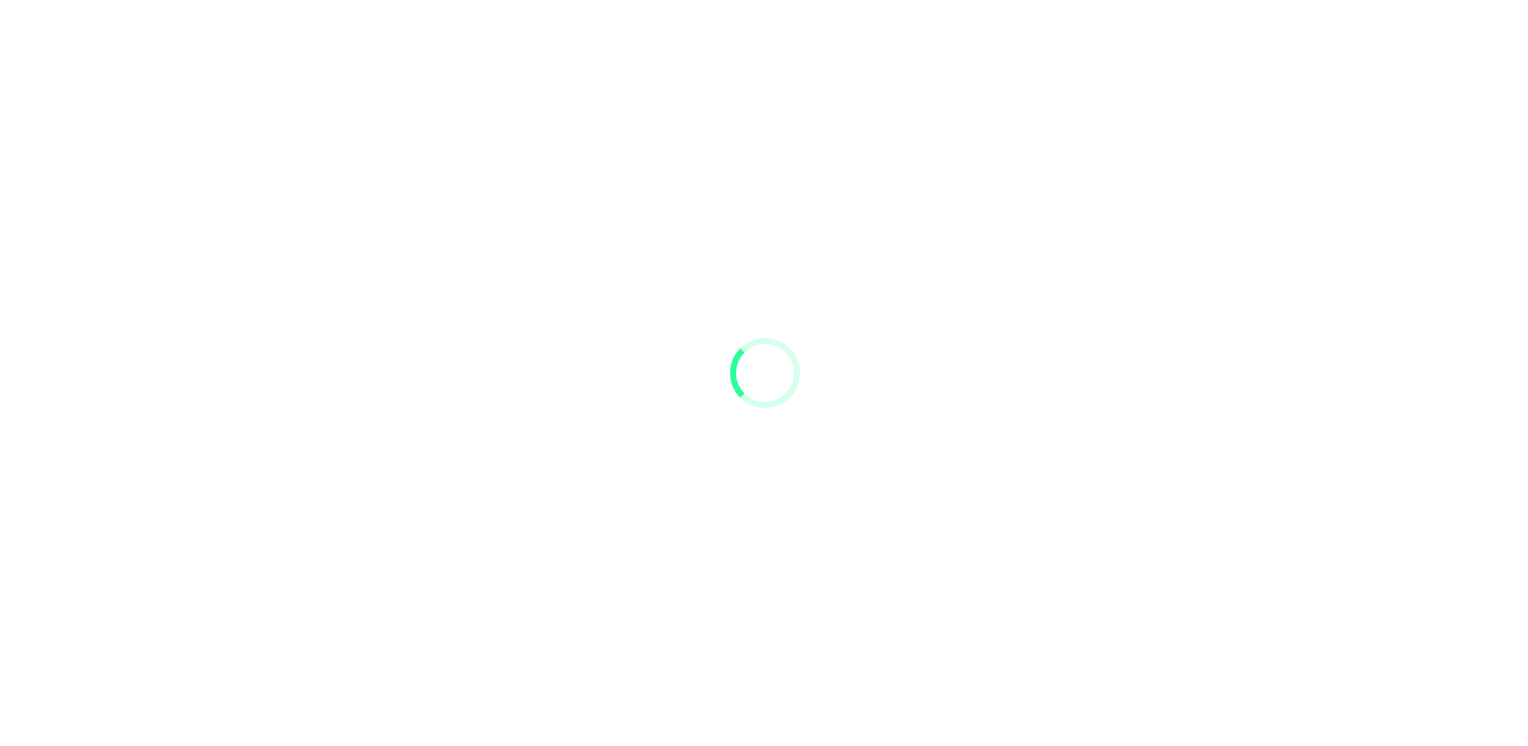 scroll, scrollTop: 0, scrollLeft: 0, axis: both 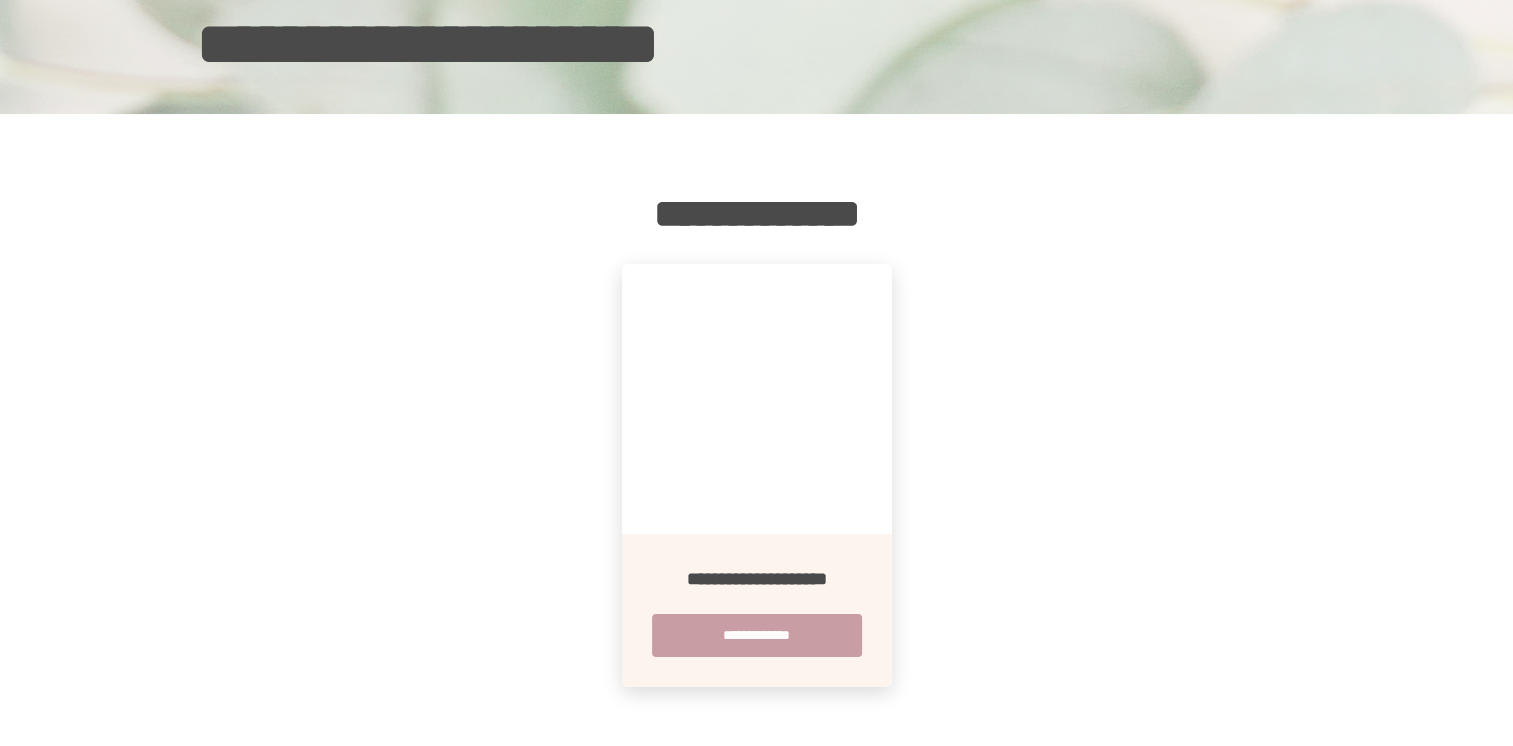 click on "**********" at bounding box center [757, 635] 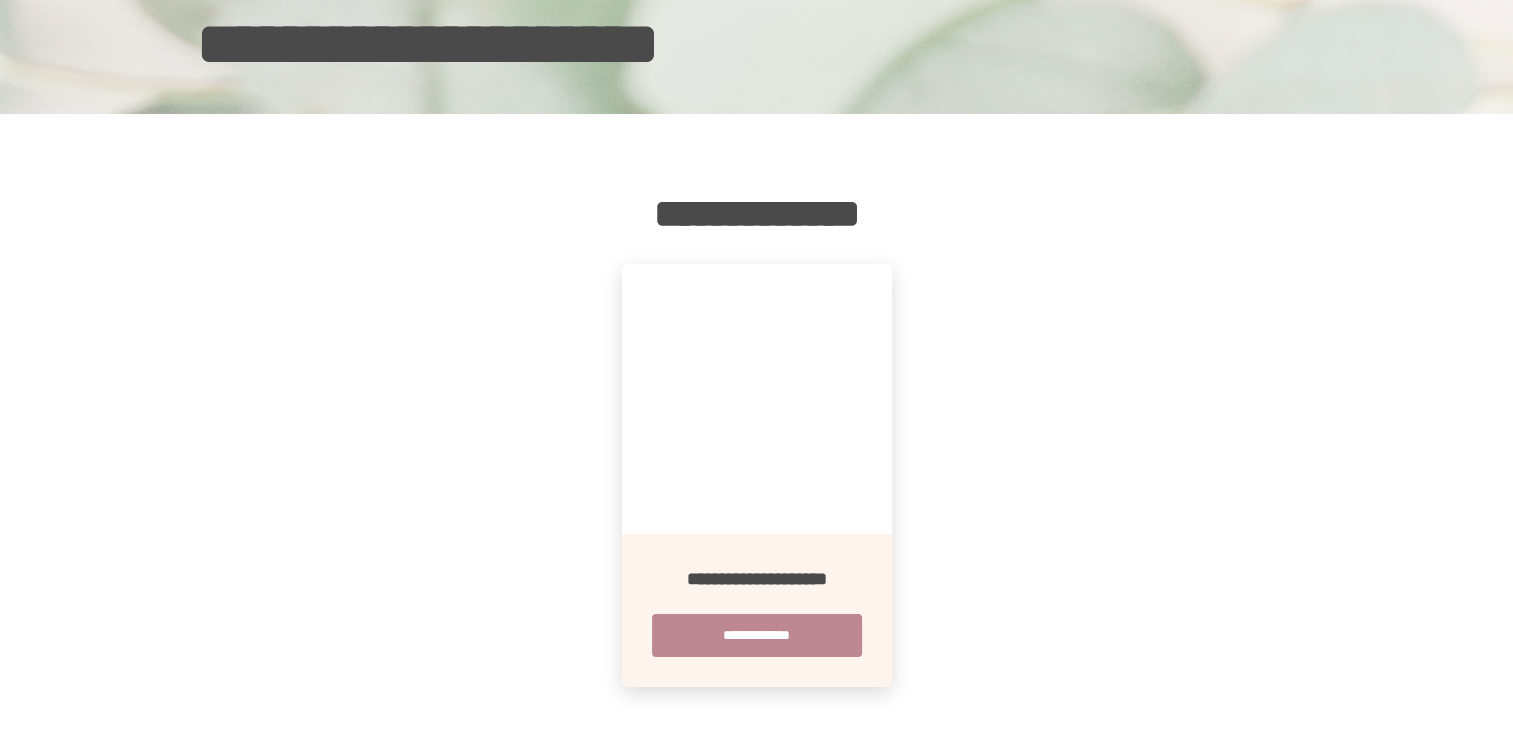 scroll, scrollTop: 0, scrollLeft: 0, axis: both 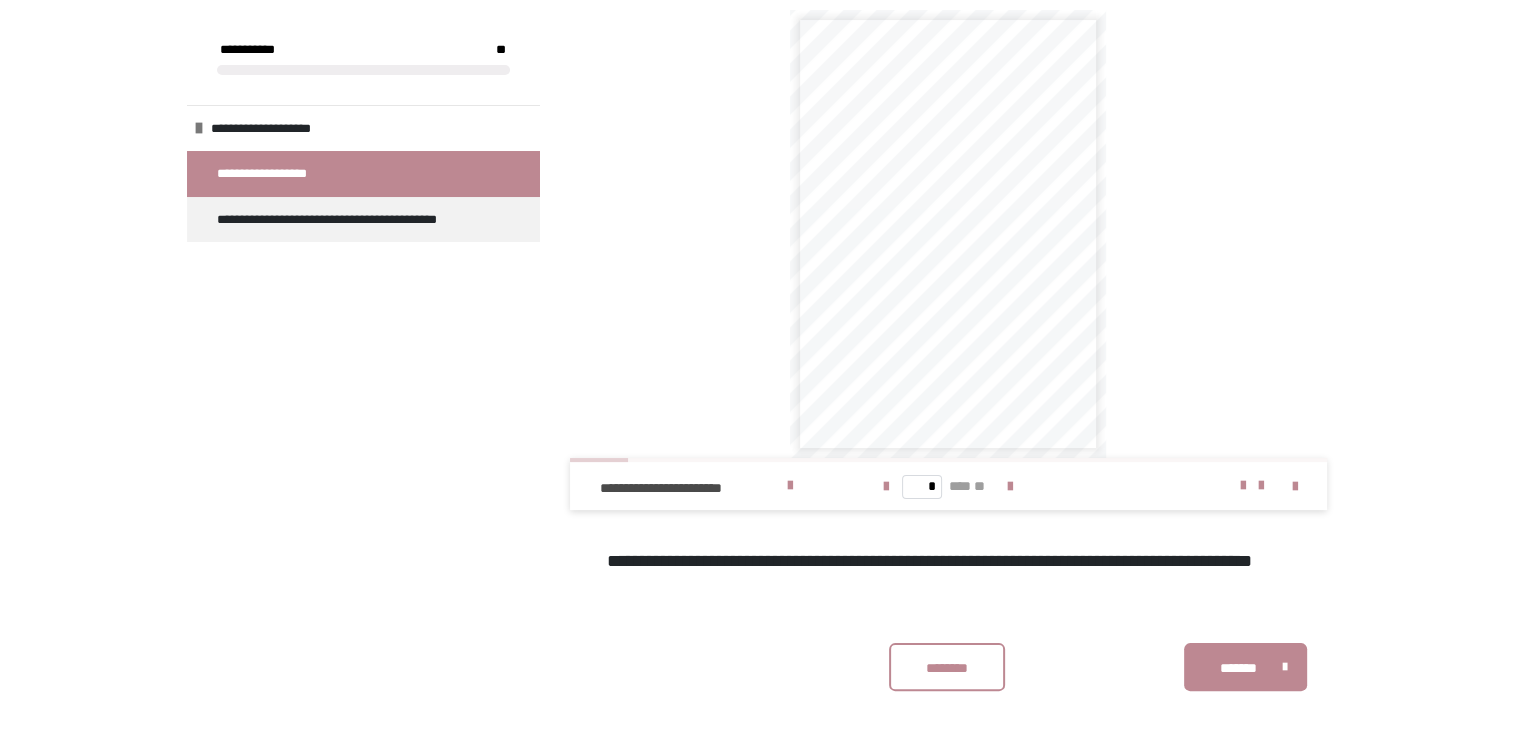 click on "* *** **" at bounding box center (948, 486) 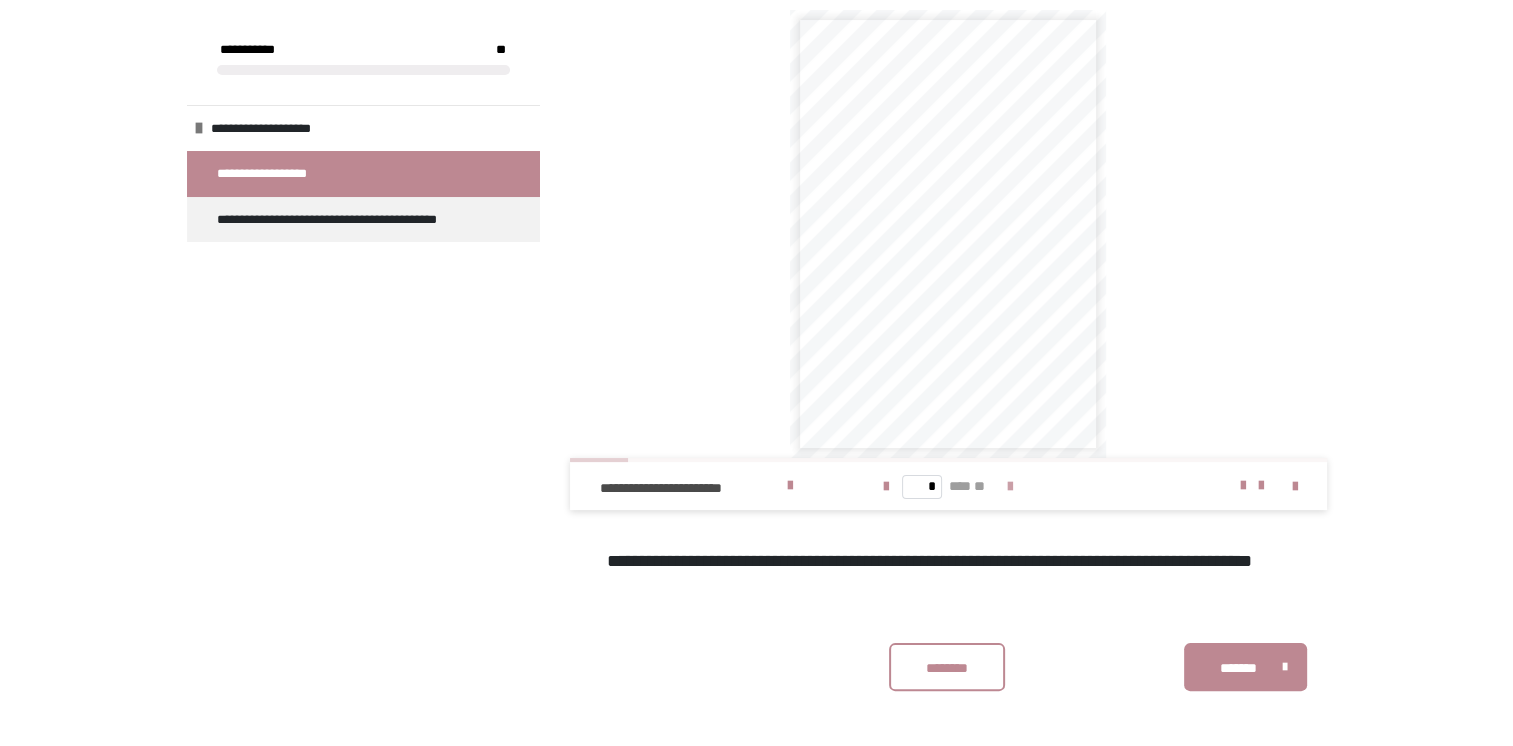 click at bounding box center (1010, 487) 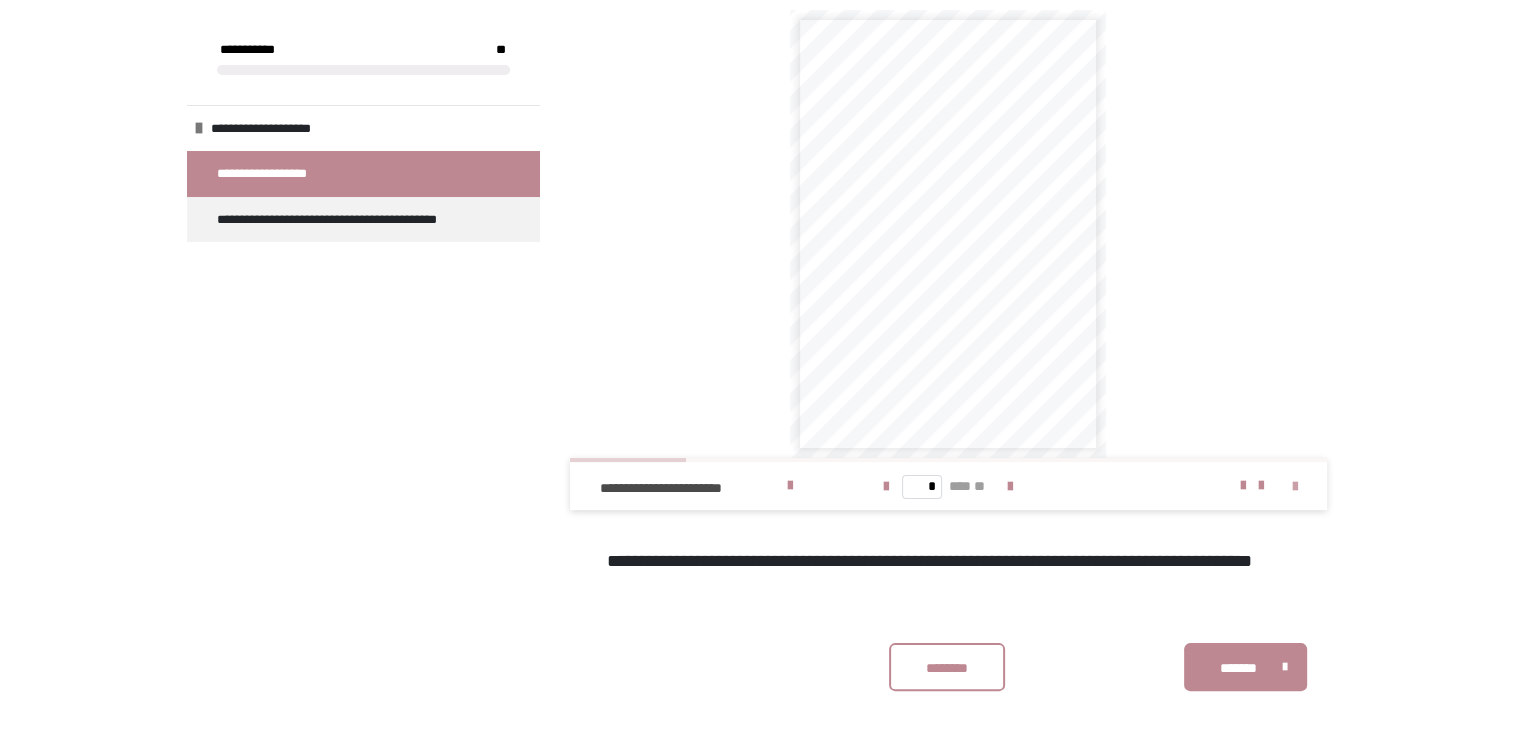 click at bounding box center [1295, 487] 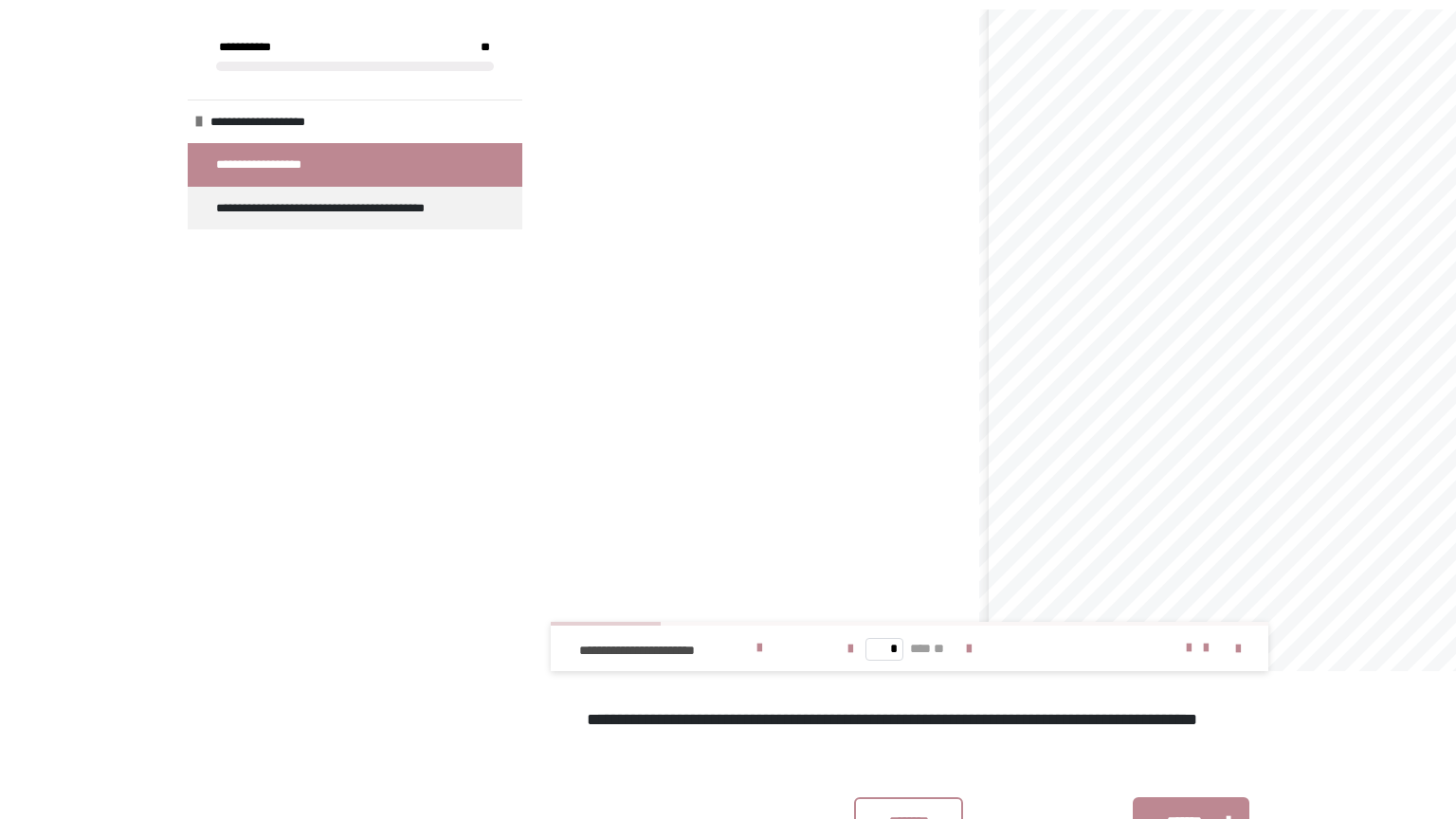 scroll, scrollTop: 190, scrollLeft: 0, axis: vertical 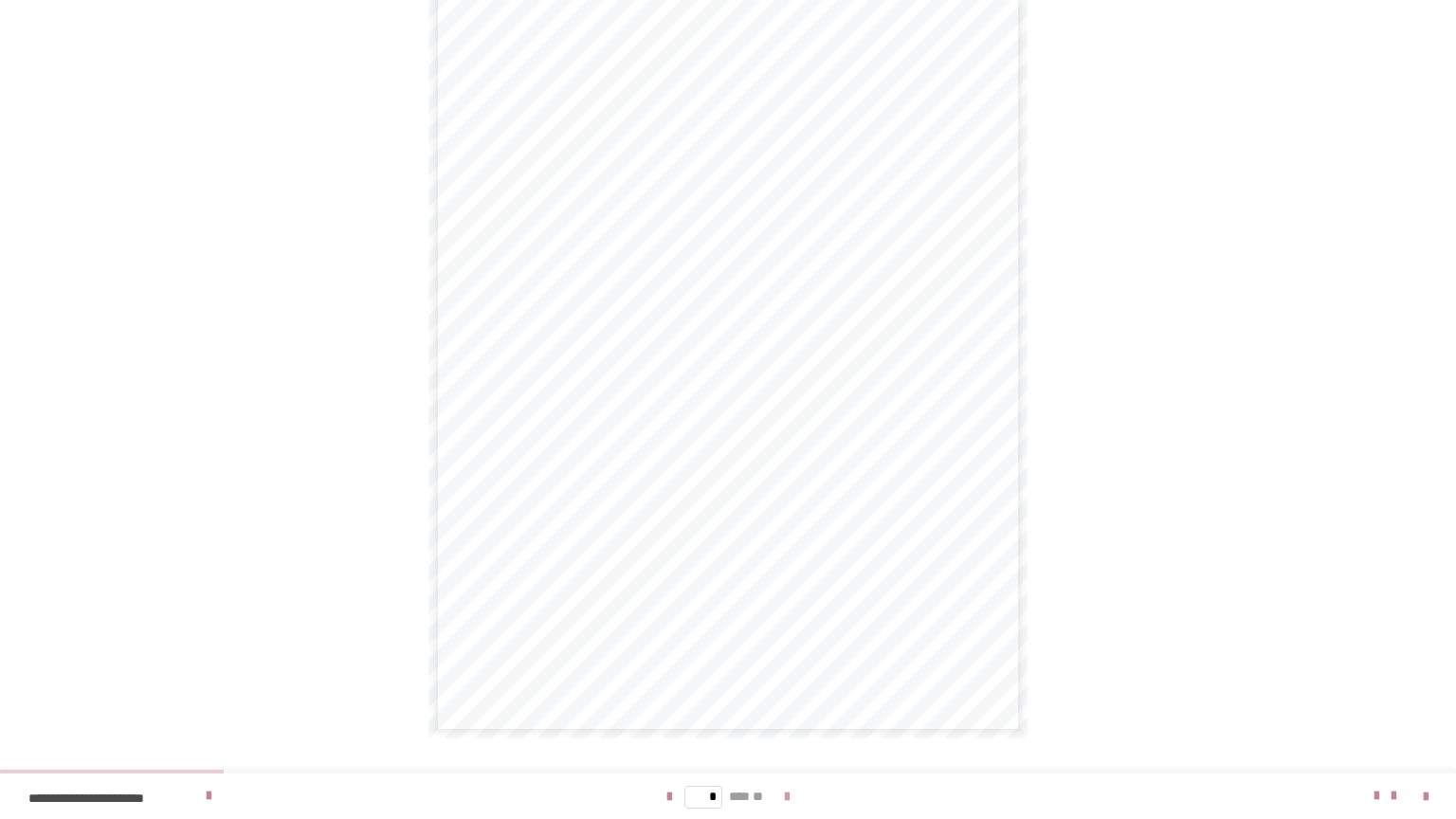 click at bounding box center (787, 797) 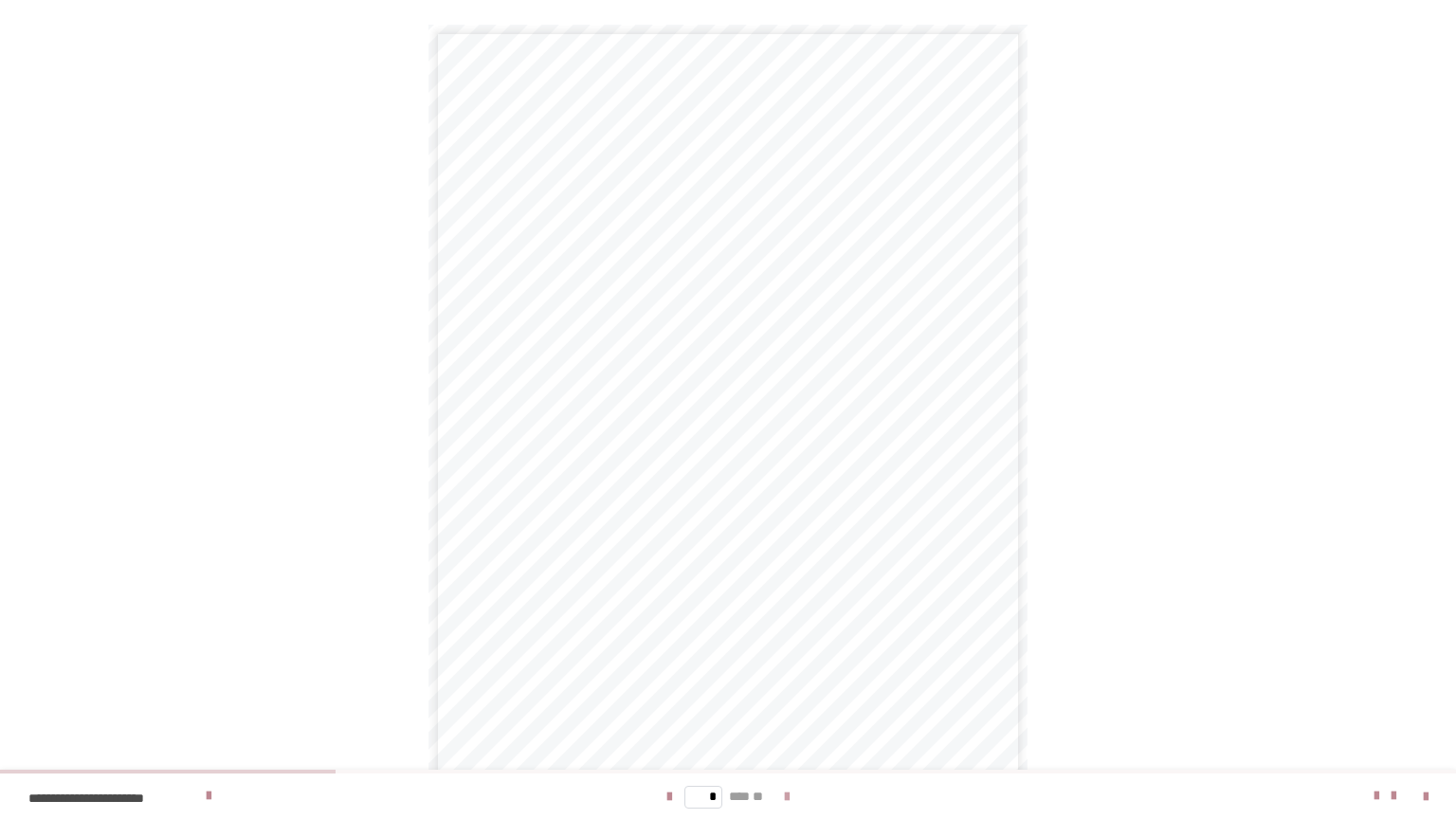 click at bounding box center (787, 797) 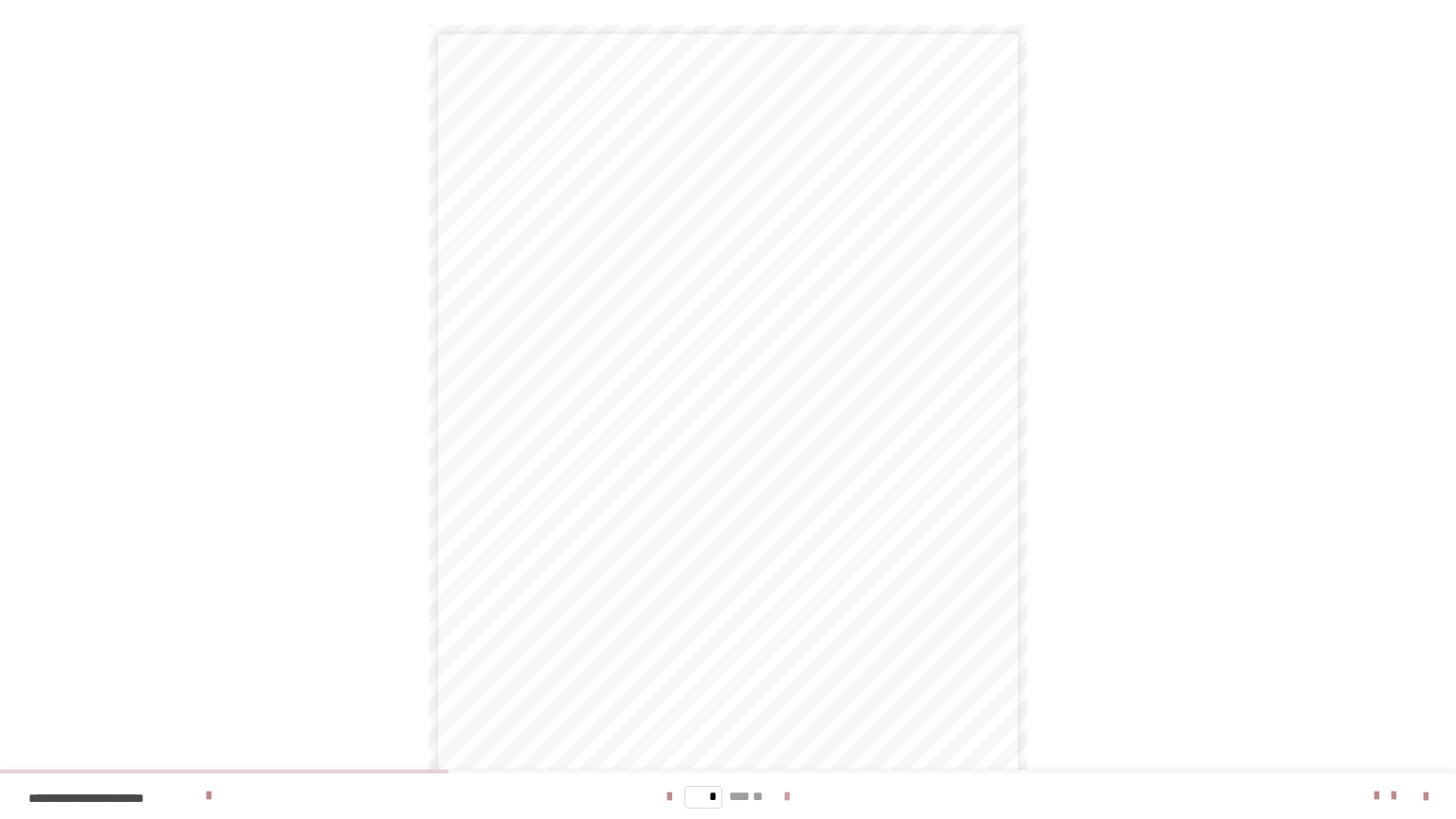 click at bounding box center (787, 797) 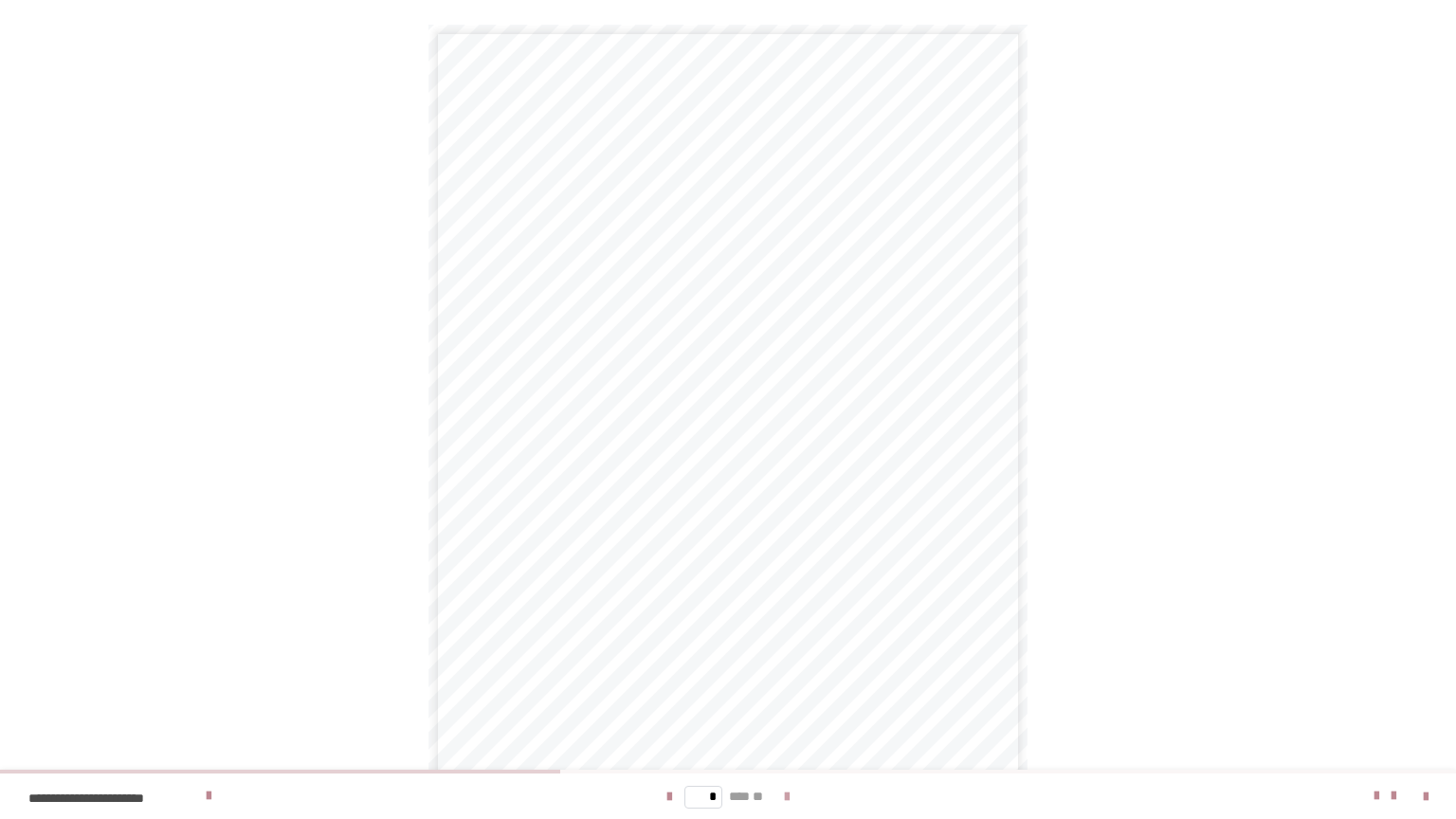 click at bounding box center [787, 797] 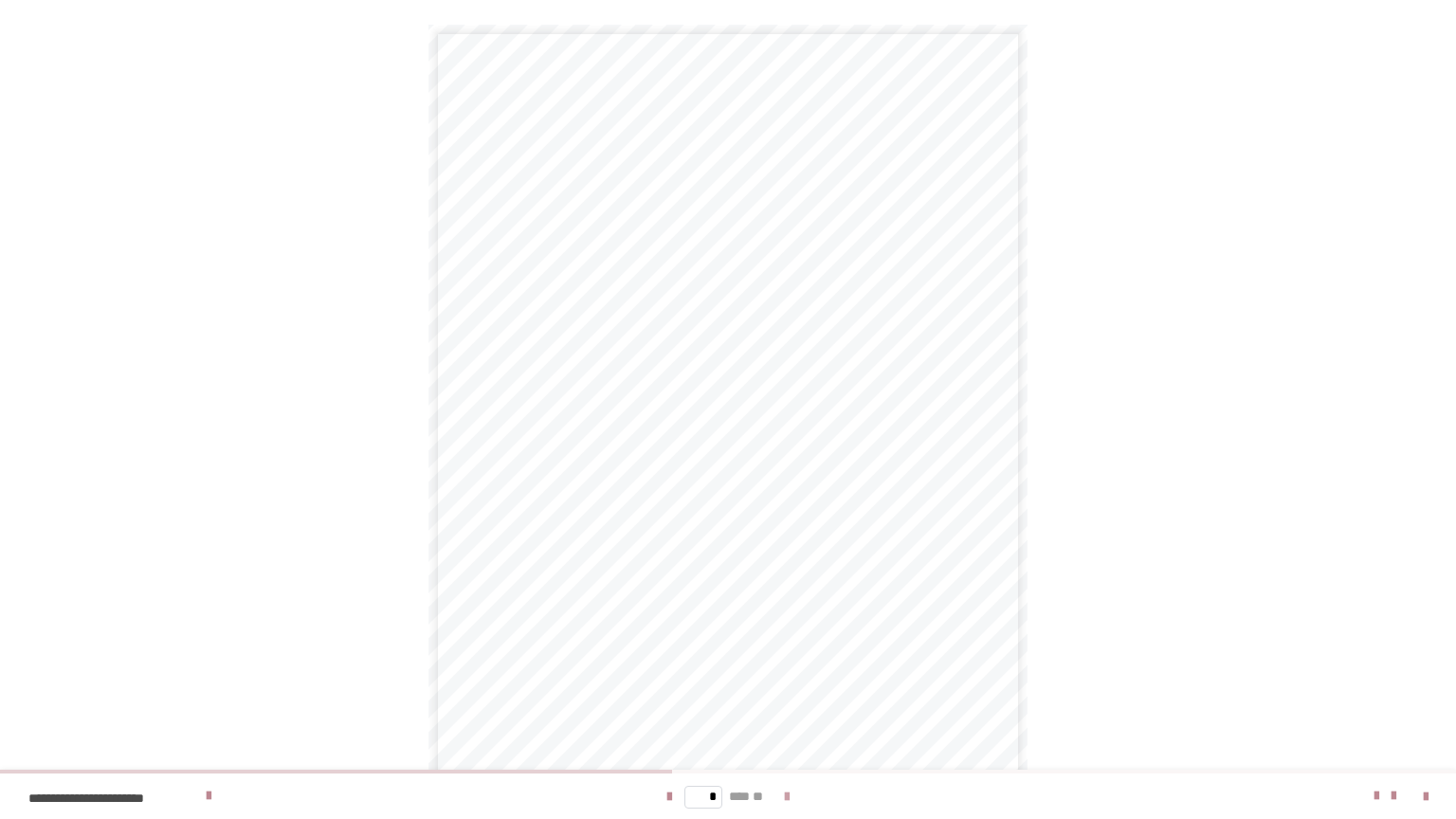 click at bounding box center (787, 797) 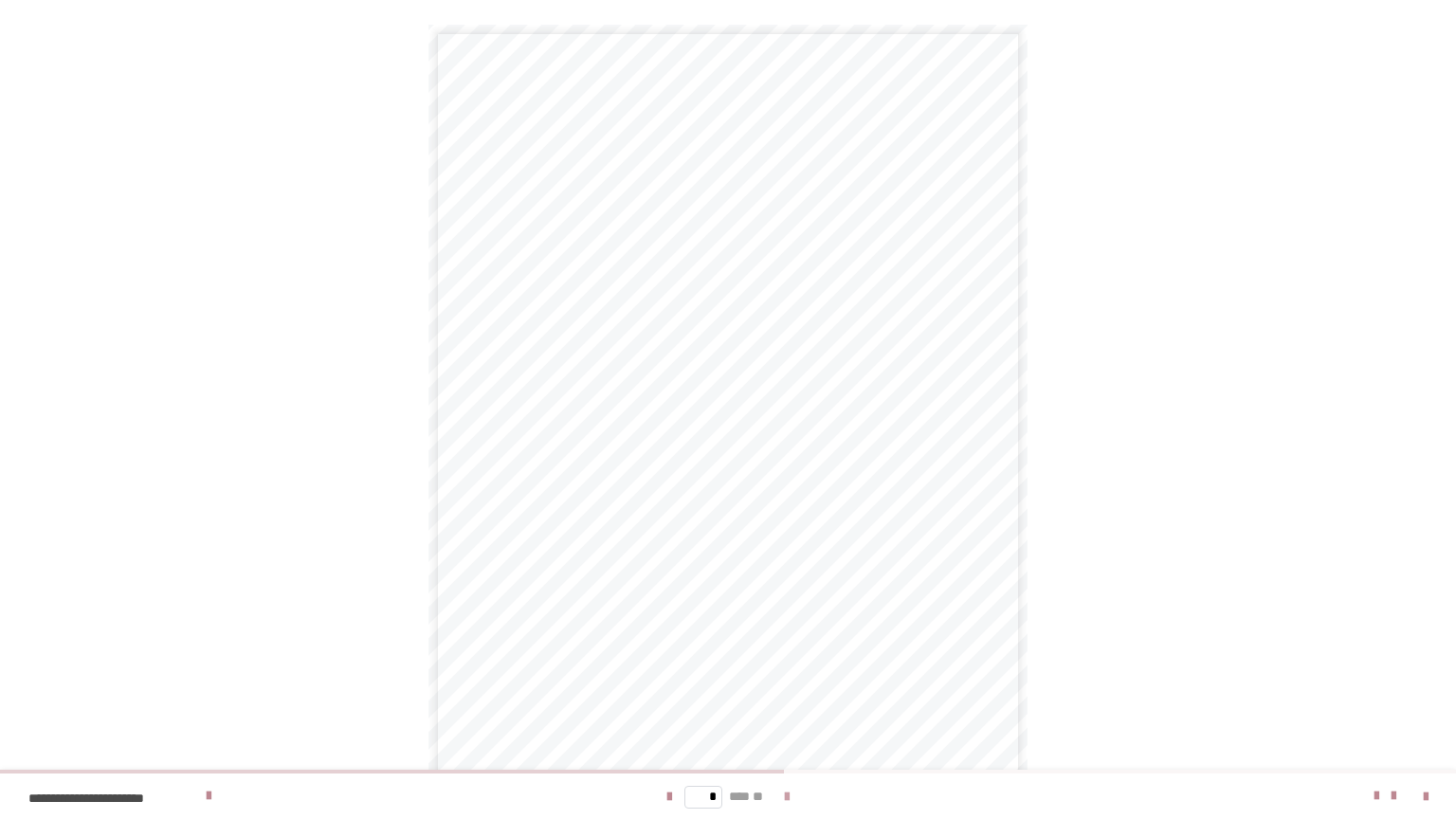click at bounding box center [787, 797] 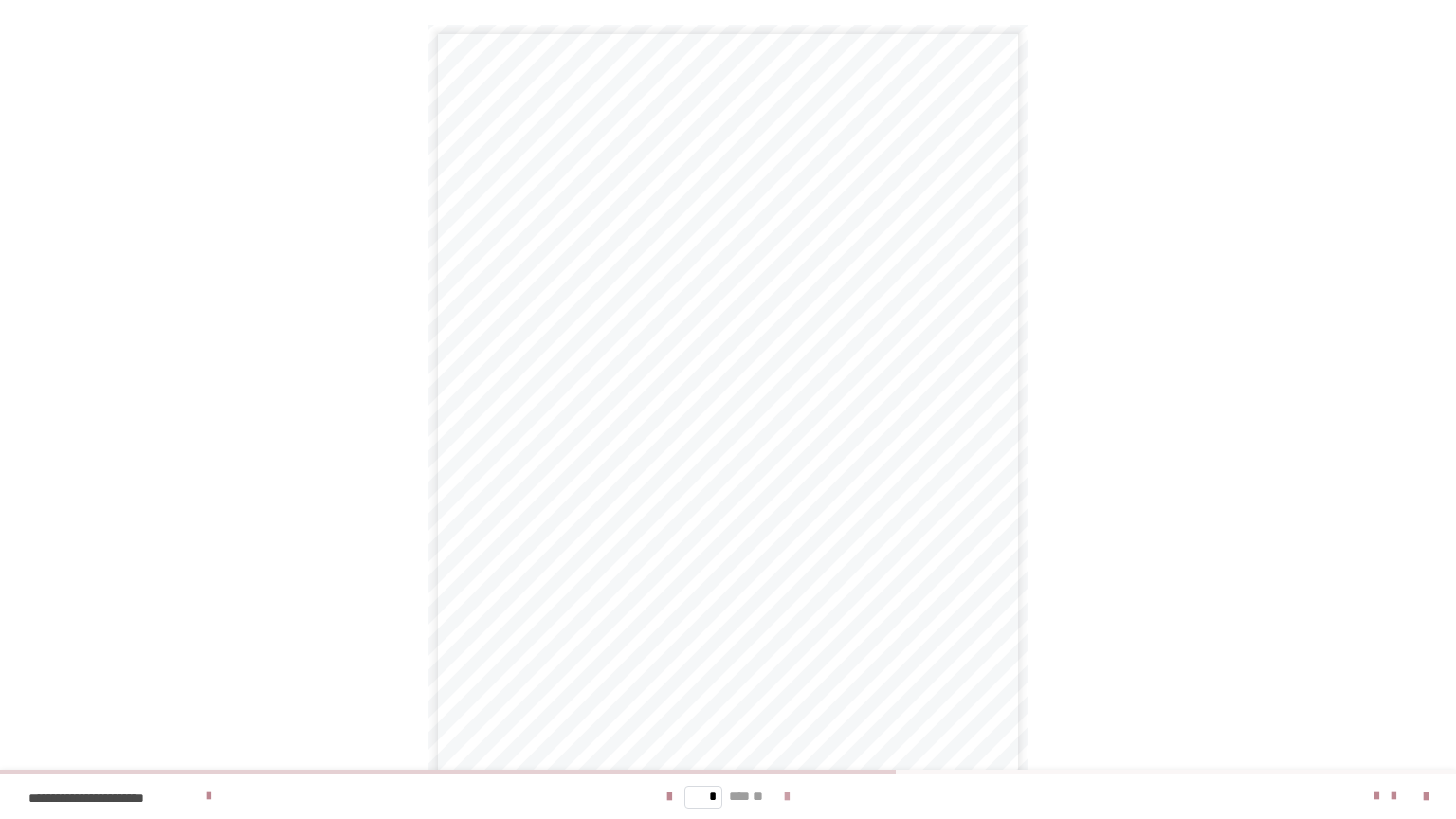 click at bounding box center (787, 797) 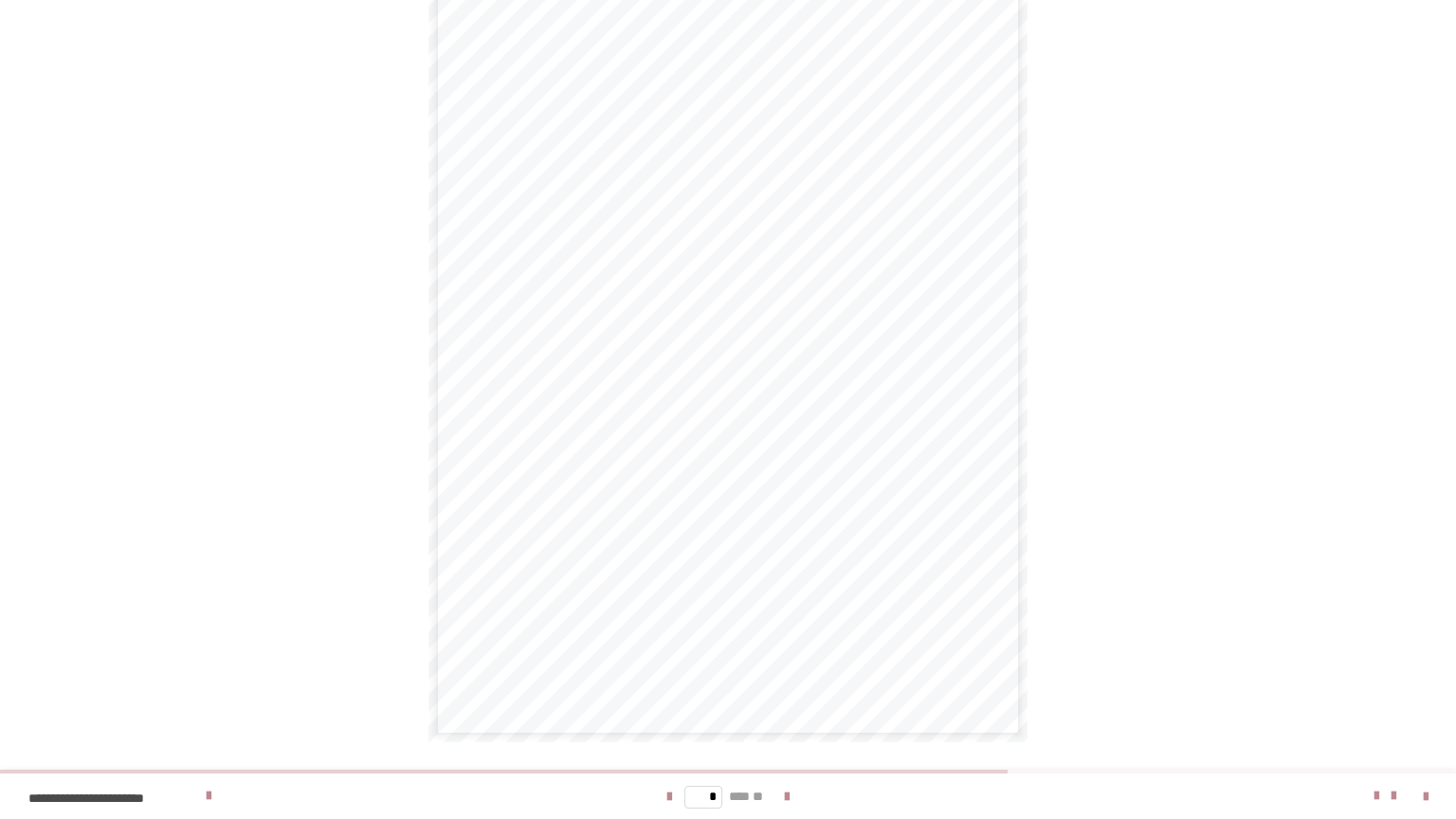 scroll, scrollTop: 136, scrollLeft: 0, axis: vertical 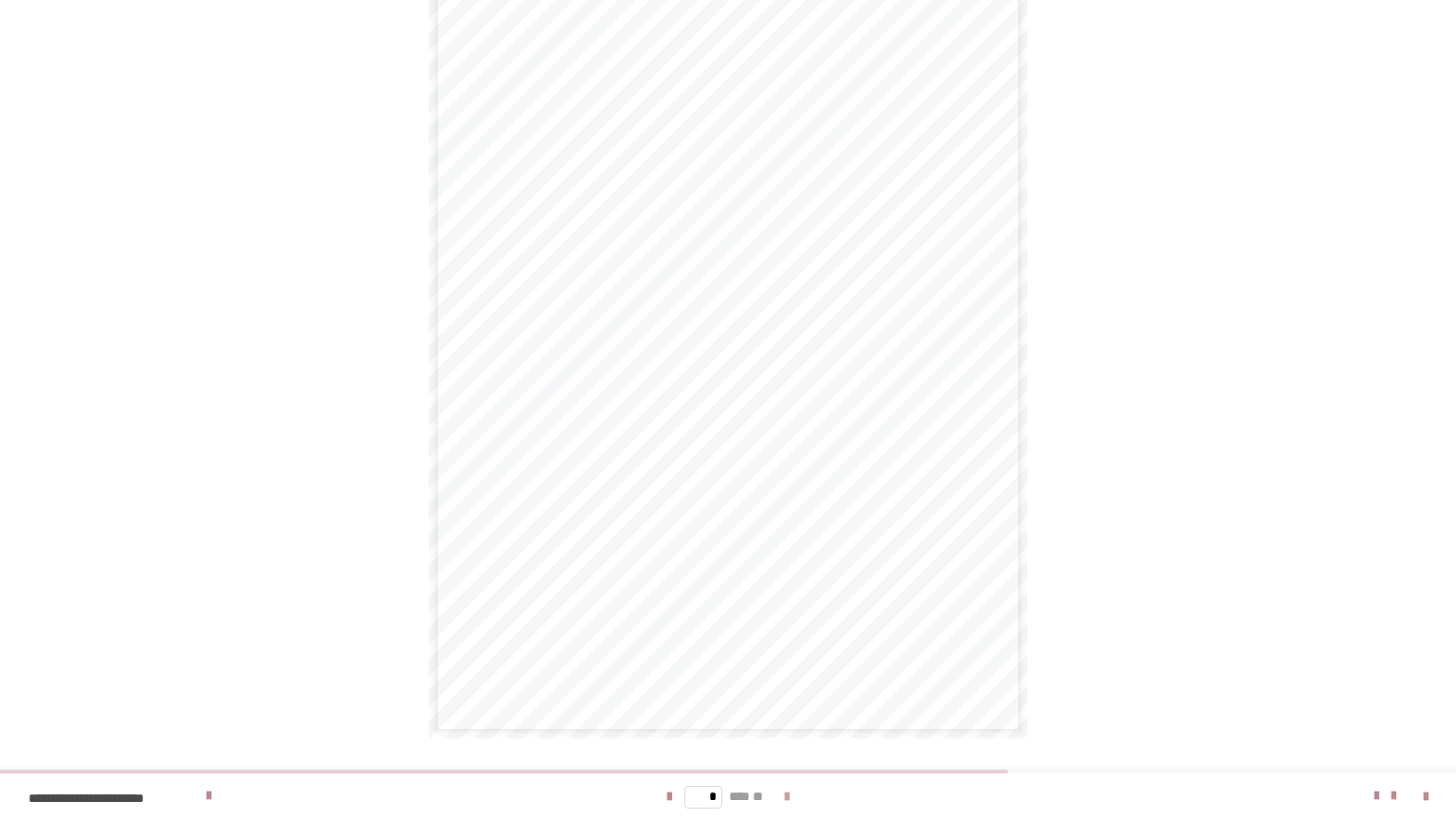 click at bounding box center (787, 797) 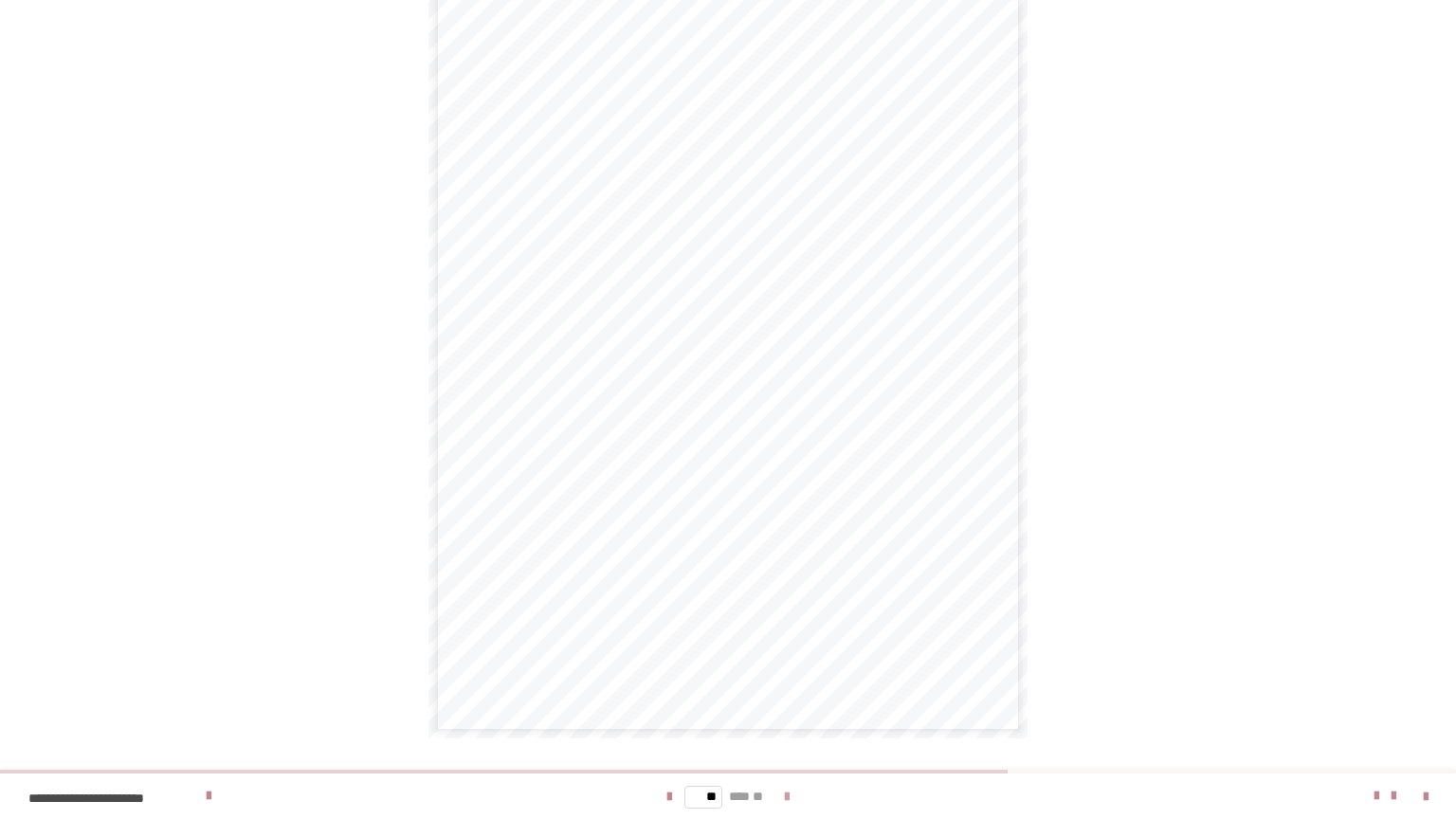 scroll, scrollTop: 0, scrollLeft: 0, axis: both 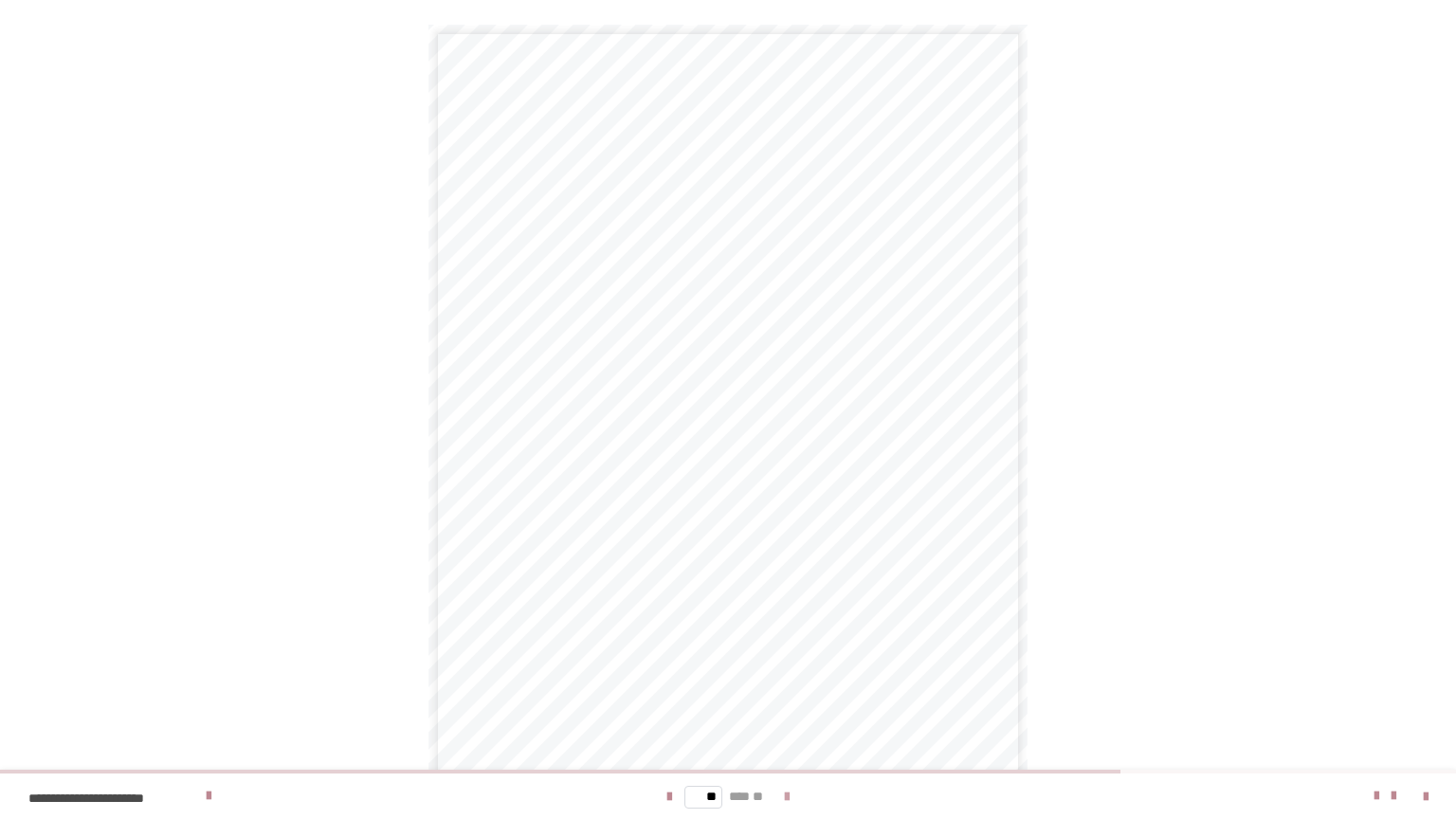 click at bounding box center [787, 797] 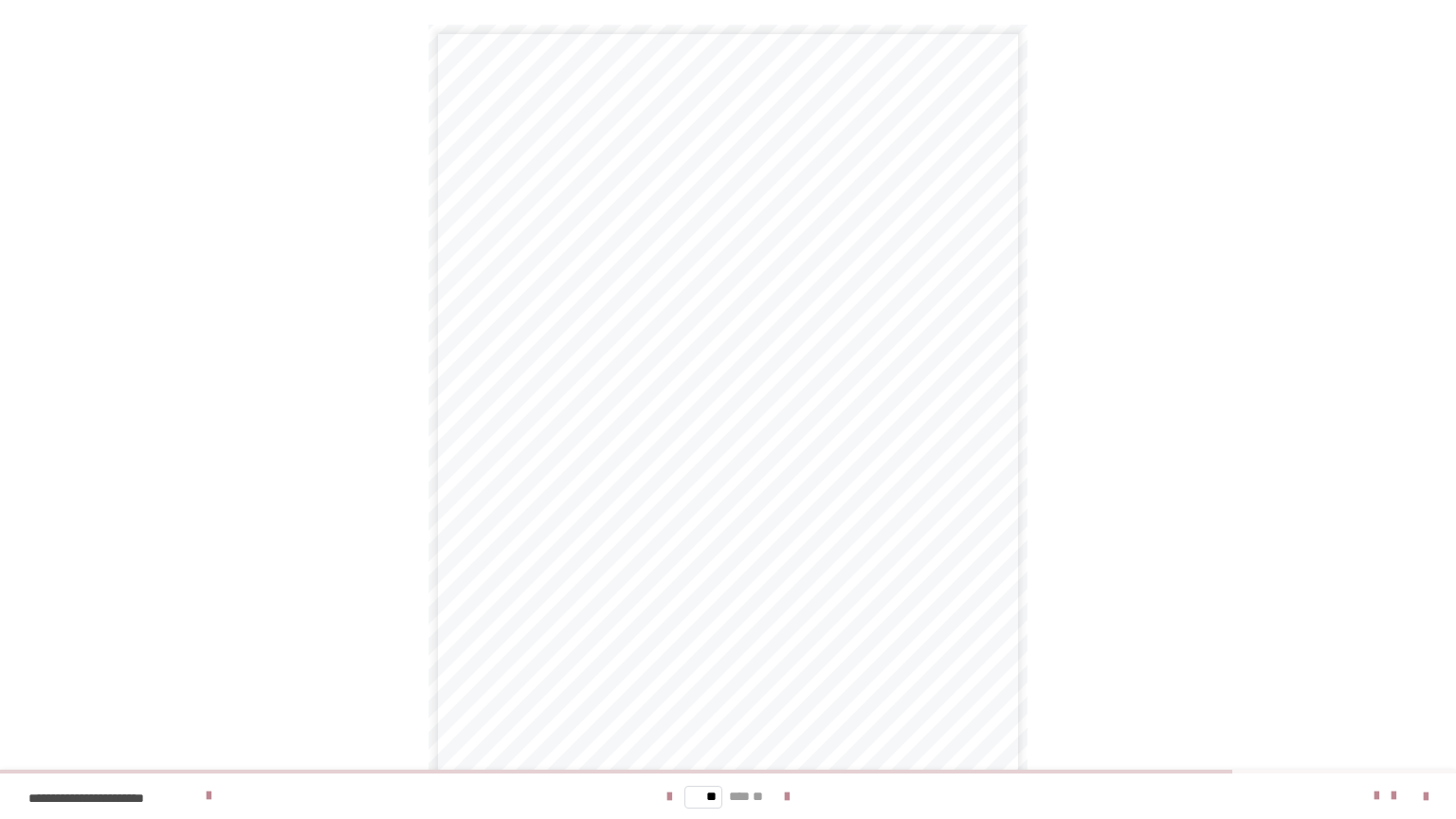 click on "** *** **" at bounding box center (728, 796) 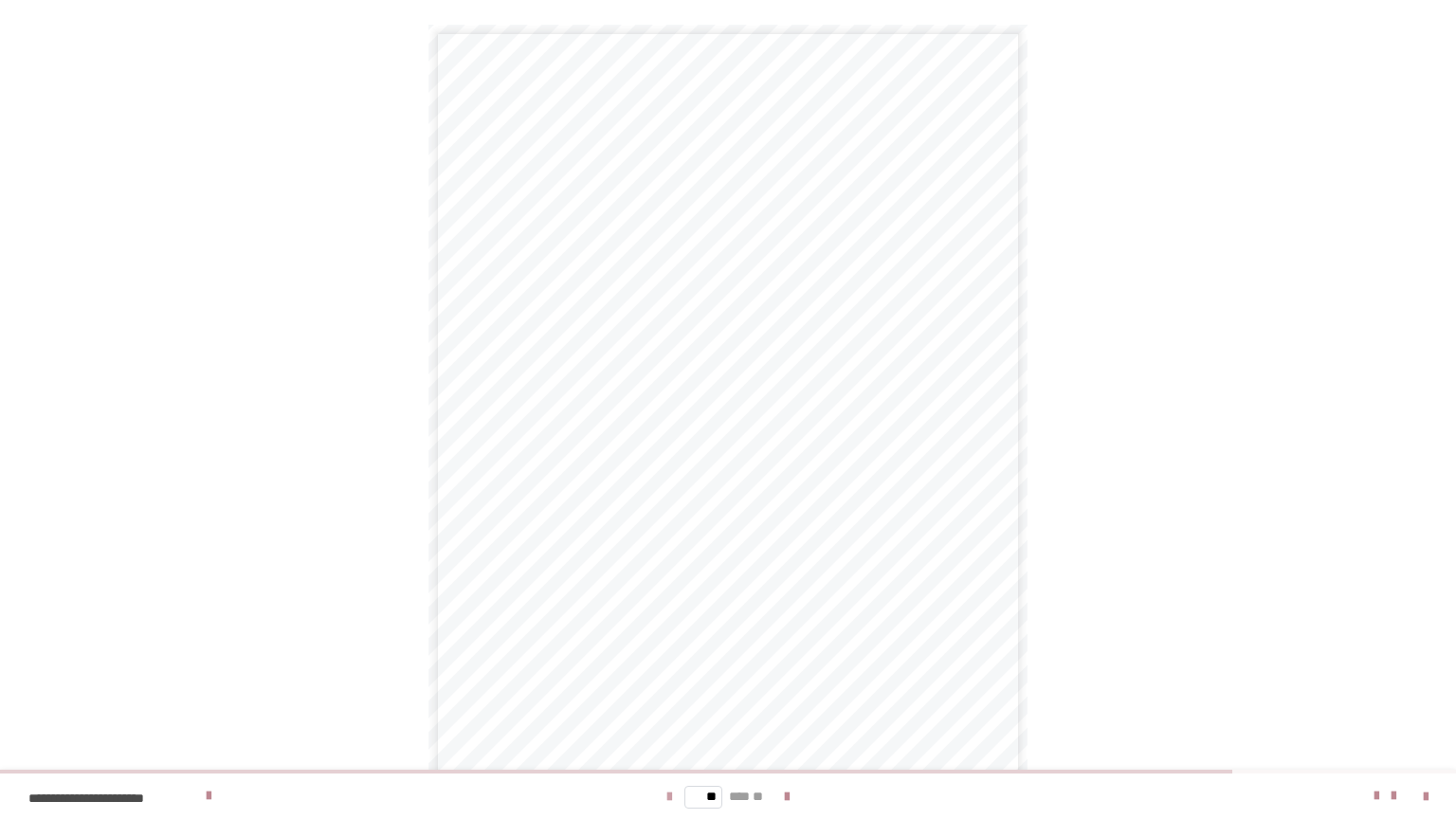 click at bounding box center [669, 797] 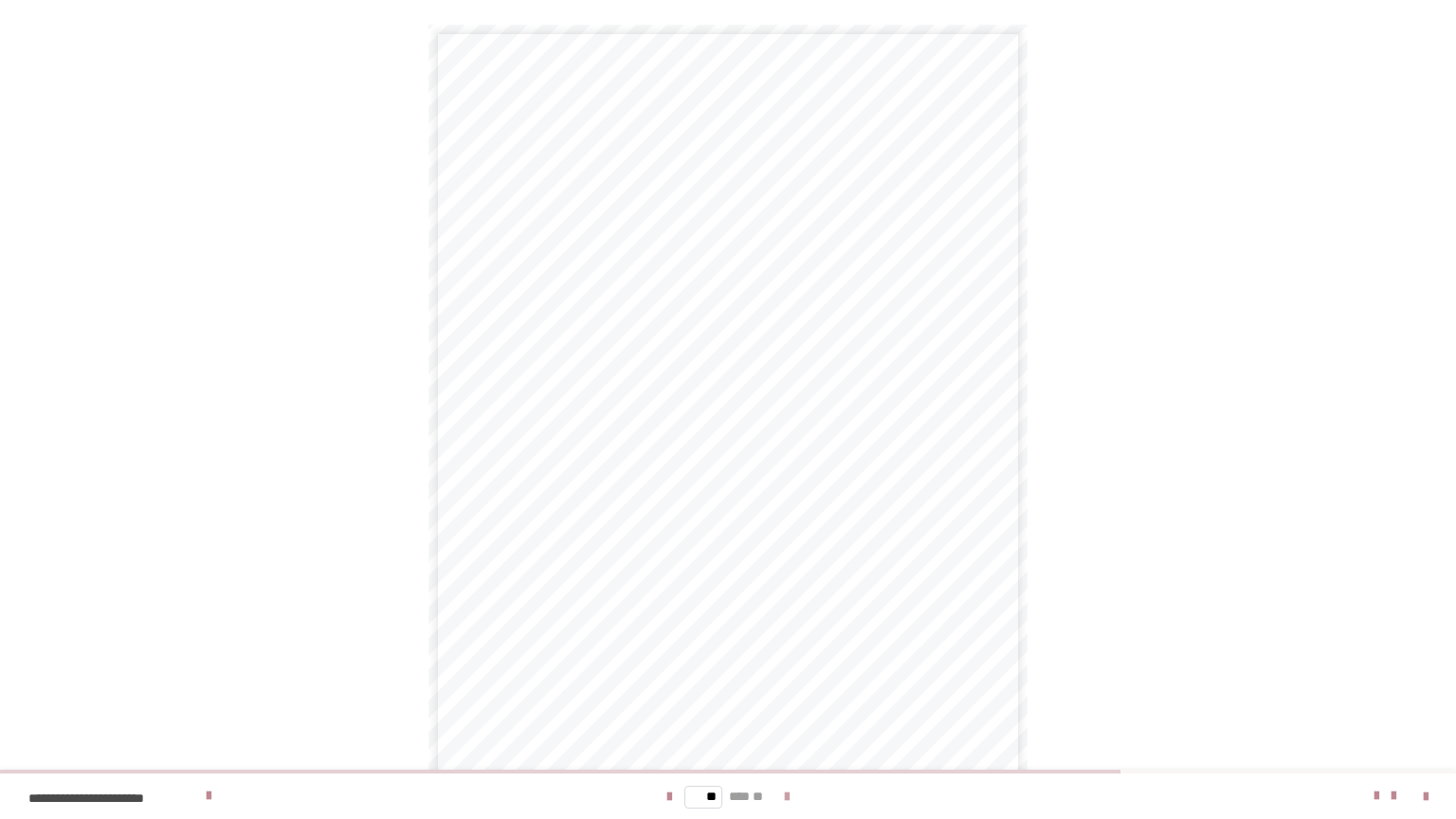 click at bounding box center (787, 797) 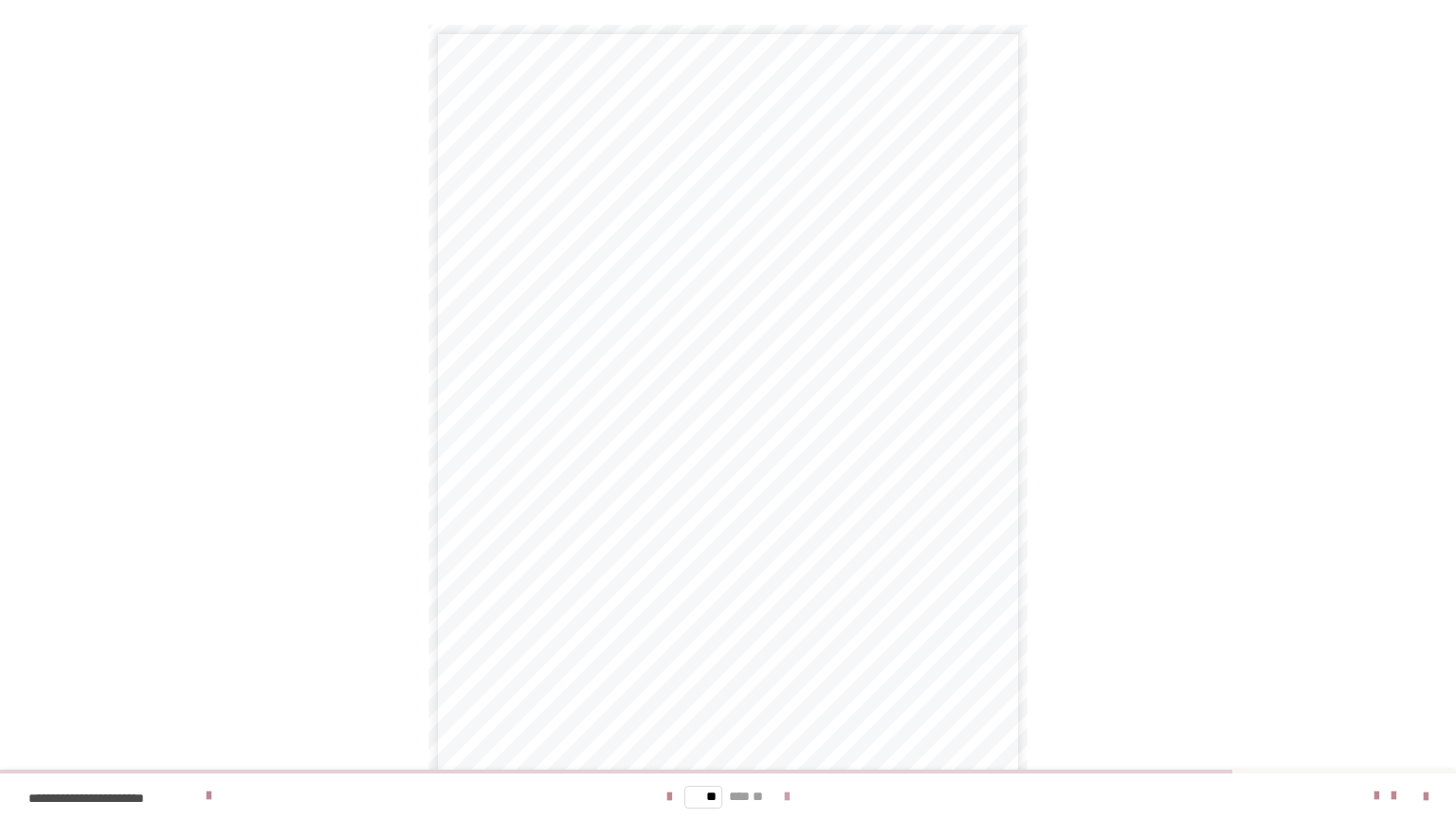 click at bounding box center (787, 797) 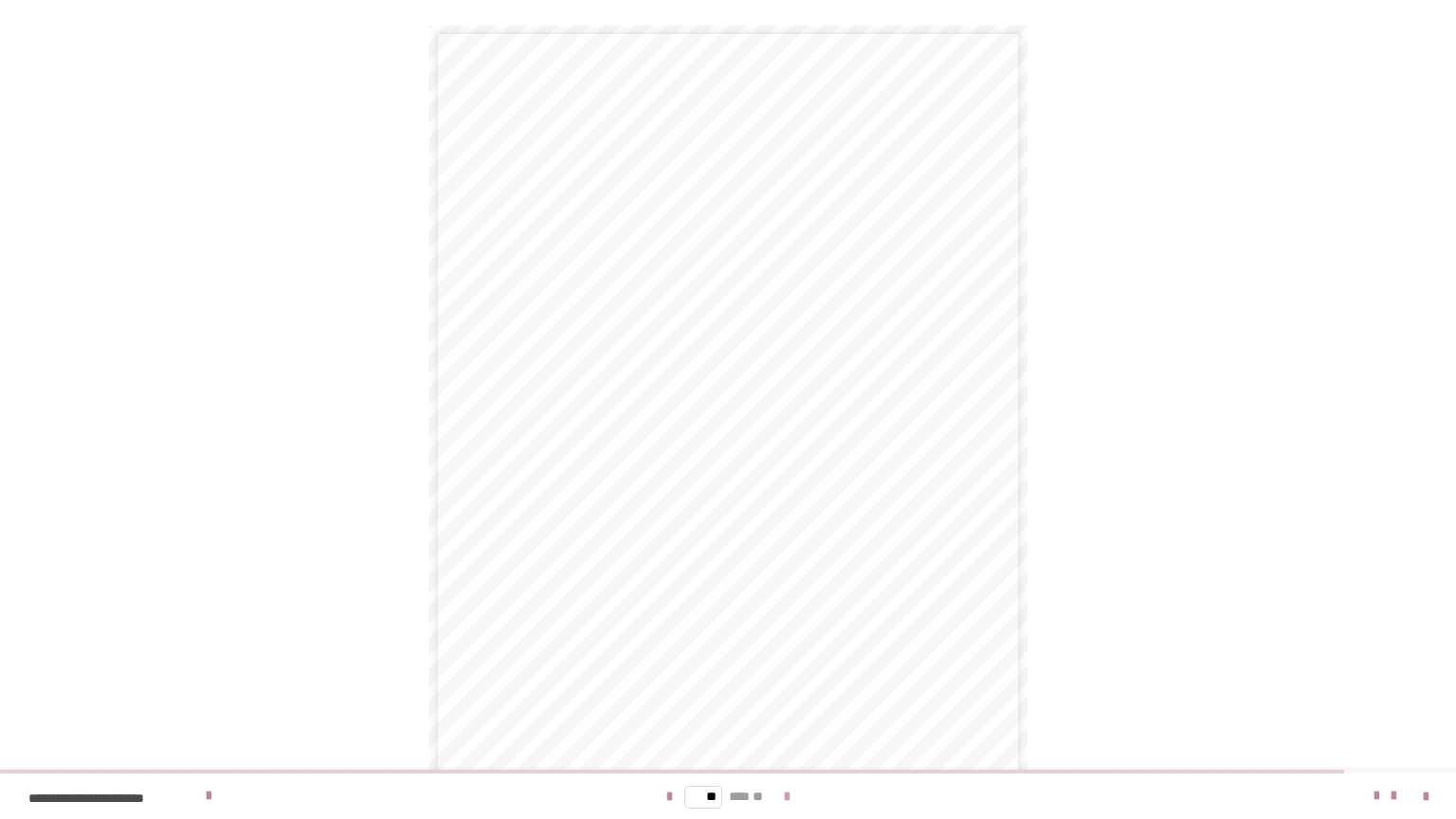 click at bounding box center (787, 797) 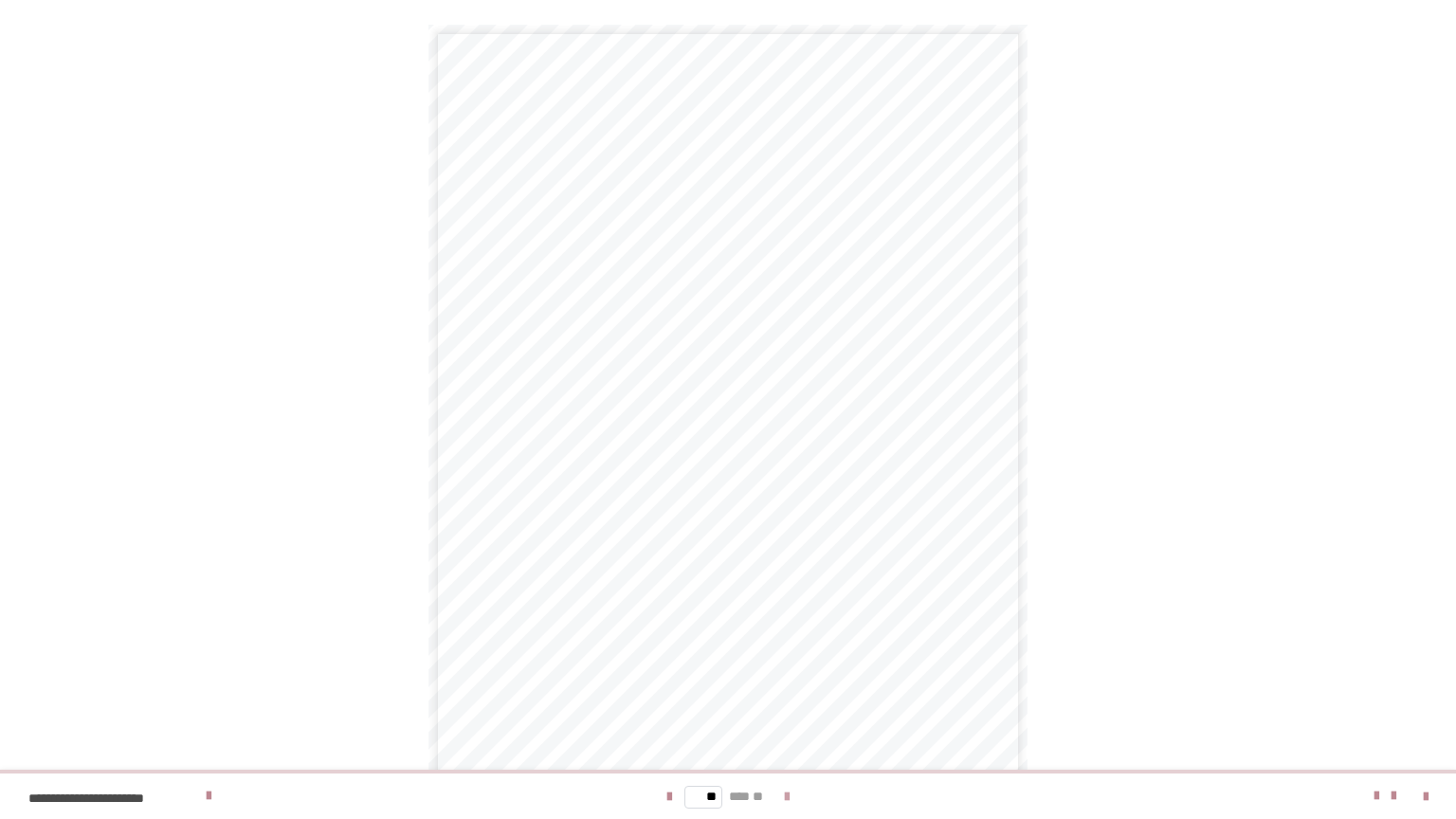 click on "** *** **" at bounding box center (728, 796) 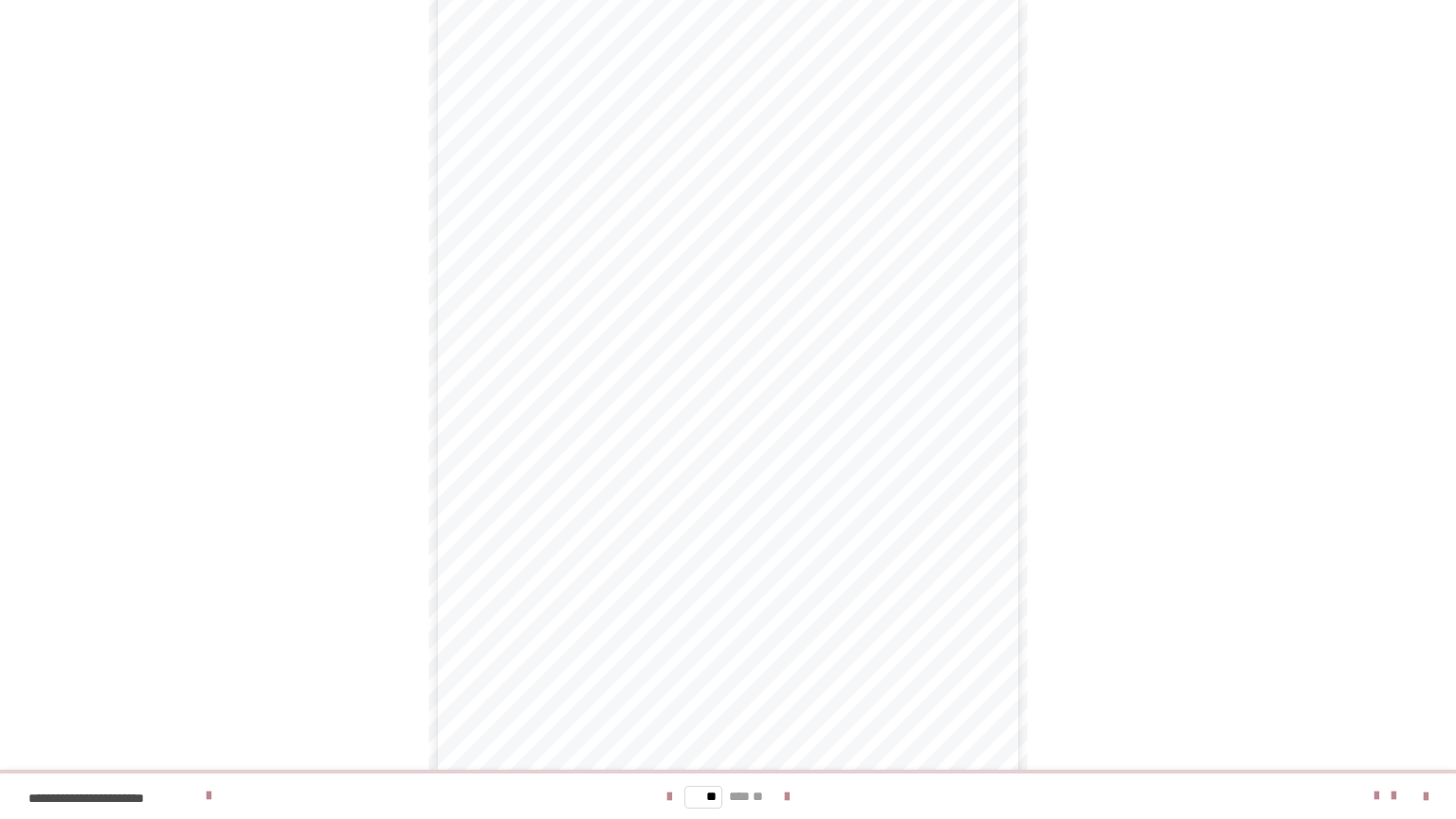 scroll, scrollTop: 136, scrollLeft: 0, axis: vertical 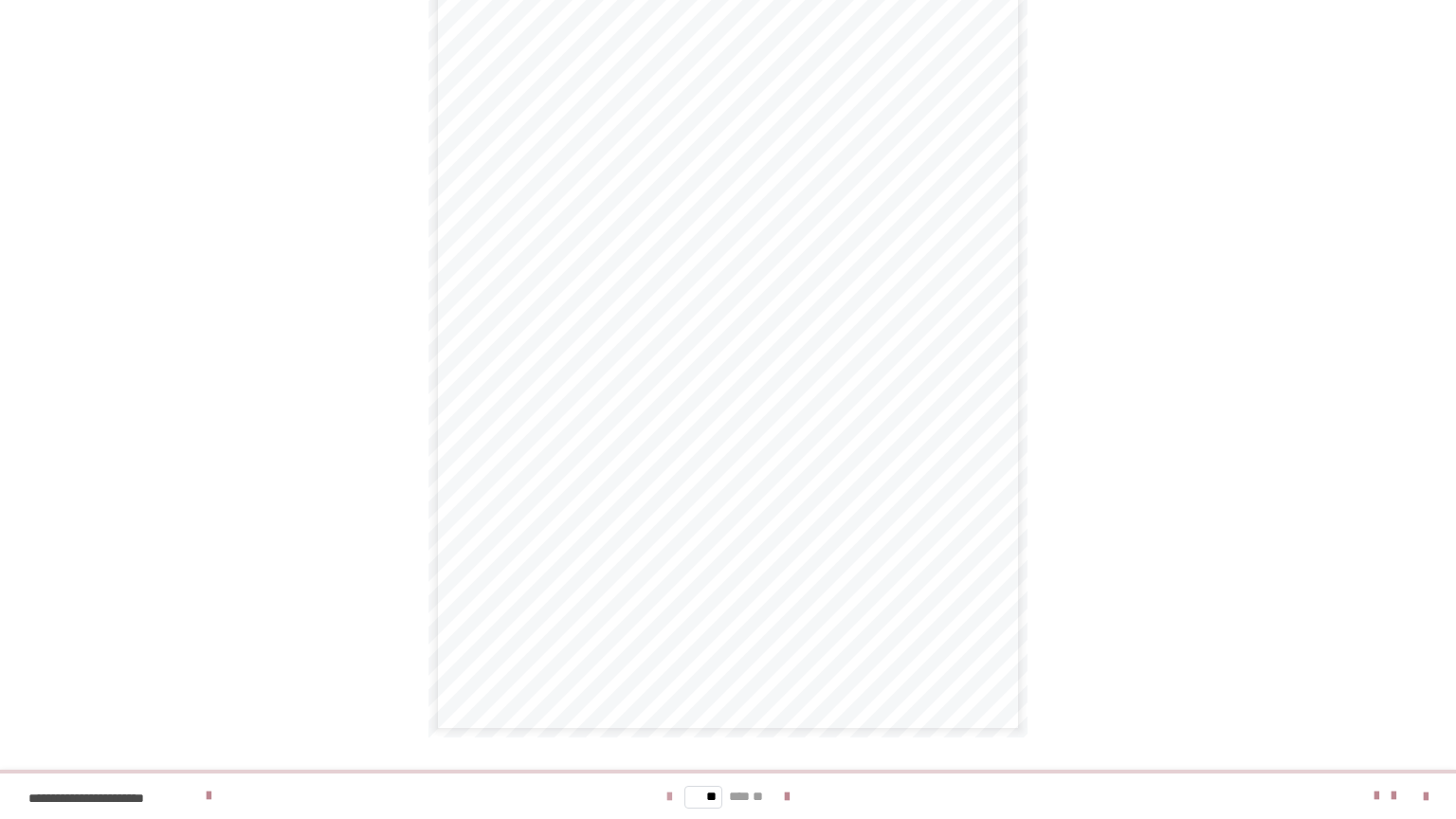 click at bounding box center [669, 797] 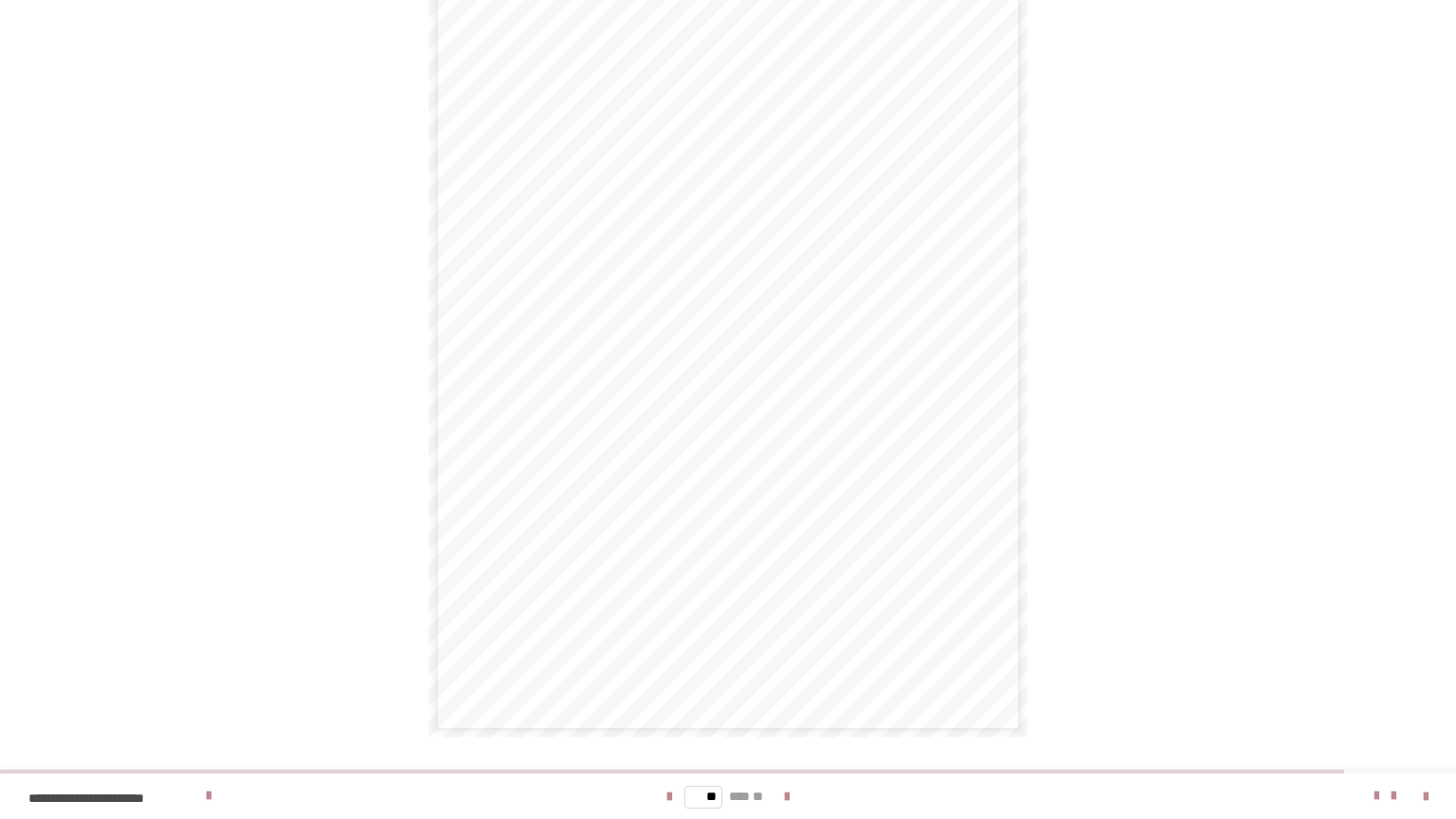 click on "**********" at bounding box center [728, 573] 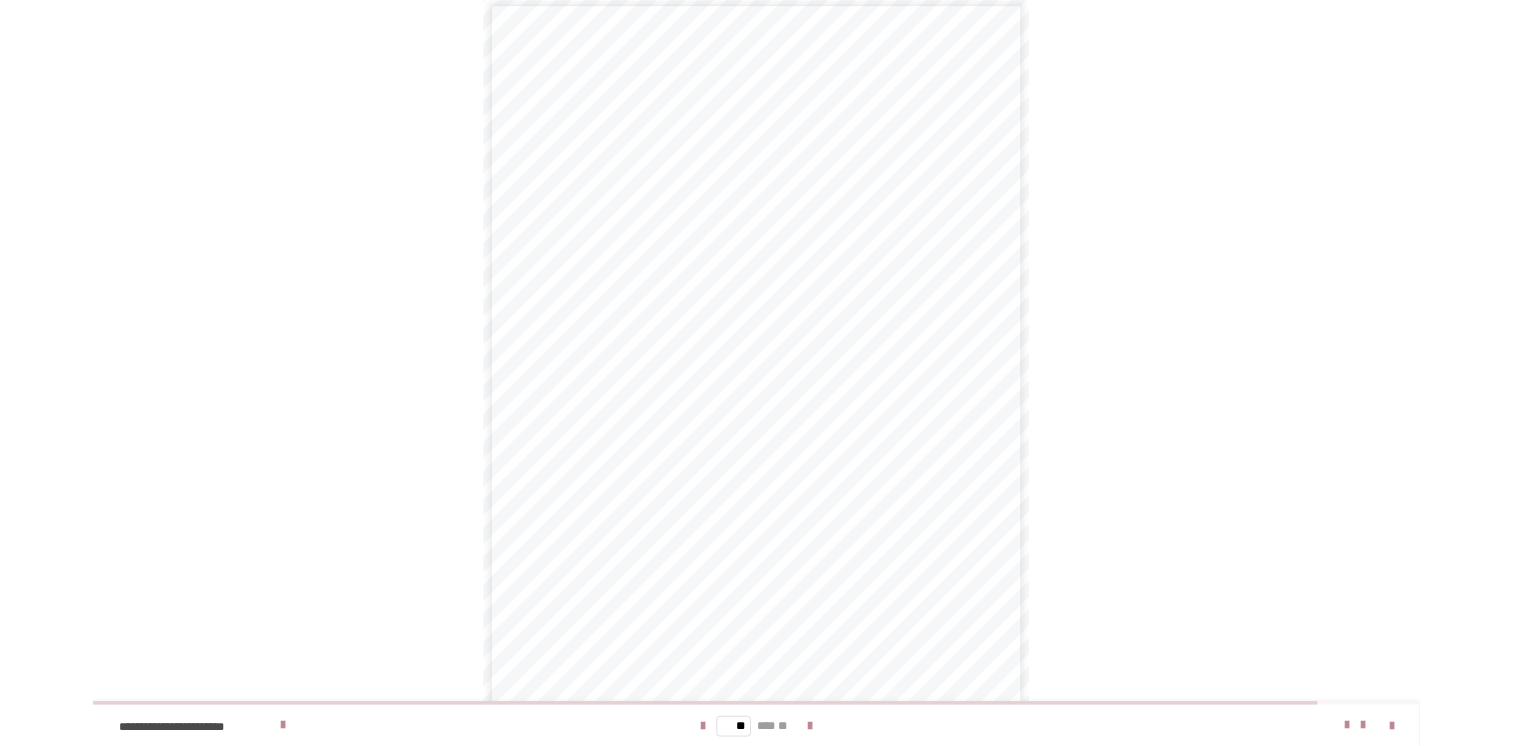 scroll, scrollTop: 0, scrollLeft: 0, axis: both 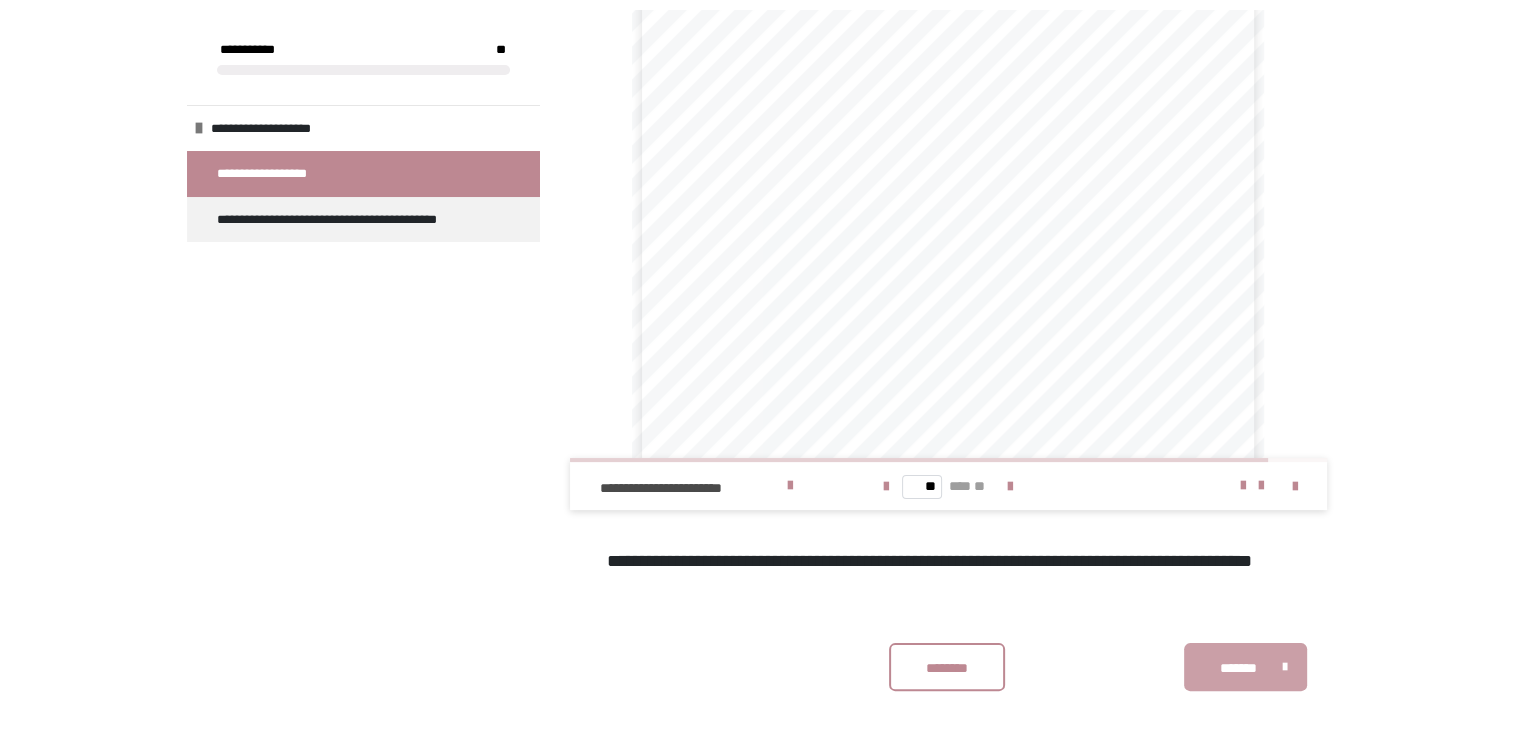 click on "*******" at bounding box center (1245, 667) 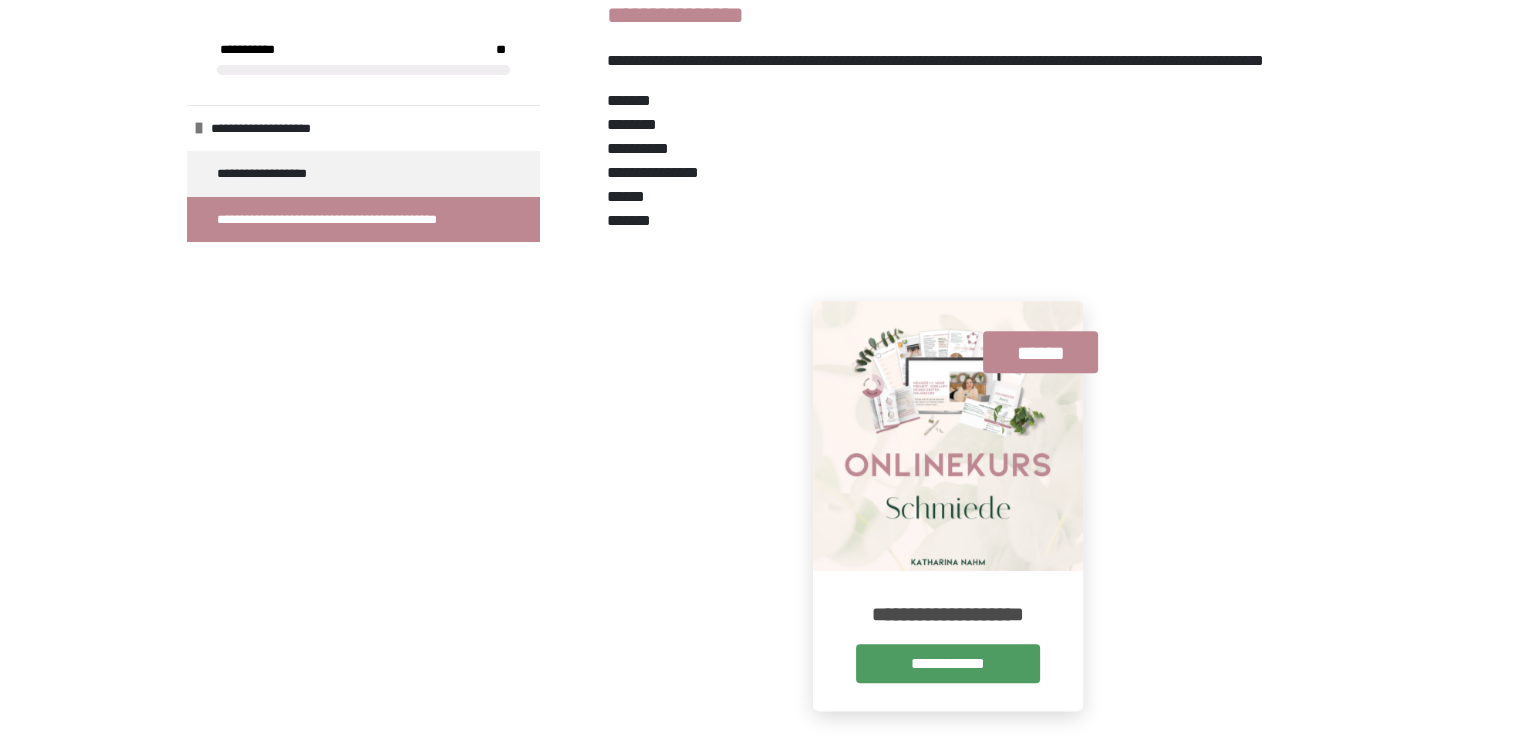 scroll, scrollTop: 1087, scrollLeft: 0, axis: vertical 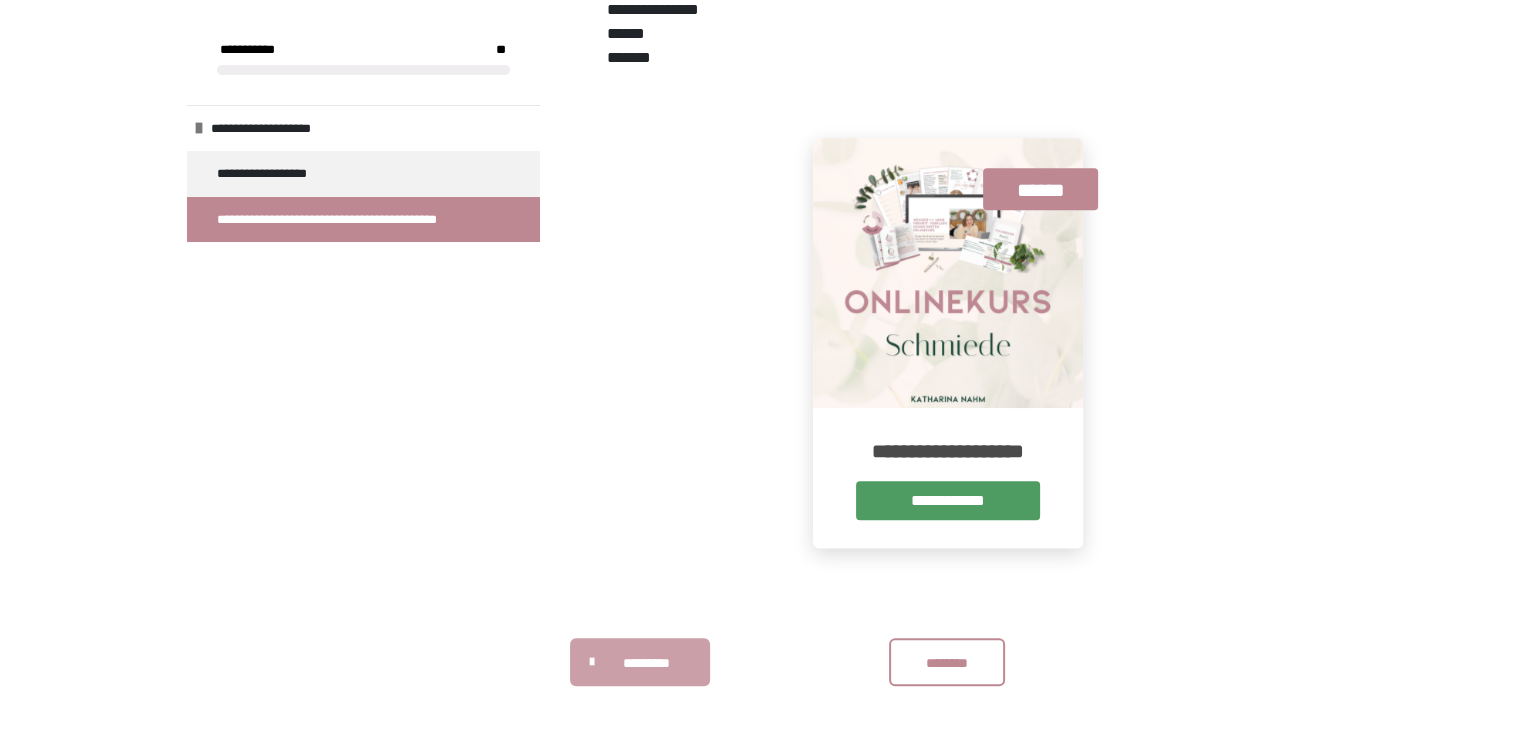 click on "*********" at bounding box center [647, 663] 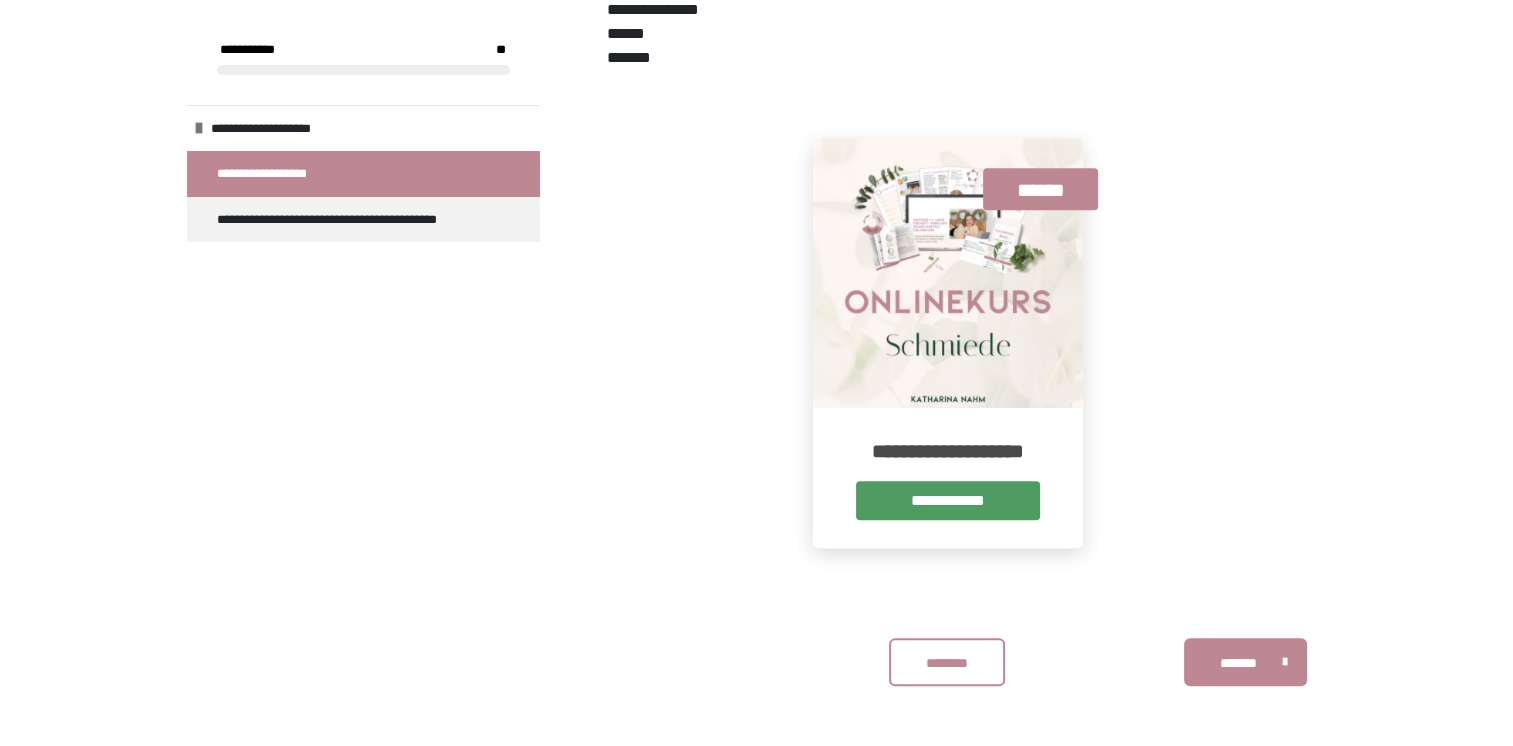 scroll, scrollTop: 340, scrollLeft: 0, axis: vertical 